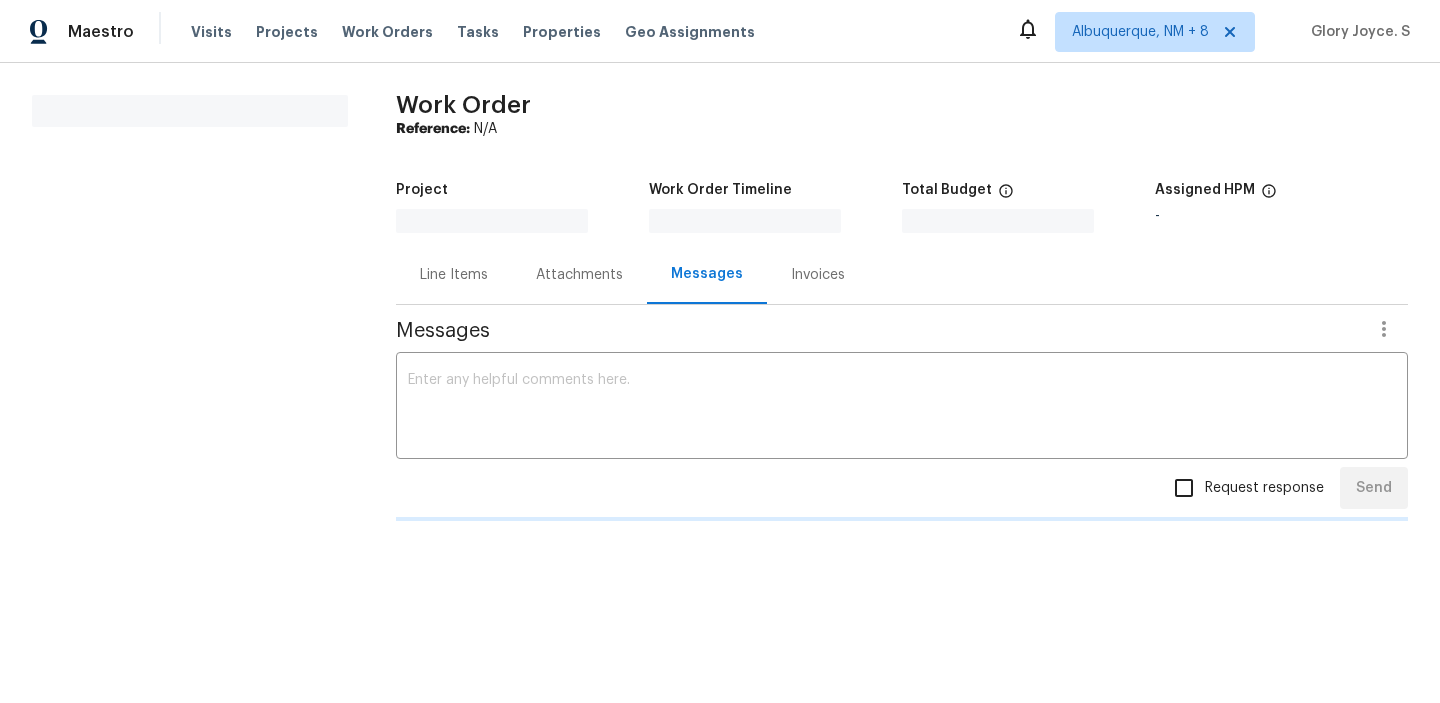 scroll, scrollTop: 0, scrollLeft: 0, axis: both 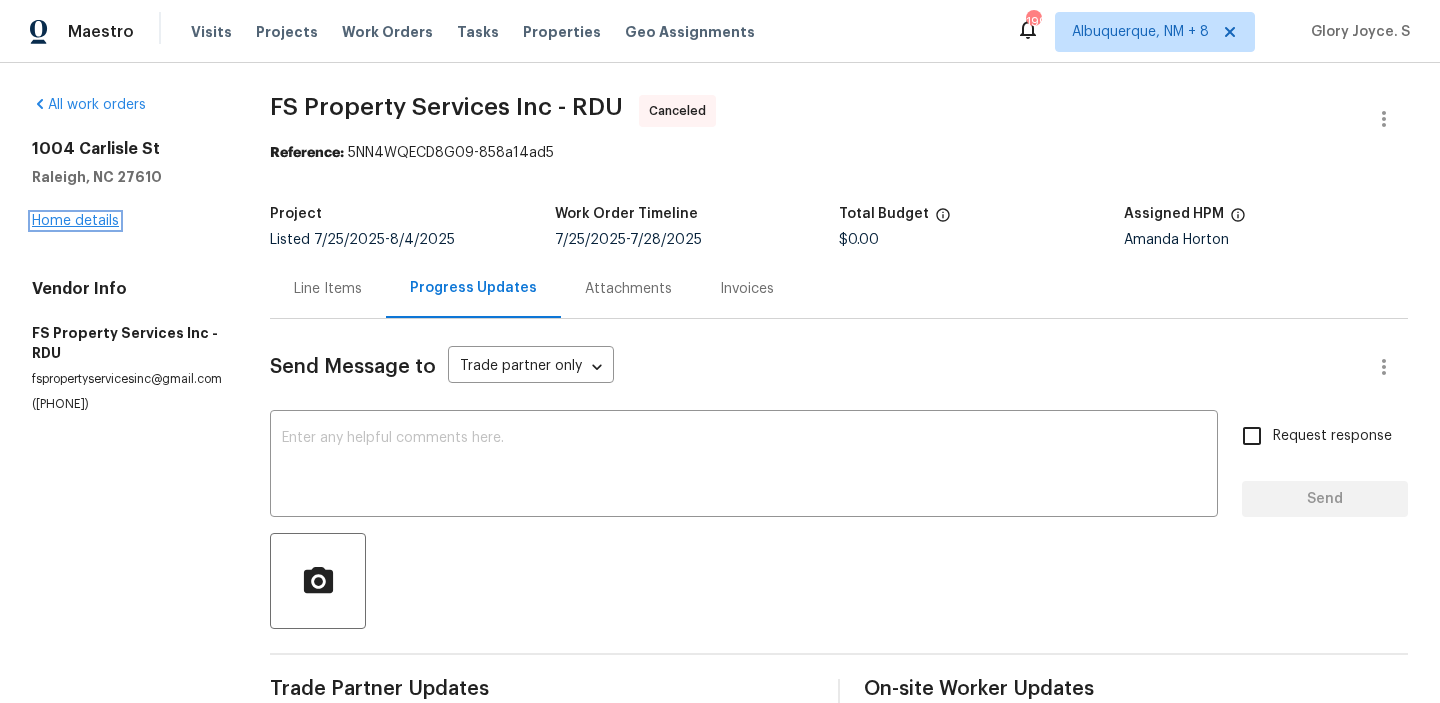 click on "Home details" at bounding box center [75, 221] 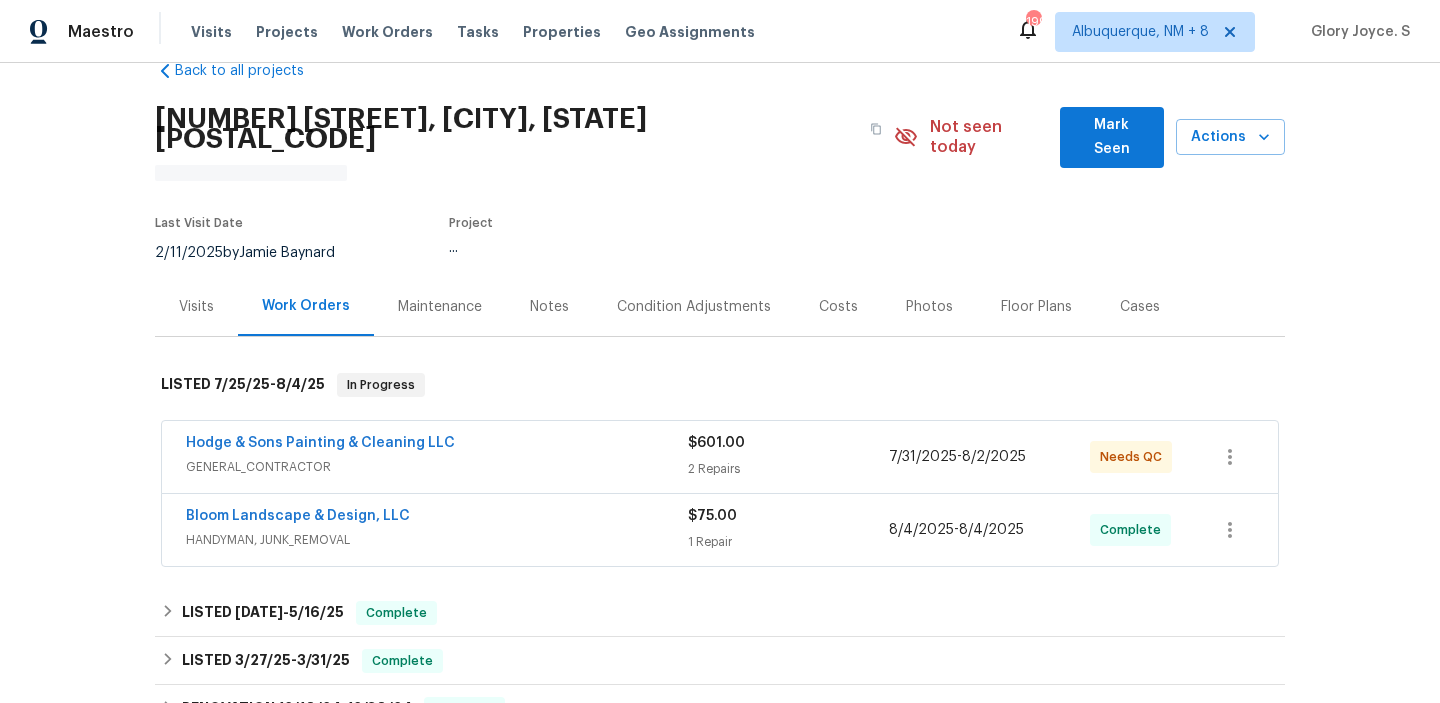 scroll, scrollTop: 57, scrollLeft: 0, axis: vertical 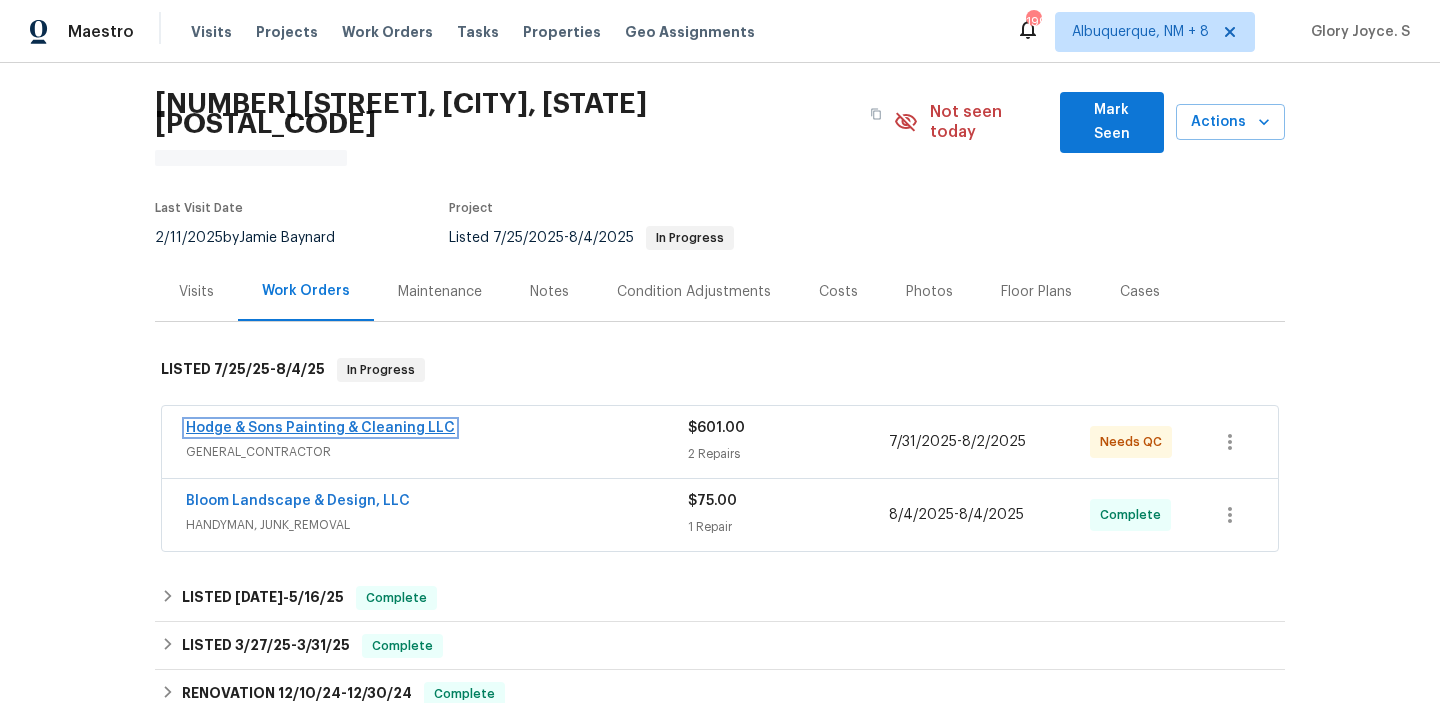 click on "Hodge & Sons Painting & Cleaning LLC" at bounding box center (320, 428) 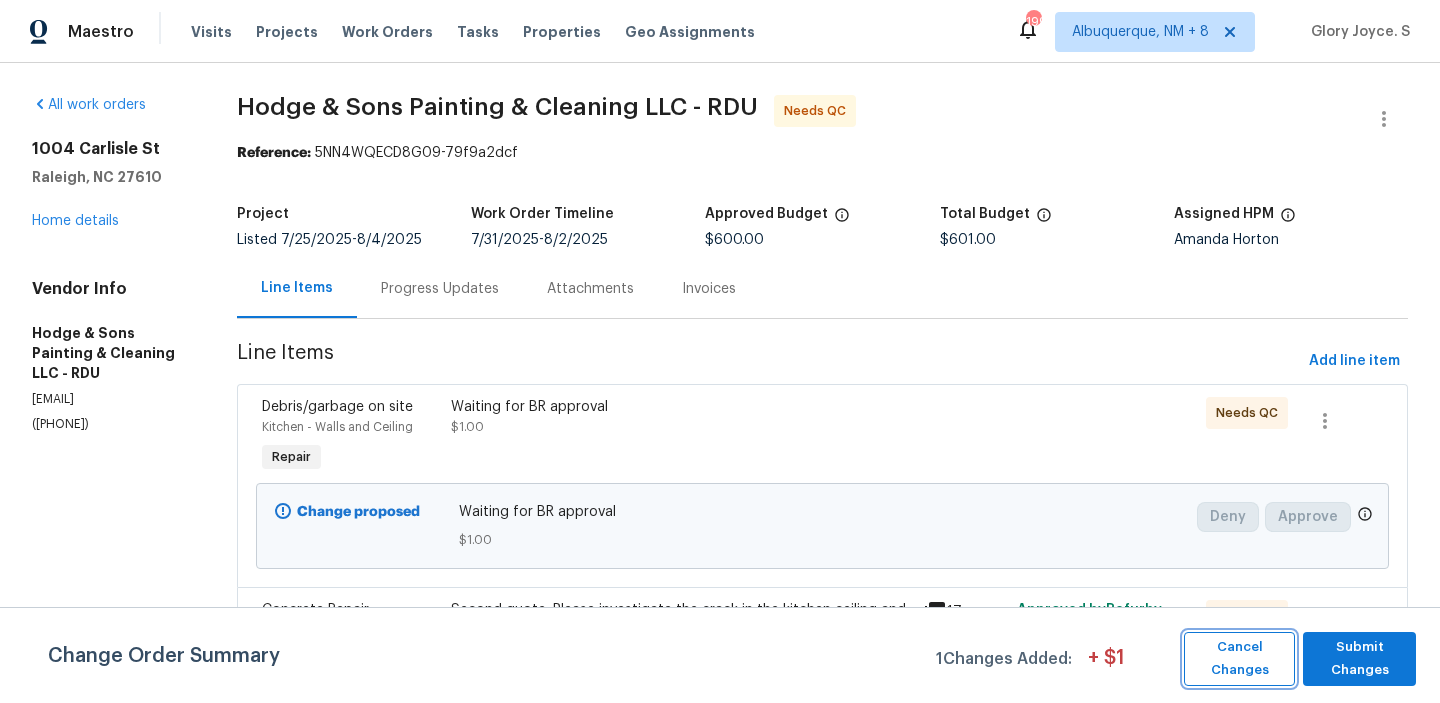 click on "Cancel Changes" at bounding box center [1239, 659] 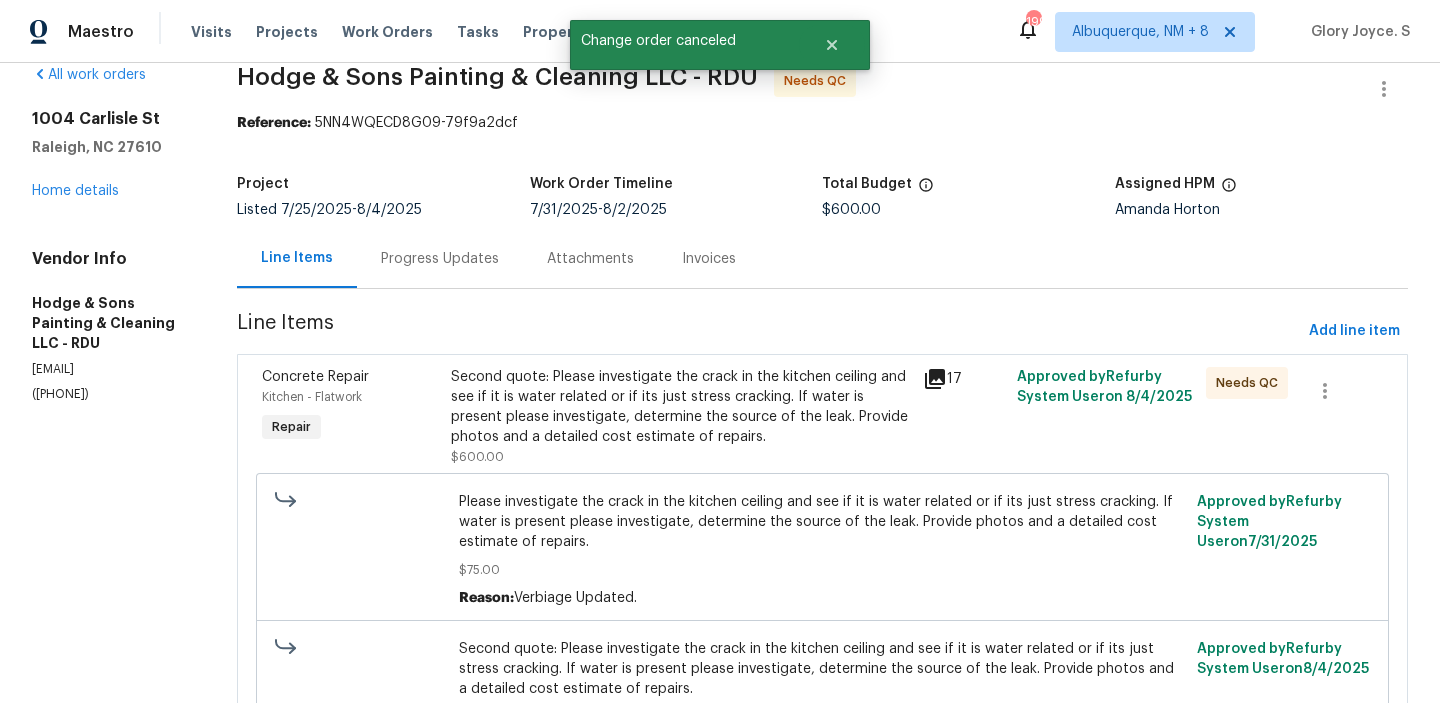 scroll, scrollTop: 0, scrollLeft: 0, axis: both 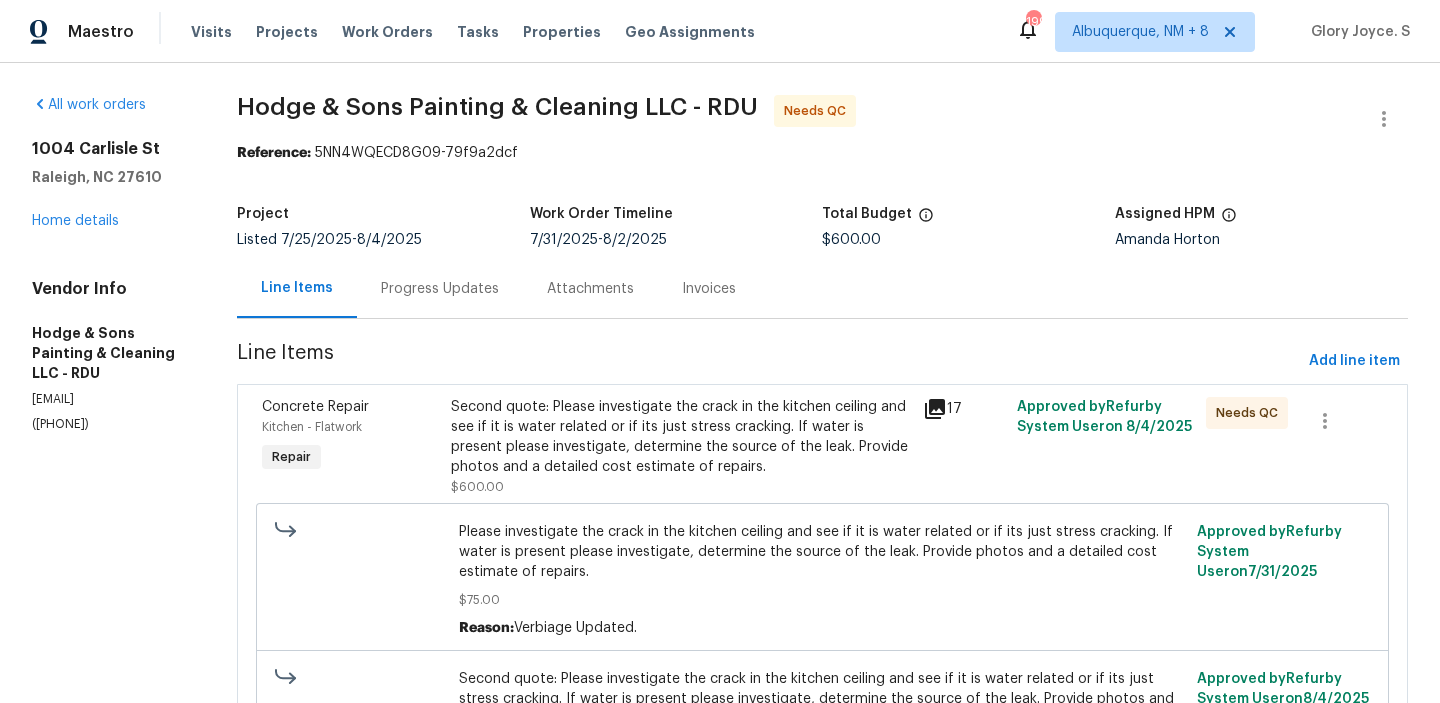 click on "Second quote: Please investigate the crack in the kitchen ceiling and see if it is water related or if its just stress cracking. If water is present please investigate, determine the source of the leak. Provide photos and a detailed cost estimate of repairs." at bounding box center [681, 437] 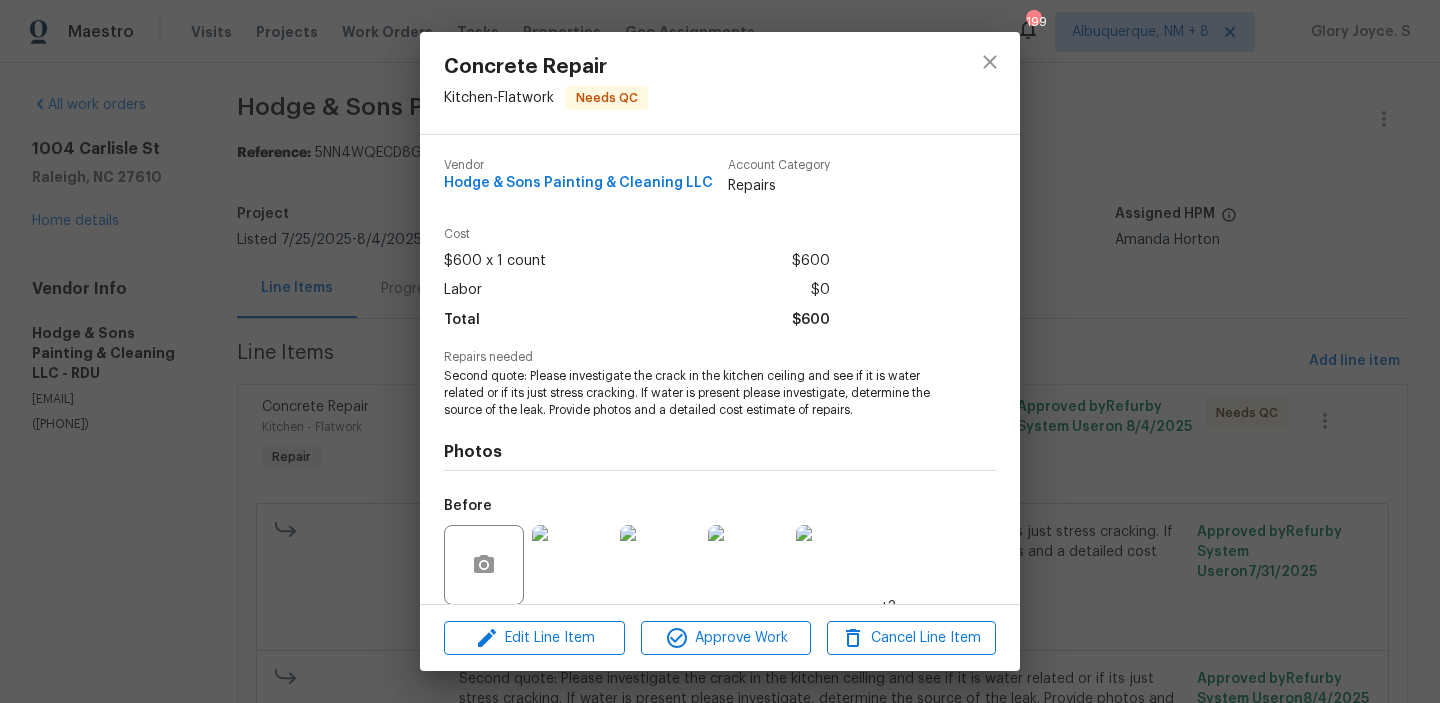 click on "Concrete Repair Kitchen  -  Flatwork Needs QC Vendor Hodge & Sons Painting & Cleaning LLC Account Category Repairs Cost $600 x 1 count $600 Labor $0 Total $600 Repairs needed Second quote: Please investigate the crack in the kitchen ceiling and see if it is water related or if its just stress cracking. If water is present please investigate, determine the source of the leak. Provide photos and a detailed cost estimate of repairs. Photos Before  +3 After  +6  Edit Line Item  Approve Work  Cancel Line Item" at bounding box center [720, 351] 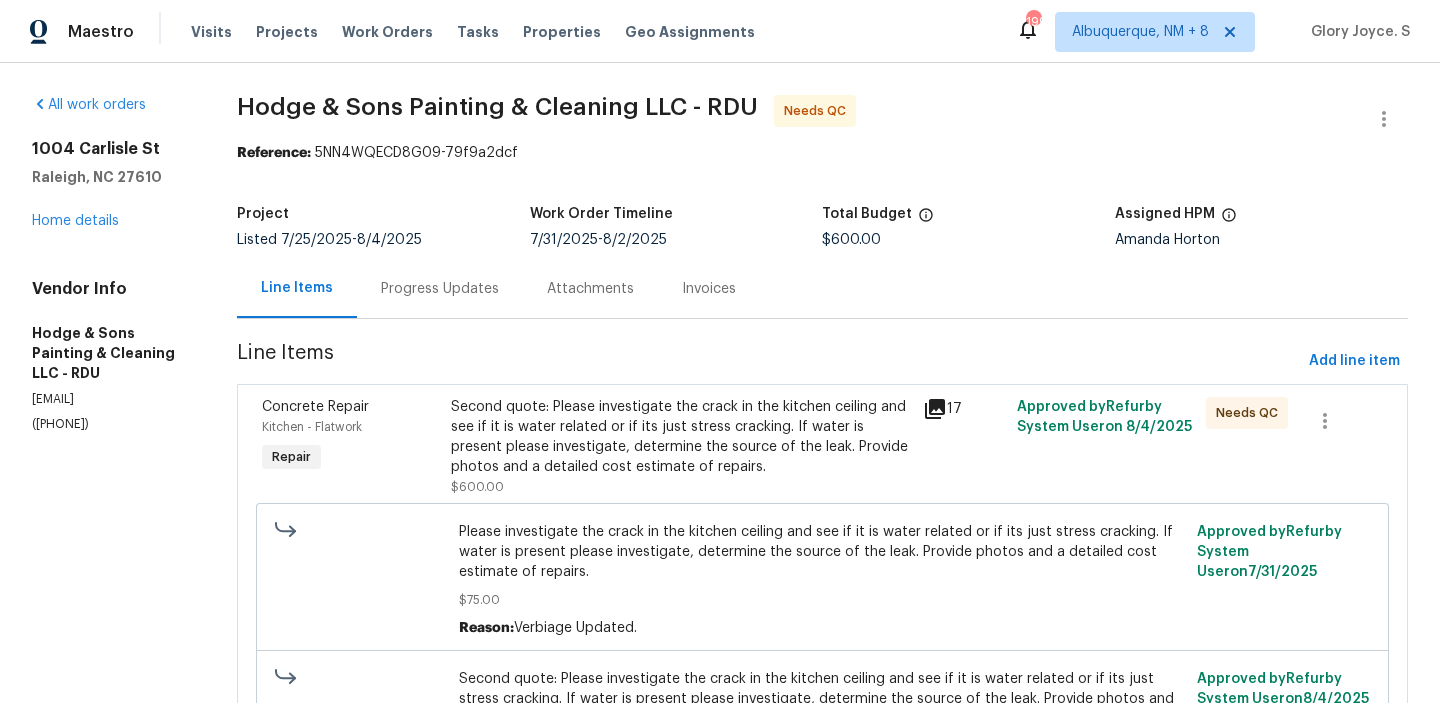 click on "All work orders 1004 Carlisle St Raleigh, NC 27610 Home details Vendor Info Hodge & Sons Painting & Cleaning LLC - RDU elisastrick7@gmail.com (919) 671-9990 Hodge & Sons Painting & Cleaning LLC - RDU Needs QC Reference:   5NN4WQECD8G09-79f9a2dcf Project Listed   7/25/2025  -  8/4/2025 Work Order Timeline 7/31/2025  -  8/2/2025 Total Budget $600.00 Assigned HPM Amanda Horton Line Items Progress Updates Attachments Invoices Line Items Add line item Concrete Repair Kitchen - Flatwork Repair Second quote: Please investigate the crack in the kitchen ceiling and see if it is water related or if its just stress cracking. If water is present please investigate, determine the source of the leak. Provide photos and a detailed cost estimate of repairs. $600.00   17 Approved by  Refurby System User  on   8/4/2025 Needs QC $75.00 Reason:  Verbiage Updated. Approved by  Refurby System User  on  7/31/2025 $75.00 Reason:  Verbiage Updated. Approved by  Refurby System User  on  8/4/2025 $600.00 Reason:  Approved by   on" at bounding box center [720, 544] 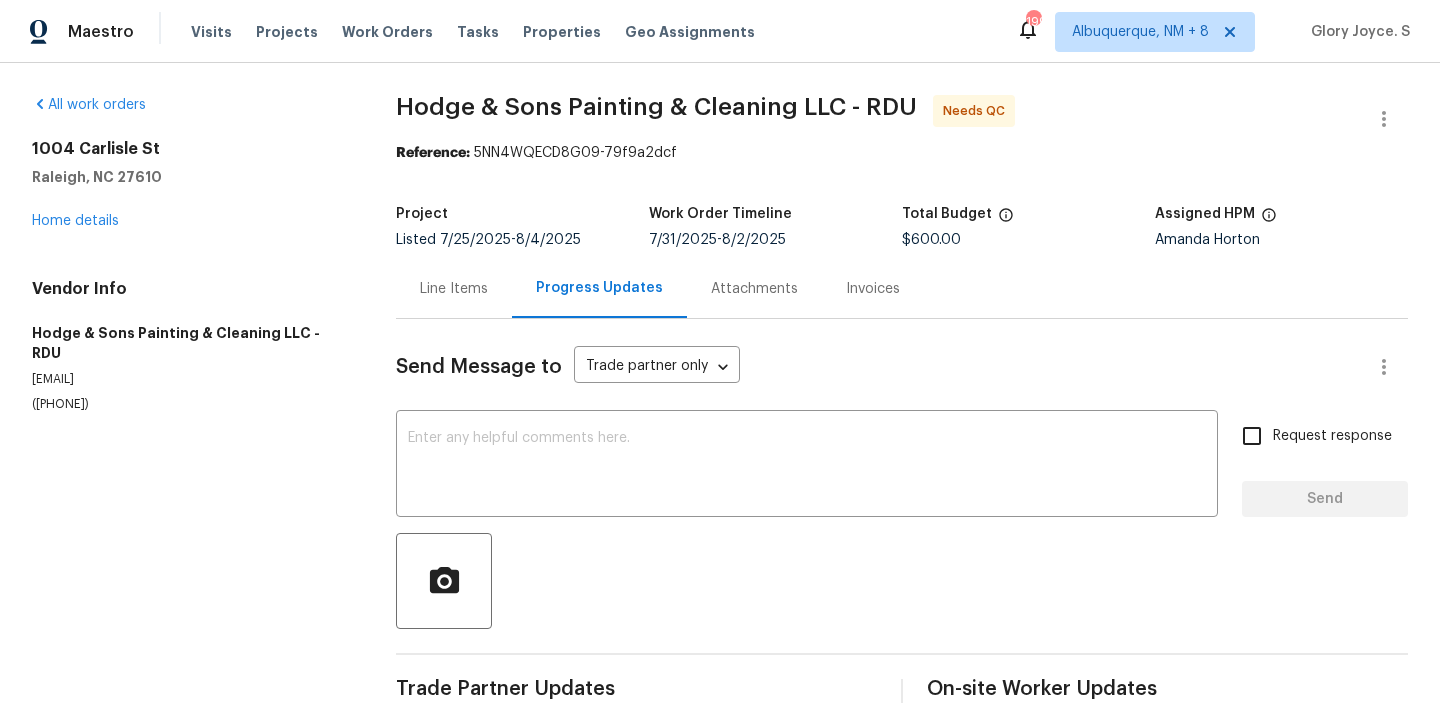 click on "Send Message to Trade partner only Trade partner only ​ x ​ Request response Send Trade Partner Updates On-site Worker Updates" at bounding box center (902, 517) 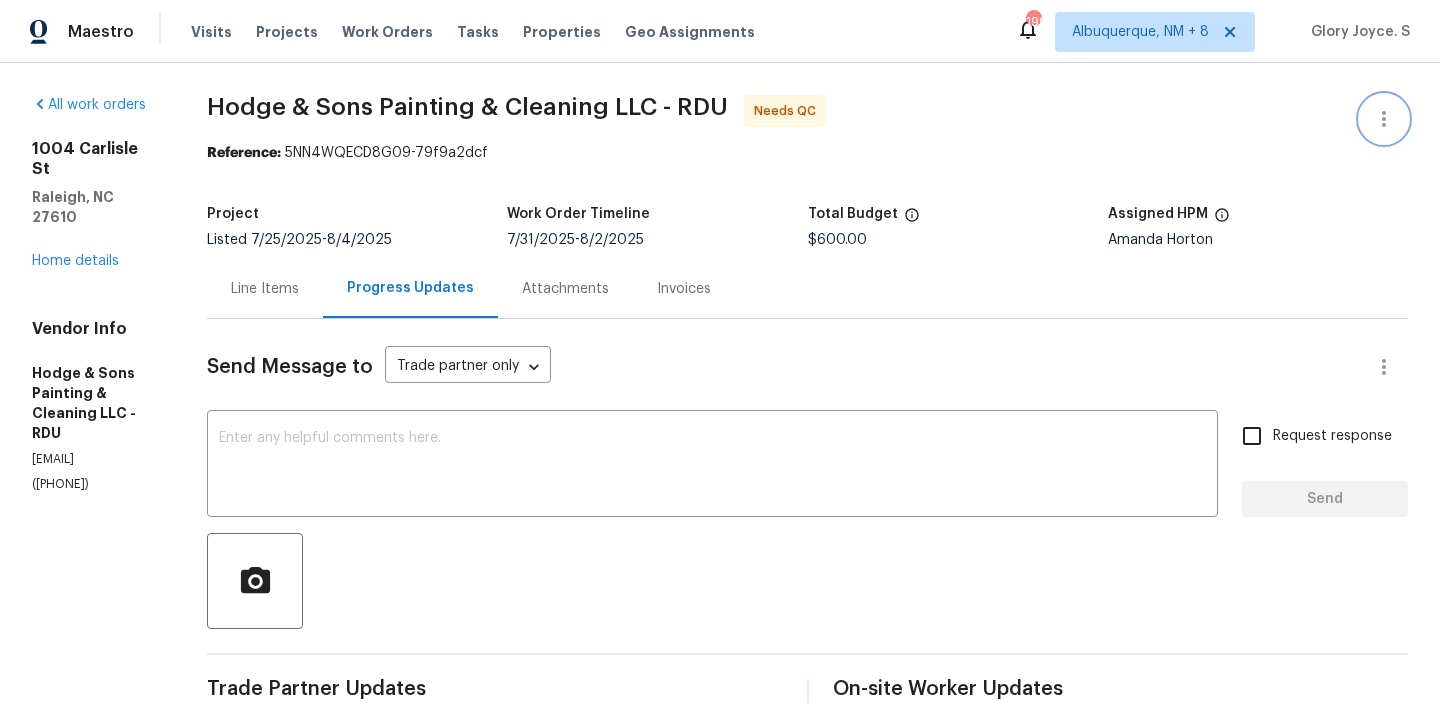 click at bounding box center (1384, 119) 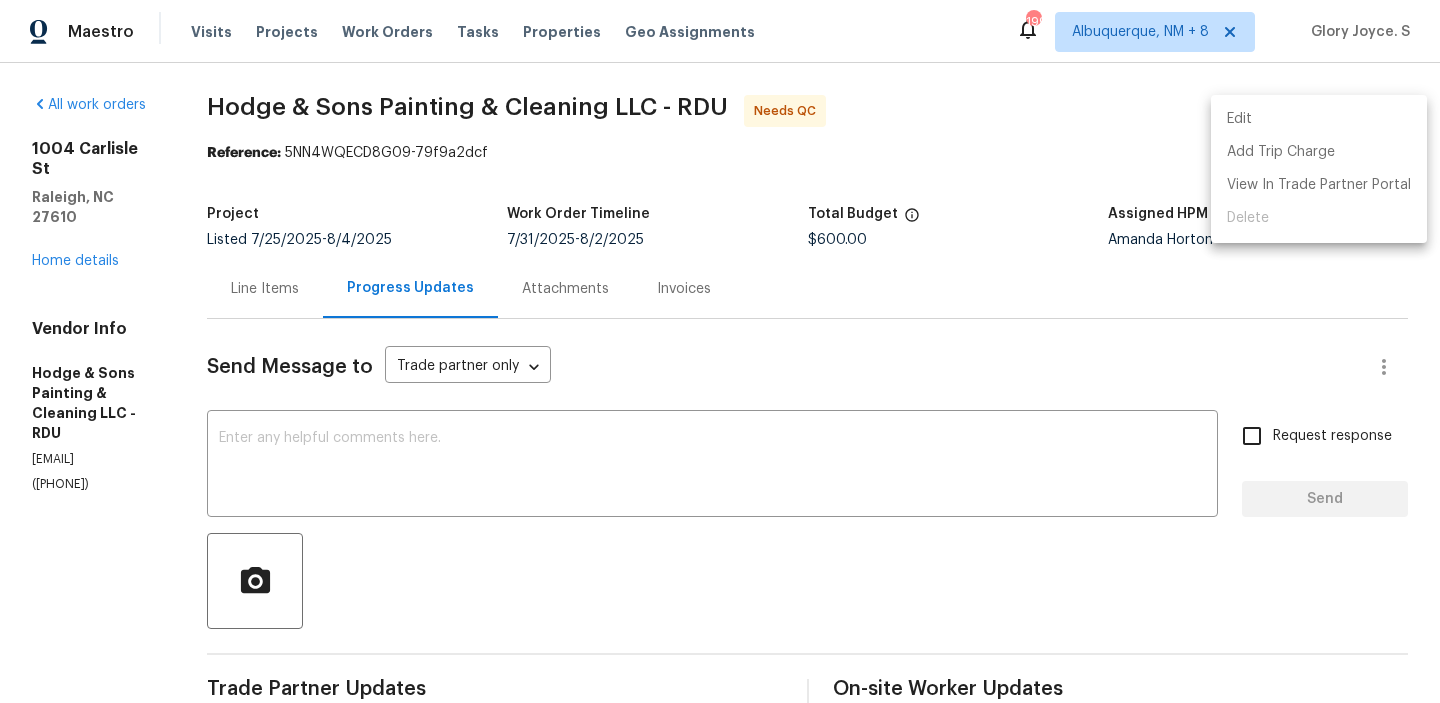 click on "Edit" at bounding box center [1319, 119] 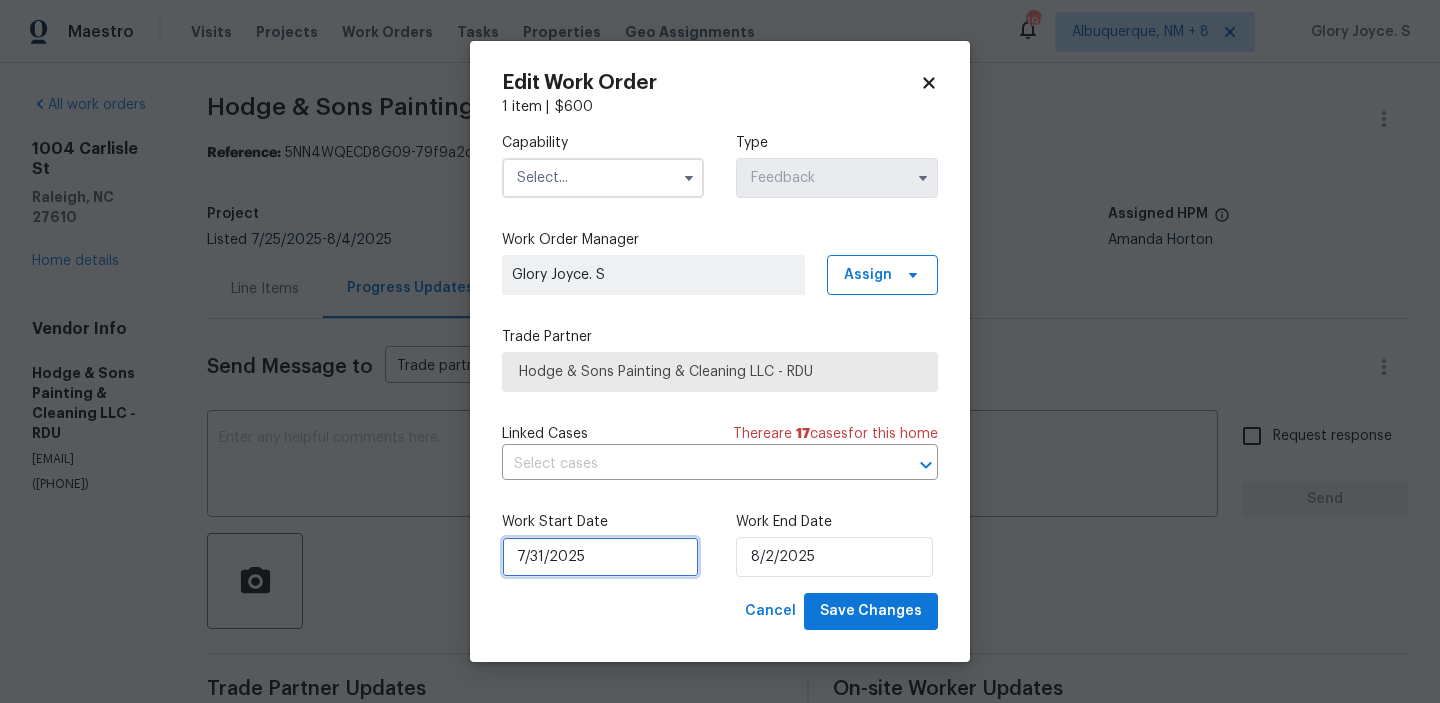 click on "7/31/2025" at bounding box center [600, 557] 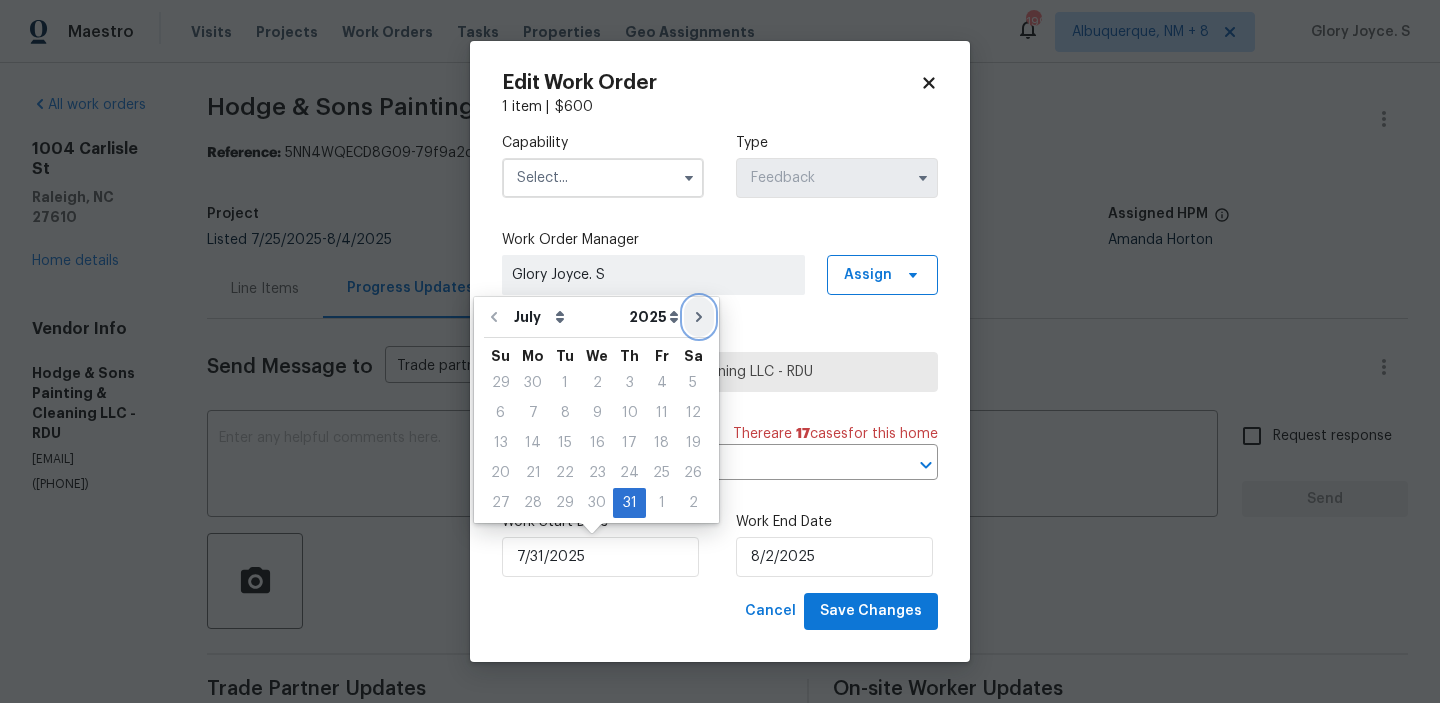 click 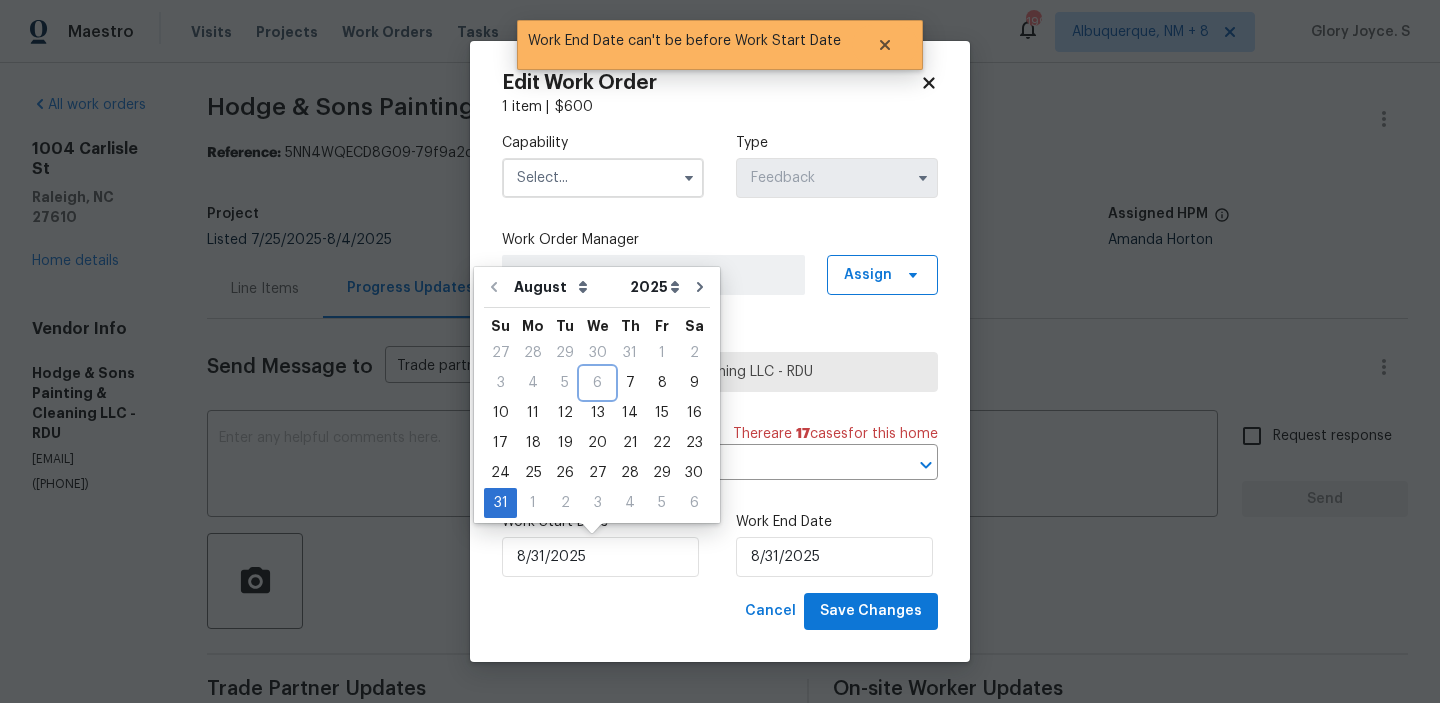 click on "6" at bounding box center [597, 383] 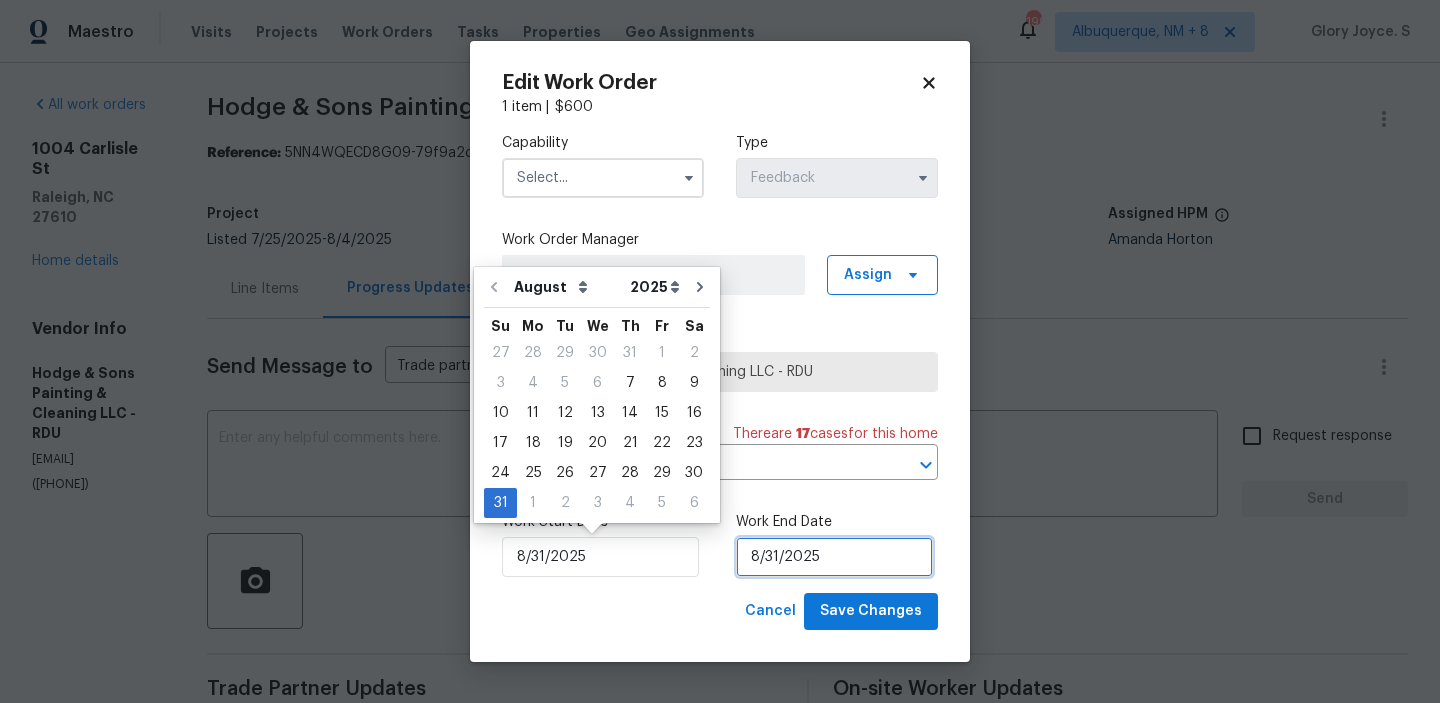 click on "8/31/2025" at bounding box center [834, 557] 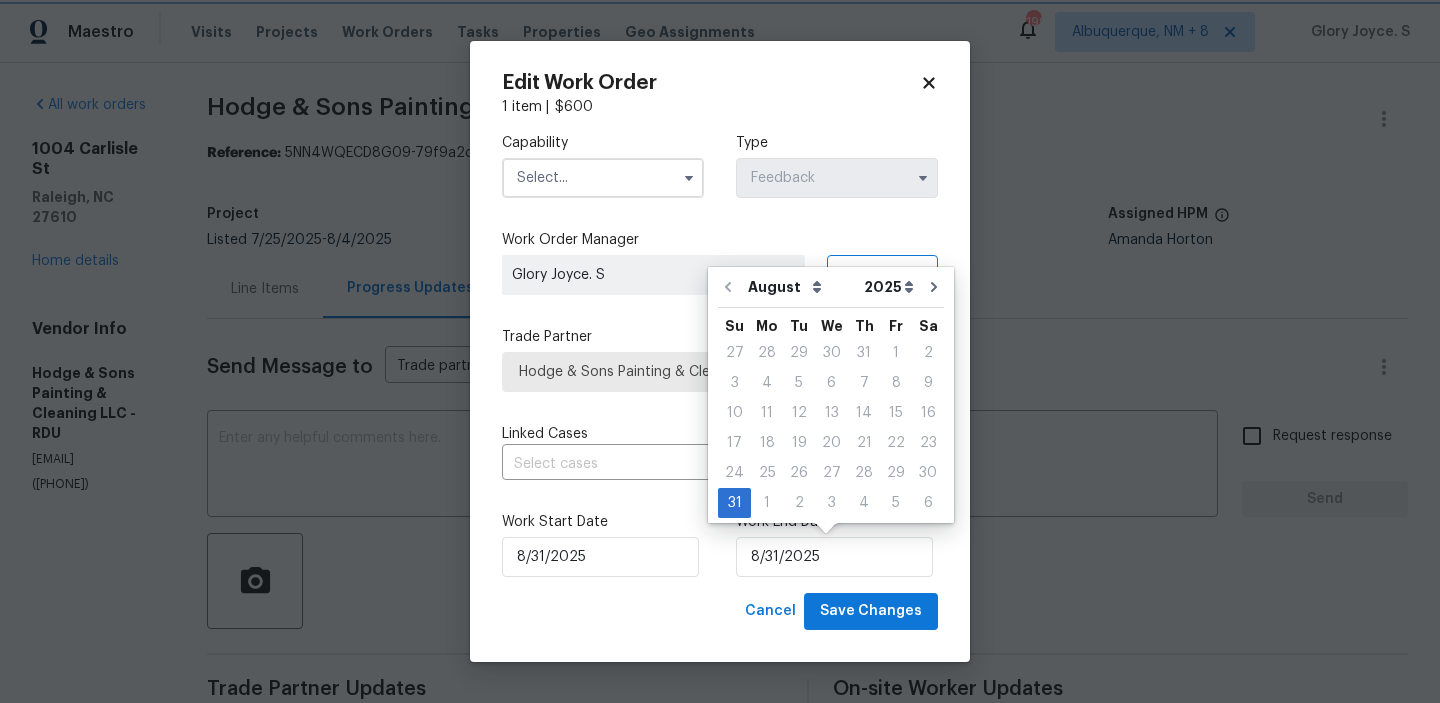 click on "Edit Work Order" at bounding box center [720, 83] 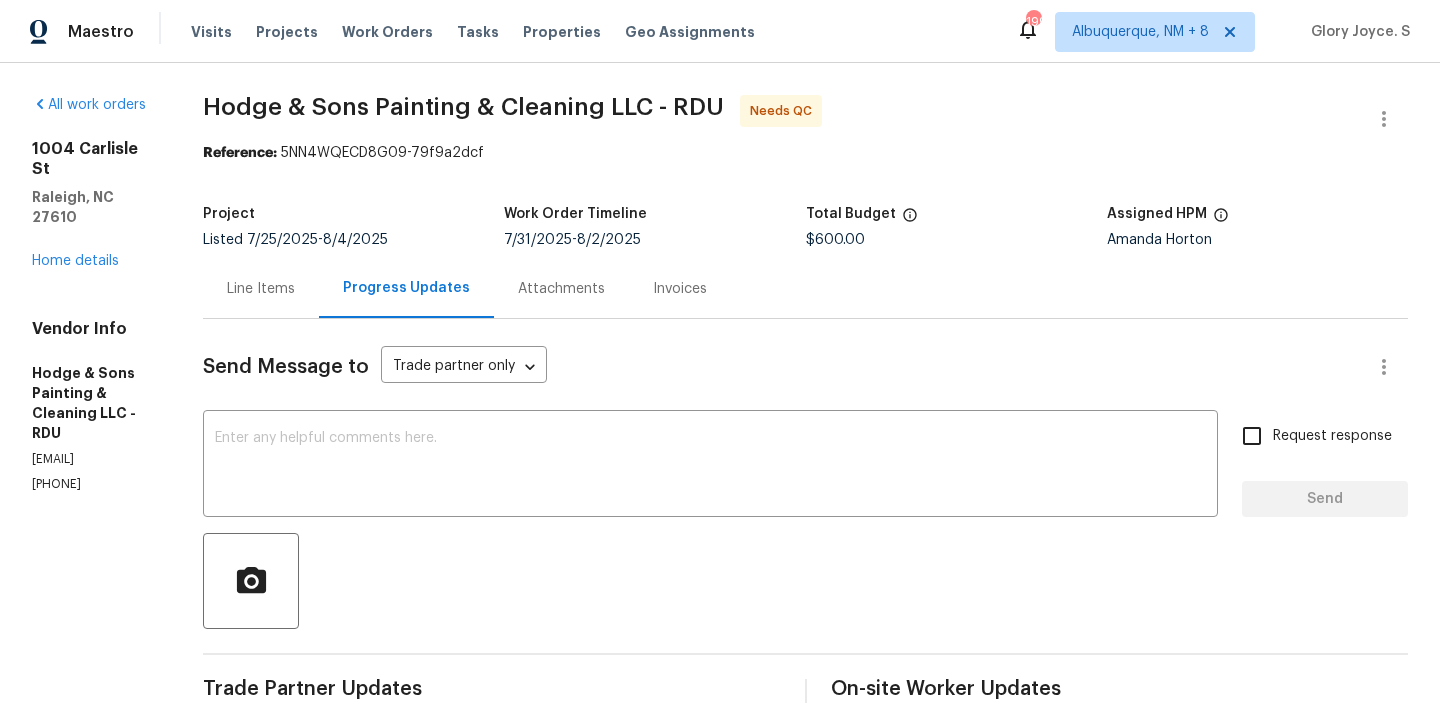 scroll, scrollTop: 0, scrollLeft: 0, axis: both 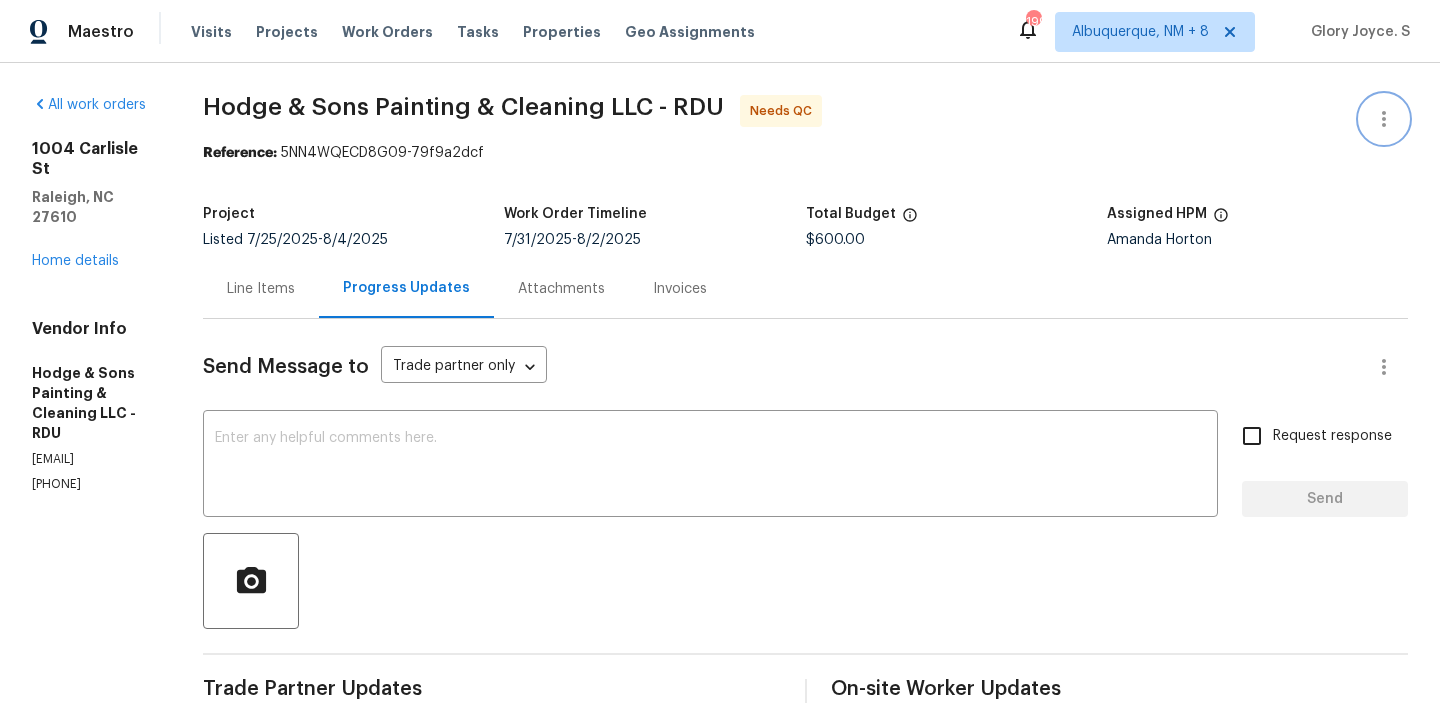 click at bounding box center [1384, 119] 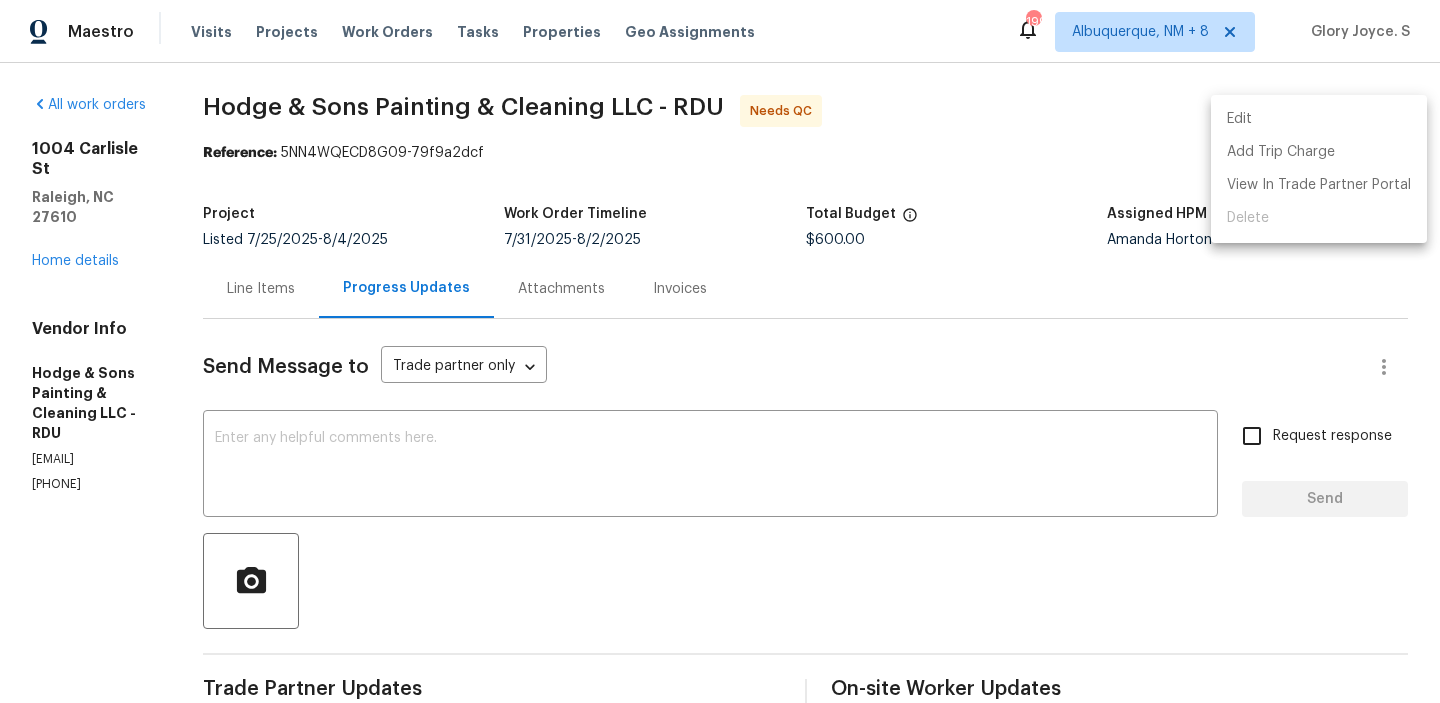 click on "Edit" at bounding box center [1319, 119] 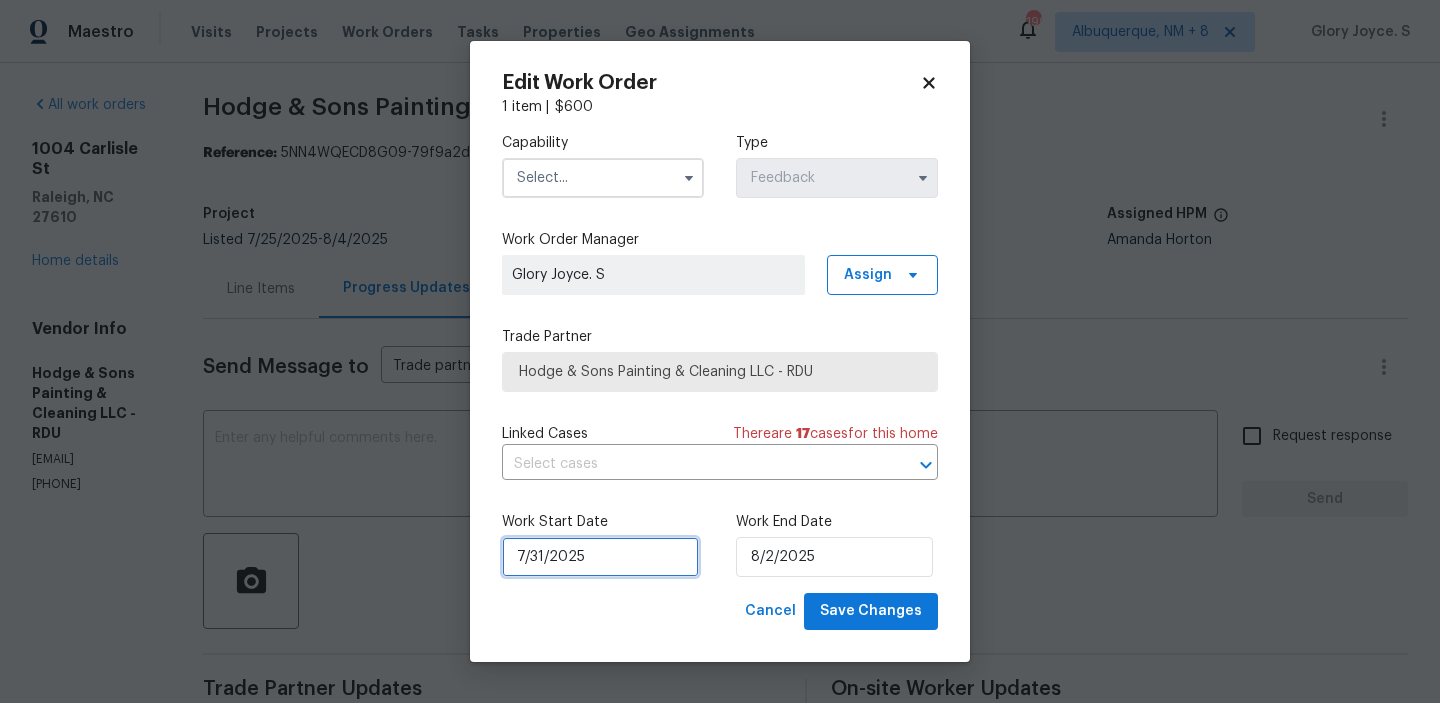 click on "7/31/2025" at bounding box center [600, 557] 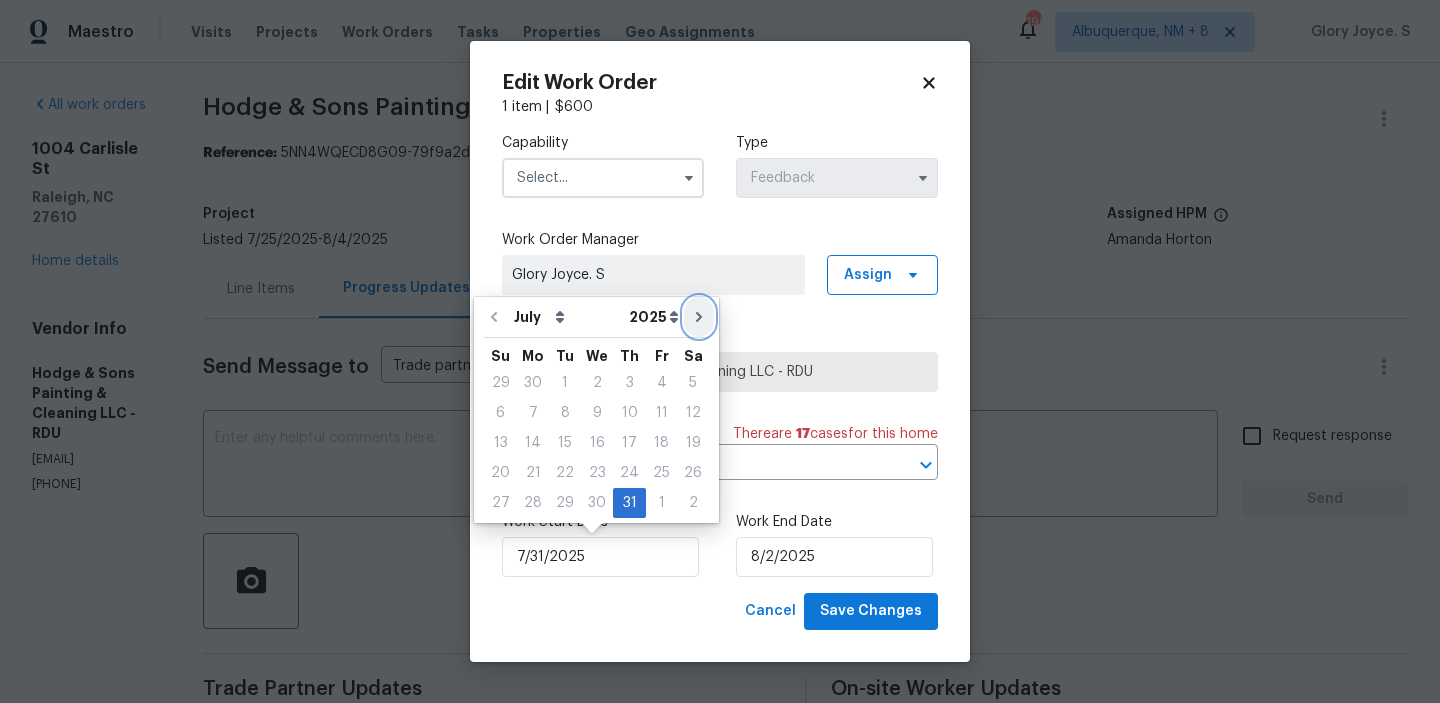 click 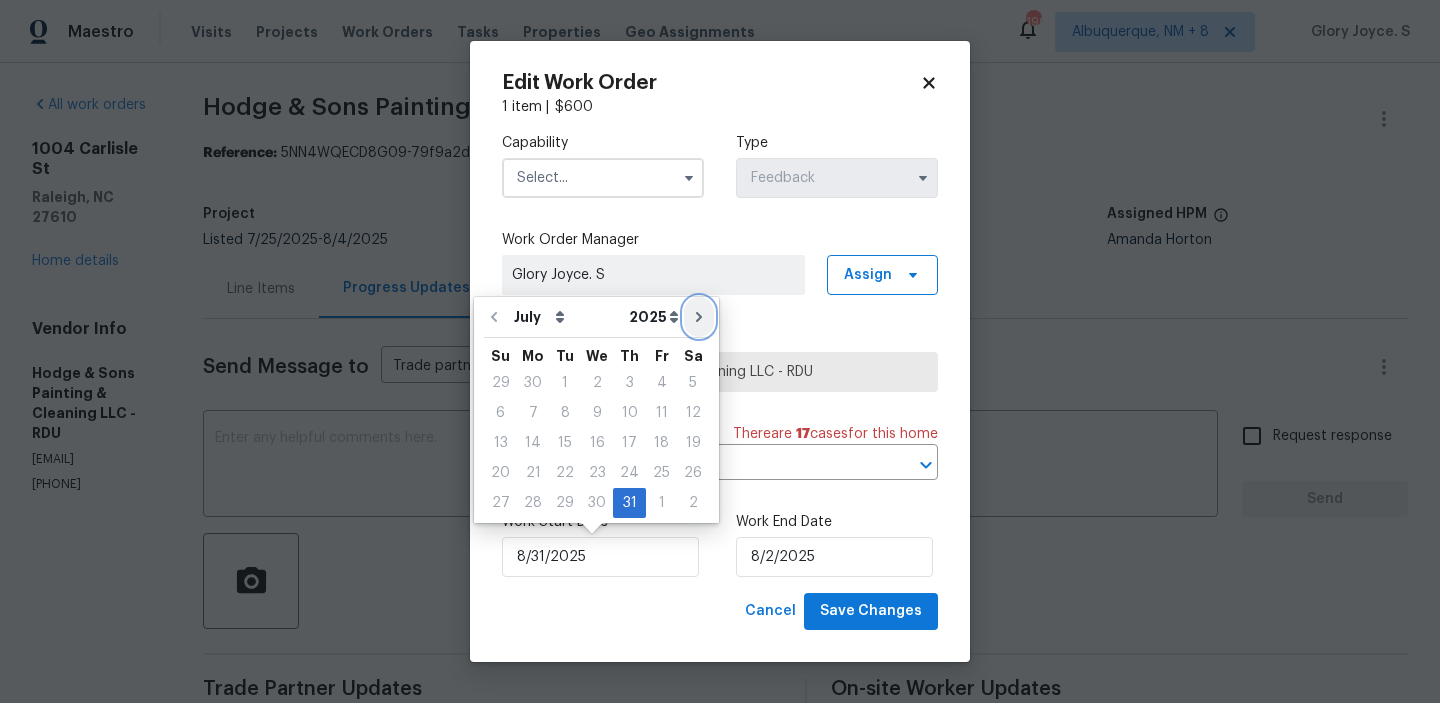 type on "8/31/2025" 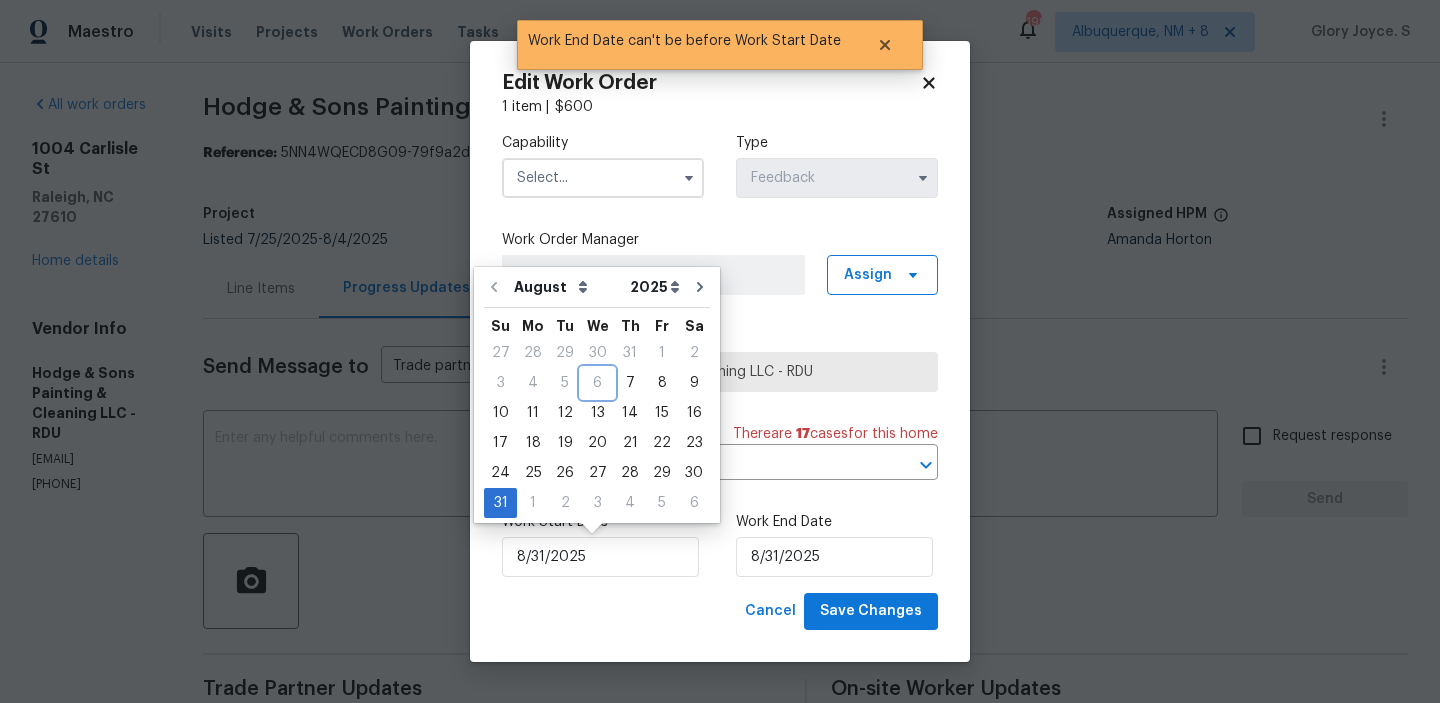 click on "6" at bounding box center (597, 383) 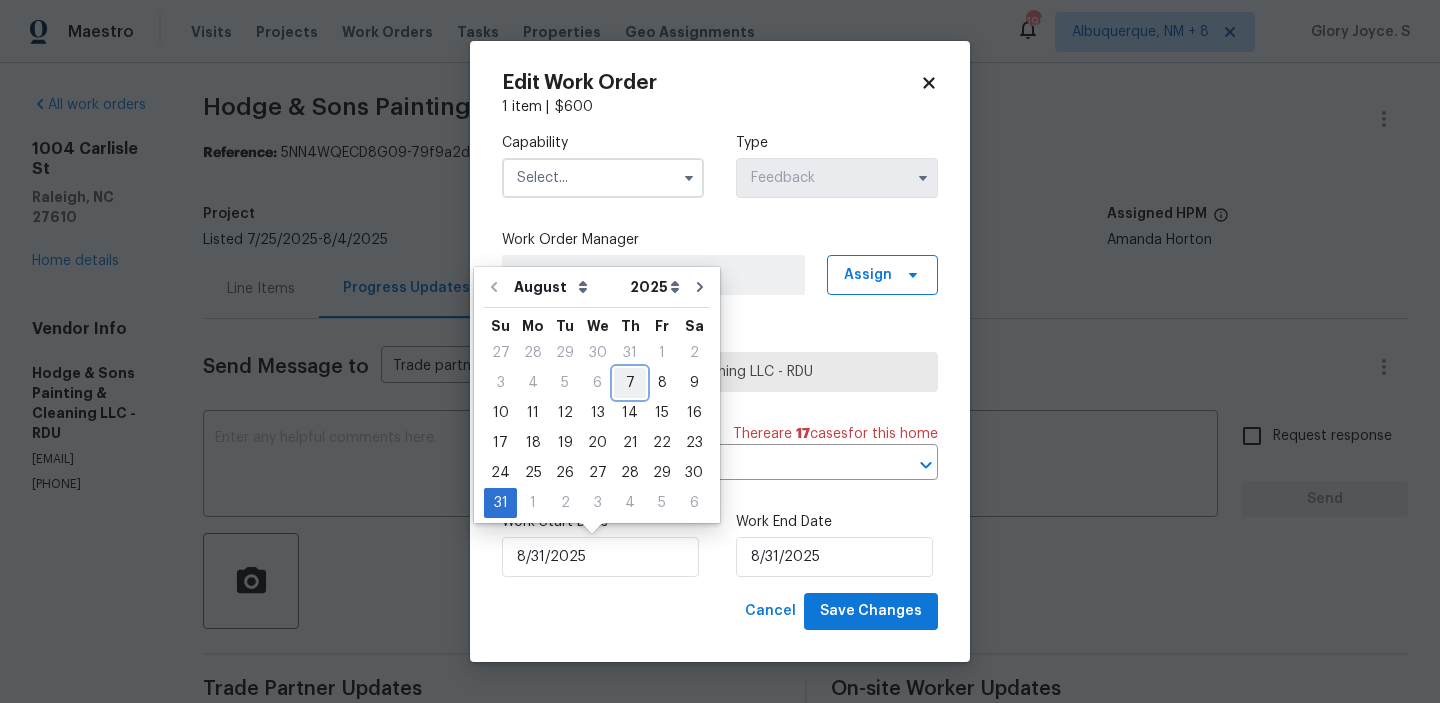 click on "7" at bounding box center (630, 383) 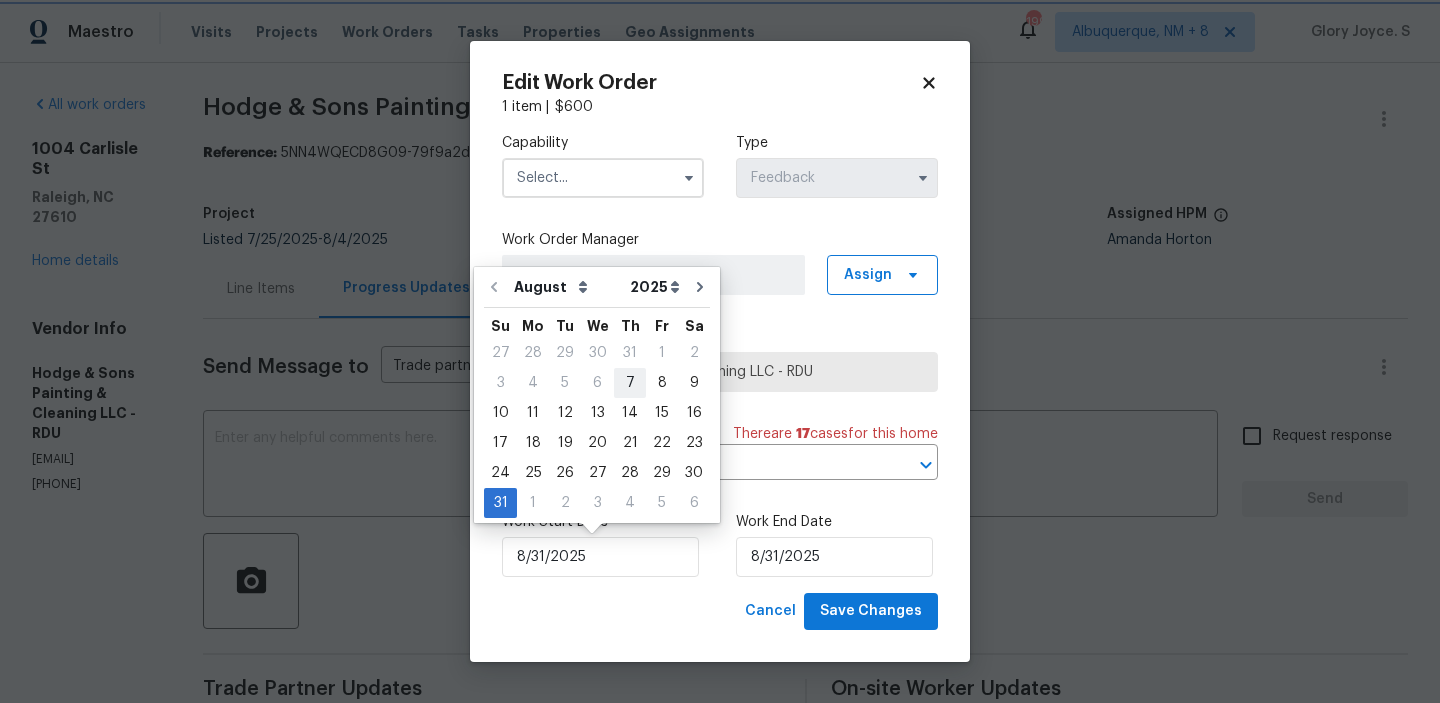 type on "8/7/2025" 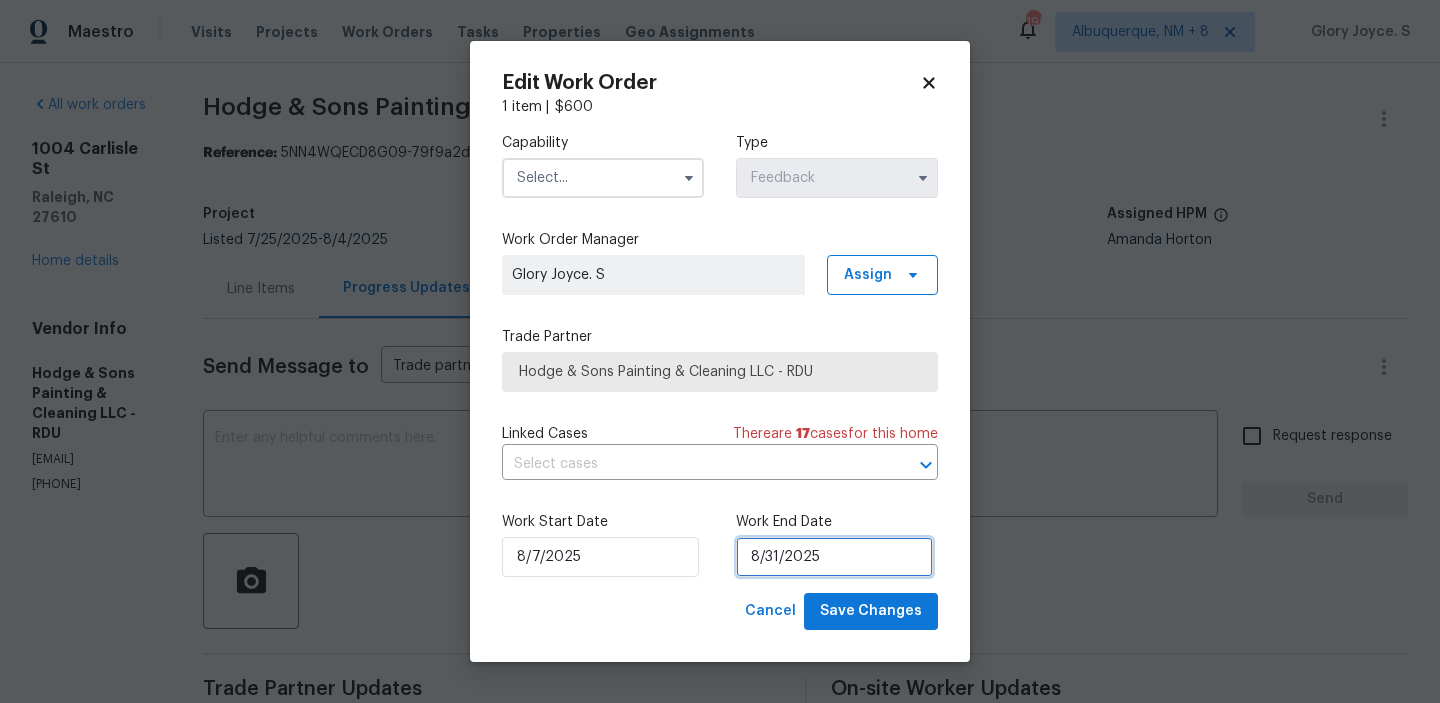 click on "8/31/2025" at bounding box center (834, 557) 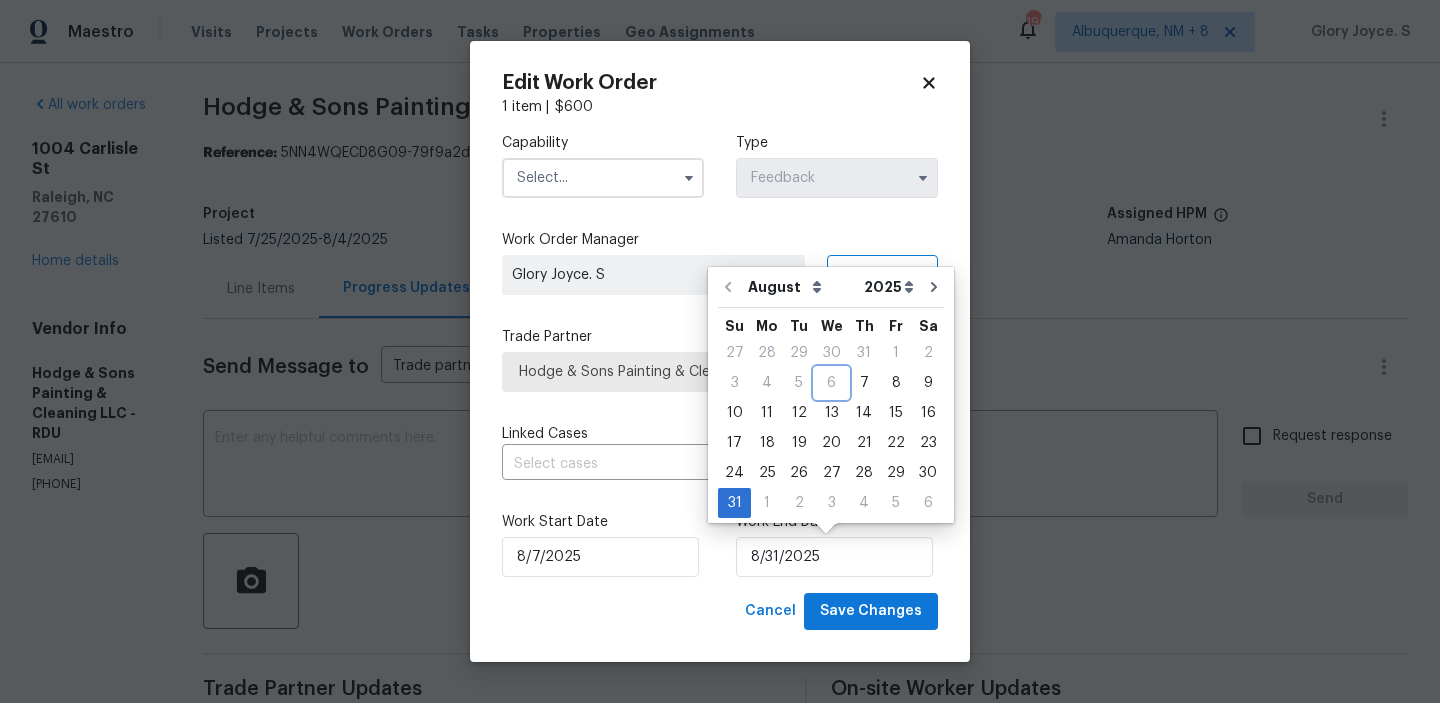 click on "6" at bounding box center (831, 383) 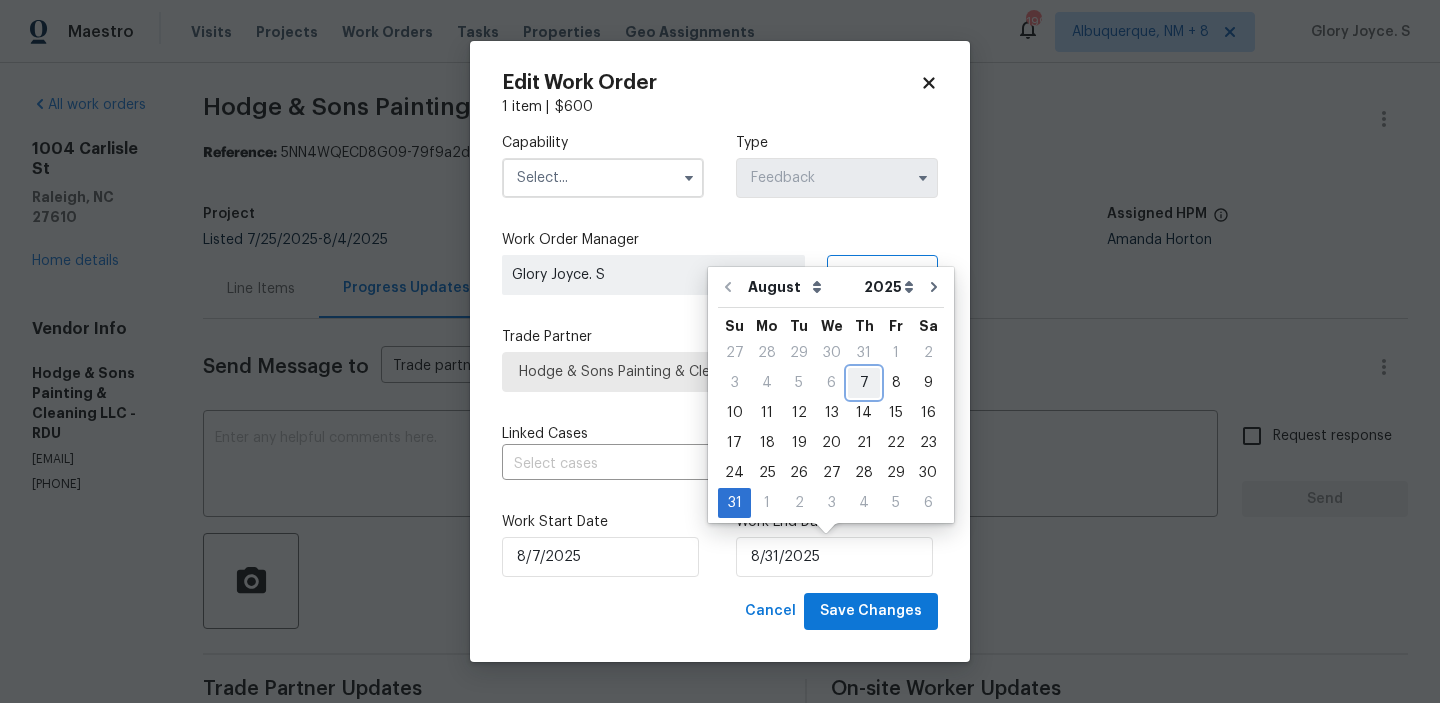 click on "7" at bounding box center (864, 383) 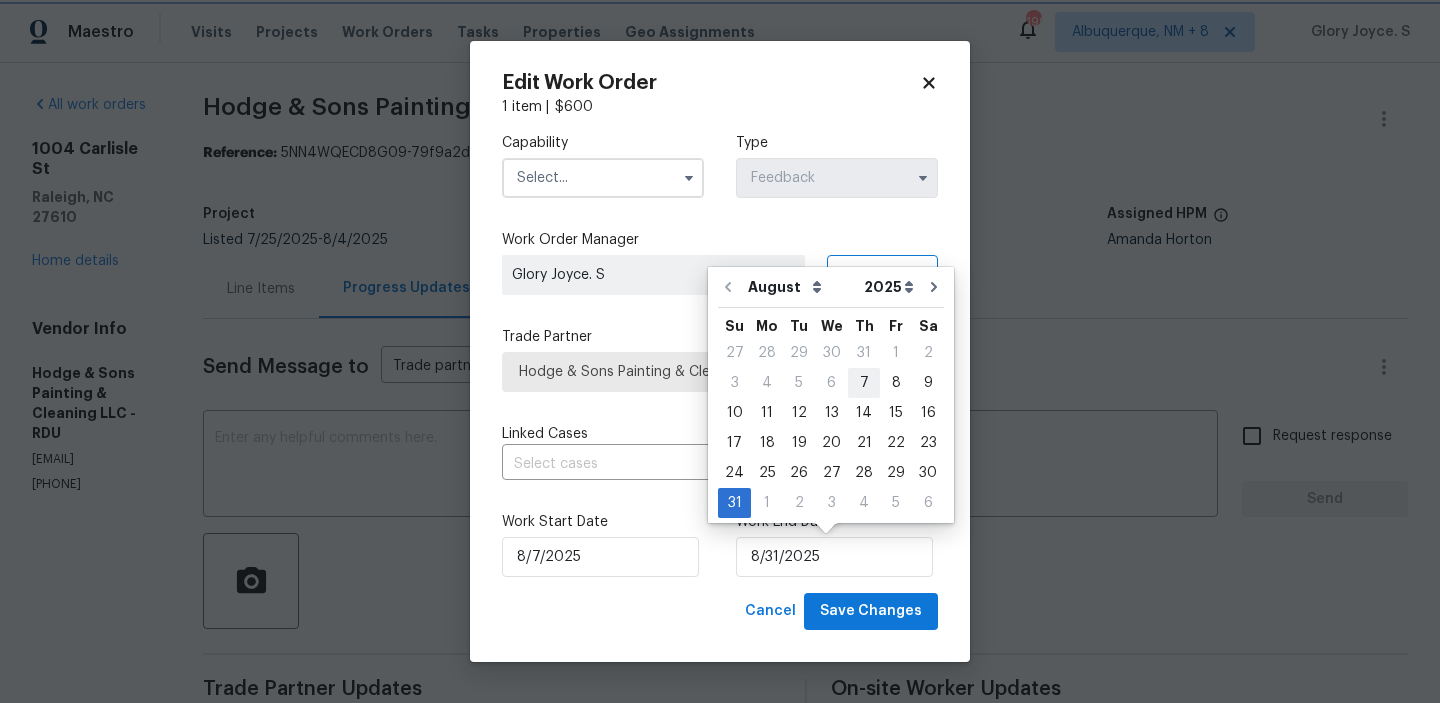 type on "8/7/2025" 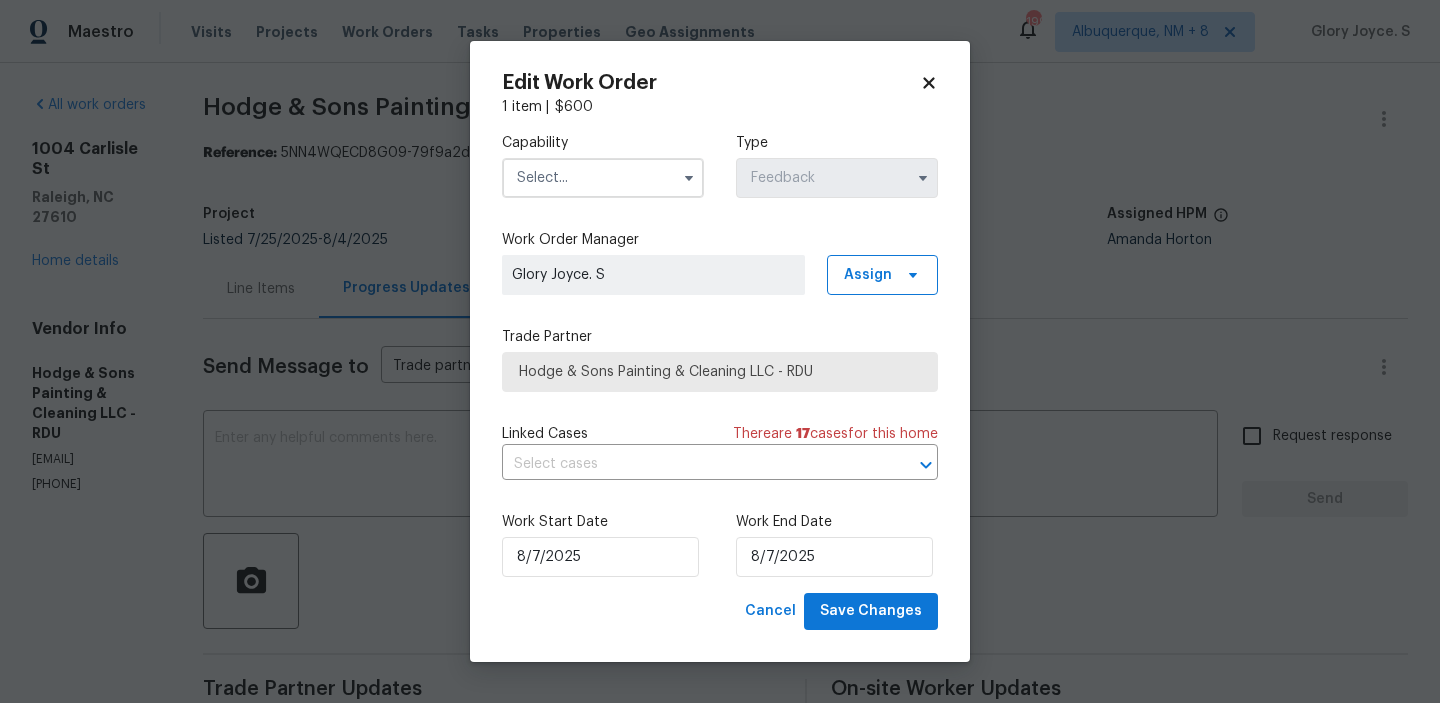 click at bounding box center [603, 178] 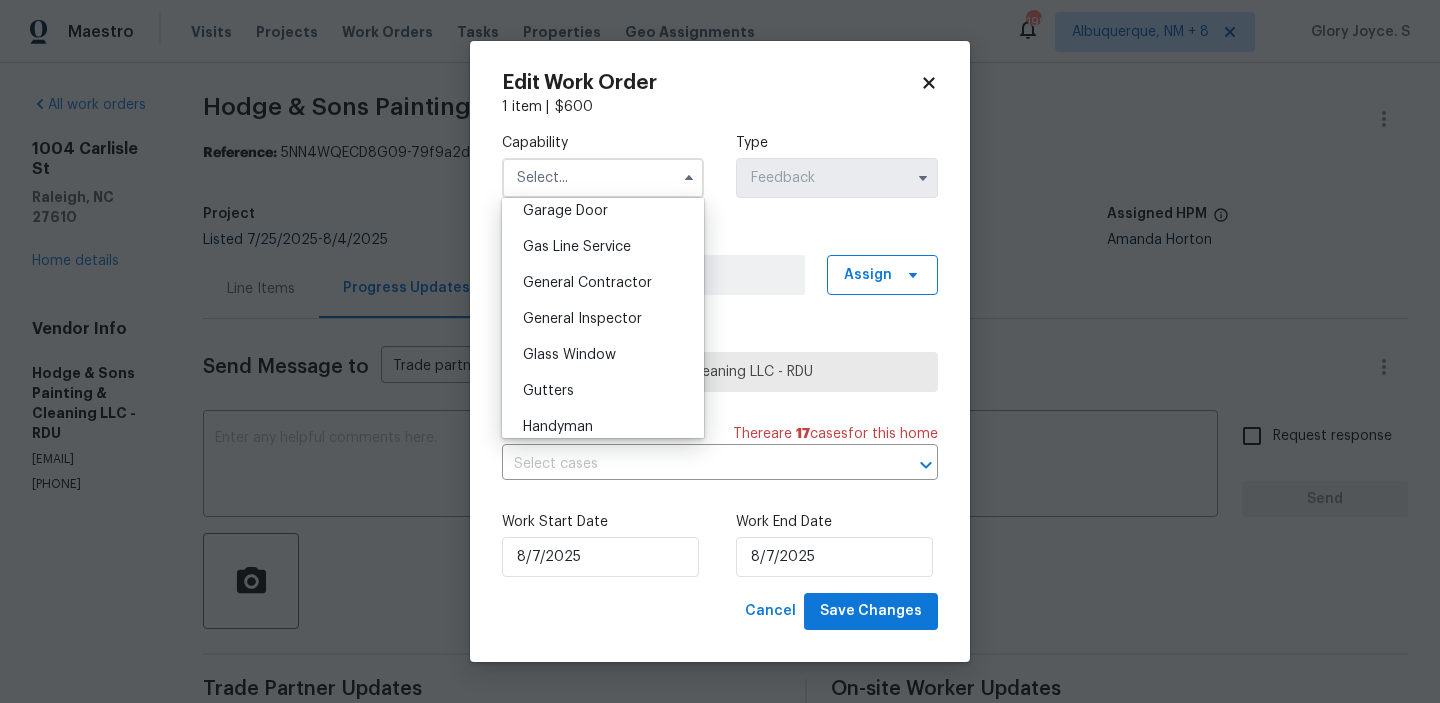 scroll, scrollTop: 914, scrollLeft: 0, axis: vertical 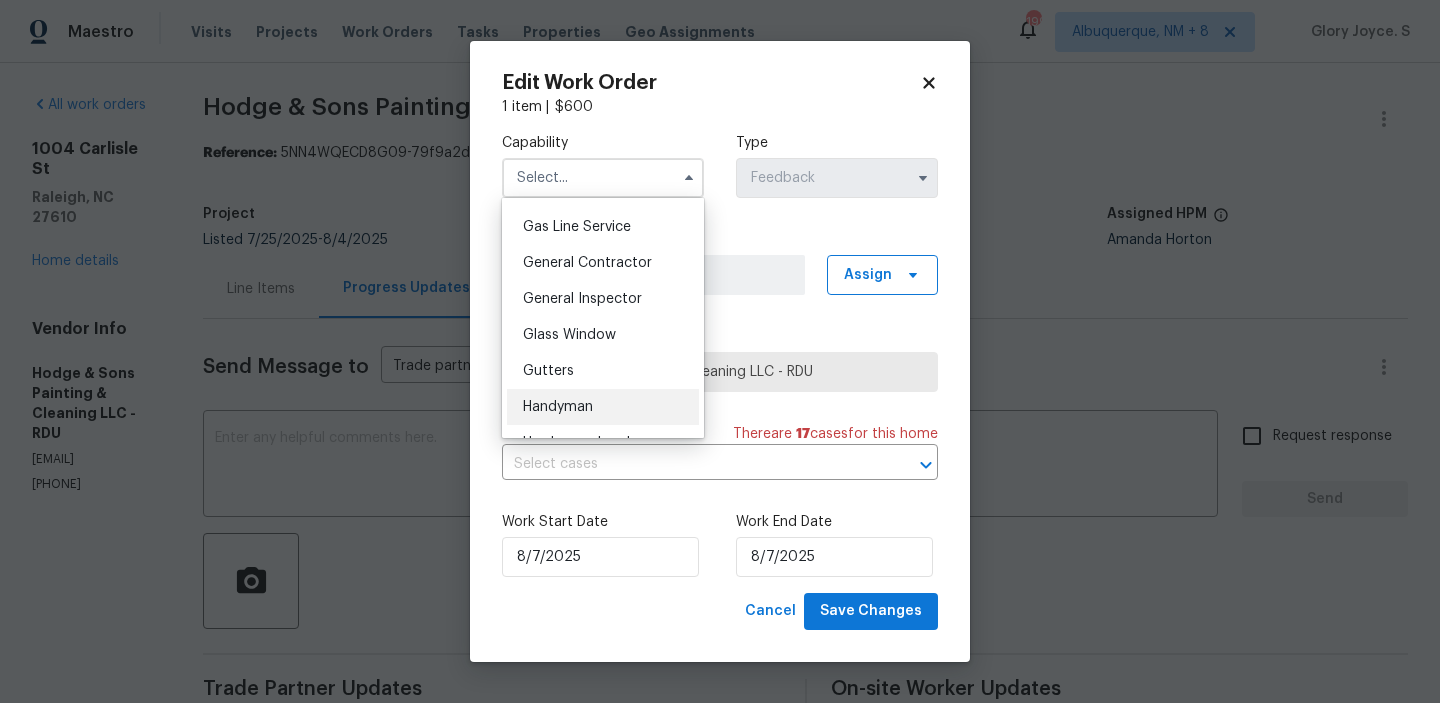 click on "Handyman" at bounding box center [603, 407] 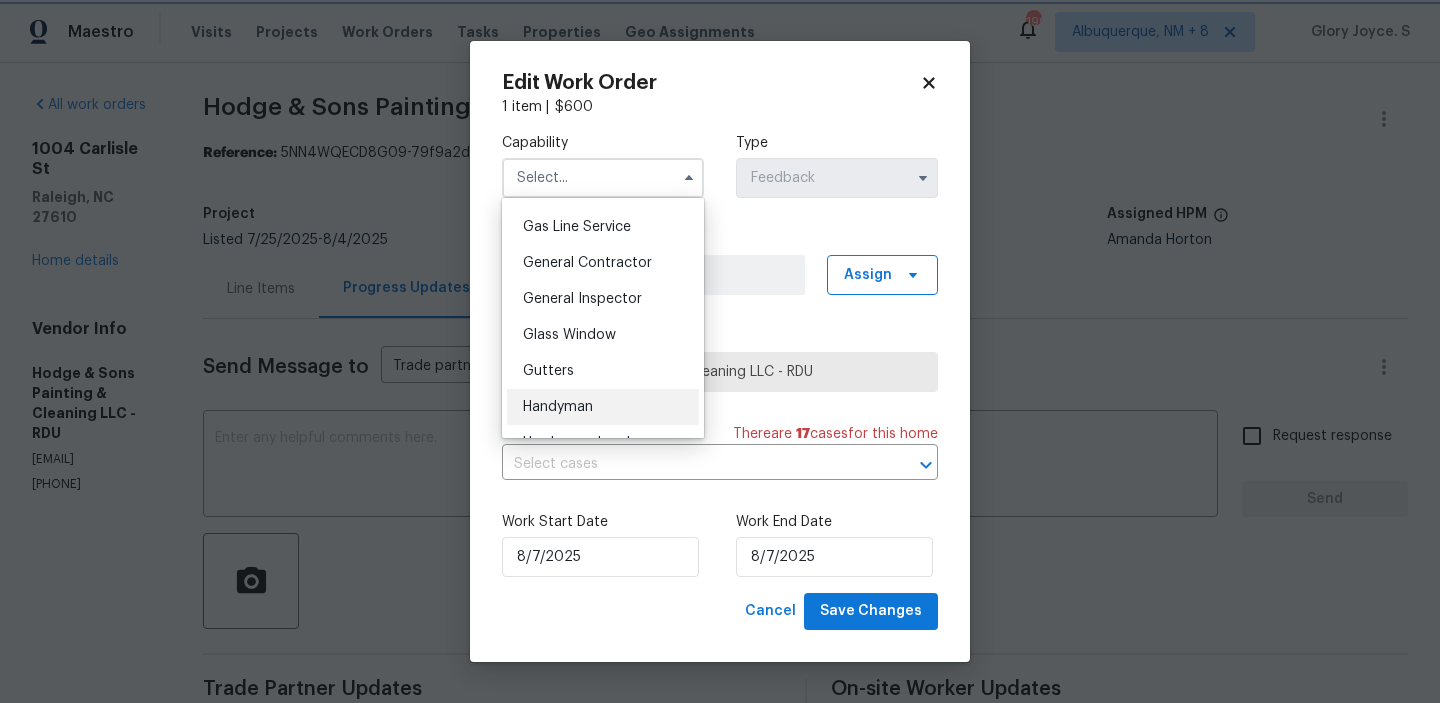 type on "Handyman" 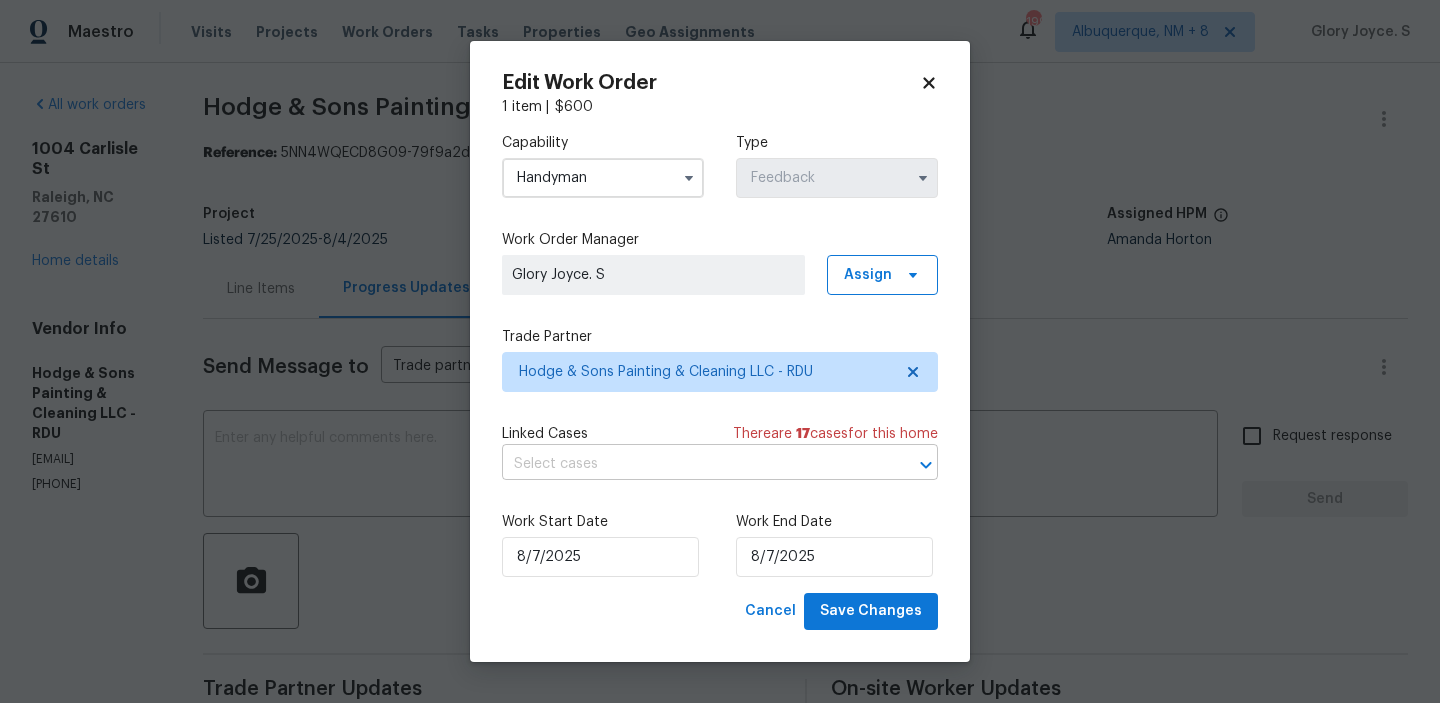 click at bounding box center (692, 464) 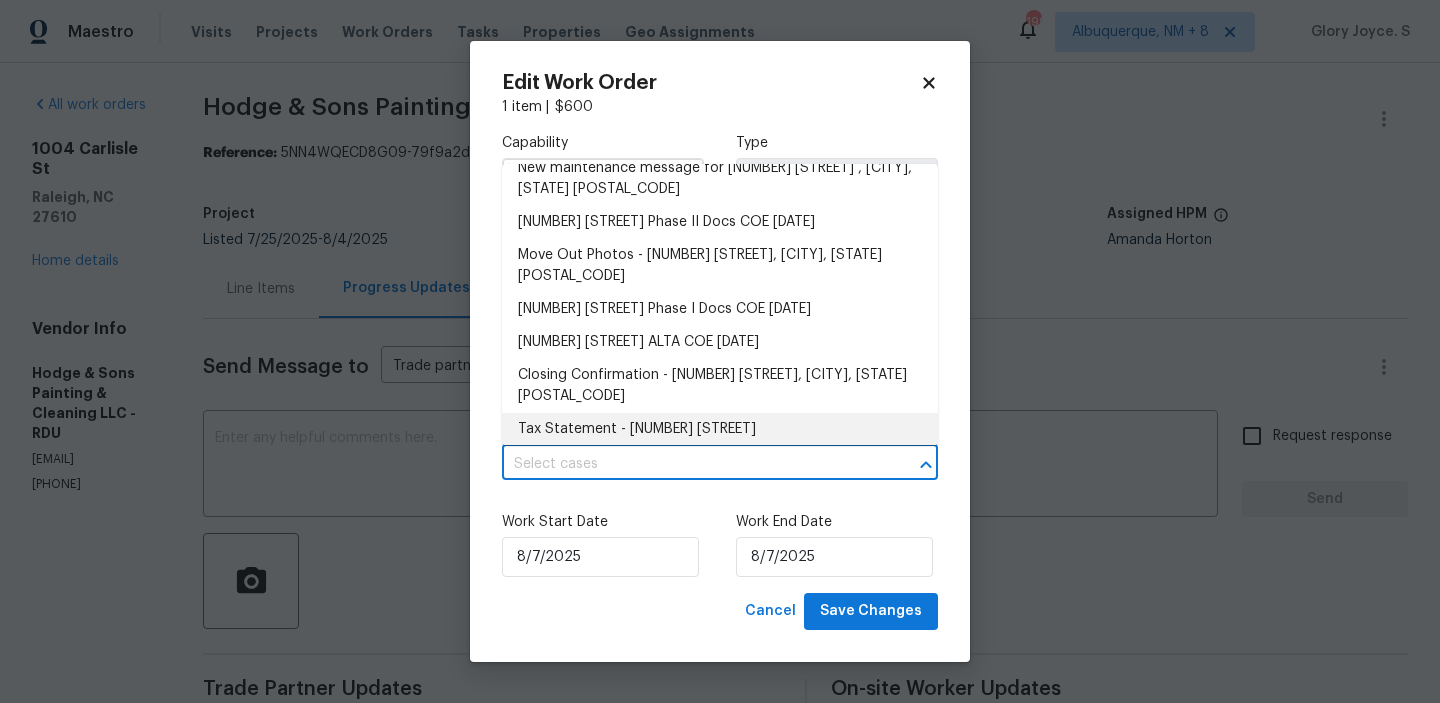 scroll, scrollTop: 480, scrollLeft: 0, axis: vertical 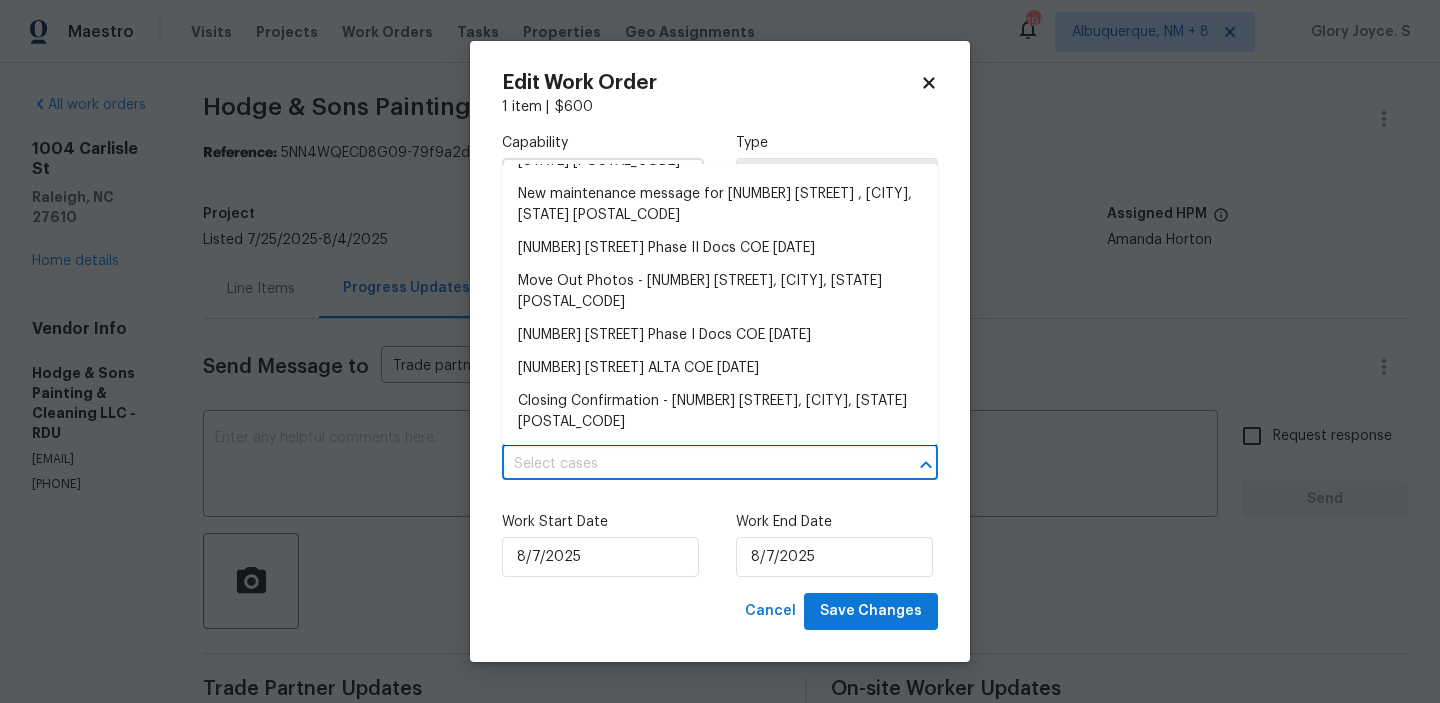 click at bounding box center (692, 464) 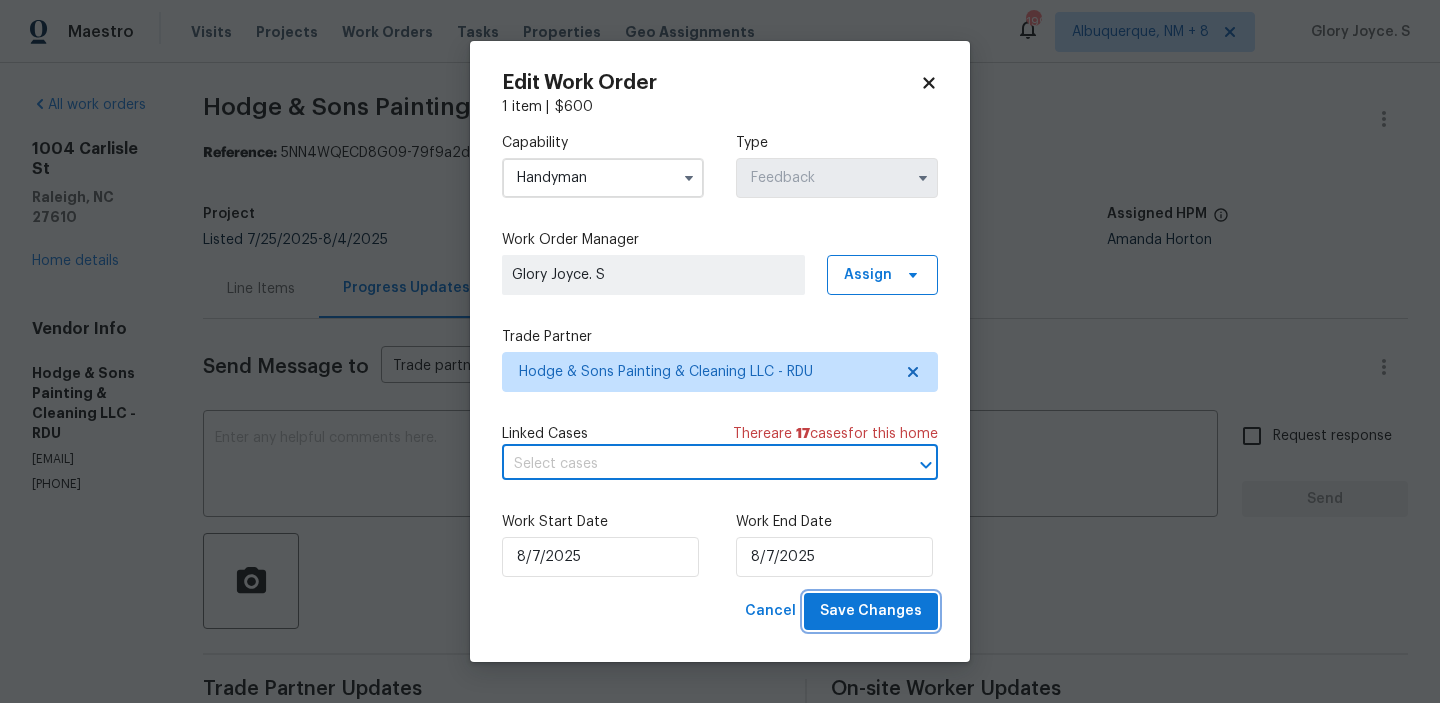 click on "Save Changes" at bounding box center [871, 611] 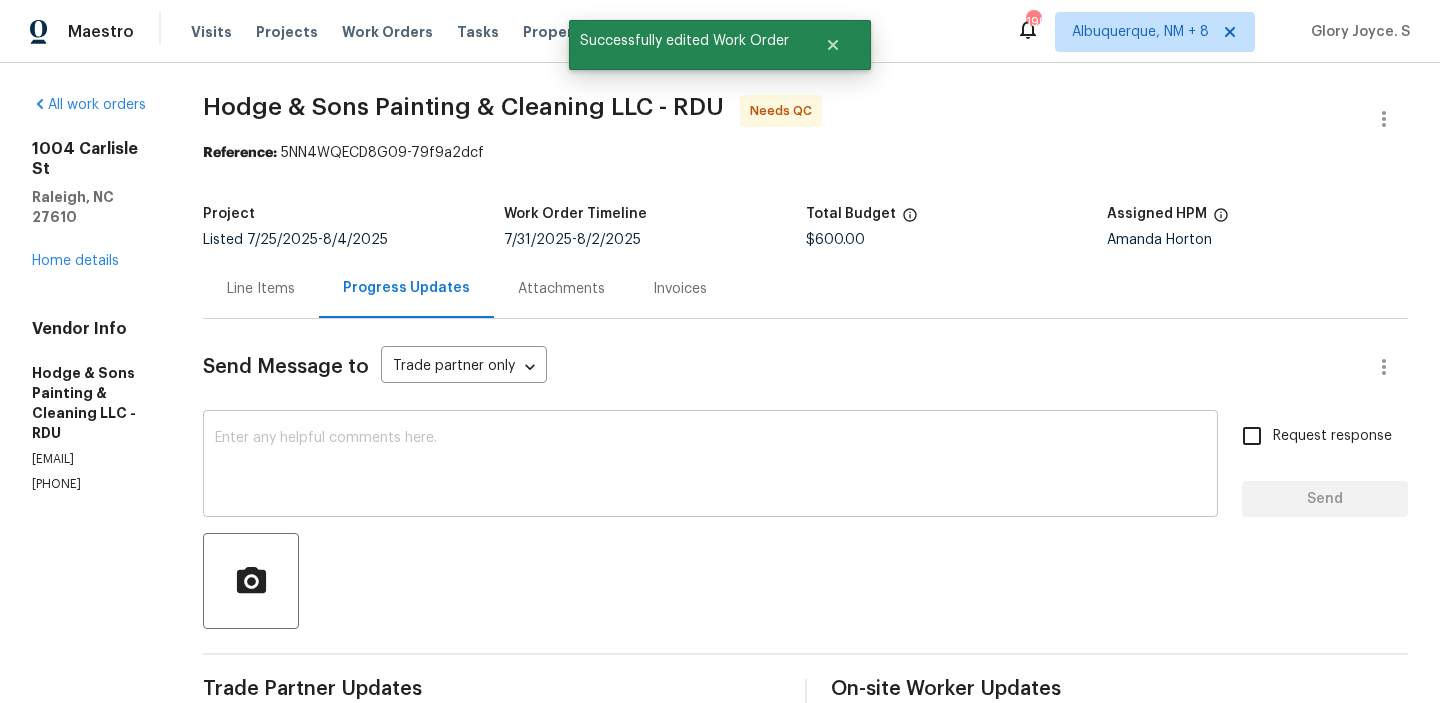 click at bounding box center (710, 466) 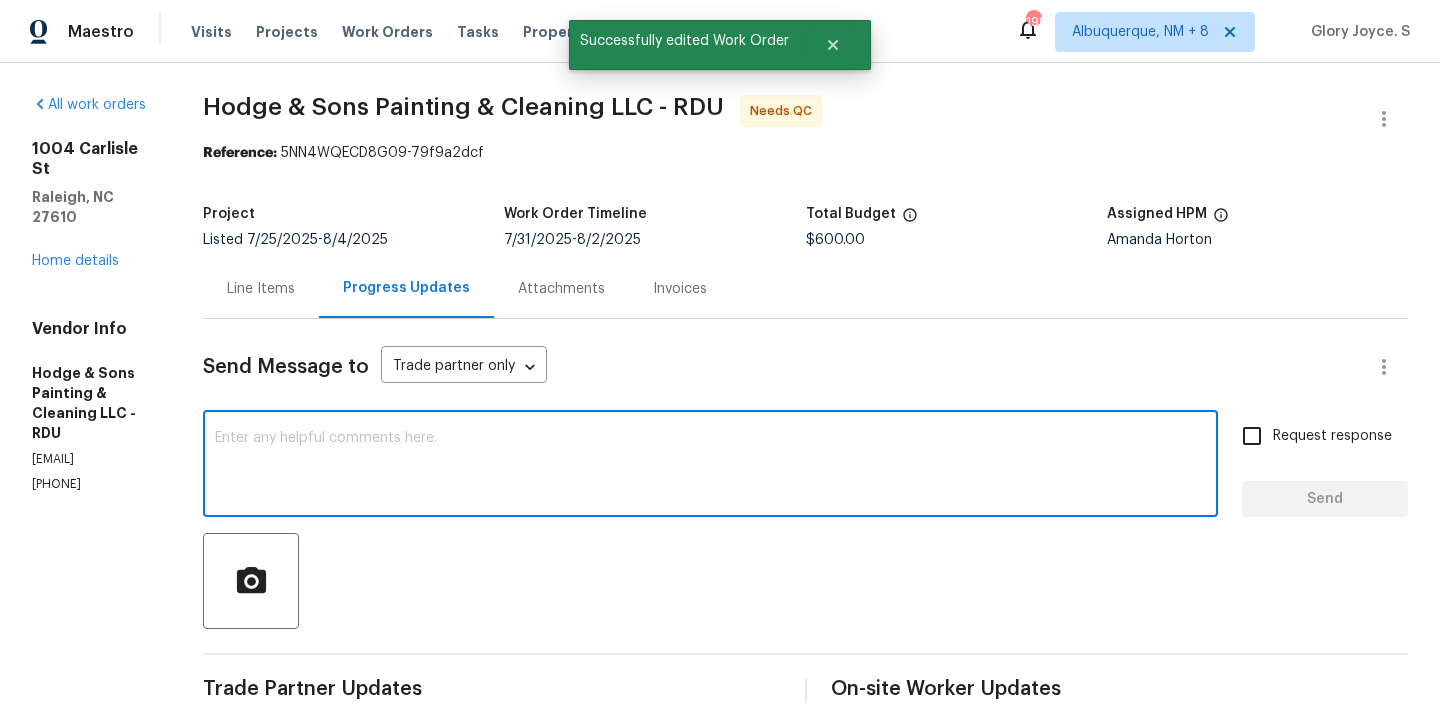 paste on "The BR team has approved the cost, and it has been updated." 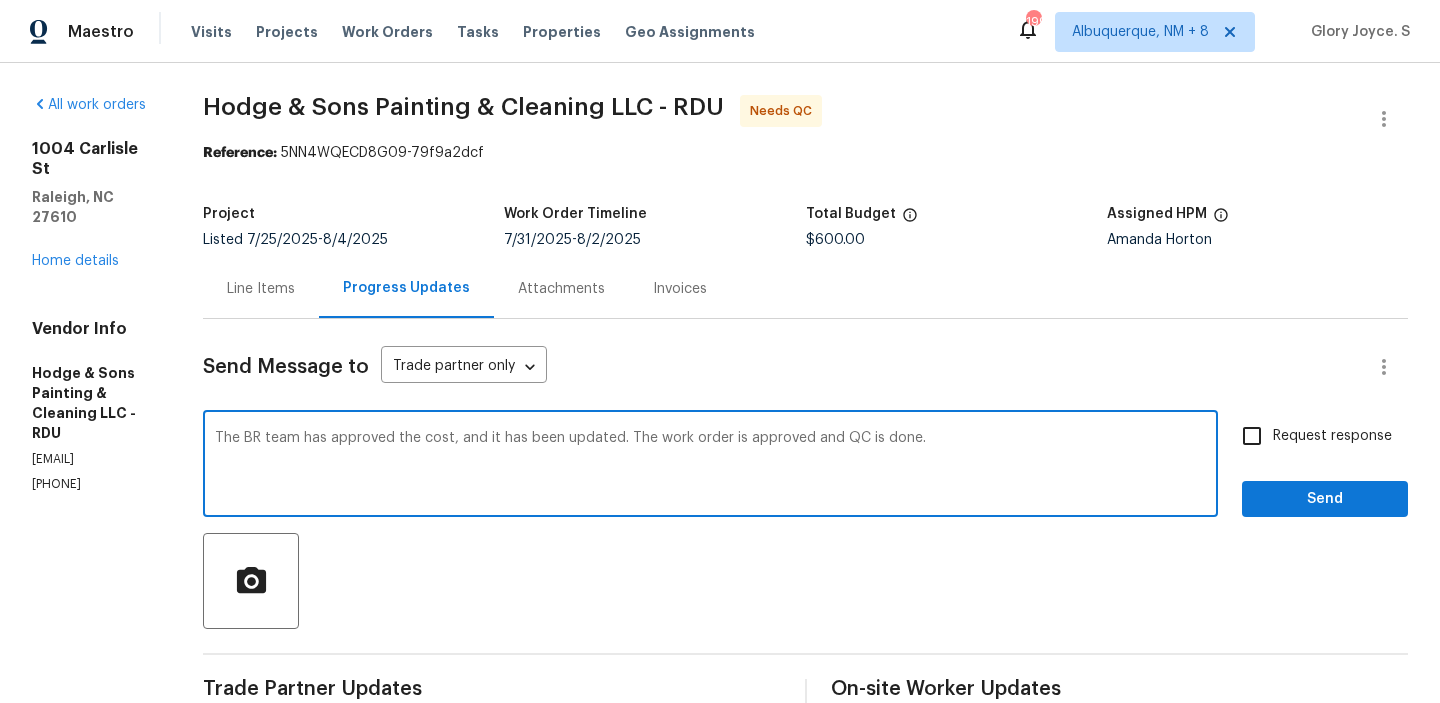 click on "The BR team has approved the cost, and it has been updated. The work order is approved and QC is done." at bounding box center (710, 466) 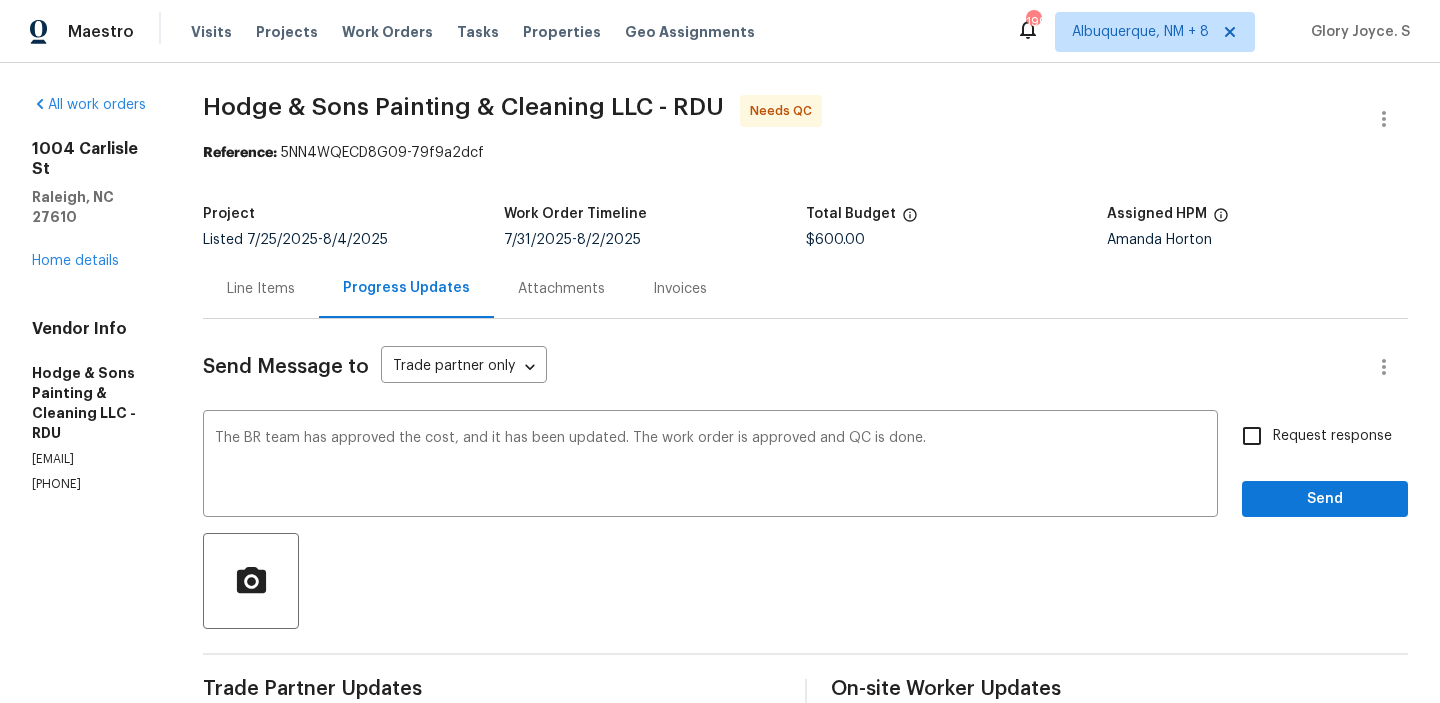 click on "Send Message to Trade partner only Trade partner only ​ The BR team has approved the cost, and it has been updated. The work order is approved and QC is done. x ​ Request response Send Trade Partner Updates Glory Joyce. S 08/07/2025 10:01 AM Thanks for letting us know that. Let me check with the BR team and will get back. Christopher Hodge 08/07/2025 7:27 AM Job is complete Glory Joyce. S 08/07/2025 7:23 AM As per BR advice, we have to wait until the power company resolves this issue, so we have planned to close out the work order with a trip charge of $75. Glory Joyce. S 08/06/2025 1:23 PM As per BR advice, we have to wait until the power company resolves this issue, so we have planned to close out the work order with a trip charge of  $75. Christopher Hodge 08/06/2025 12:27 PM Just gotta paint Christopher Hodge 08/06/2025 12:26 PM Yes no water leak cracks already fixed Glory Joyce. S 08/06/2025 10:57 AM Glory Joyce. S 08/06/2025 10:56 AM Christopher Hodge 08/06/2025 10:02 AM Pictures in before photos" at bounding box center (805, 1338) 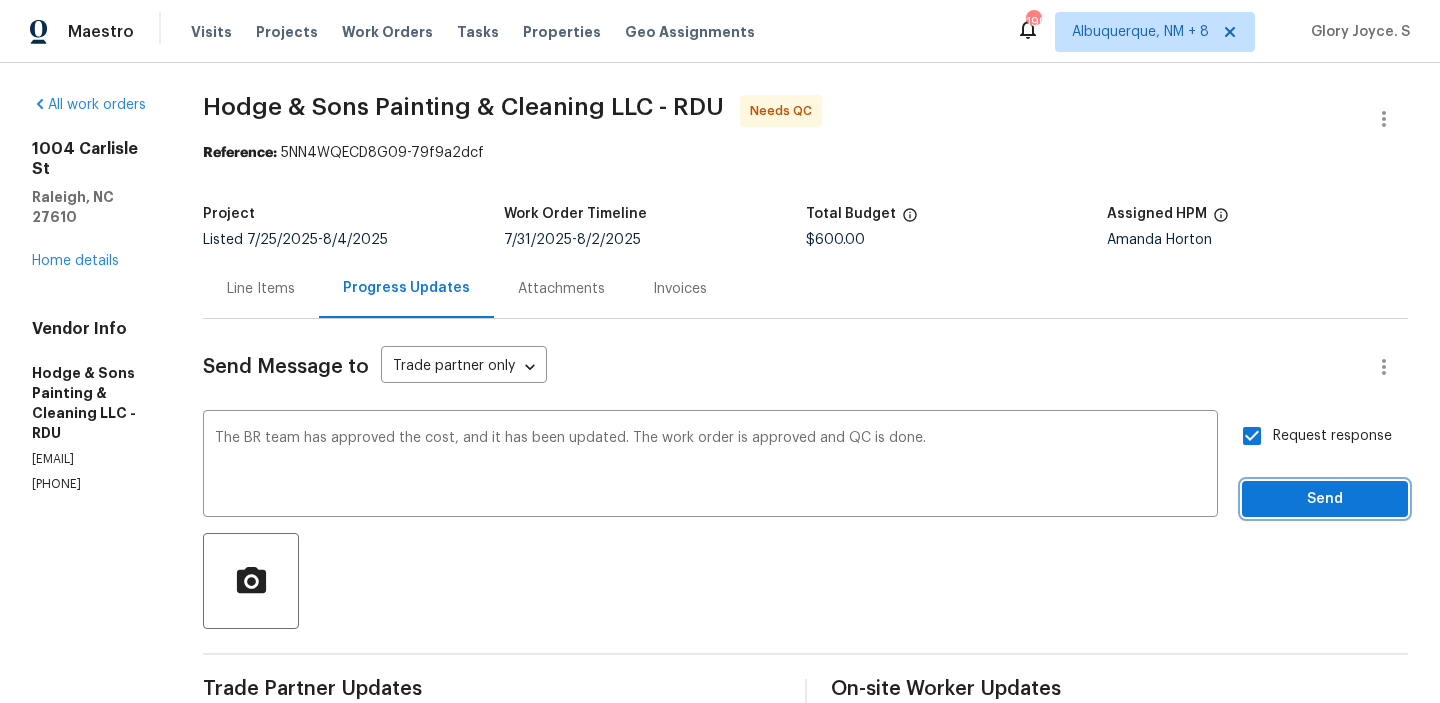 click on "Send" at bounding box center [1325, 499] 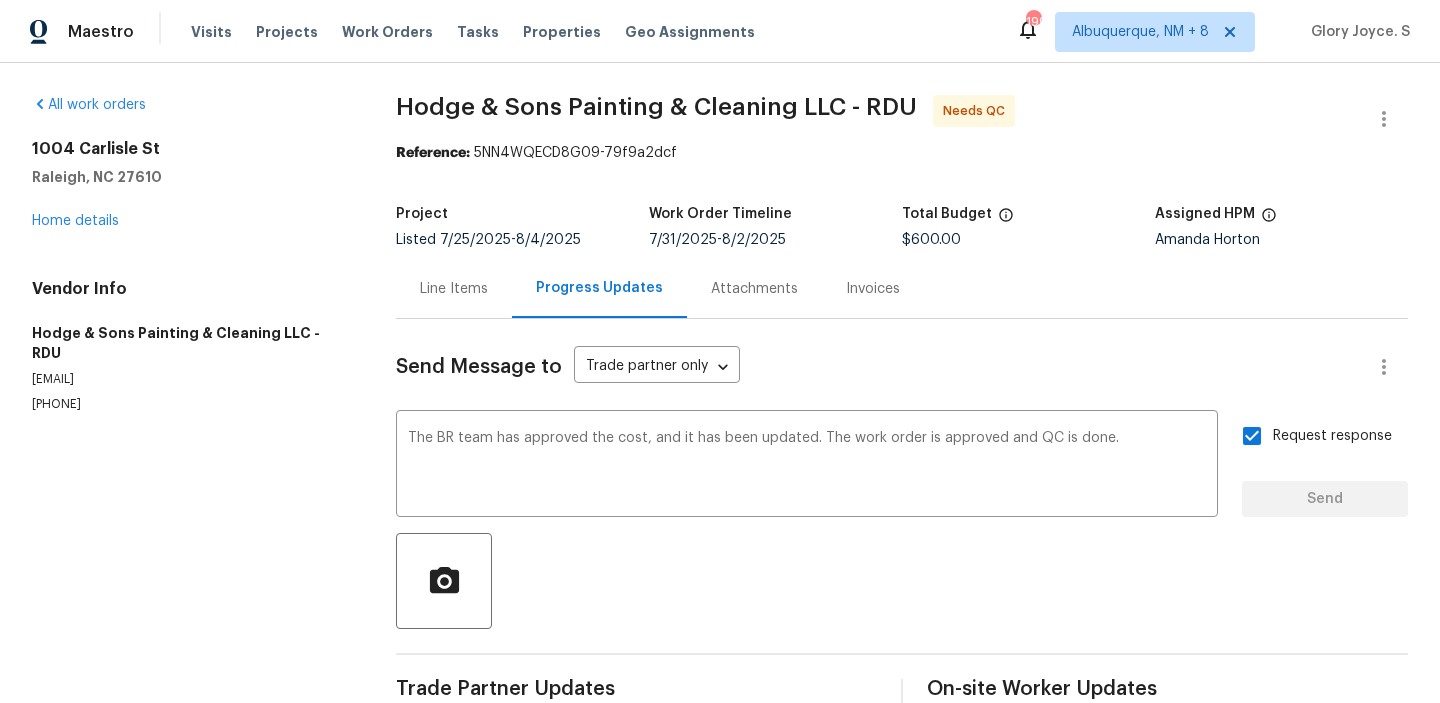 type 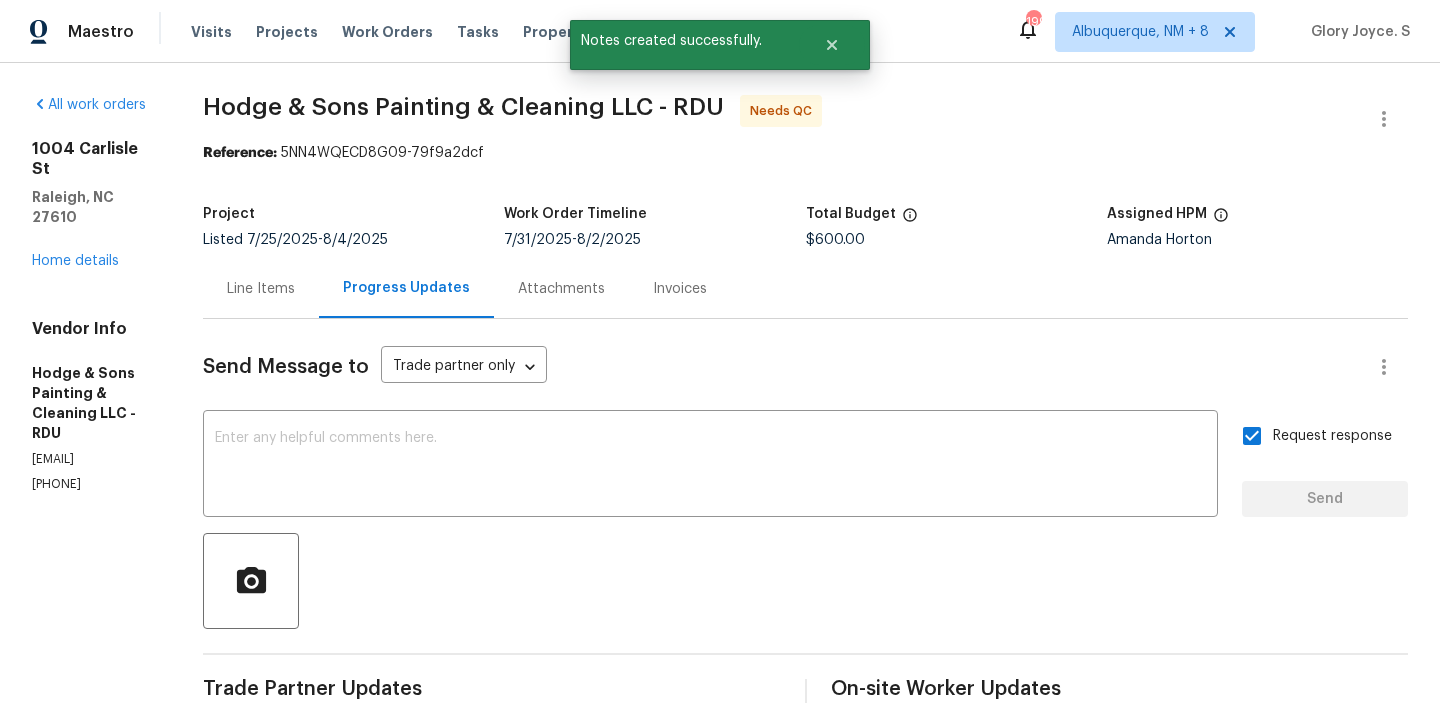 click on "Line Items" at bounding box center (261, 288) 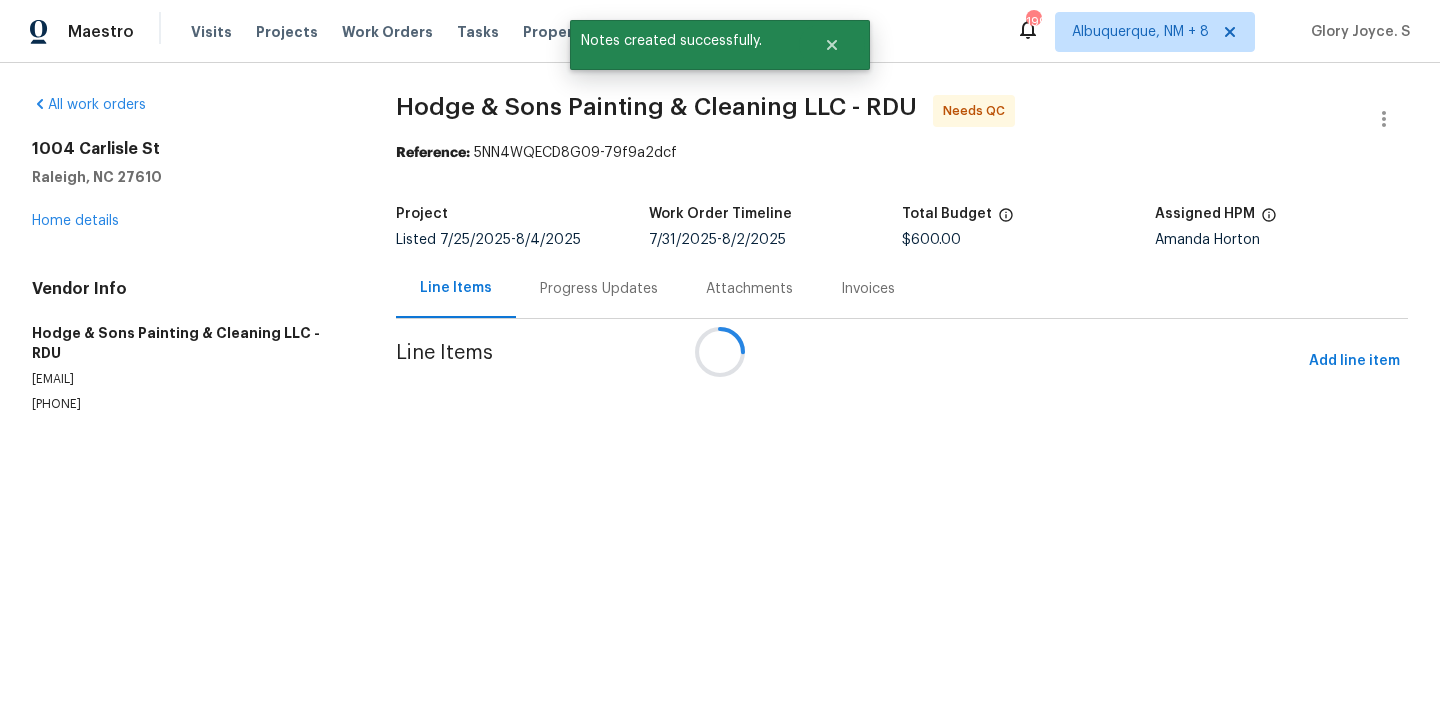 click at bounding box center [720, 351] 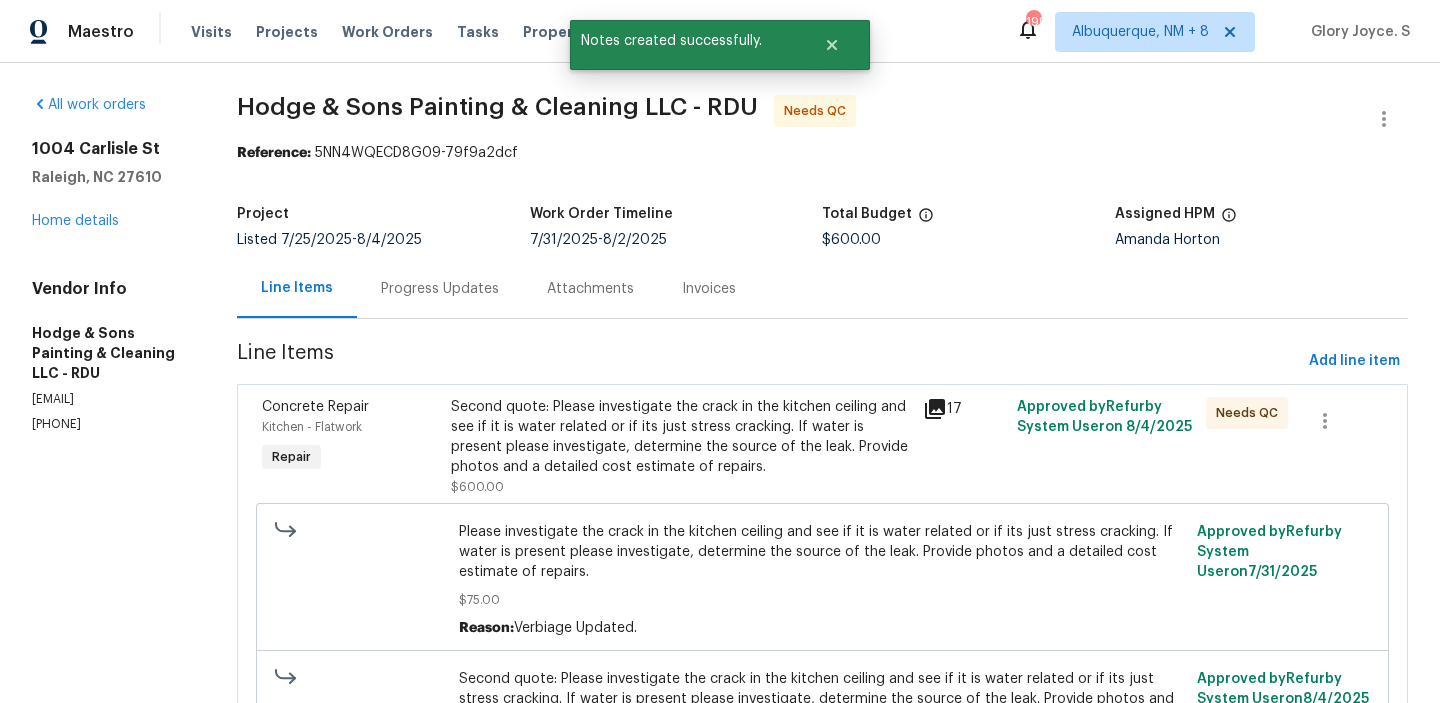 click on "Second quote: Please investigate the crack in the kitchen ceiling and see if it is water related or if its just stress cracking. If water is present please investigate, determine the source of the leak. Provide photos and a detailed cost estimate of repairs." at bounding box center [681, 437] 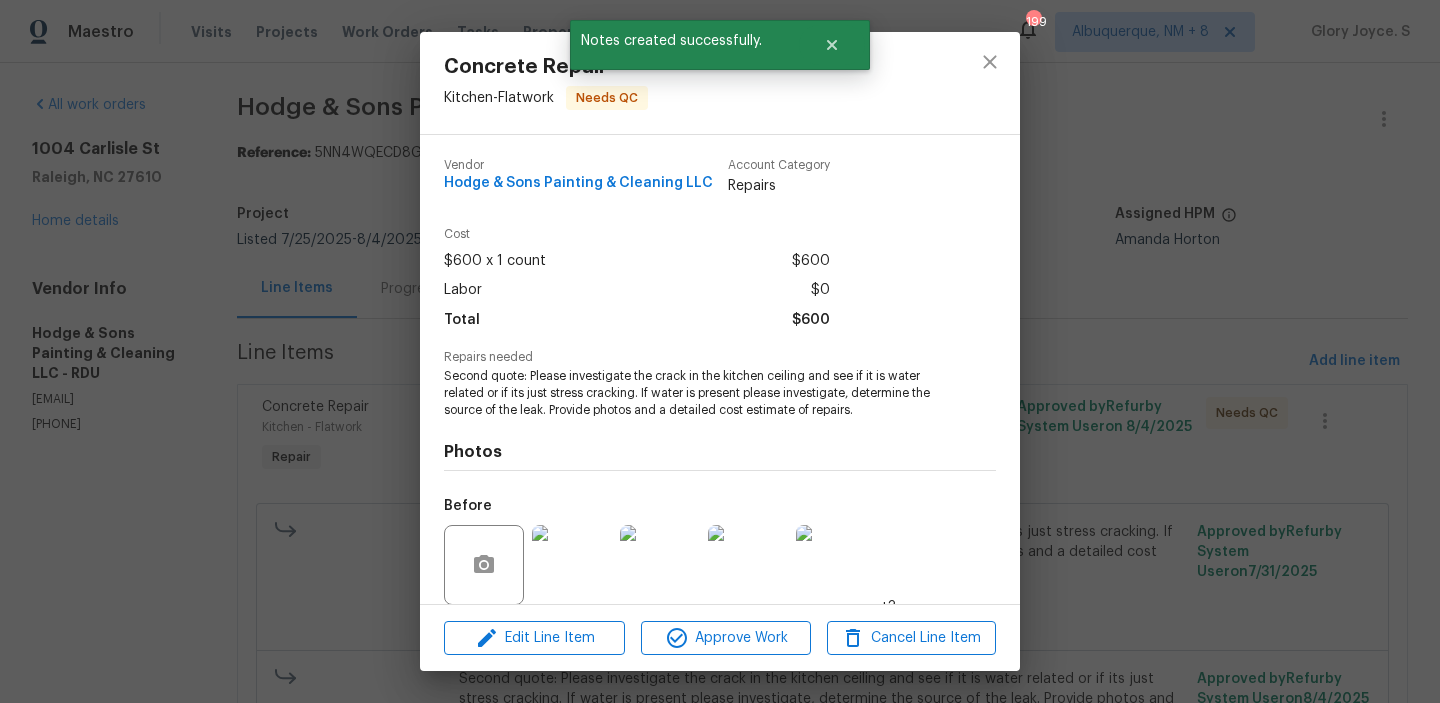 scroll, scrollTop: 151, scrollLeft: 0, axis: vertical 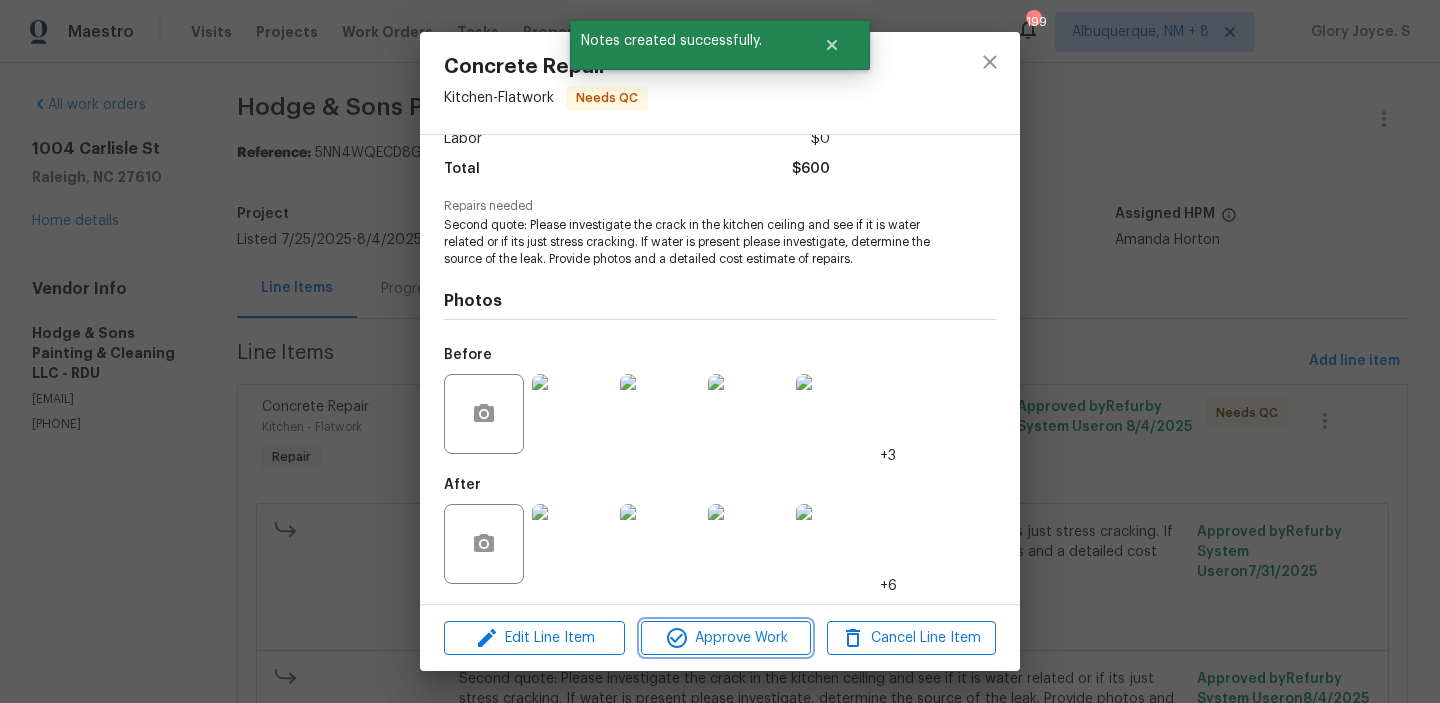 click on "Approve Work" at bounding box center (725, 638) 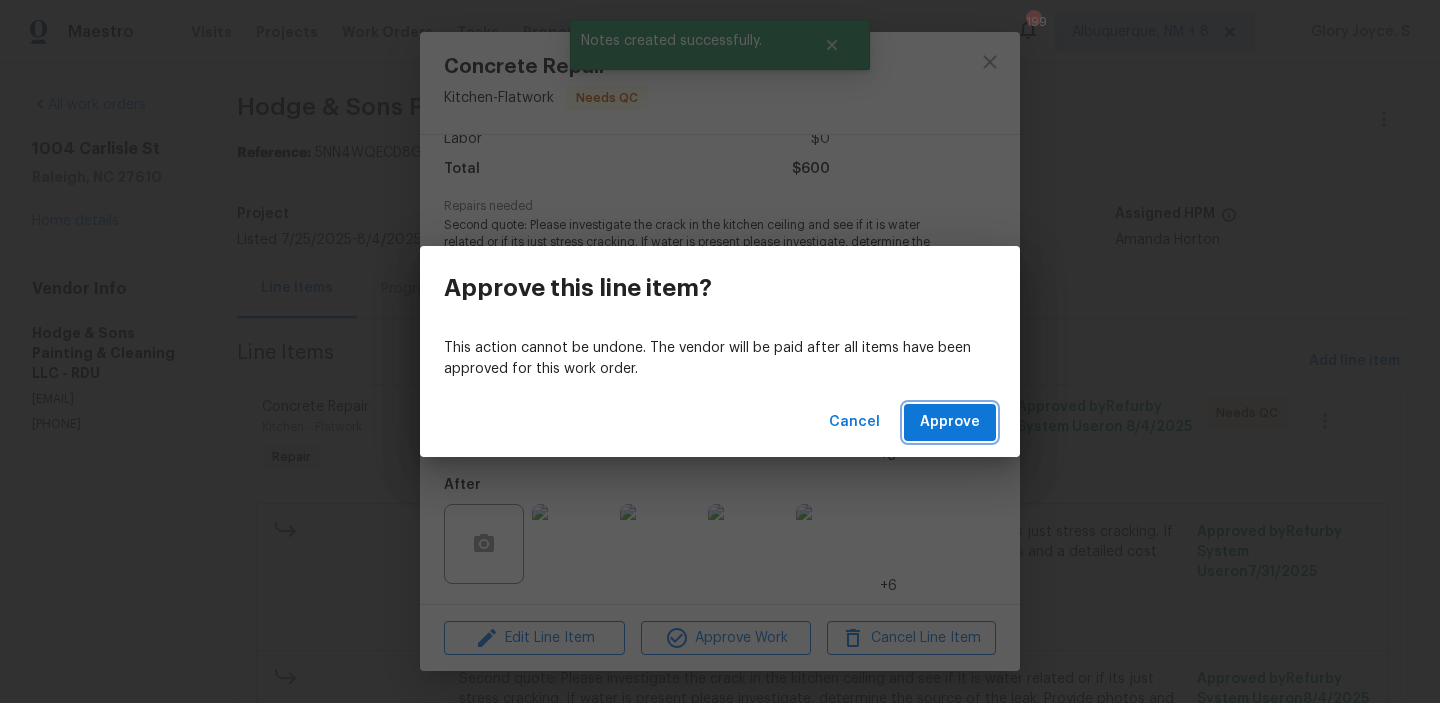 click on "Approve" at bounding box center (950, 422) 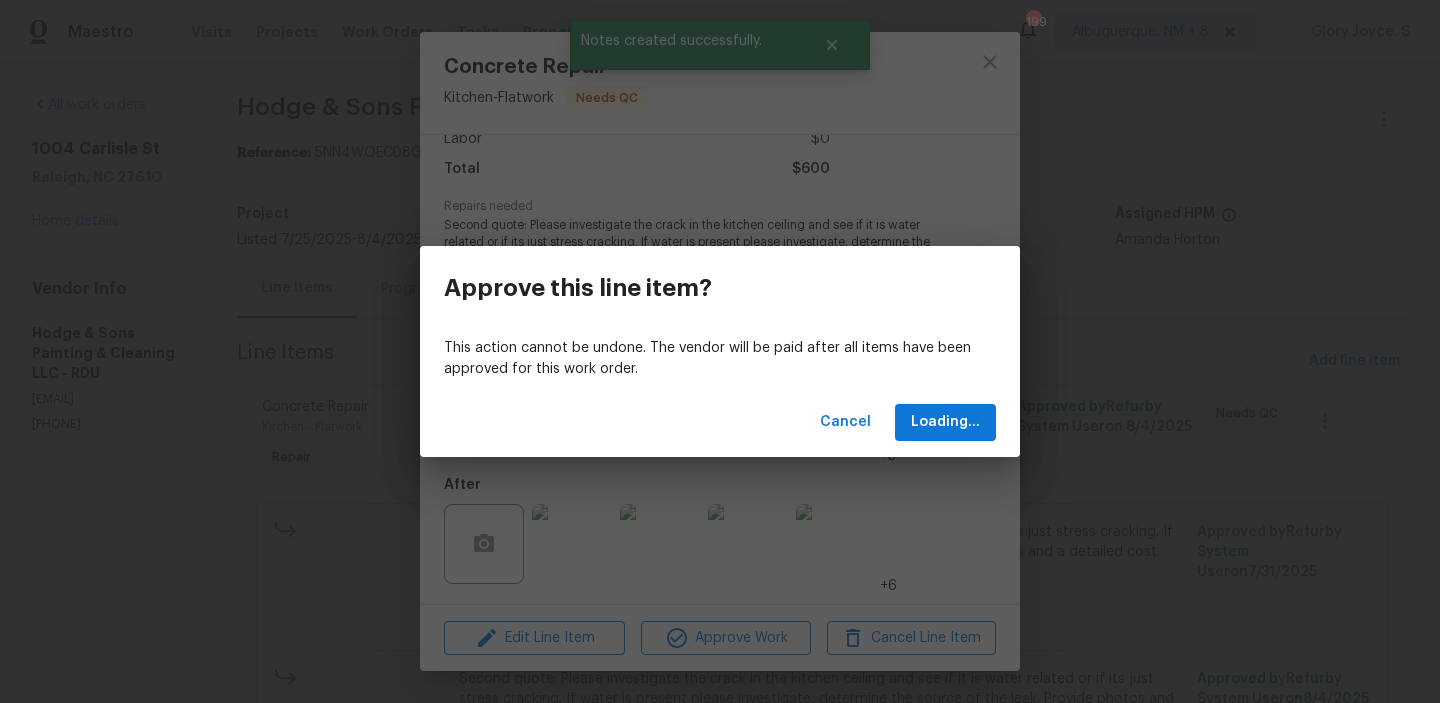 click on "Before  +3" at bounding box center [720, 401] 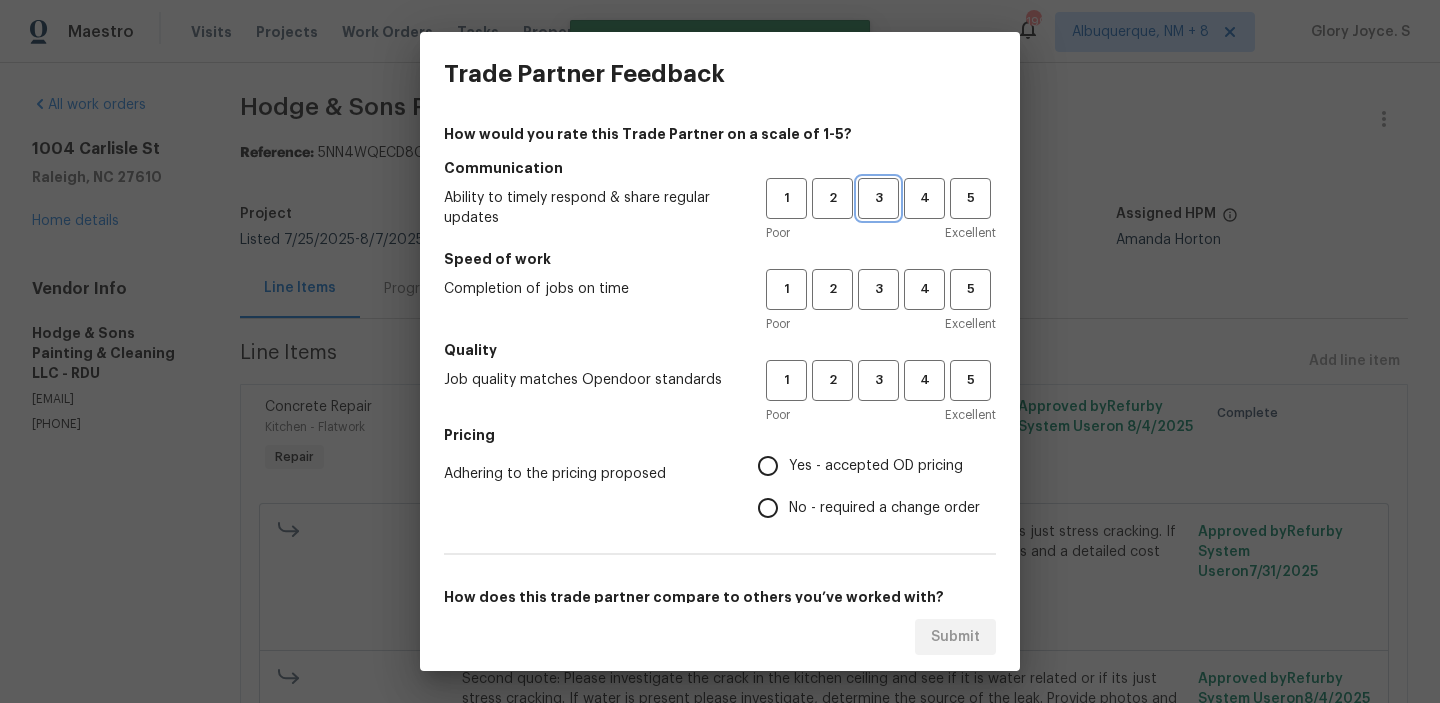 click on "3" at bounding box center [878, 198] 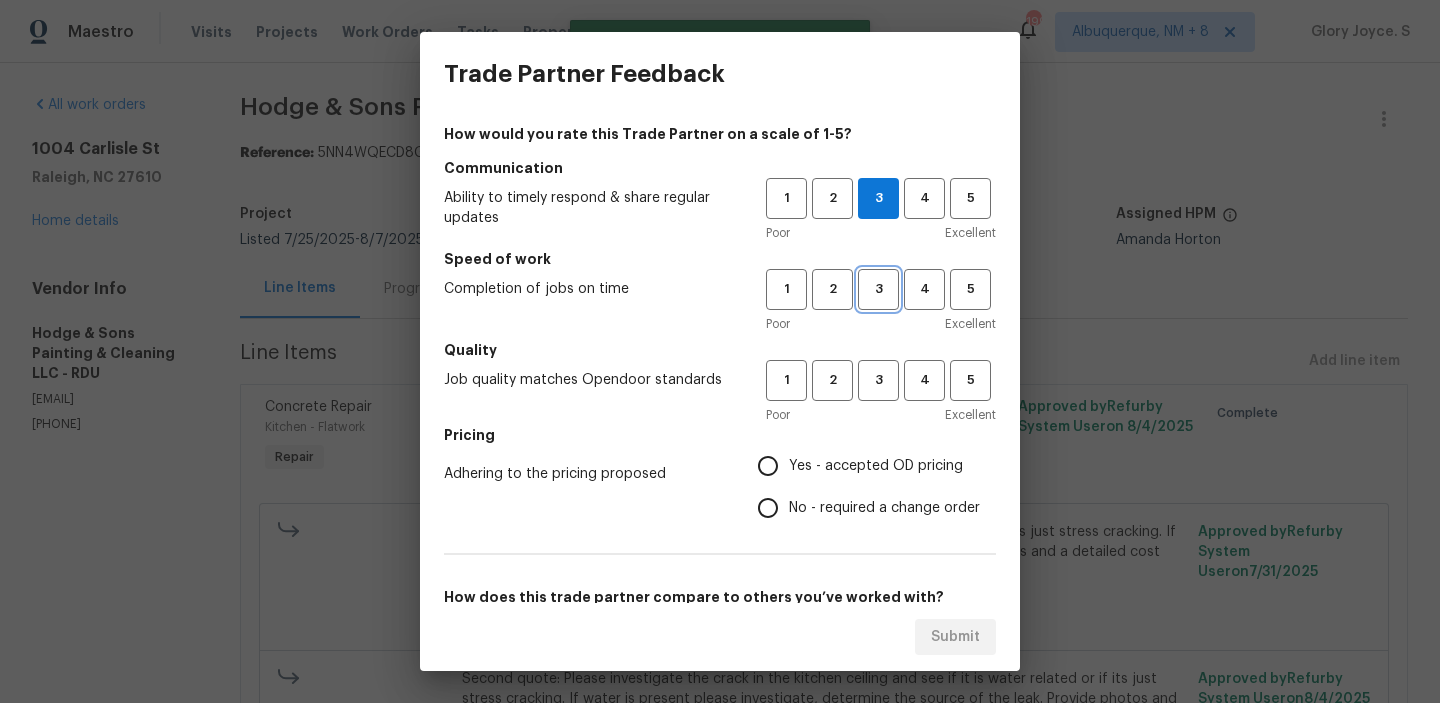click on "3" at bounding box center [878, 289] 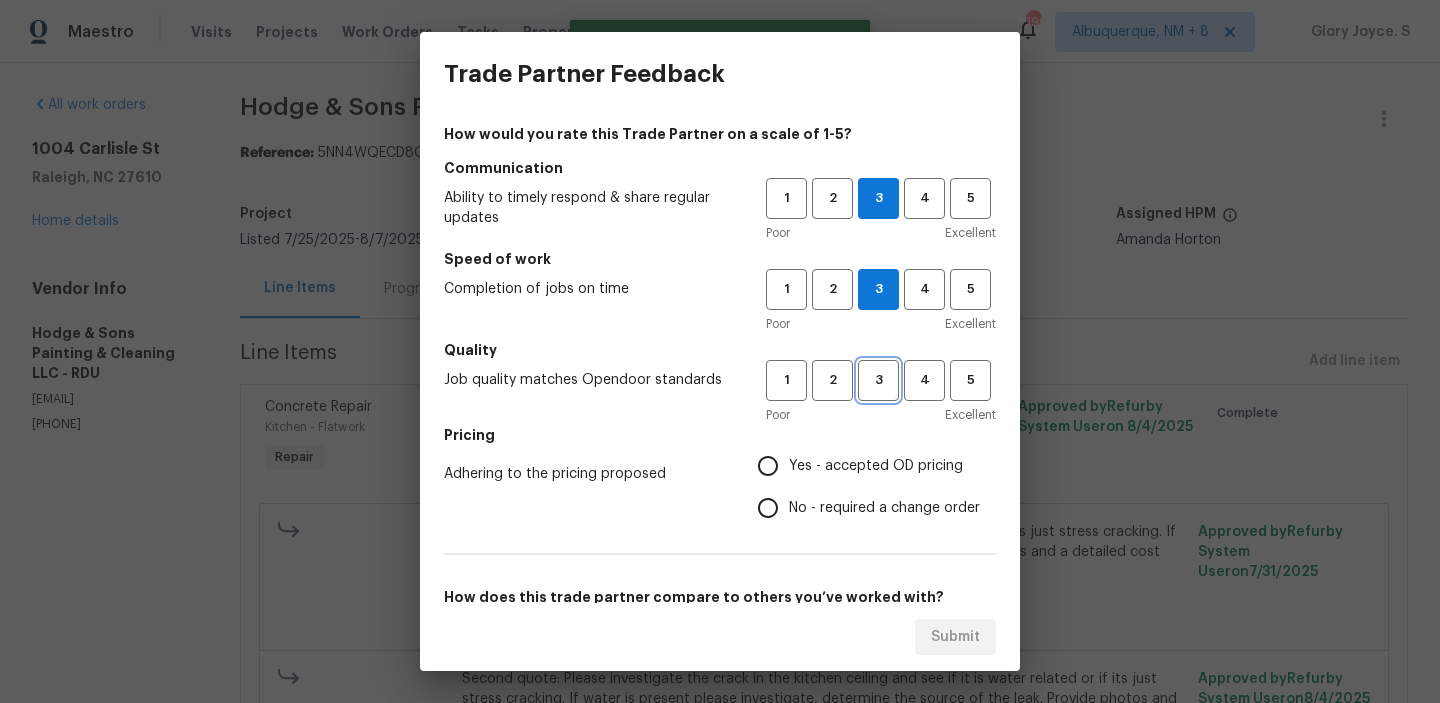 click on "3" at bounding box center [878, 380] 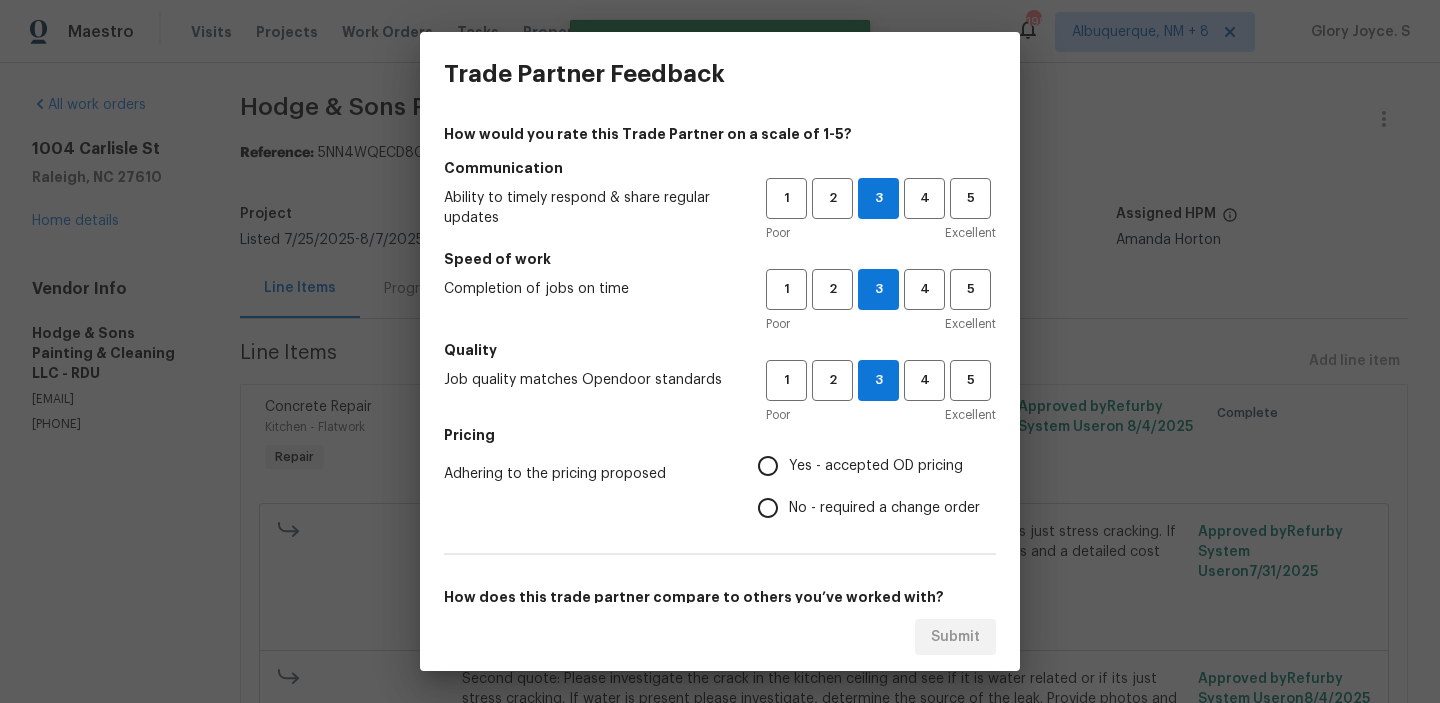 click on "Yes - accepted OD pricing" at bounding box center [863, 466] 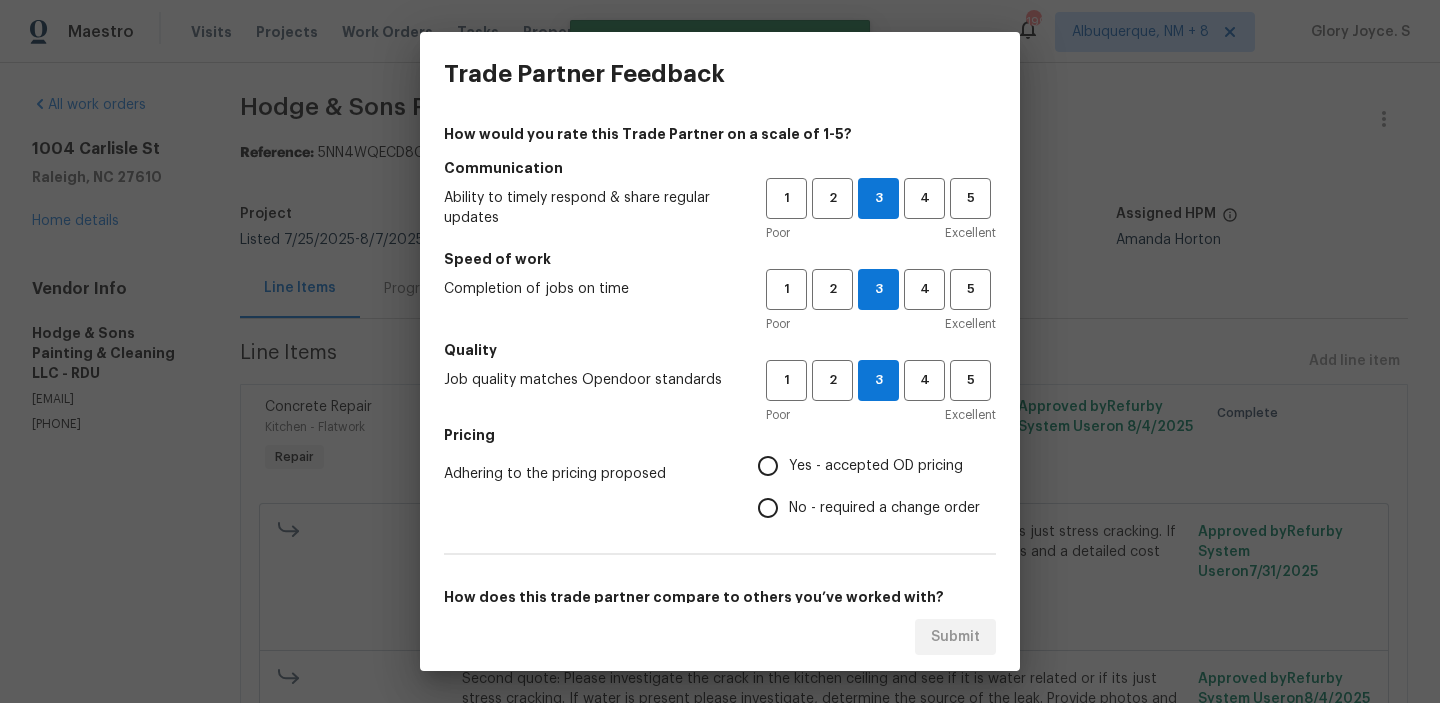 click on "Yes - accepted OD pricing" at bounding box center [768, 466] 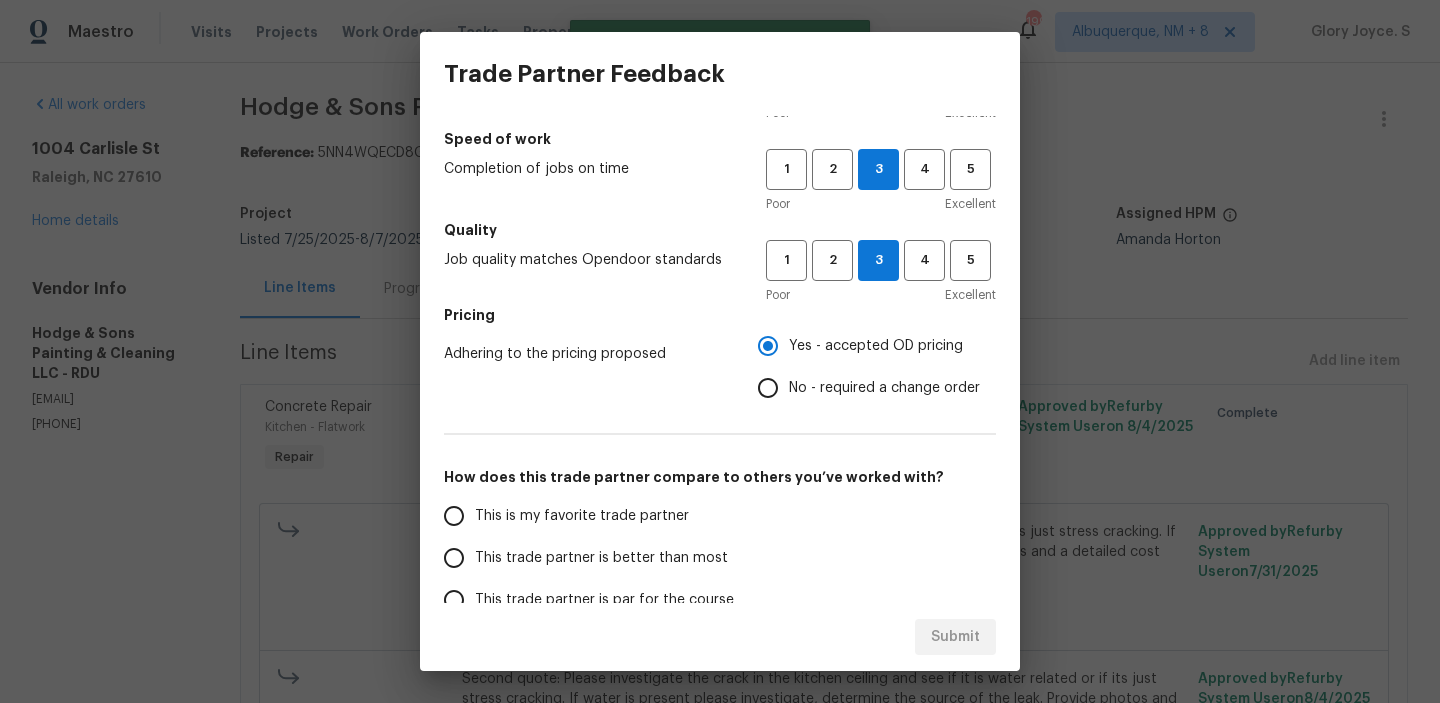 scroll, scrollTop: 207, scrollLeft: 0, axis: vertical 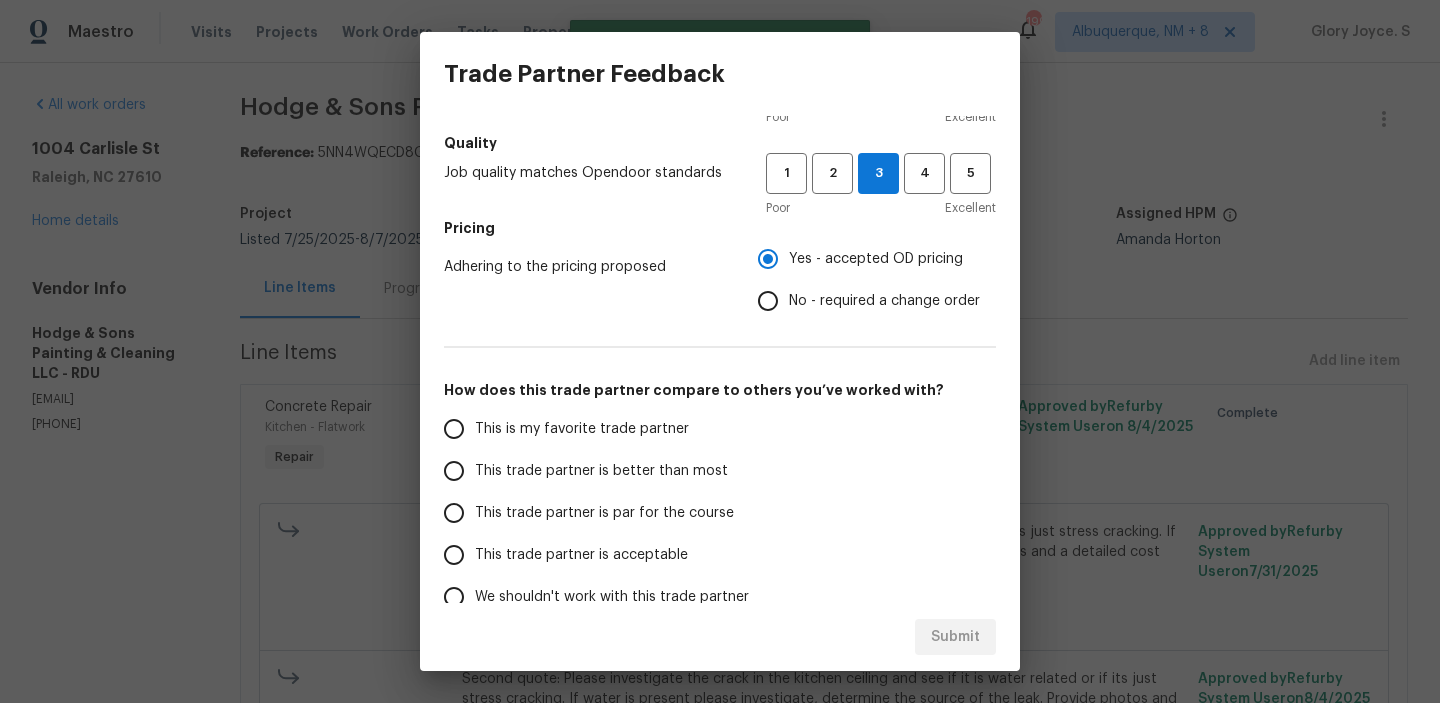 click on "How would you rate this Trade Partner on a scale of 1-5? Communication Ability to timely respond & share regular updates 1 2 3 4 5 Poor Excellent Speed of work Completion of jobs on time 1 2 3 4 5 Poor Excellent Quality Job quality matches Opendoor standards 1 2 3 4 5 Poor Excellent Pricing Adhering to the pricing proposed Yes - accepted OD pricing No - required a change order How does this trade partner compare to others you’ve worked with? This is my favorite trade partner This trade partner is better than most This trade partner is par for the course This trade partner is acceptable We shouldn't work with this trade partner Comments x ​" at bounding box center [720, 308] 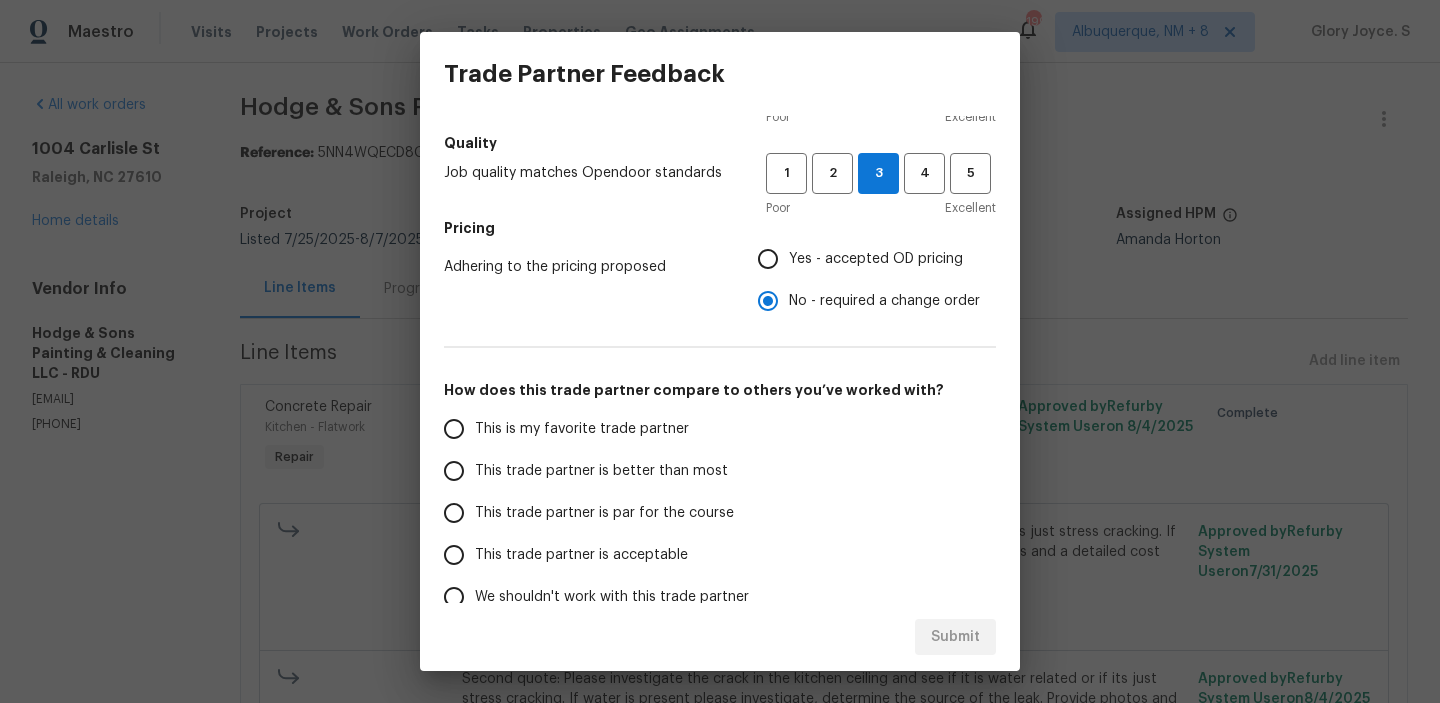 click on "This trade partner is par for the course" at bounding box center (604, 513) 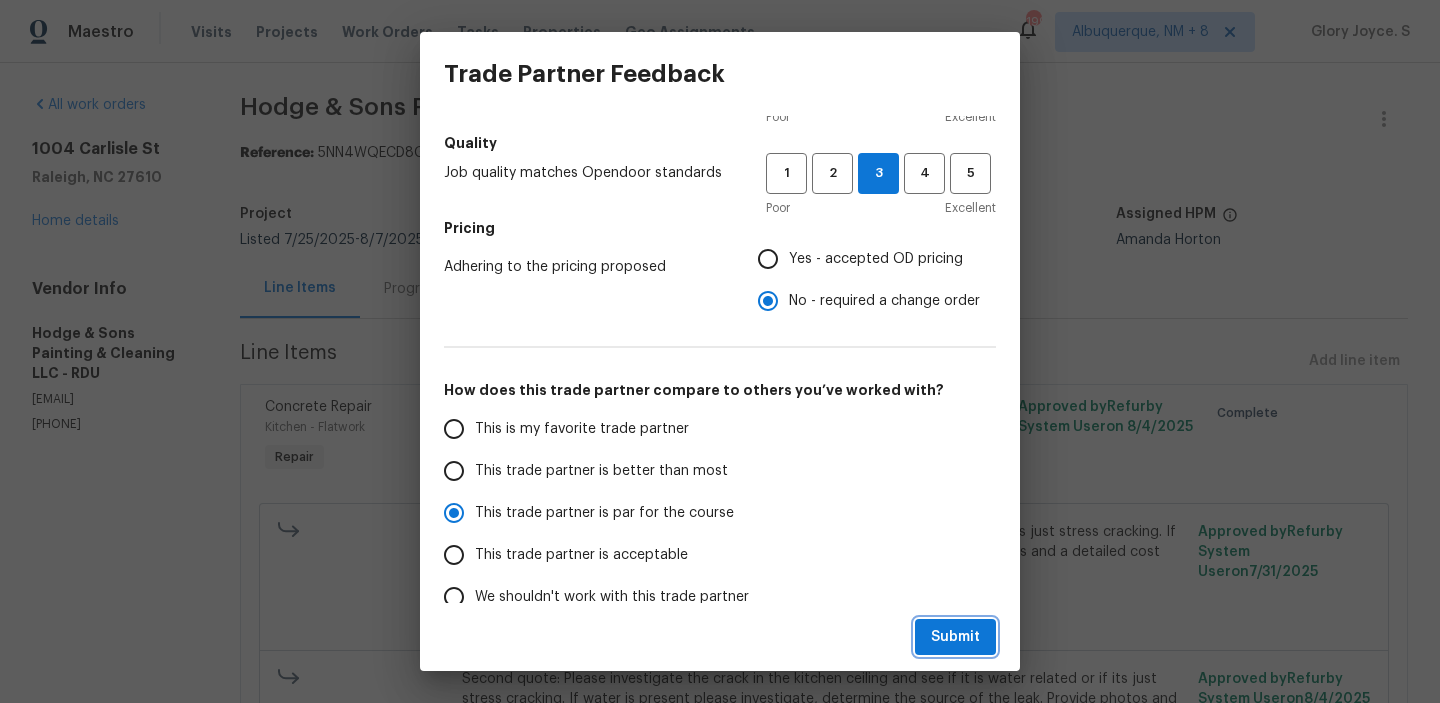 click on "Submit" at bounding box center (955, 637) 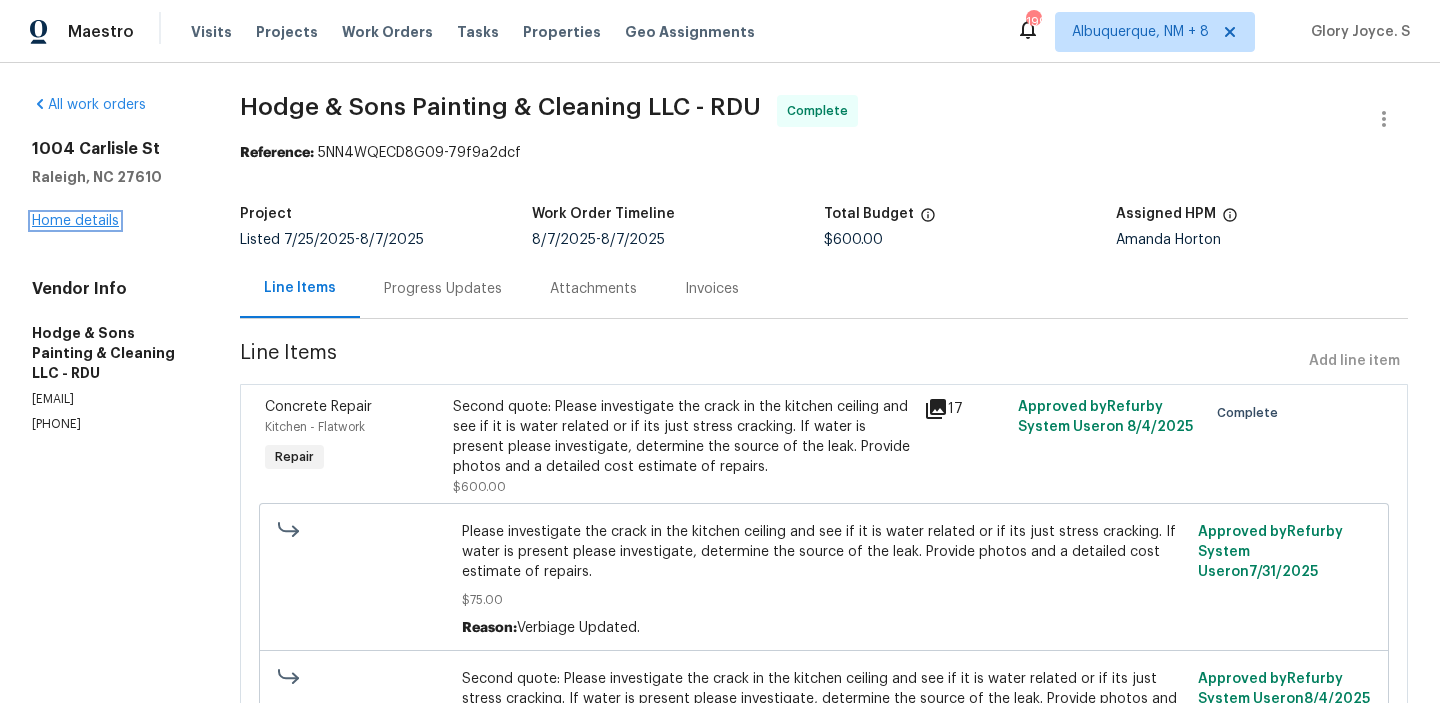click on "Home details" at bounding box center [75, 221] 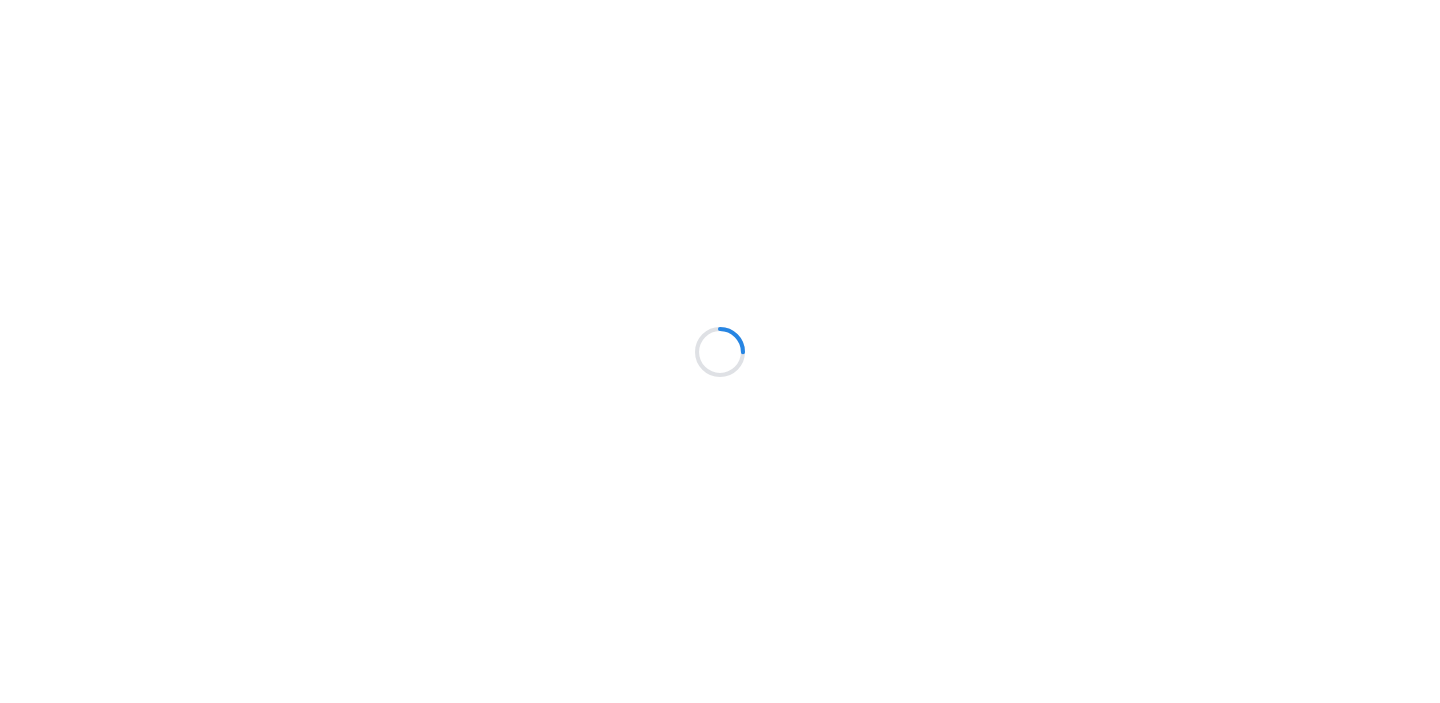 scroll, scrollTop: 0, scrollLeft: 0, axis: both 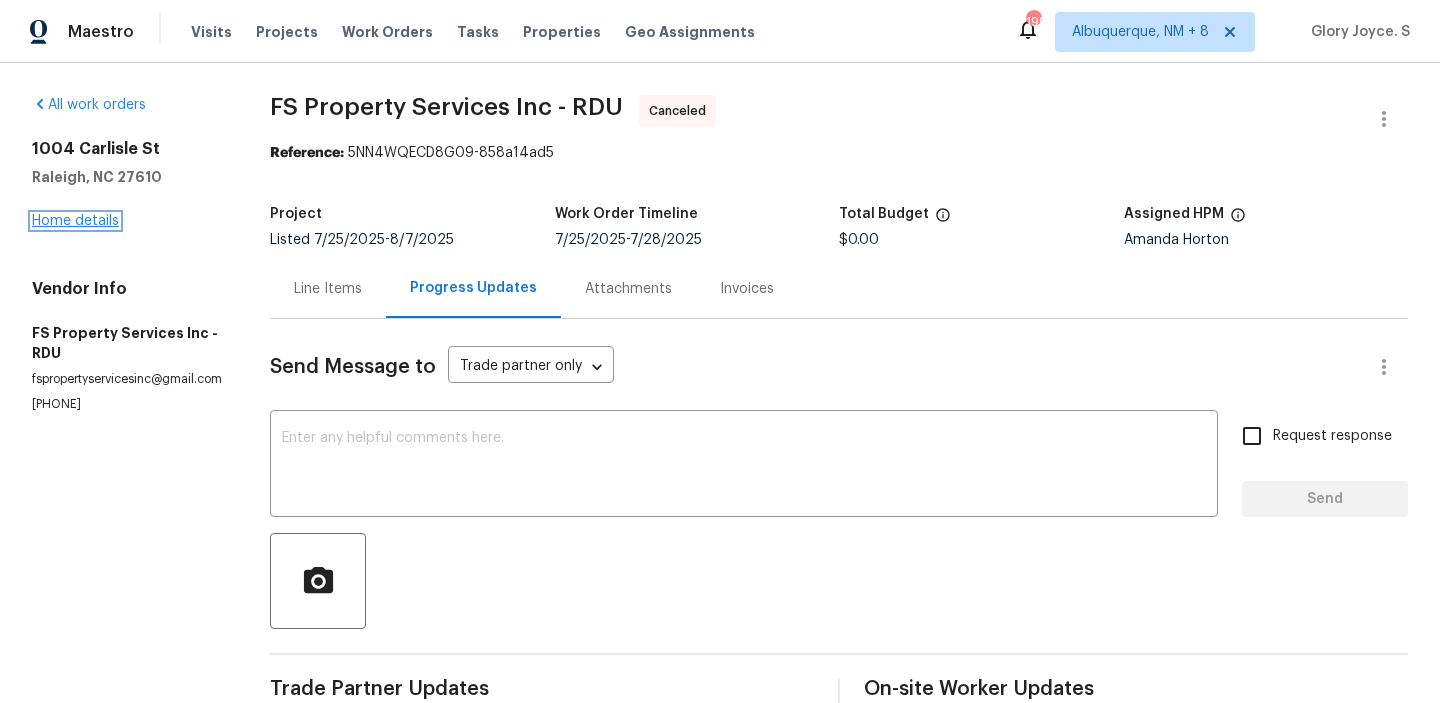click on "Home details" at bounding box center [75, 221] 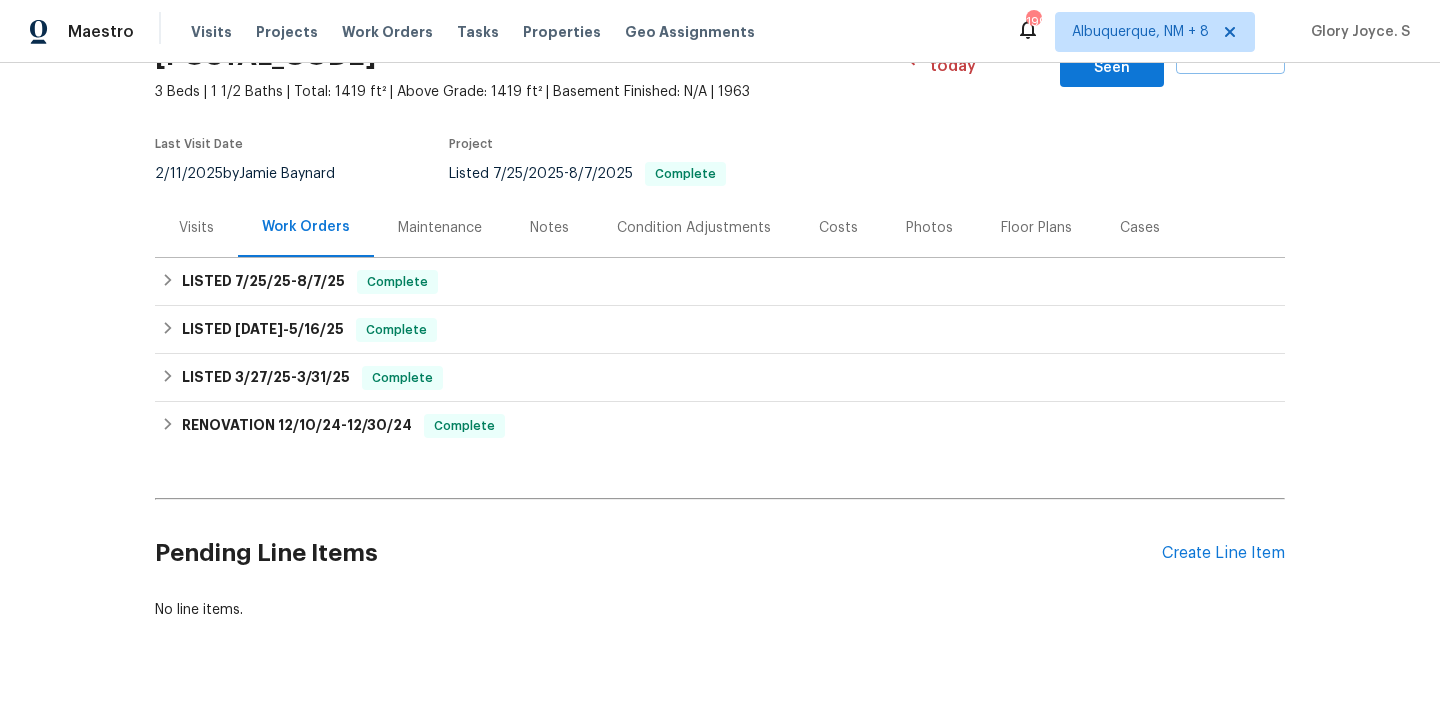 scroll, scrollTop: 158, scrollLeft: 0, axis: vertical 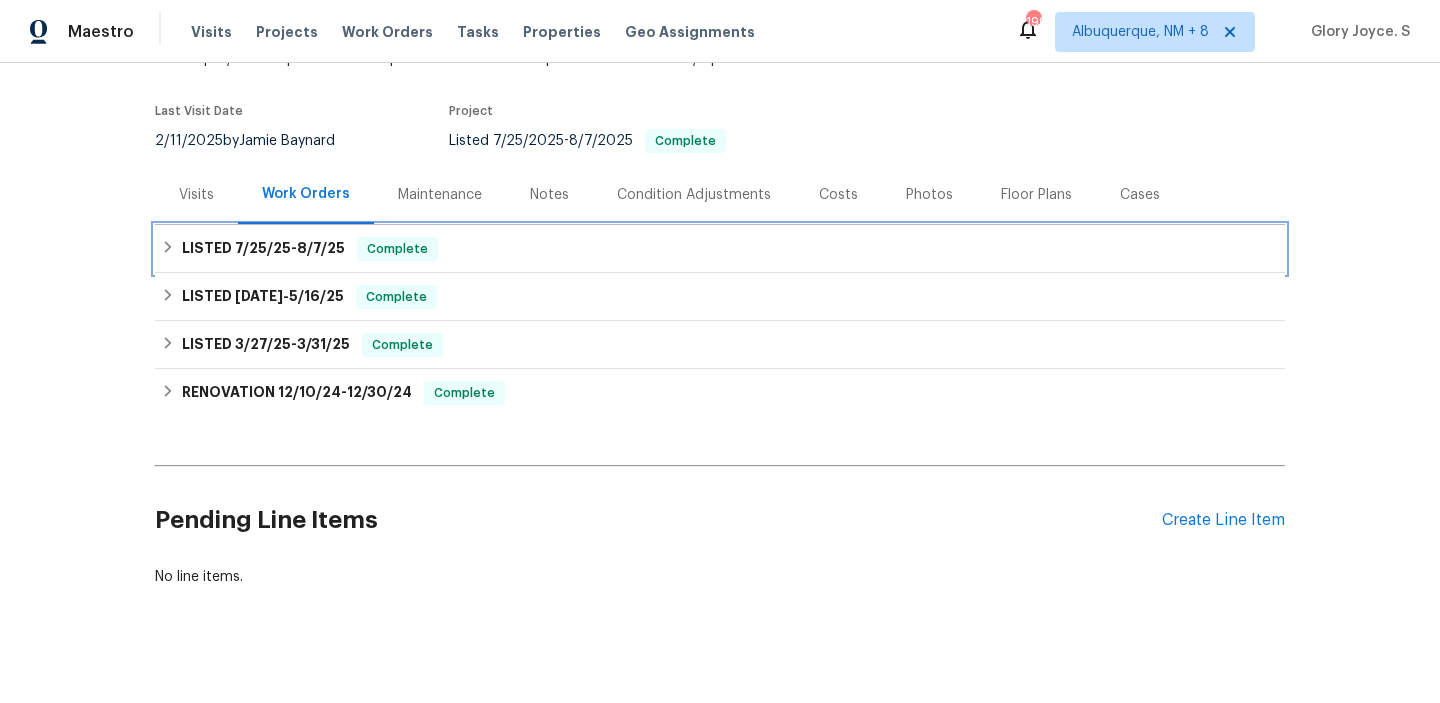 click on "LISTED   7/25/25  -  8/7/25 Complete" at bounding box center [720, 249] 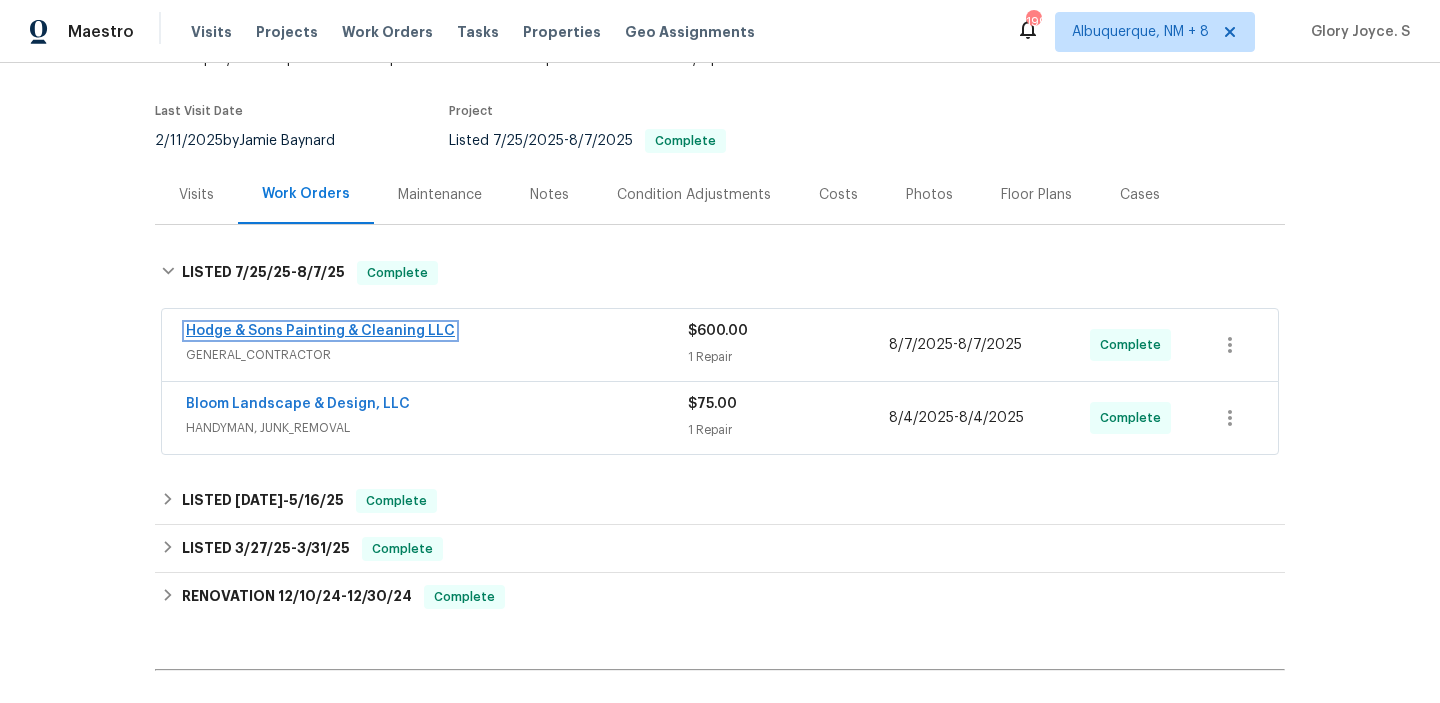 click on "Hodge & Sons Painting & Cleaning LLC" at bounding box center [320, 331] 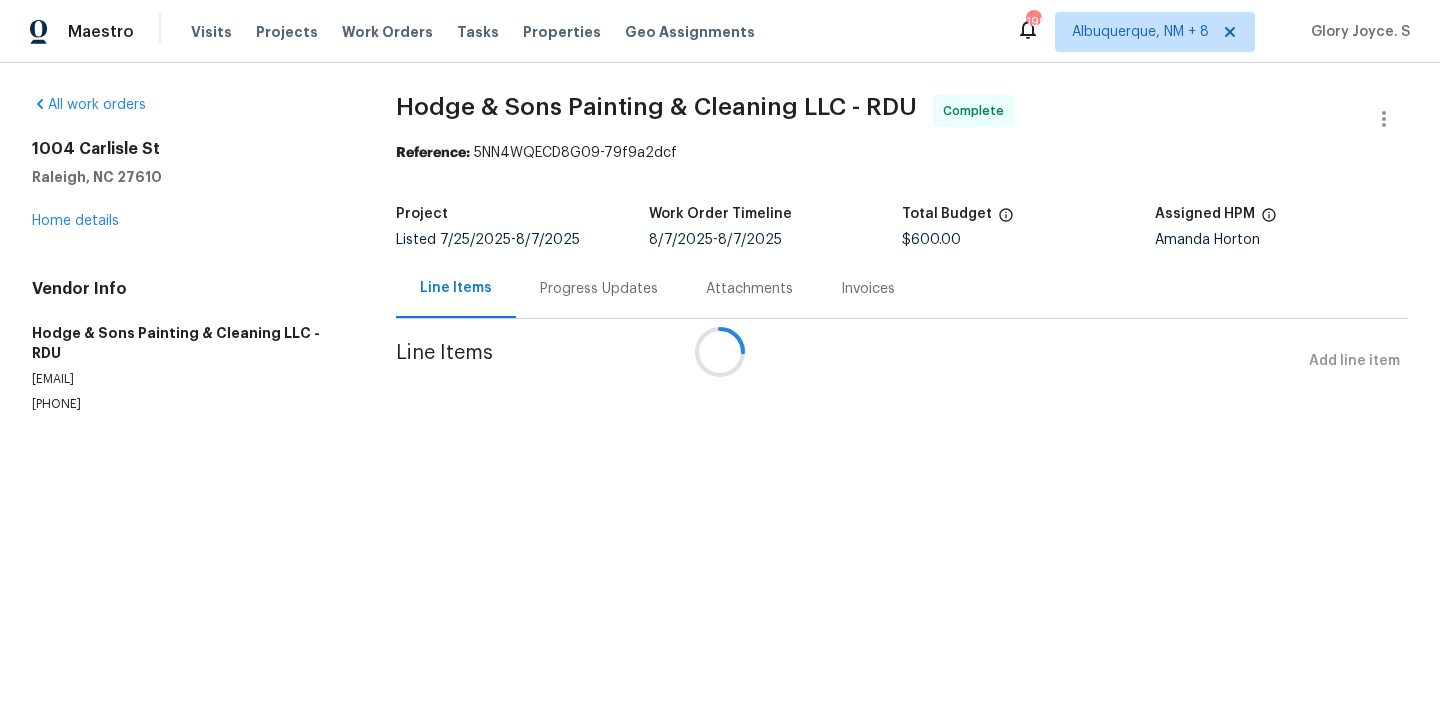 click at bounding box center [720, 351] 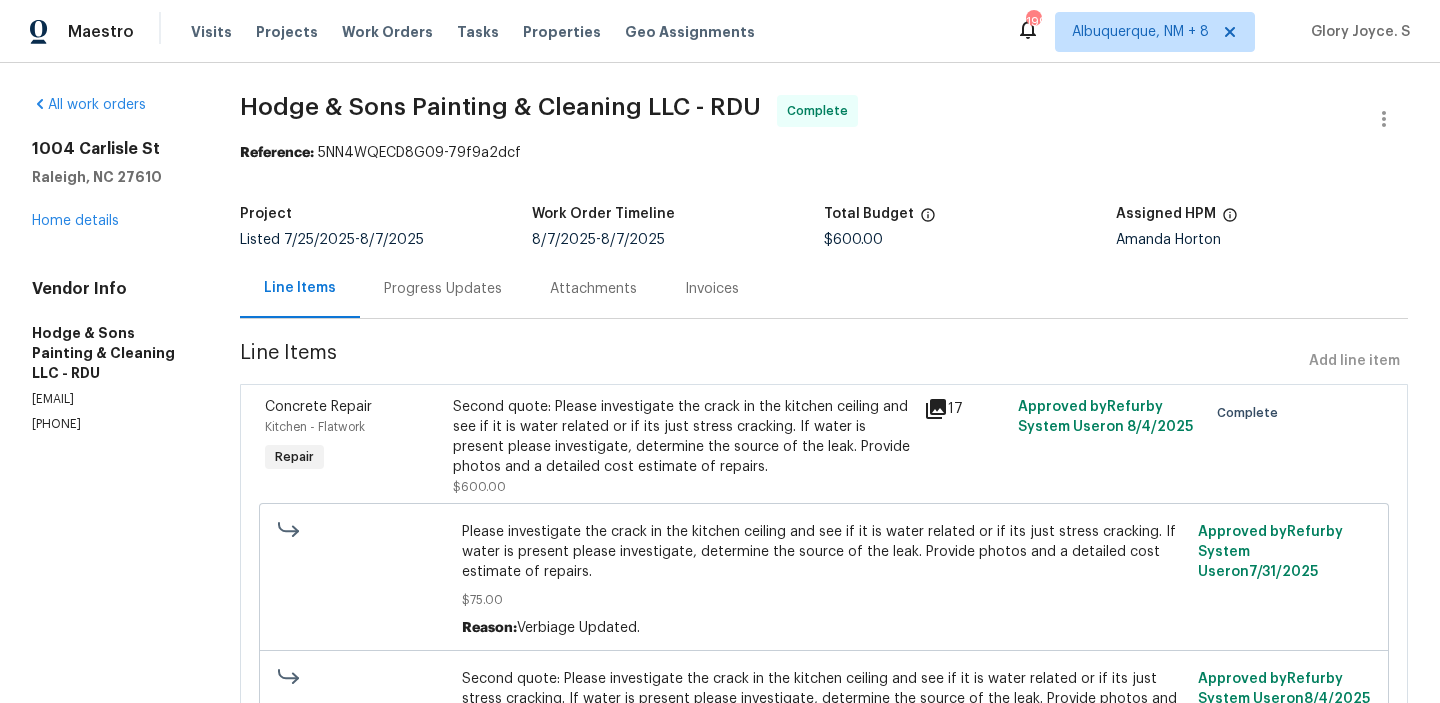 click on "Attachments" at bounding box center [593, 288] 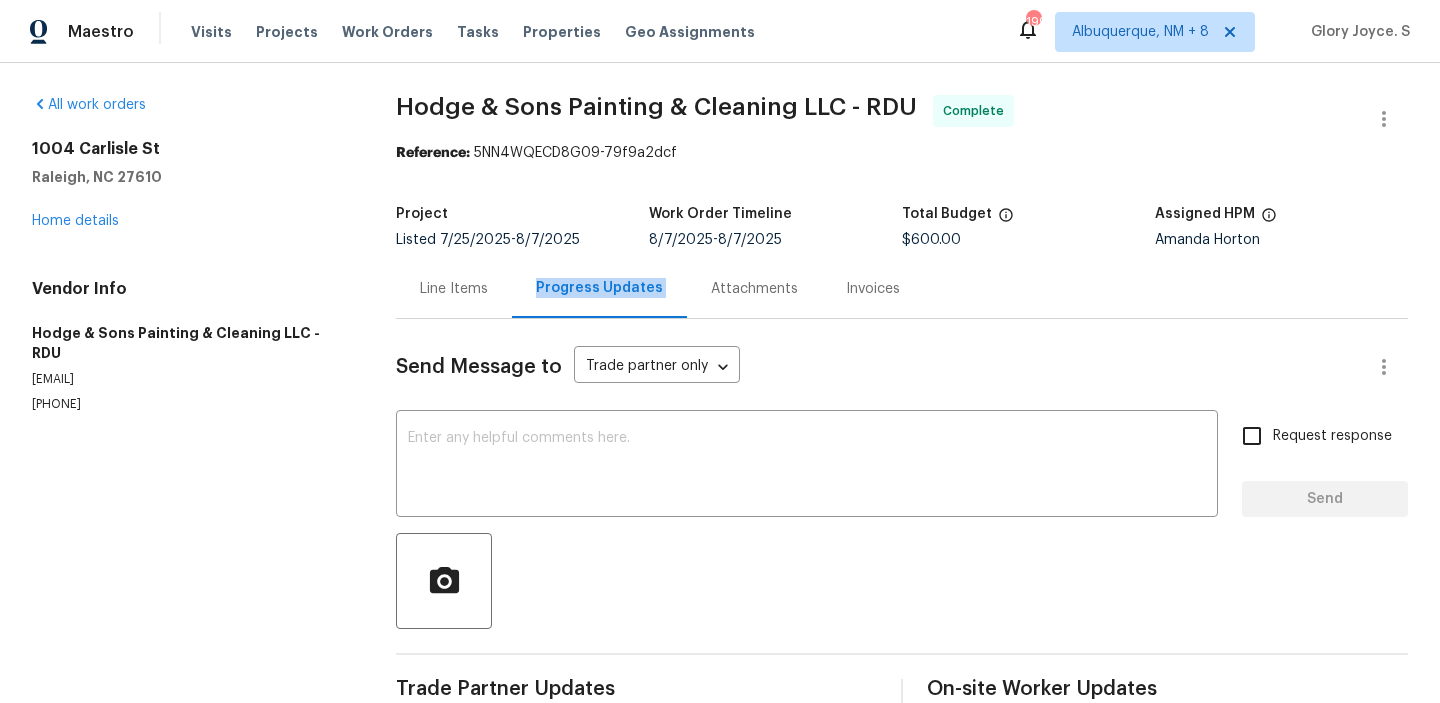 click on "Progress Updates" at bounding box center (599, 288) 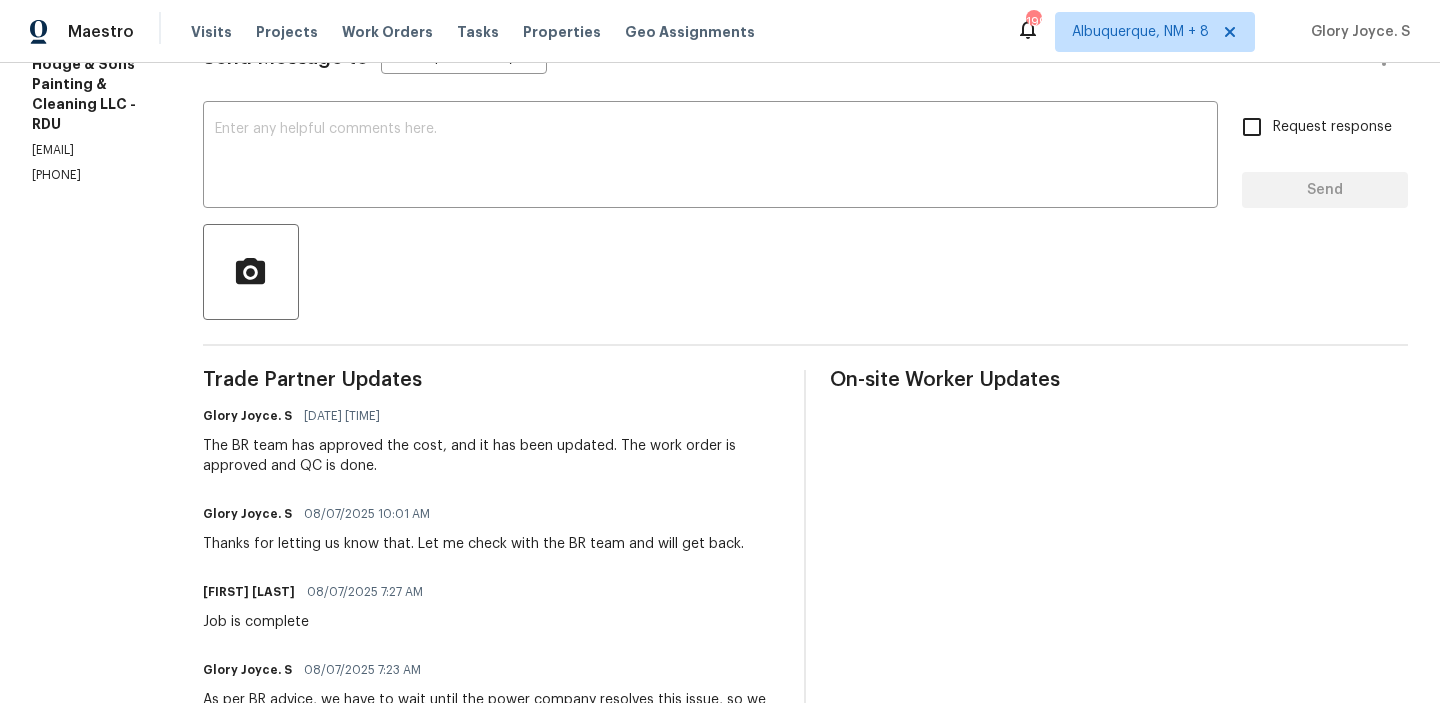 scroll, scrollTop: 333, scrollLeft: 0, axis: vertical 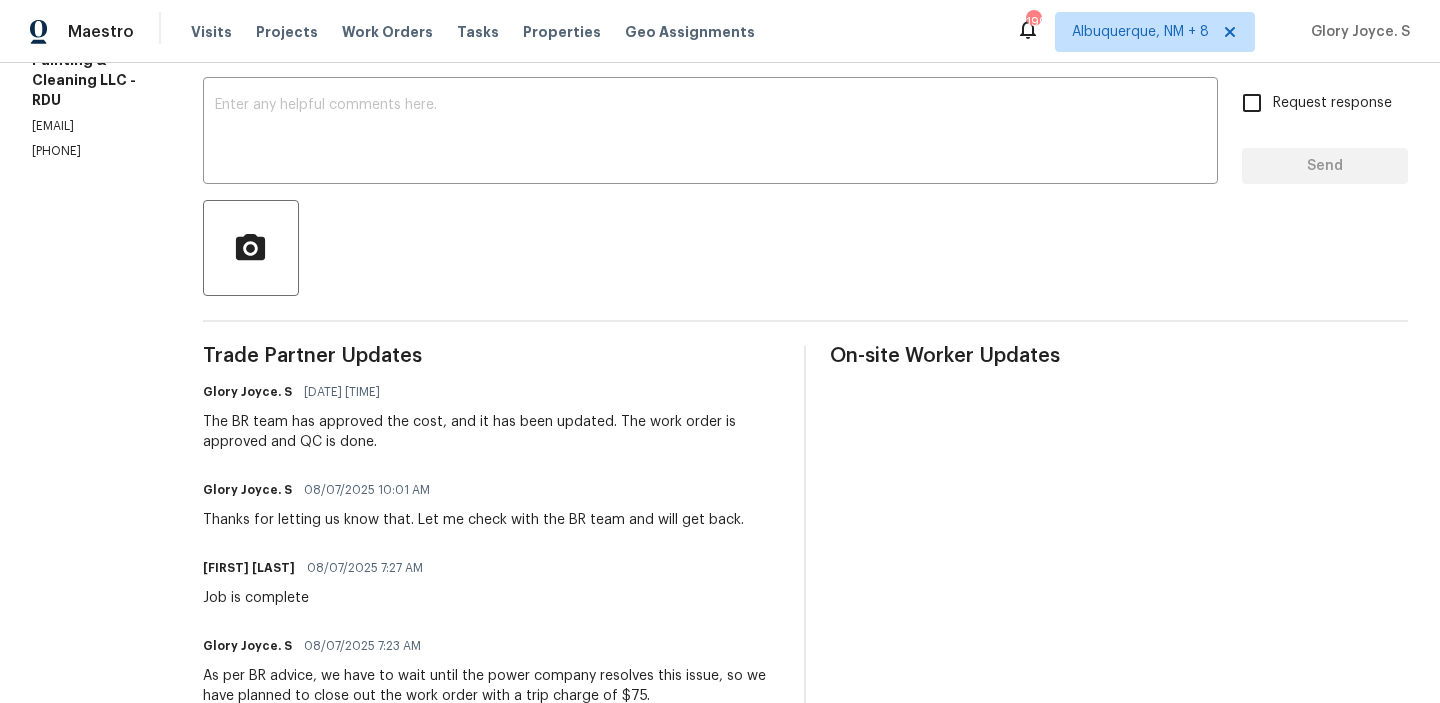 click on "Glory Joyce. S 08/07/2025 4:15 PM The BR team has approved the cost, and it has been updated. The work order is approved and QC is done." at bounding box center [492, 415] 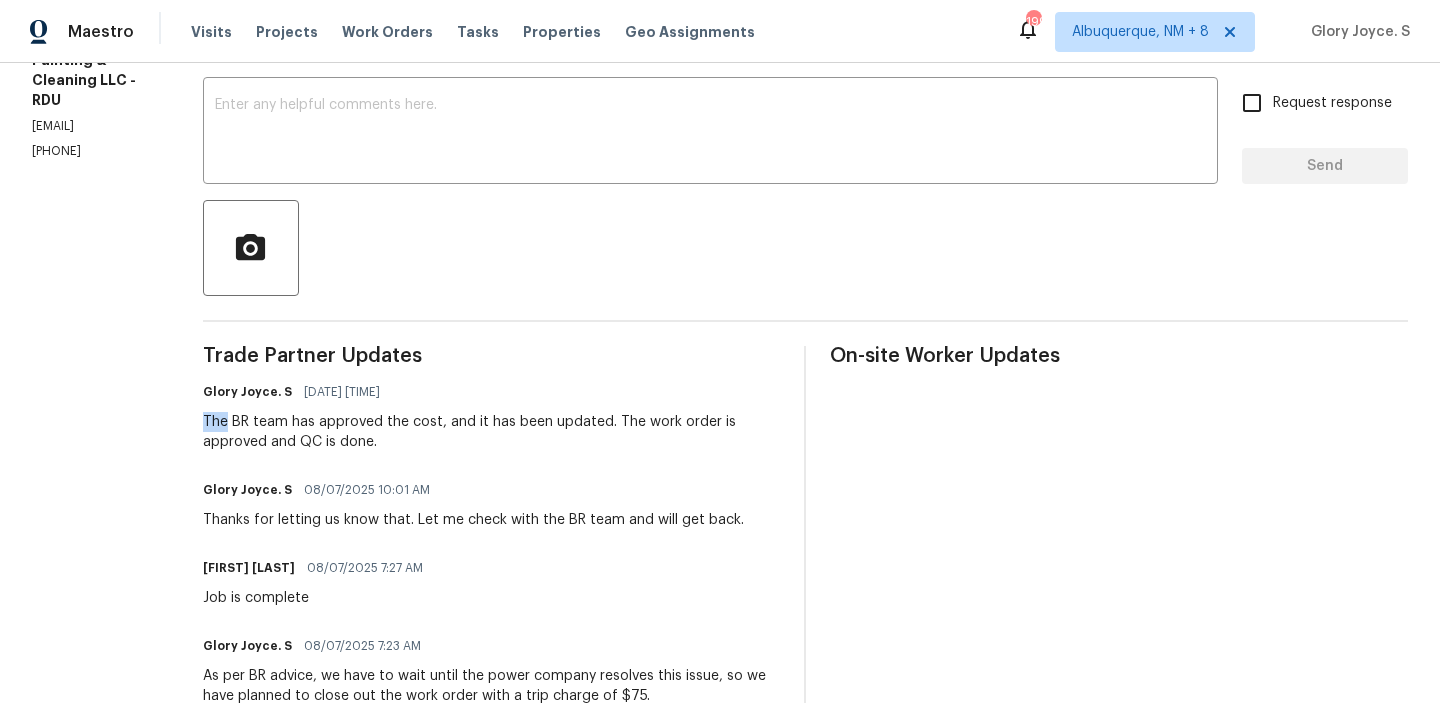 click on "Glory Joyce. S 08/07/2025 4:15 PM The BR team has approved the cost, and it has been updated. The work order is approved and QC is done." at bounding box center (492, 415) 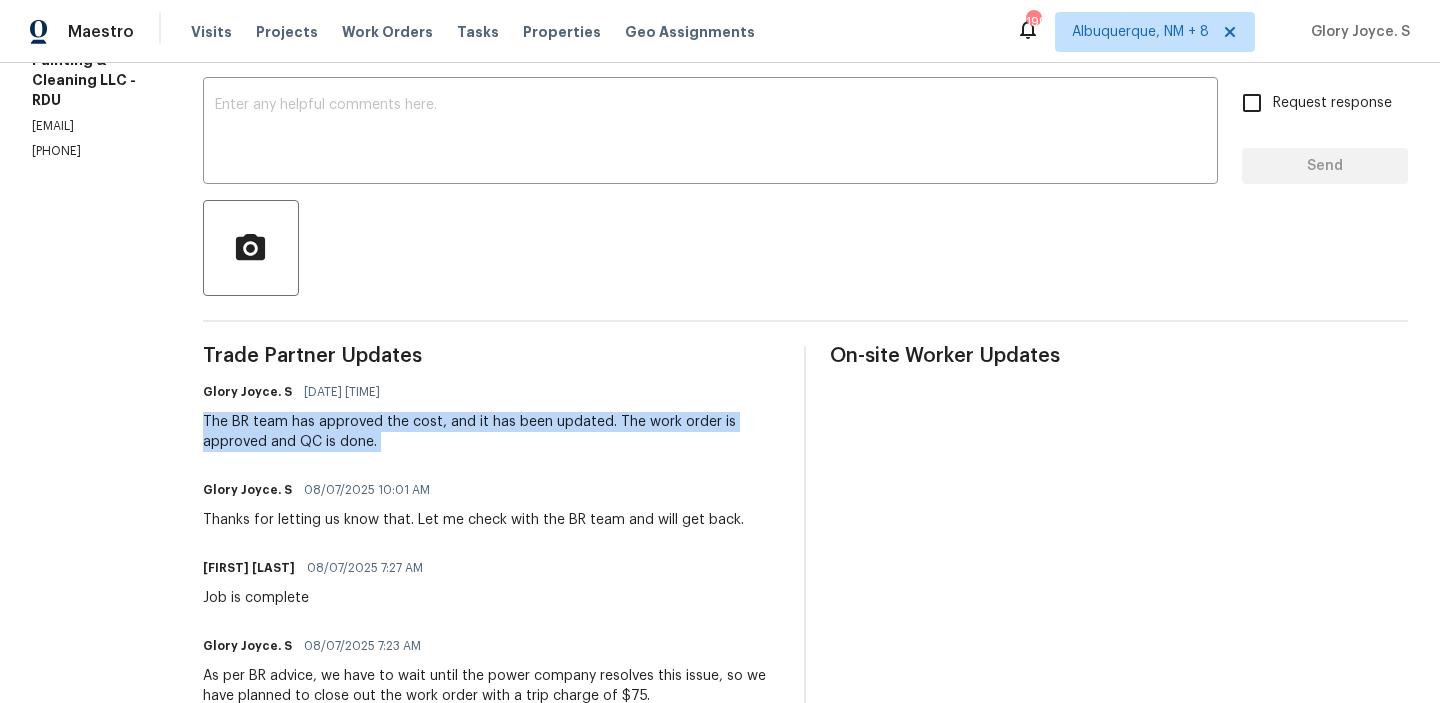 click on "Glory Joyce. S 08/07/2025 4:15 PM The BR team has approved the cost, and it has been updated. The work order is approved and QC is done." at bounding box center [492, 415] 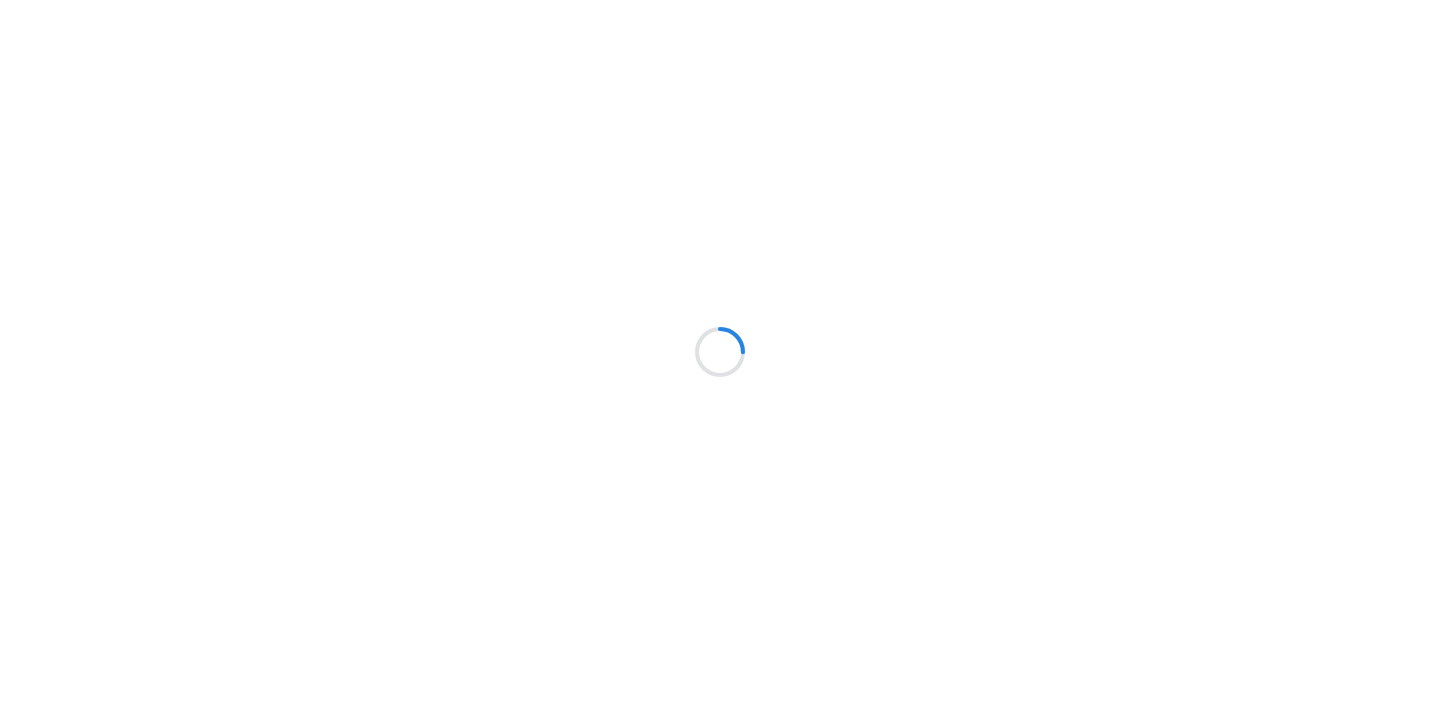 scroll, scrollTop: 0, scrollLeft: 0, axis: both 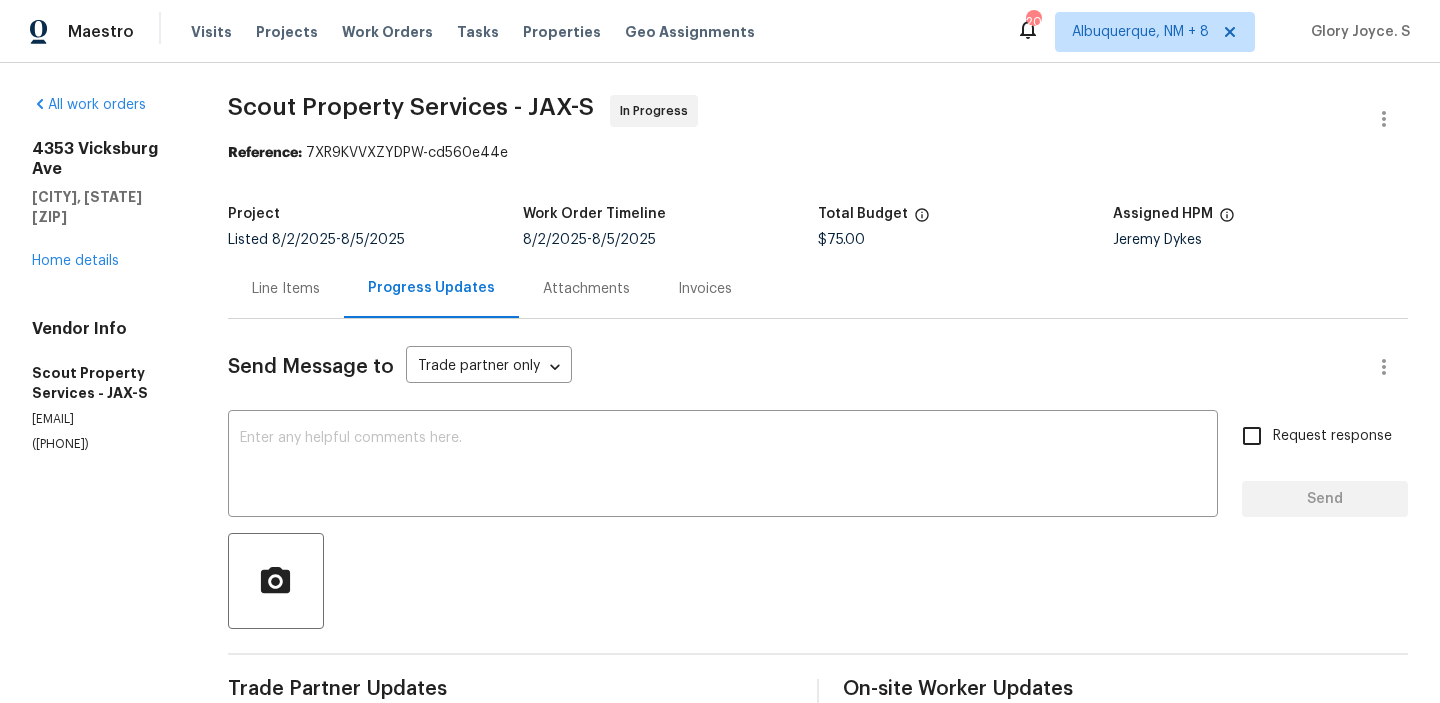 click on "Send Message to Trade partner only Trade partner only ​ x ​ Request response Send Trade Partner Updates [FIRST] [LAST]. [DATE] [TIME] Thanks for uploading them. Let me share them with the BR team and will get back to you. [FIRST] [LAST] ((Scout property Services) ​ [DATE] [TIME] Uploaded above [FIRST] [LAST]. [DATE] [TIME] Do you have the photos of the broken glass of the windows? Please upload the pictures to review for cost approval. [FIRST] [LAST] ((Scout property Services) ​ [DATE] [TIME] Sorry won’t be until Tuesday. Have to order glass [FIRST] [LAST]. [DATE] [TIME] Hi,
Thanks for providing the estimate, can you kindly get this done by the weekend? Please ensure this is fixed ASAP and the home is secured. [FIRST] [LAST] ((Scout property Services) ​ [DATE] [TIME] Hi, $325 and we can get it done Tuesday [FIRST] [LAST]. [DATE] [TIME] Is there any update on the quote for the repairs? Please provide us the quote as soon as possible. [FIRST] [LAST] [DATE] [TIME] [FIRST] [LAST]" at bounding box center [818, 1152] 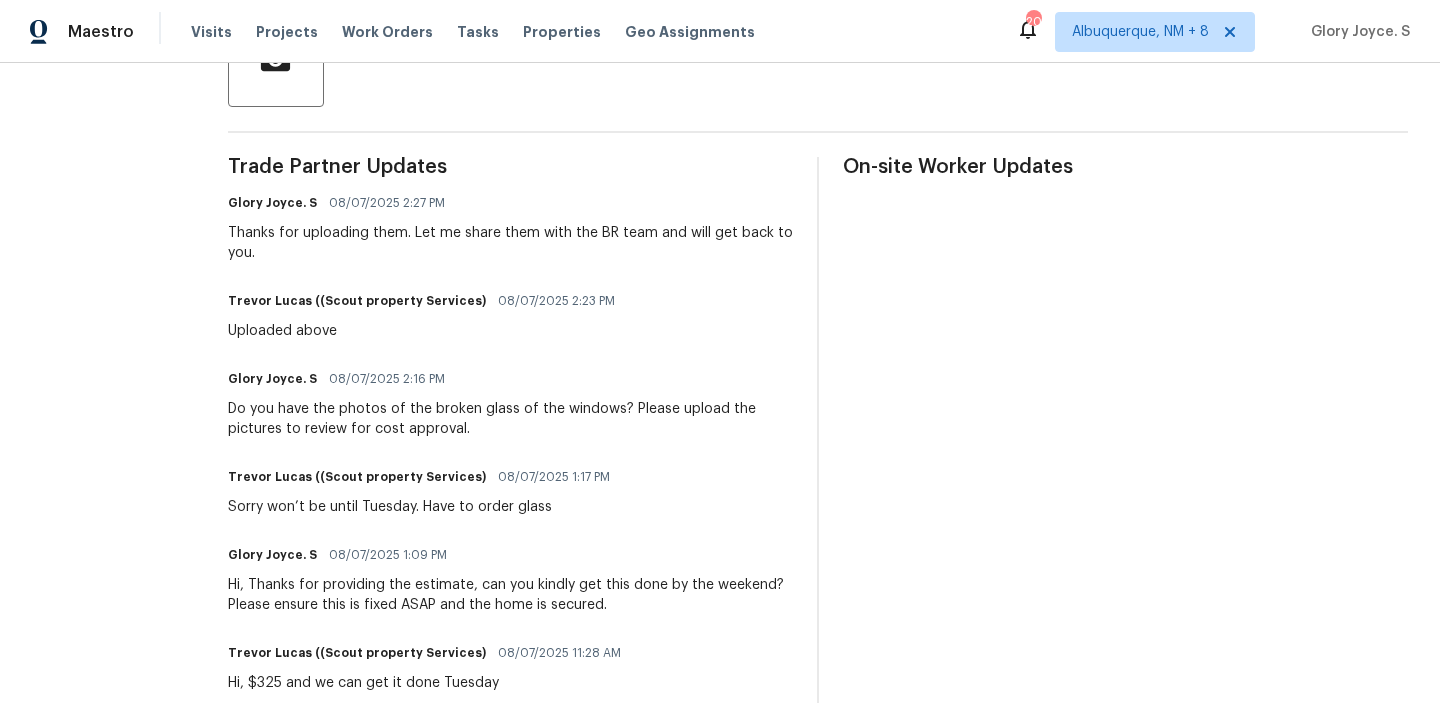 scroll, scrollTop: 0, scrollLeft: 0, axis: both 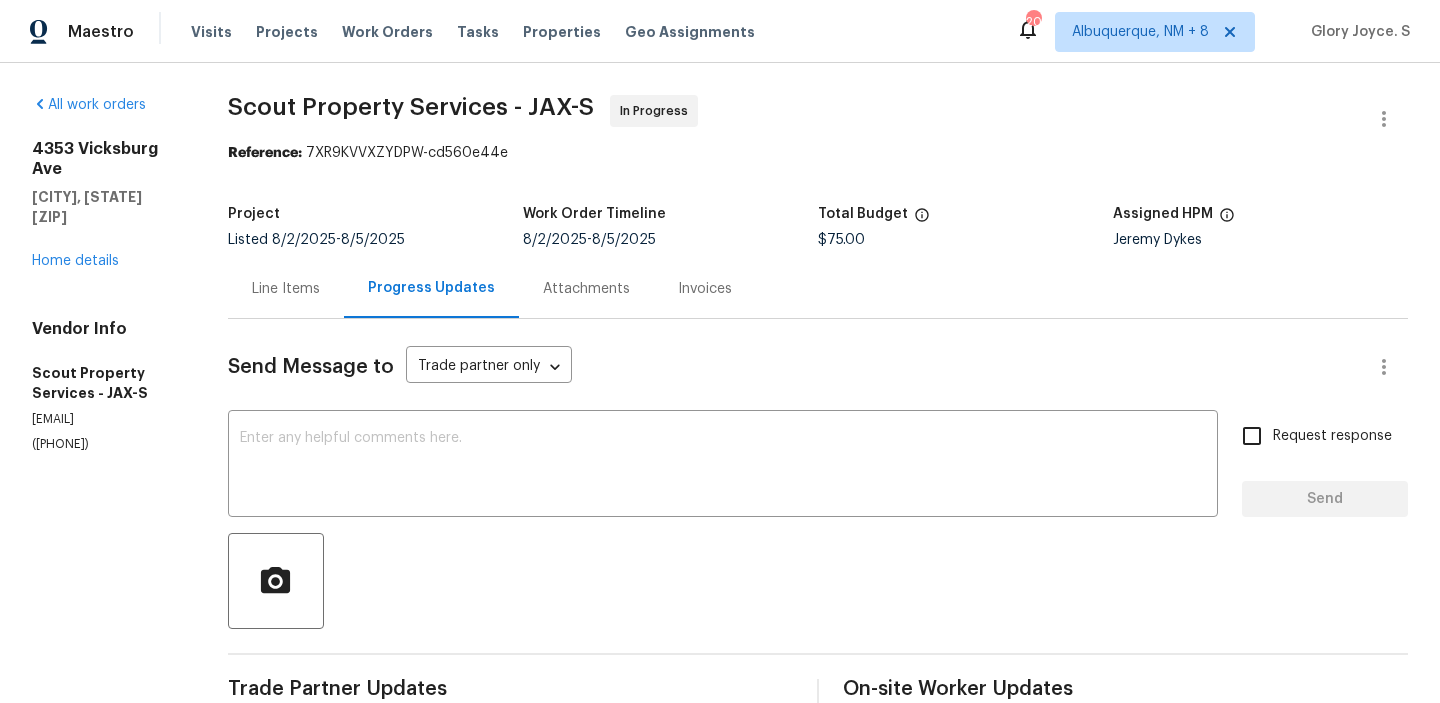 click on "Line Items" at bounding box center [286, 289] 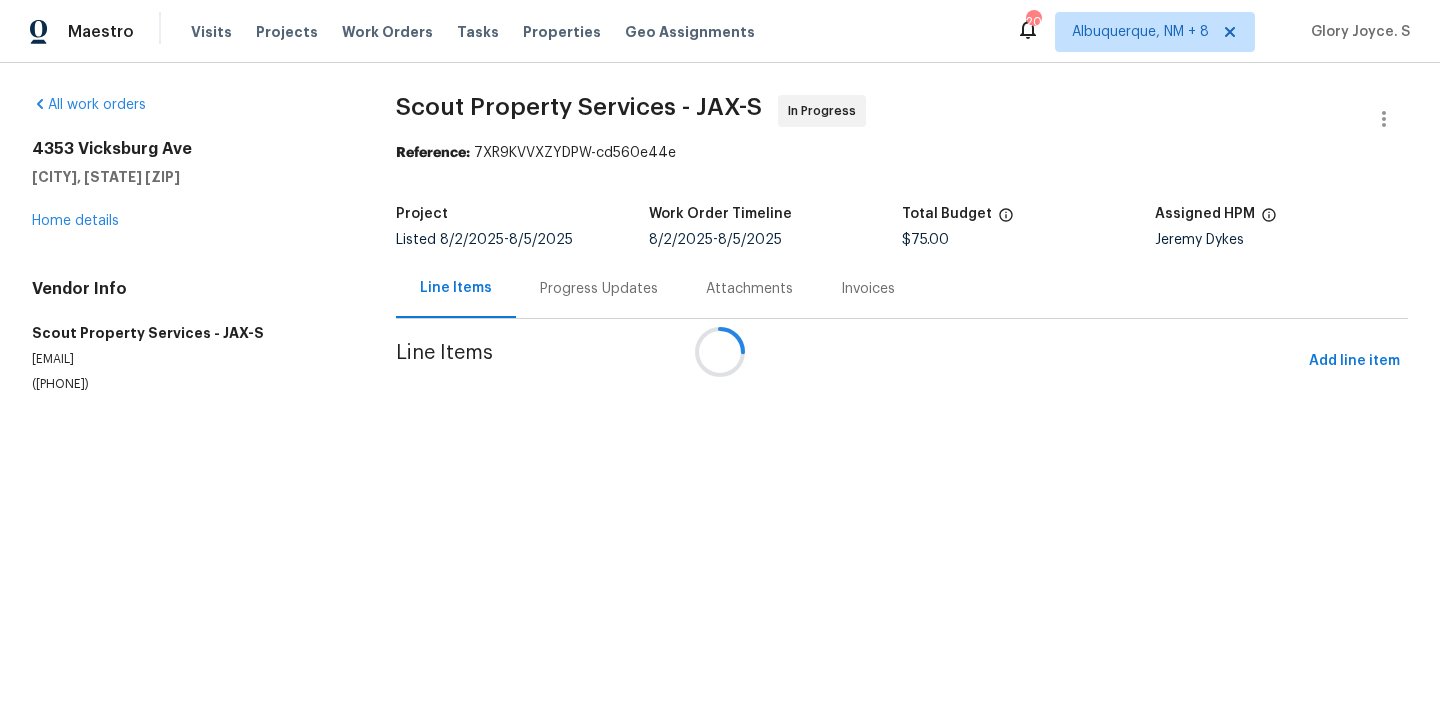 click at bounding box center [720, 351] 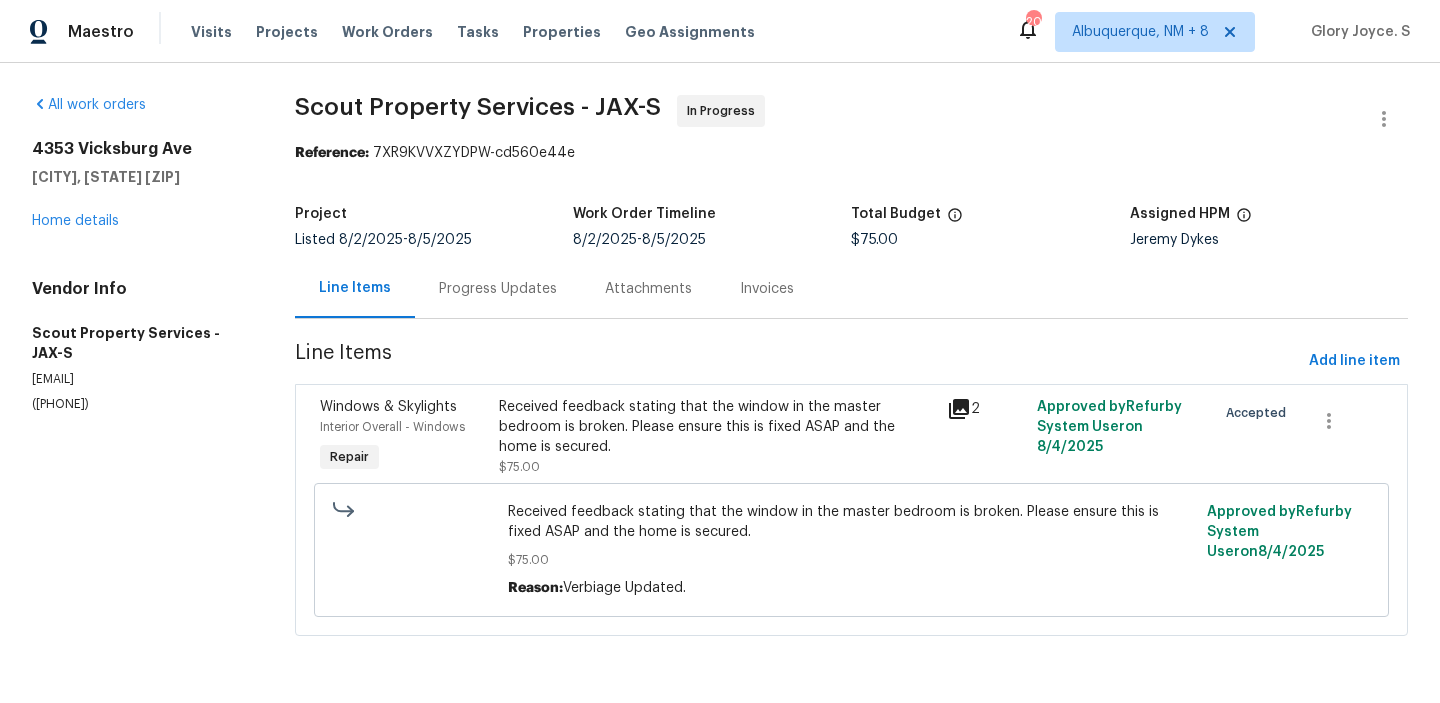 click on "Received feedback stating that the window in the master bedroom is broken. Please ensure this is fixed ASAP and the home is secured. $75.00" at bounding box center (717, 437) 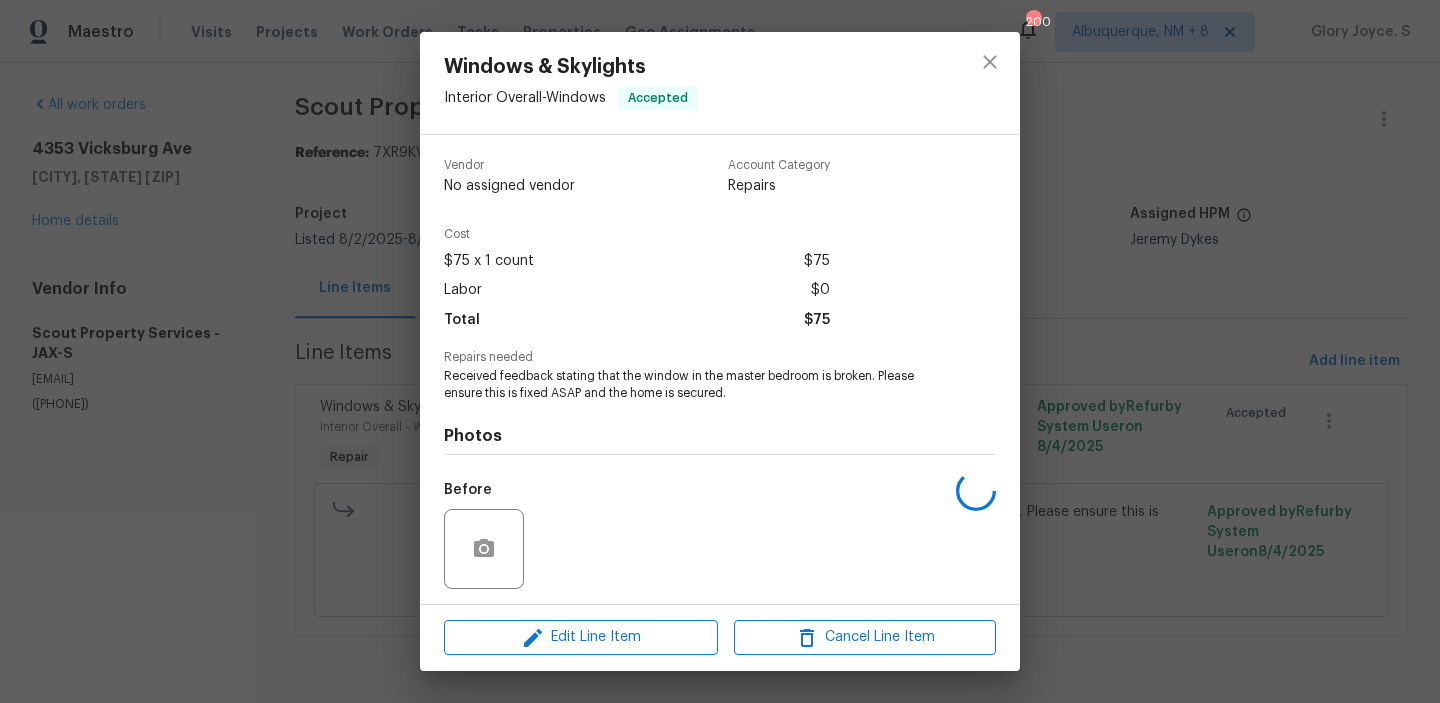 scroll, scrollTop: 135, scrollLeft: 0, axis: vertical 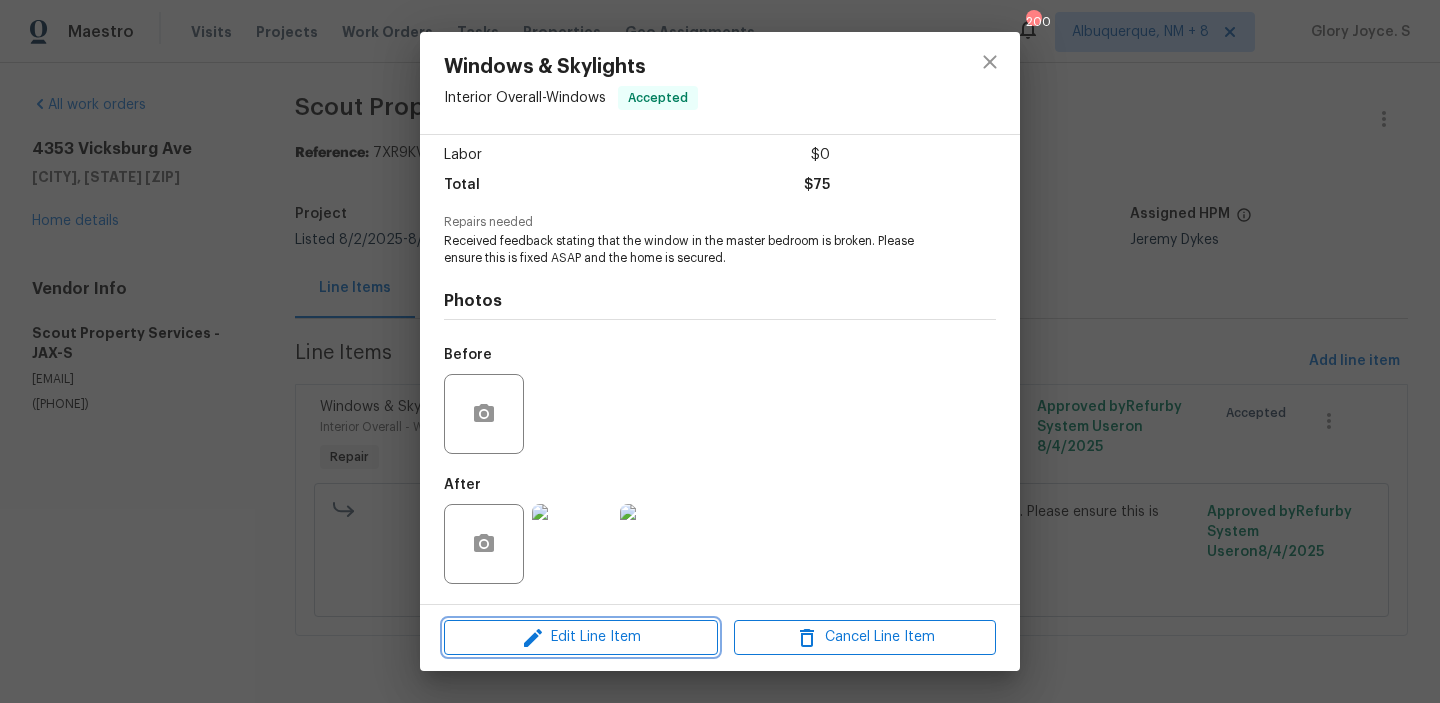 click on "Edit Line Item" at bounding box center (581, 637) 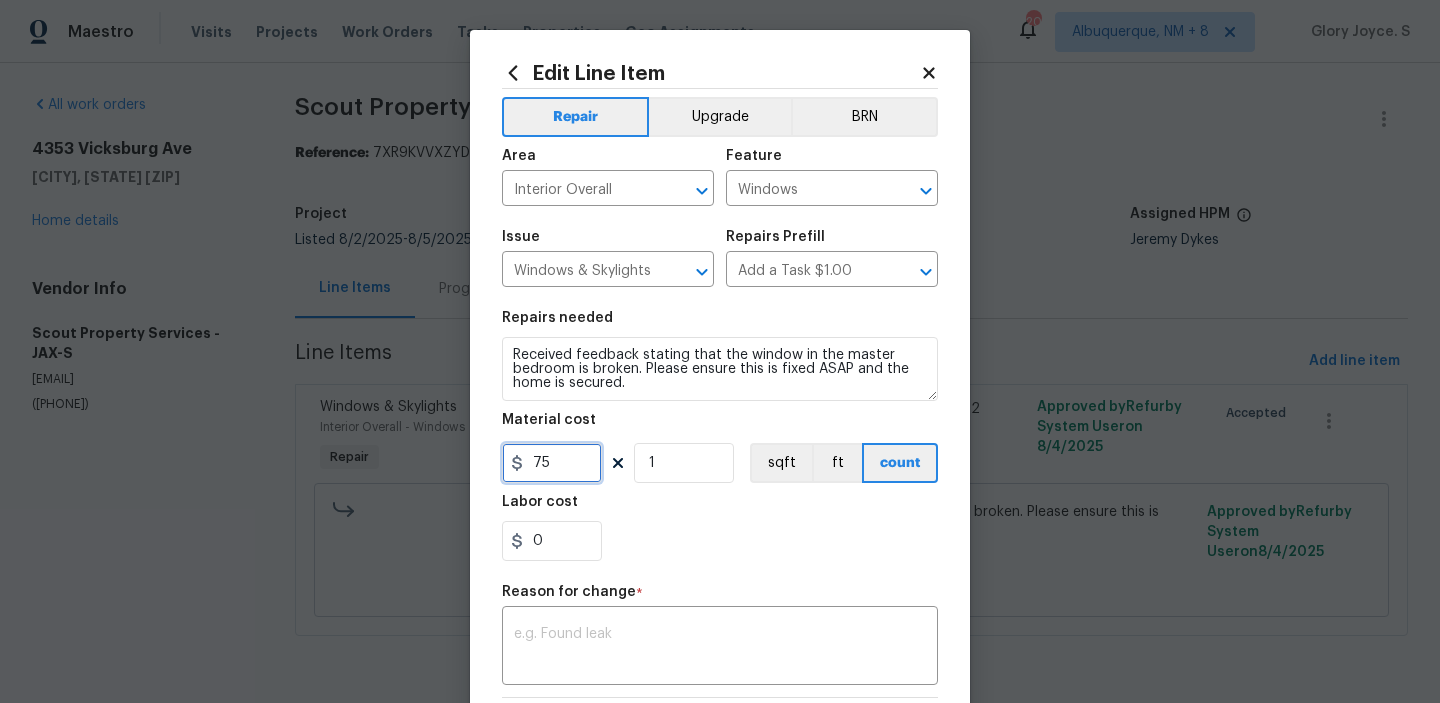 click on "75" at bounding box center (552, 463) 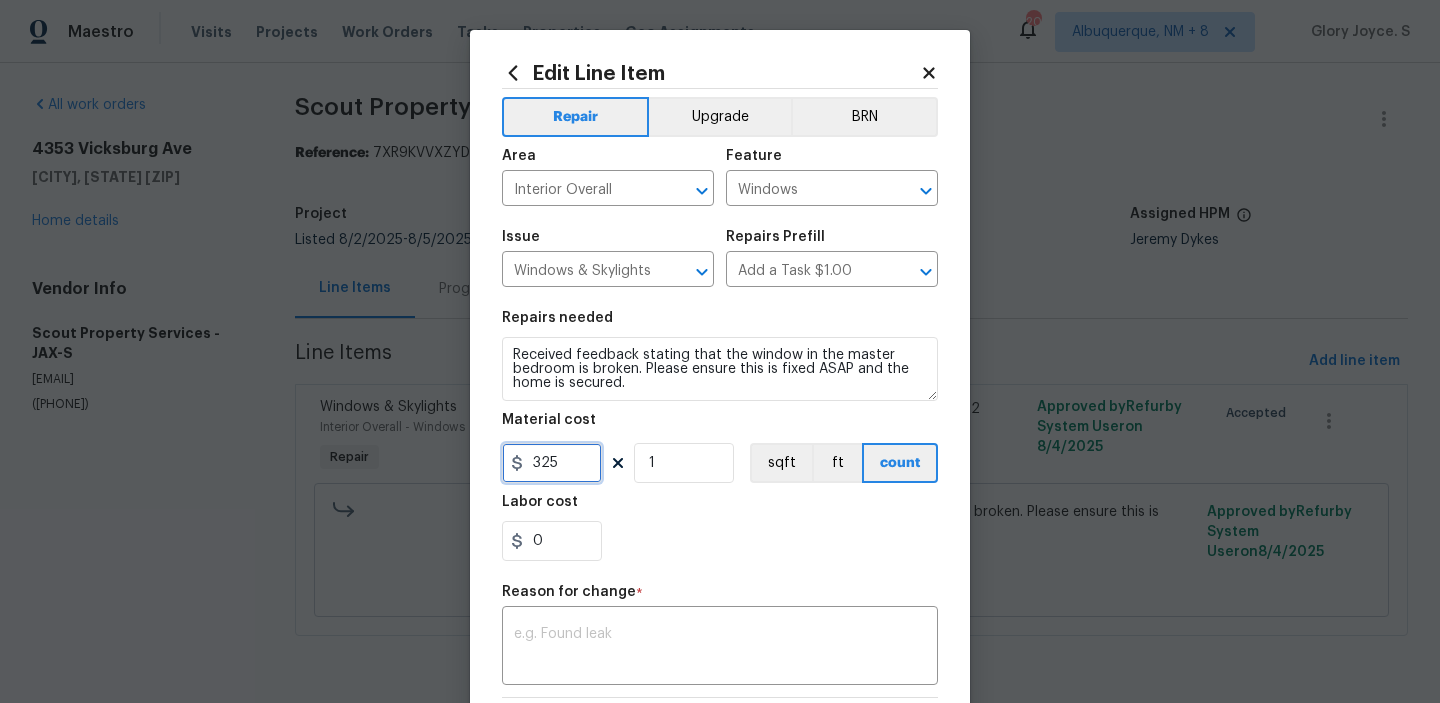 type on "325" 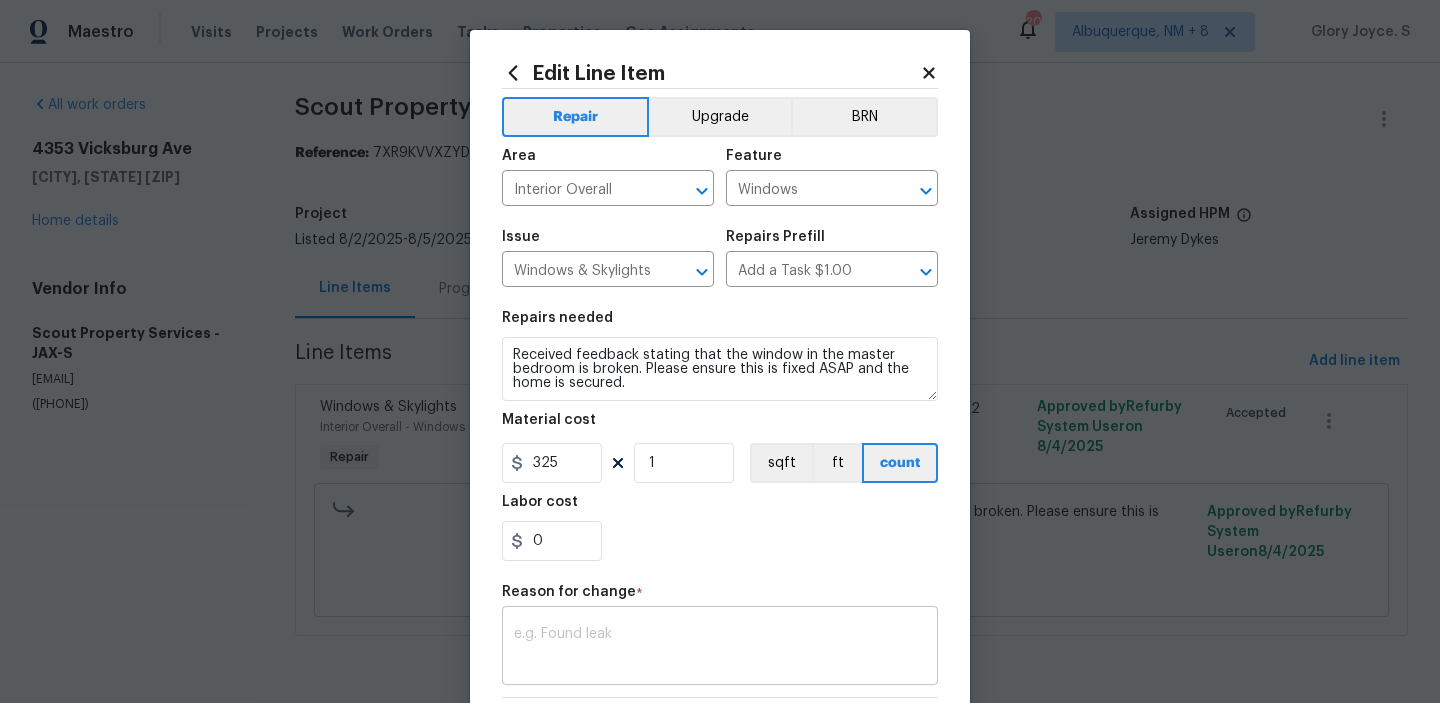 click at bounding box center [720, 648] 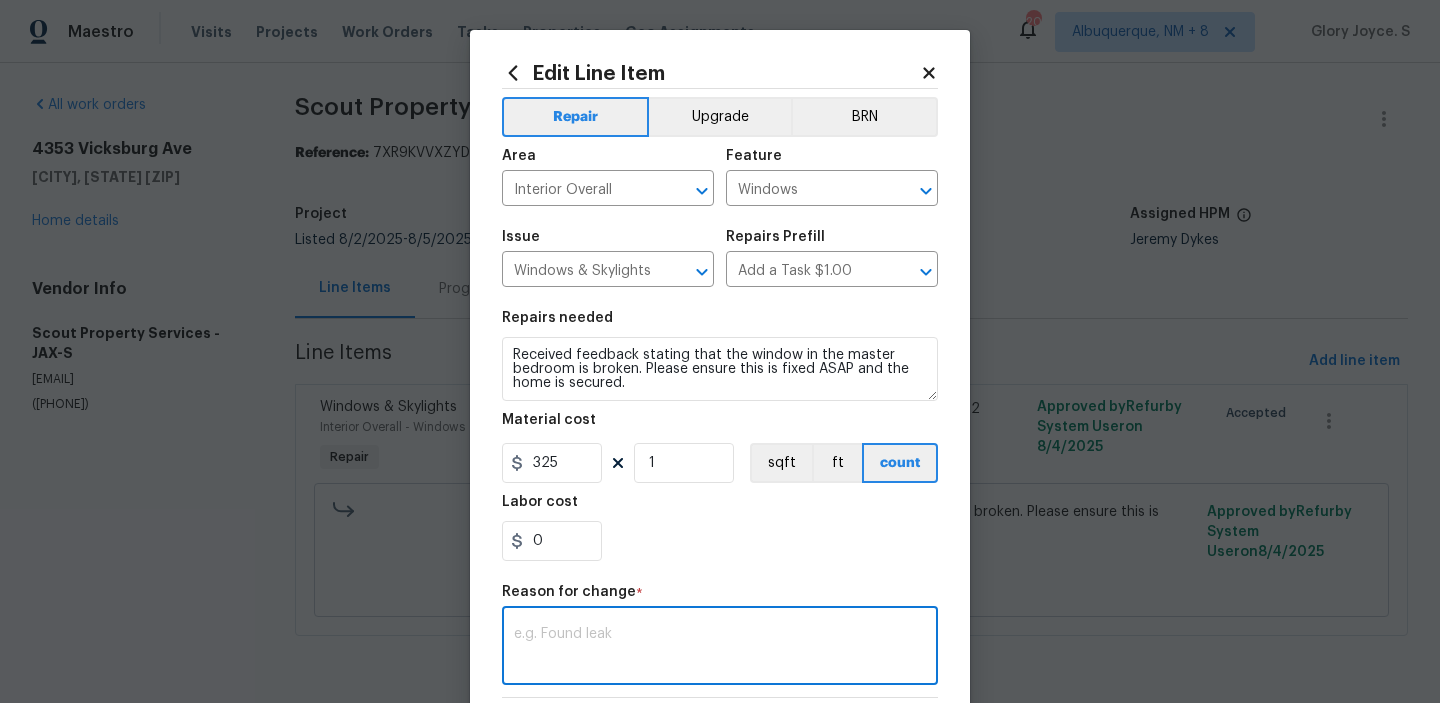 paste on "(GJ) Updated cost per BR team approval." 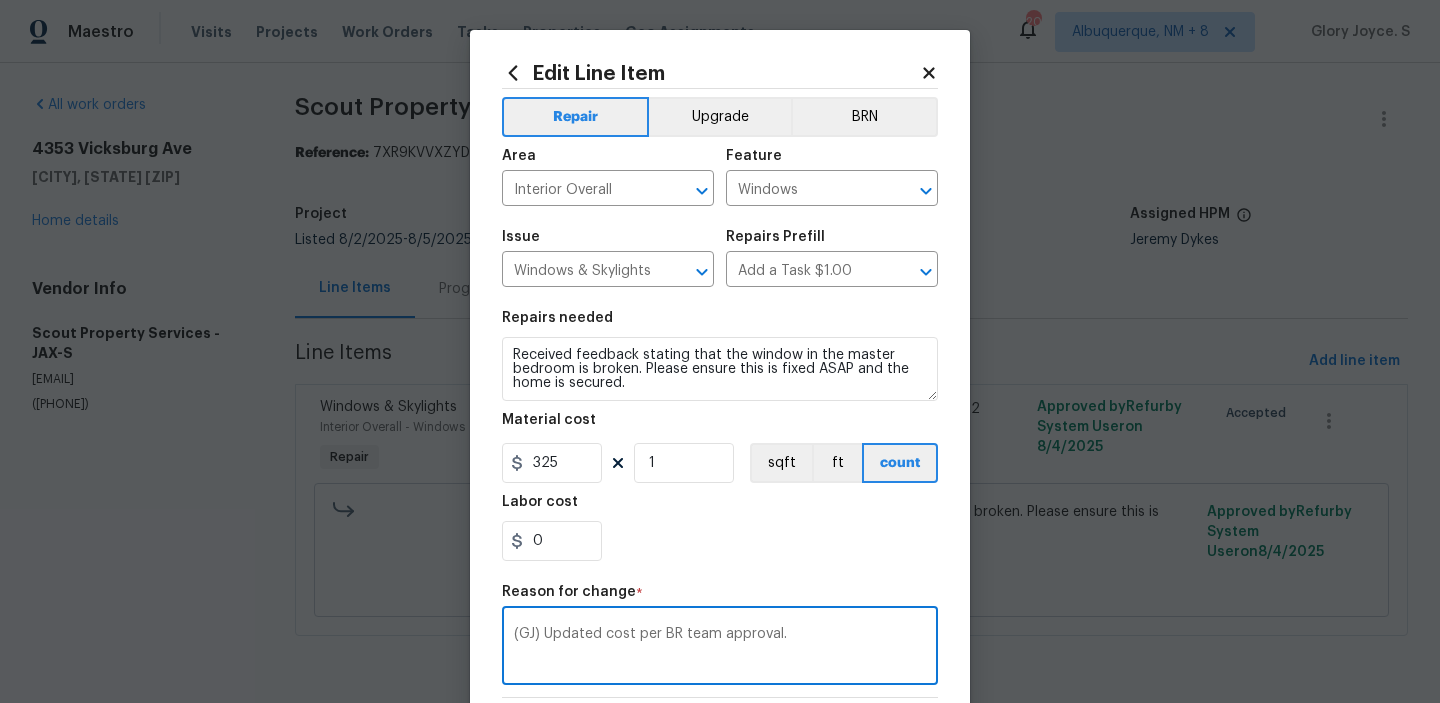 scroll, scrollTop: 283, scrollLeft: 0, axis: vertical 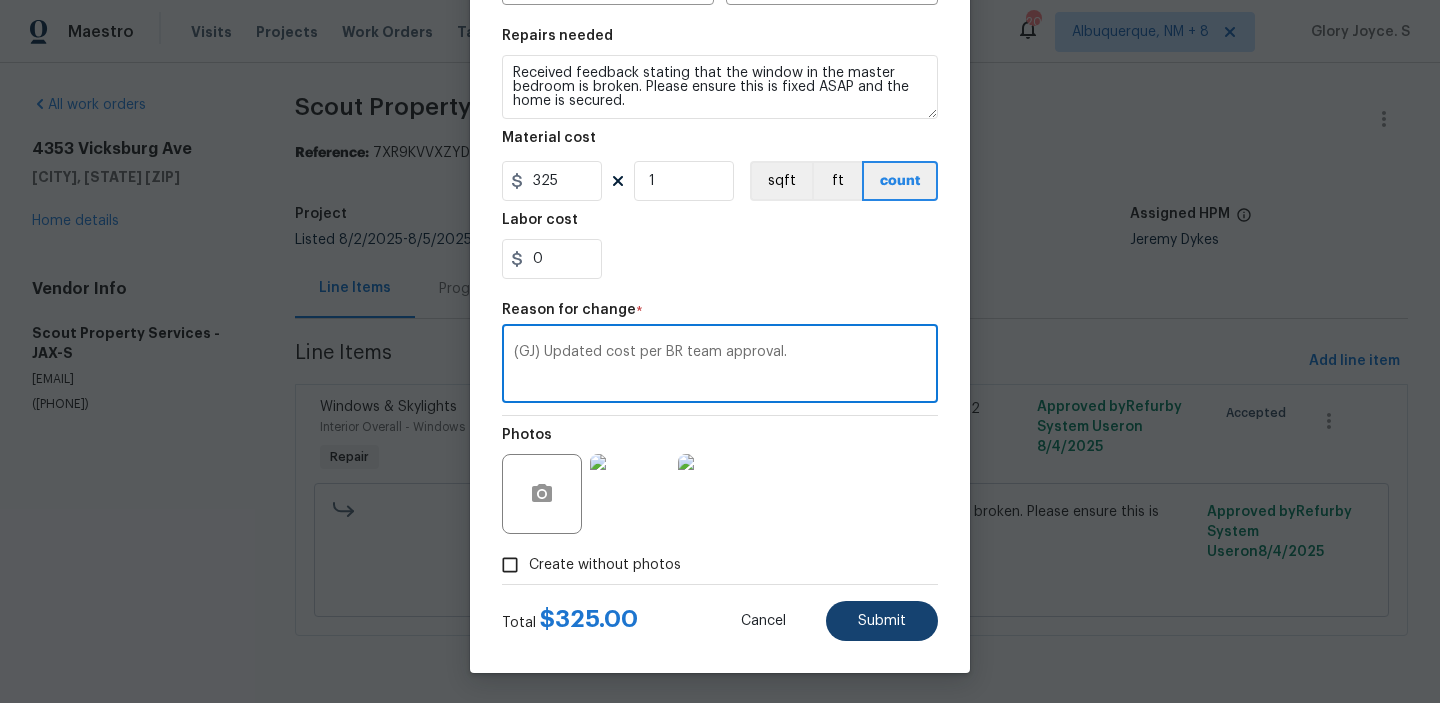 type on "(GJ) Updated cost per BR team approval." 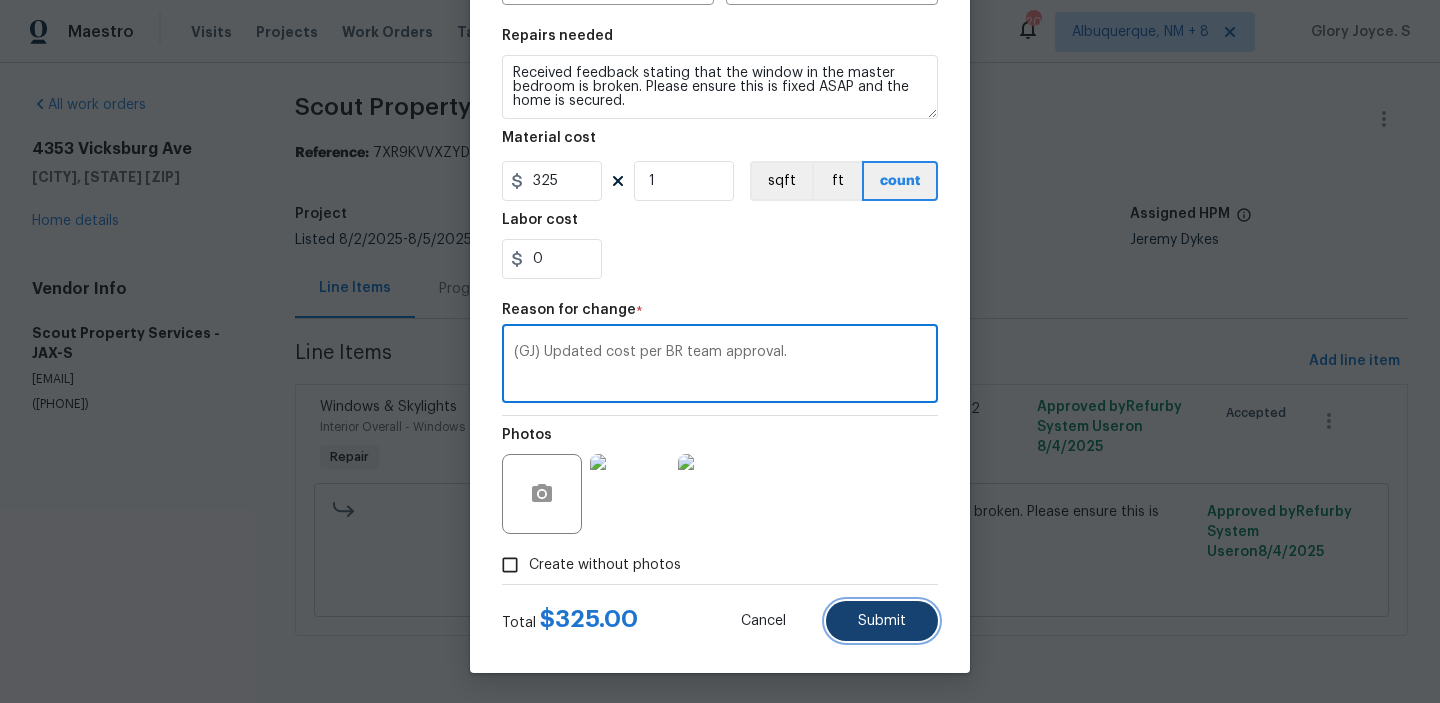 click on "Submit" at bounding box center (882, 621) 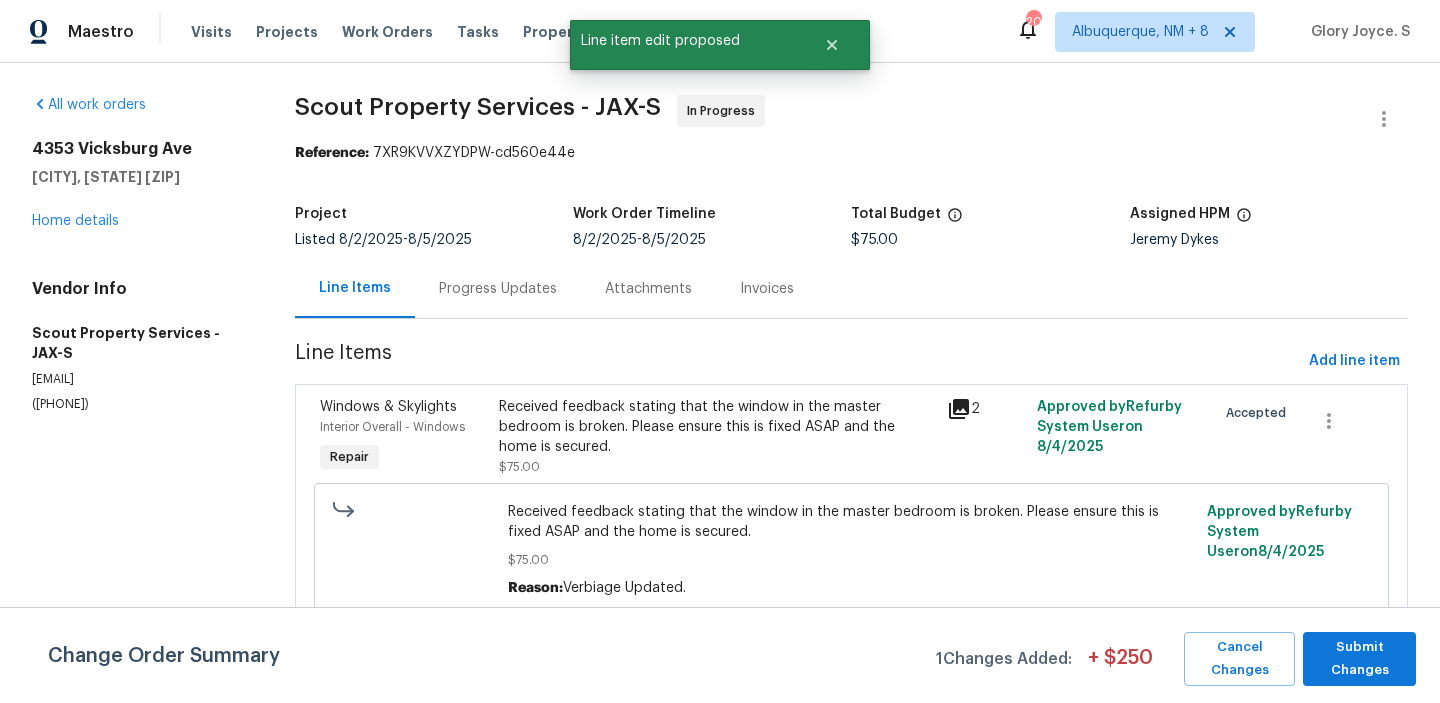 scroll, scrollTop: 0, scrollLeft: 0, axis: both 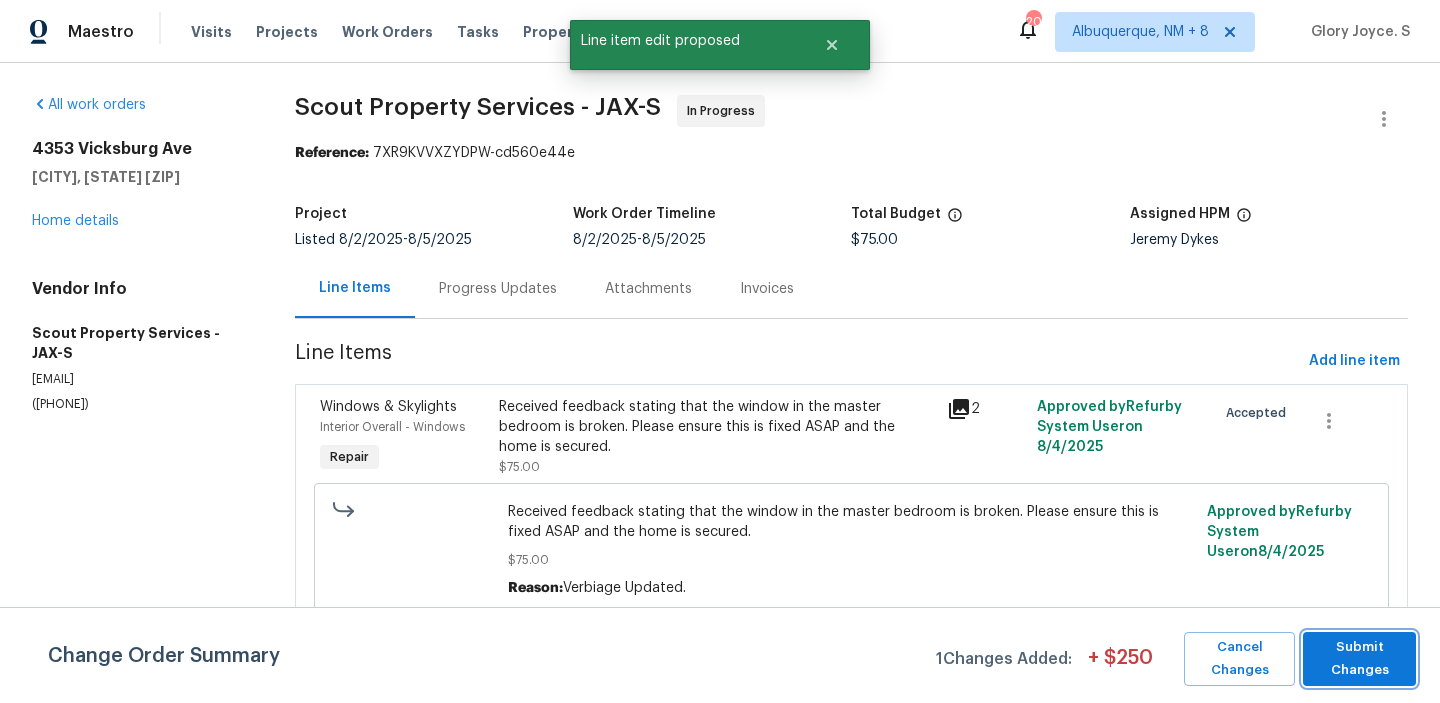 click on "Submit Changes" at bounding box center (1359, 659) 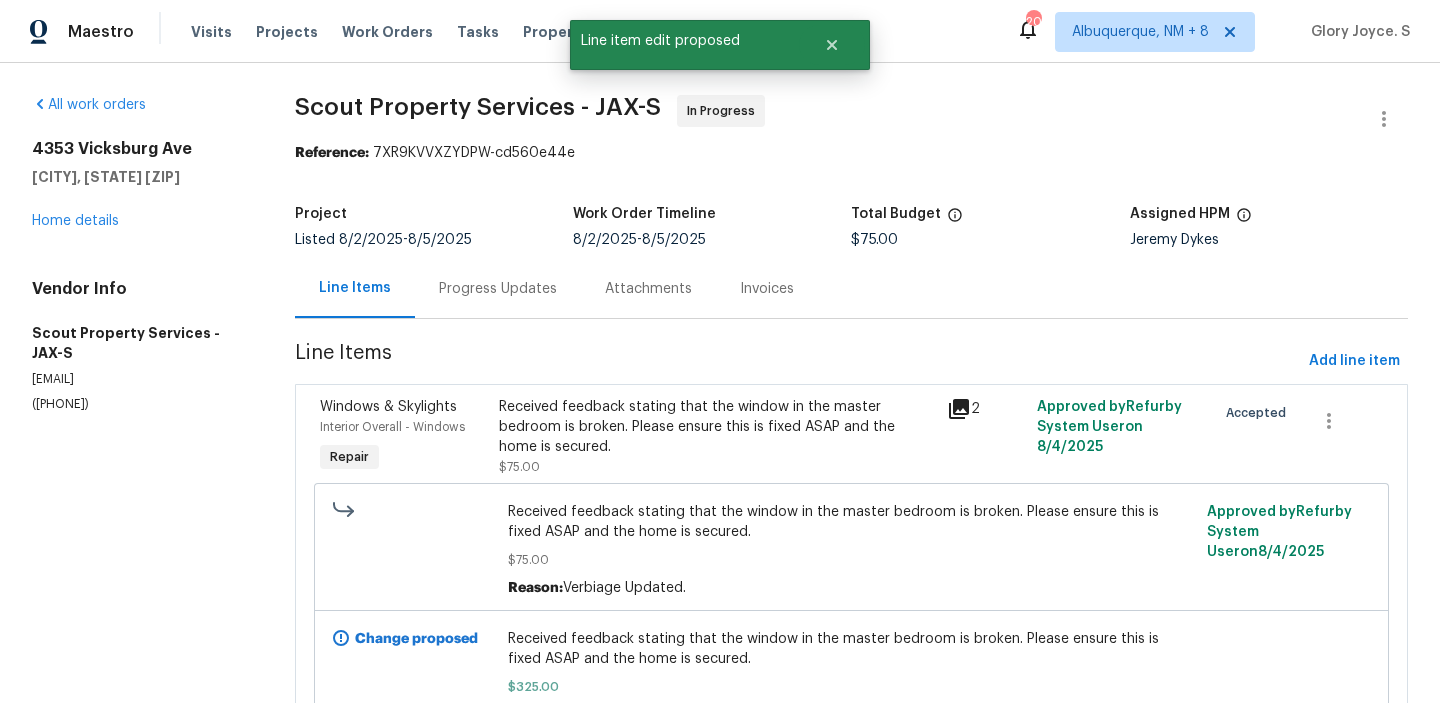 click on "Progress Updates" at bounding box center (498, 289) 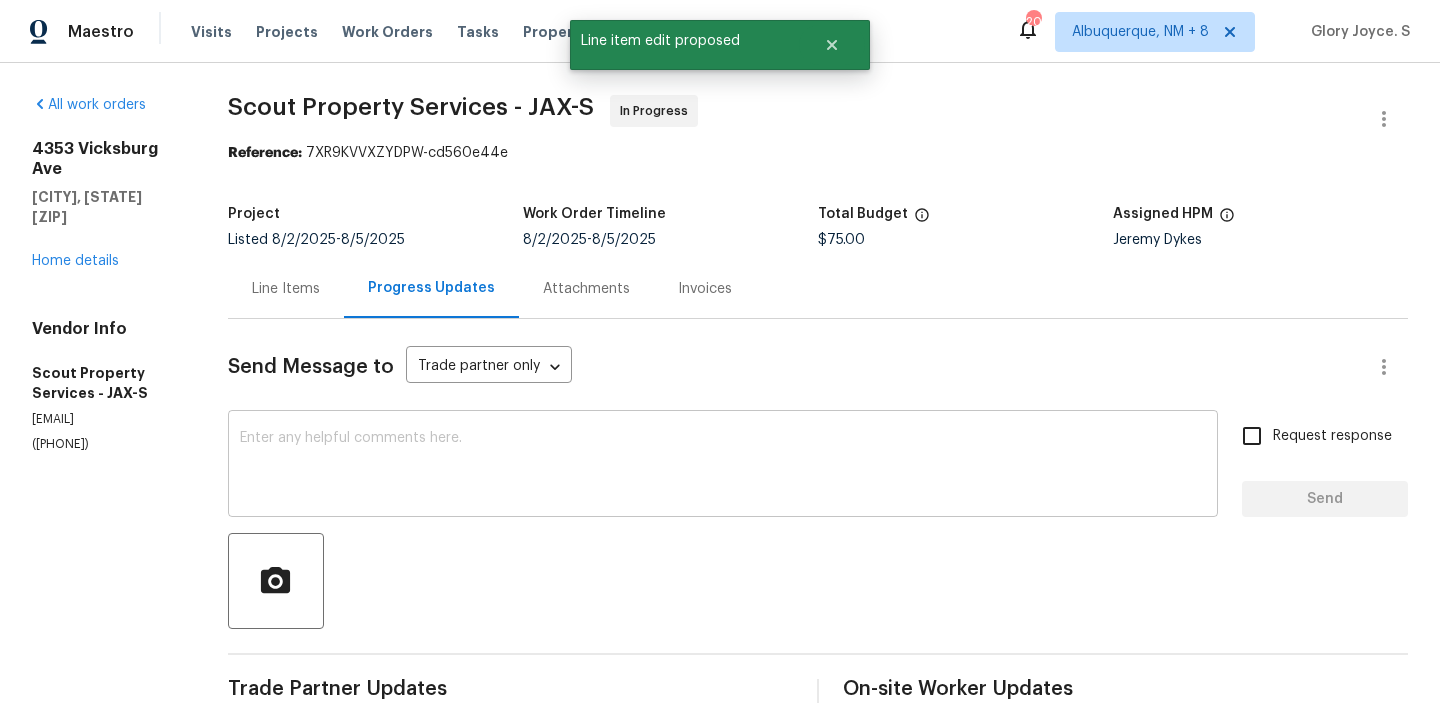 click at bounding box center [723, 466] 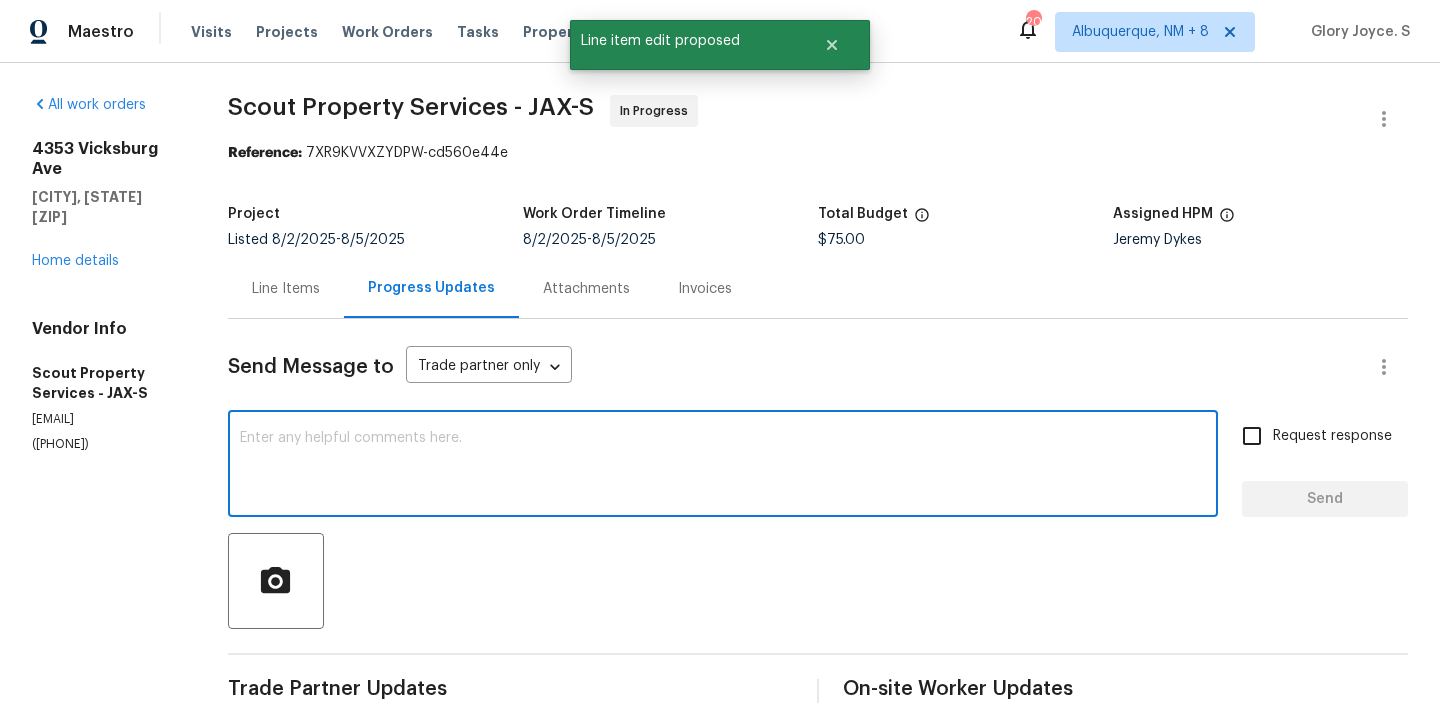 paste on "The BR team has approved the cost, and it has been updated." 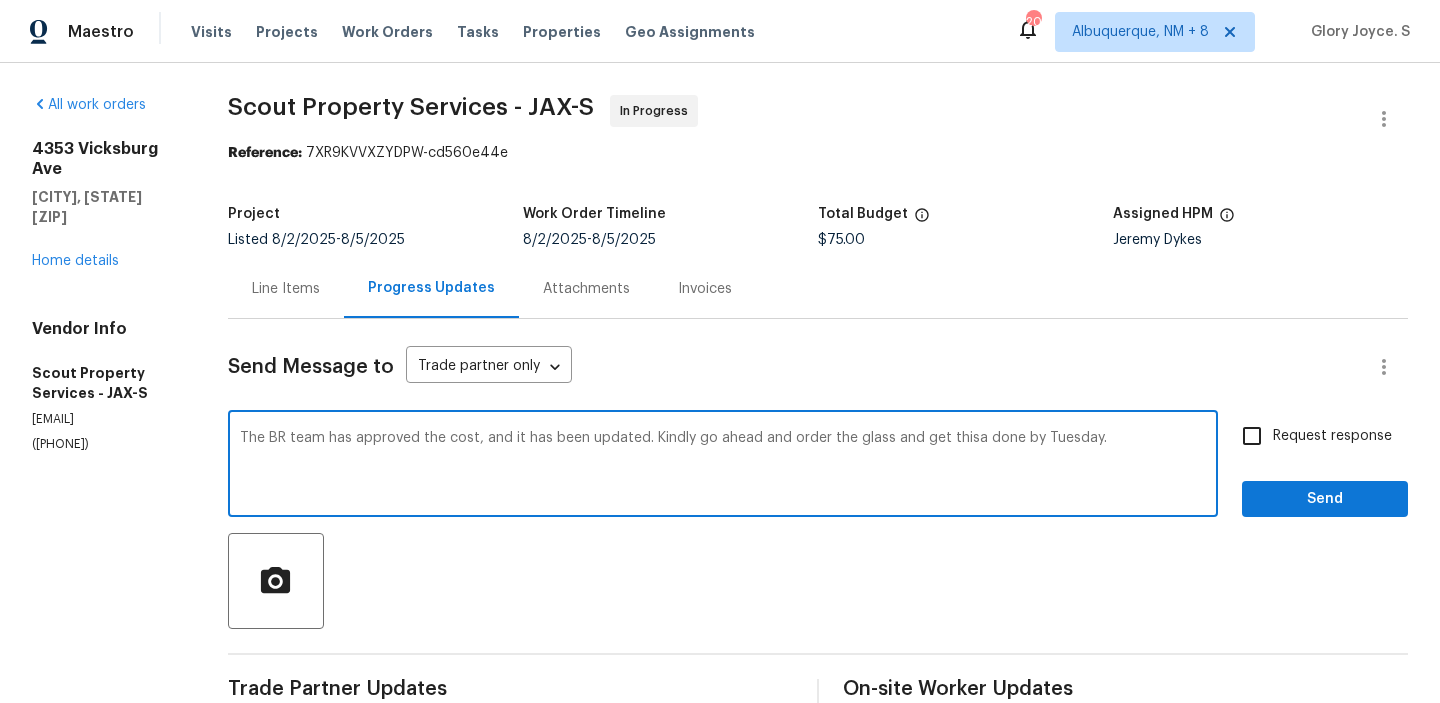 click on "The BR team has approved the cost, and it has been updated. Kindly go ahead and order the glass and get thisa done by Tuesday." at bounding box center [723, 466] 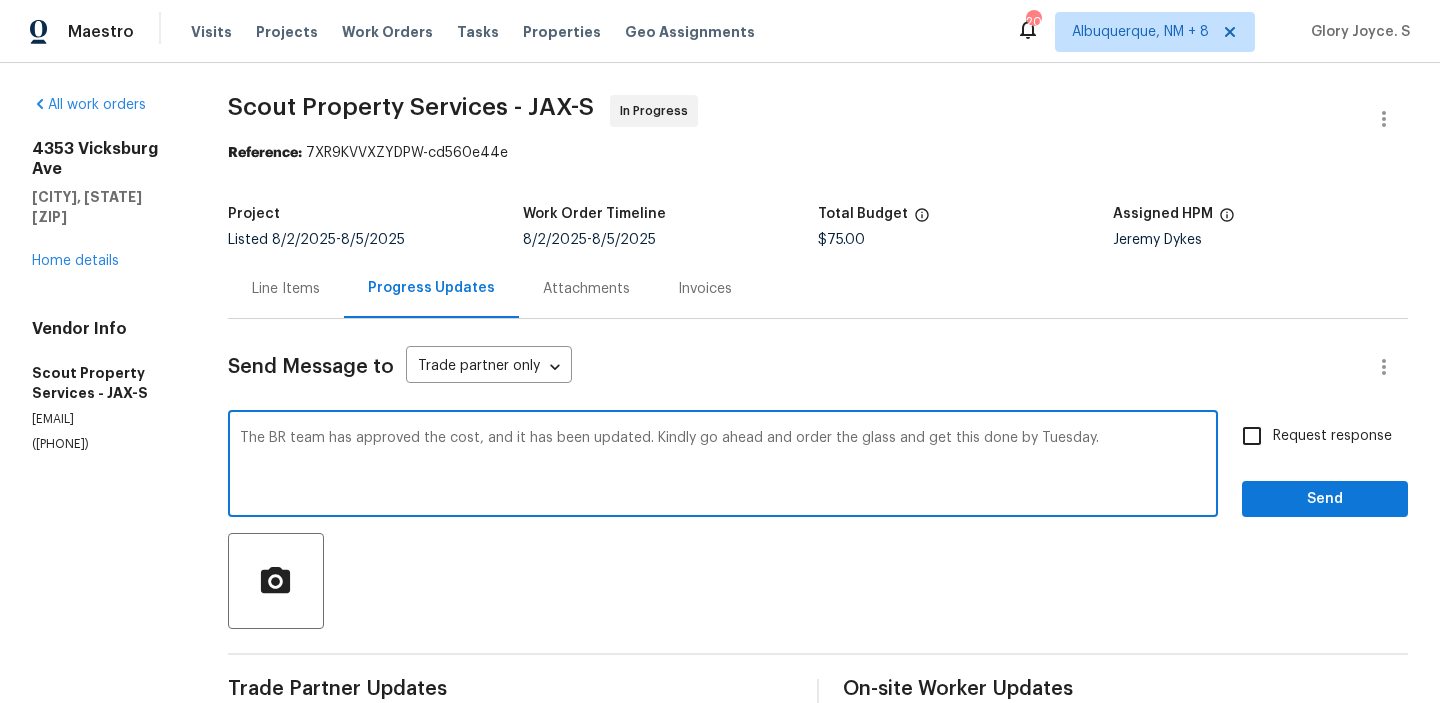 click on "The BR team has approved the cost, and it has been updated. Kindly go ahead and order the glass and get this done by Tuesday." at bounding box center (723, 466) 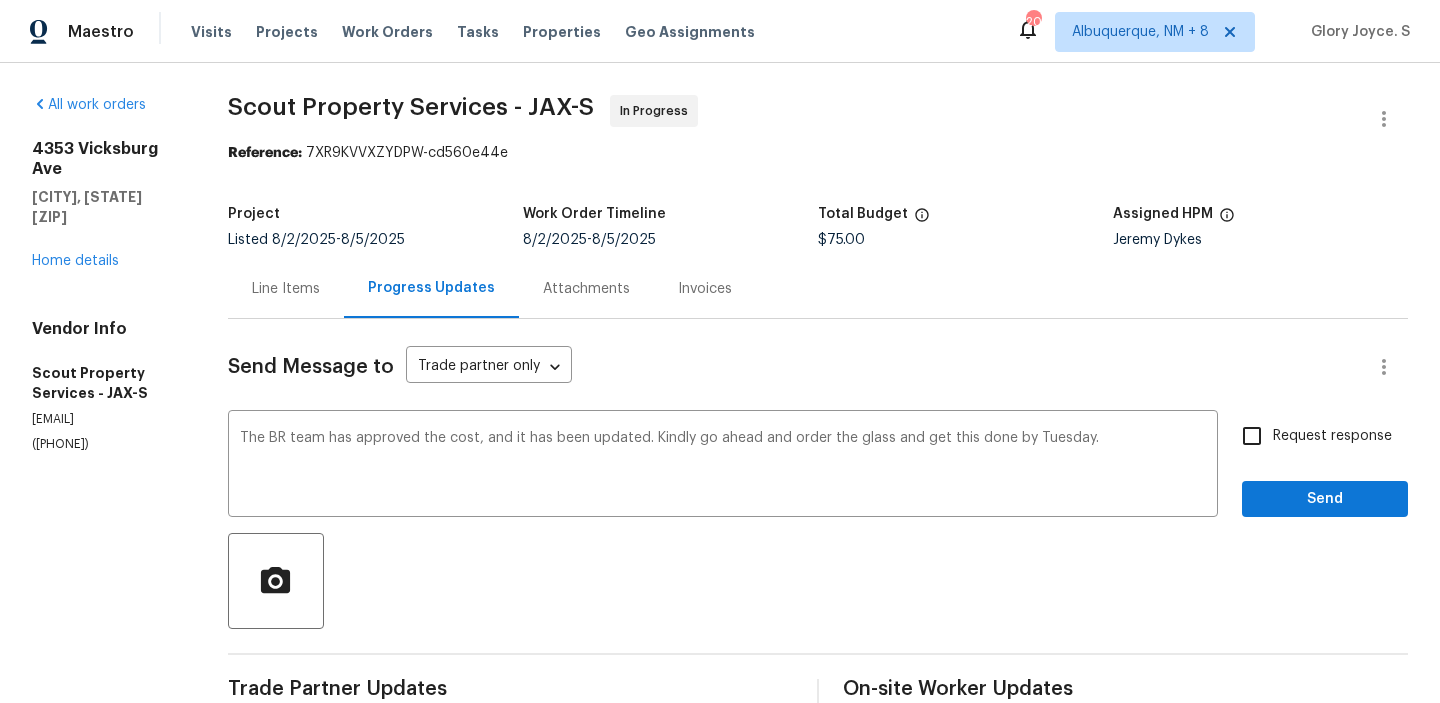 click on "Request response" at bounding box center (1311, 436) 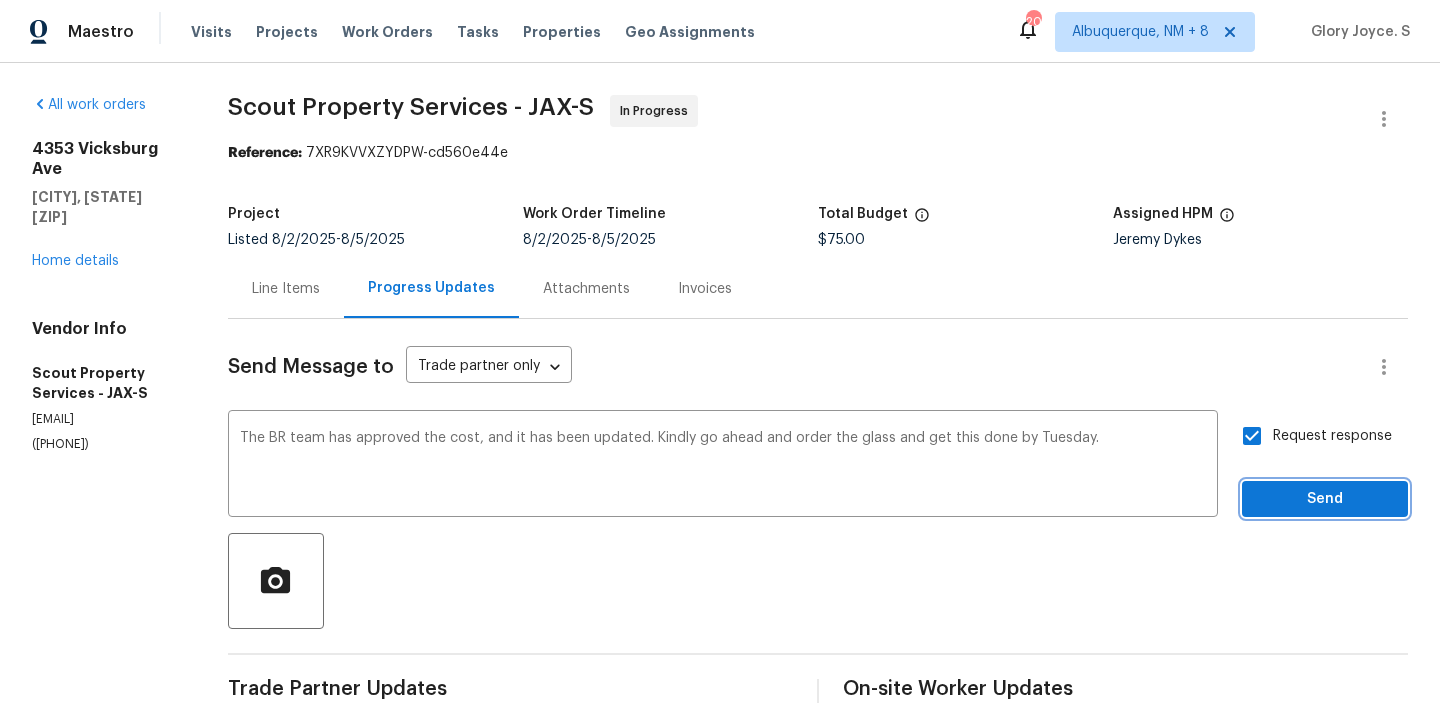 click on "Send" at bounding box center (1325, 499) 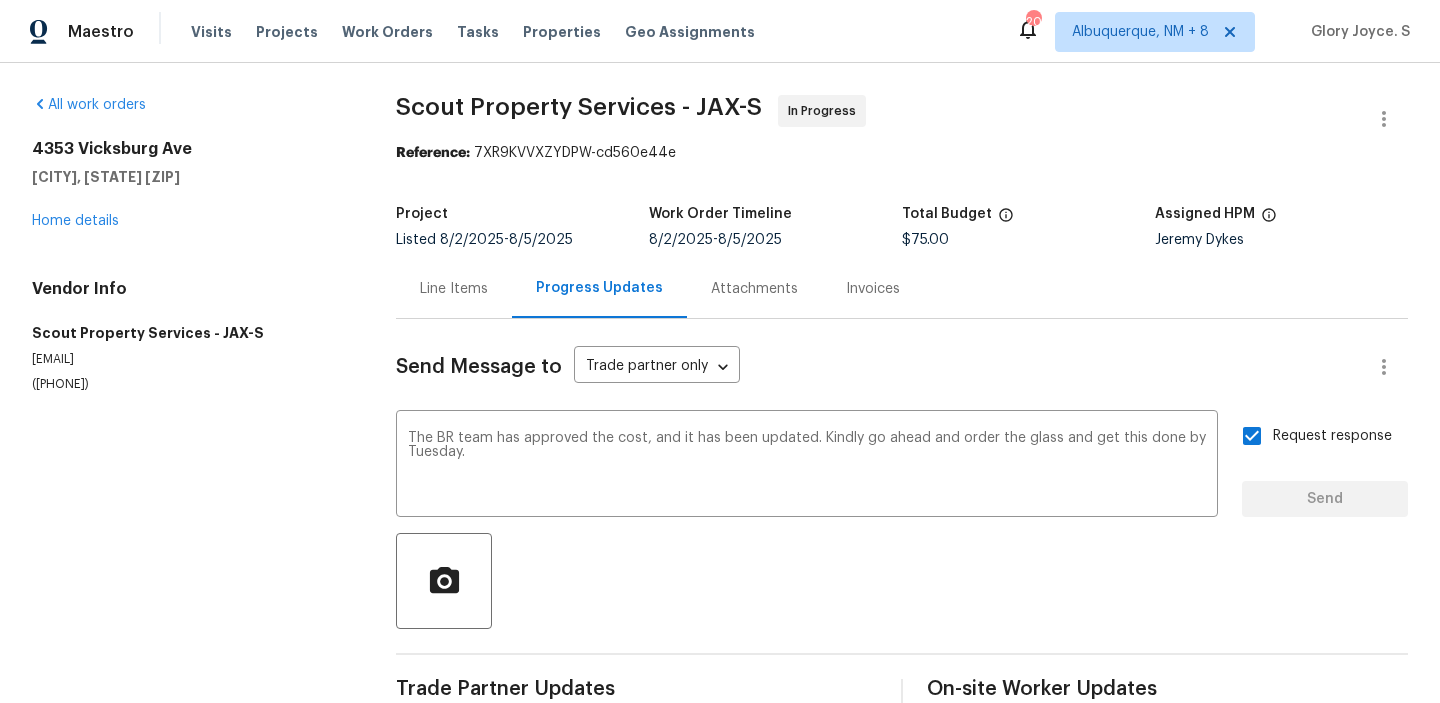 type 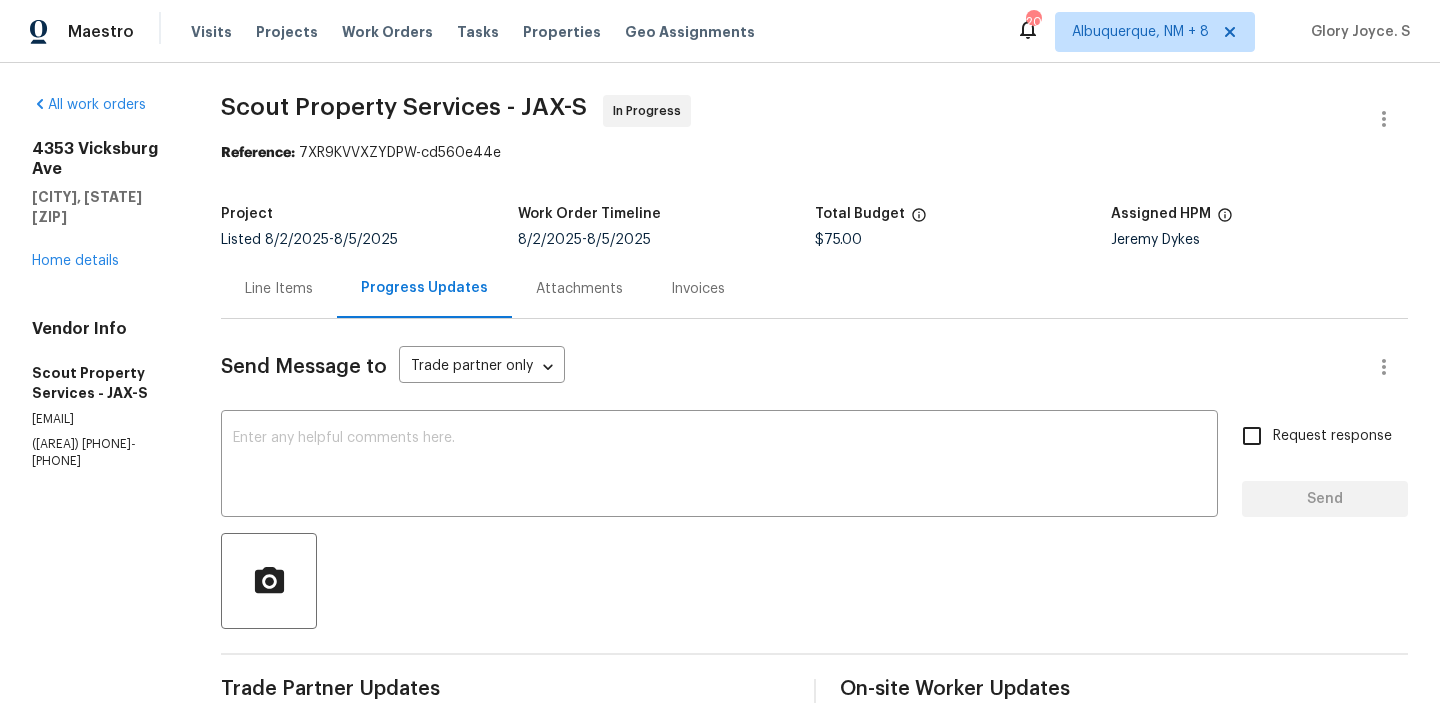 scroll, scrollTop: 0, scrollLeft: 0, axis: both 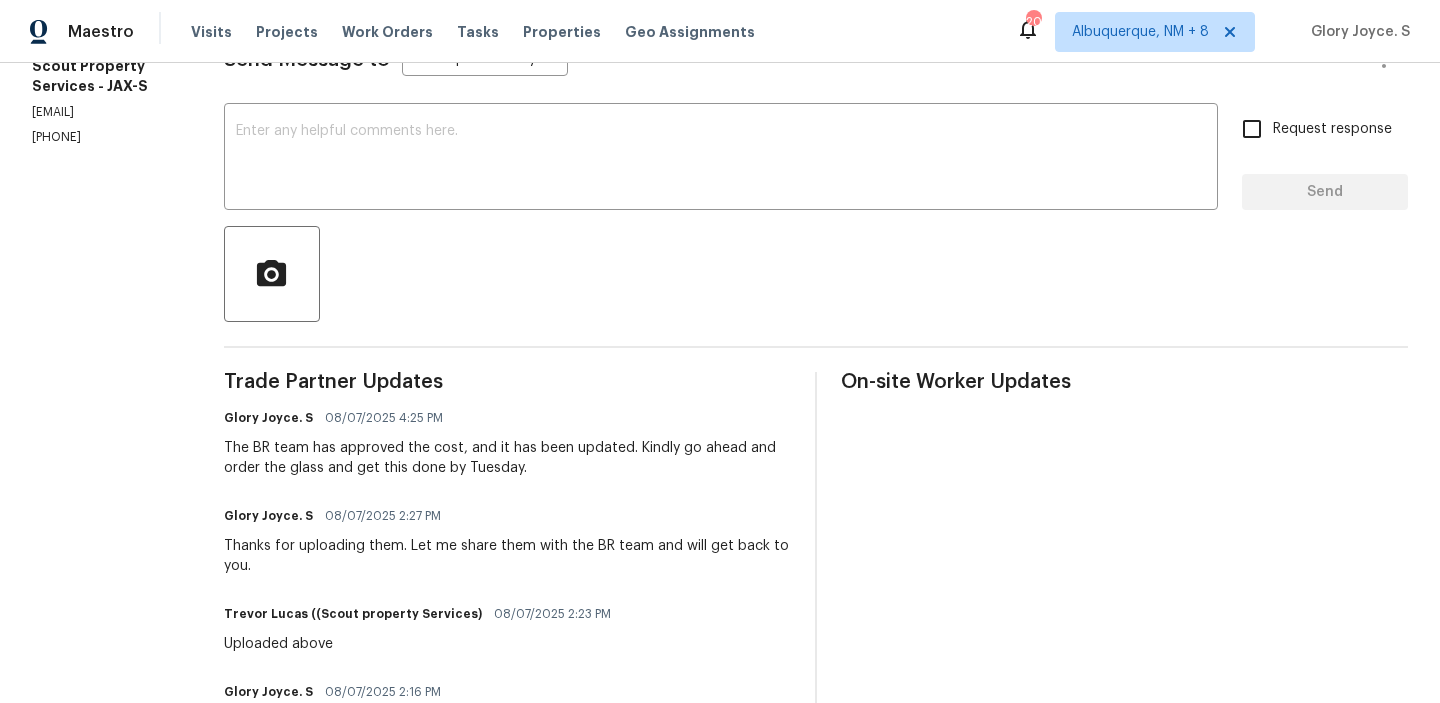 click on "Trade Partner Updates [NAME] [LAST]. S 08/07/2025 4:25 PM The BR team has approved the cost, and it has been updated. Kindly go ahead and order the glass and get this done by Tuesday. [NAME] [LAST]. S 08/07/2025 2:27 PM Thanks for uploading them. Let me share them with the BR team and will get back to you. [NAME] [LAST] ((Scout property Services)  08/07/2025 2:23 PM Uploaded above [NAME] [LAST]. S 08/07/2025 2:16 PM Do you have the photos of the broken glass of the windows? Please upload the pictures to review for cost approval. [NAME] [LAST] ((Scout property Services)  08/07/2025 1:17 PM Sorry won’t be until Tuesday. Have to order glass [NAME] [LAST]. S 08/07/2025 1:09 PM Hi,
Thanks for providing the estimate, can you kindly get this done by the weekend? Please ensure this is fixed ASAP and the home is secured. [NAME] [LAST] ((Scout property Services)  08/07/2025 11:28 AM Hi, $325 and we can get it done Tuesday [NAME] [LAST]. S 08/07/2025 7:23 AM [NAME] [LAST]. S 08/06/2025 8:51 AM [NAME] [LAST]. S 08/05/2025 11:10 AM" at bounding box center (507, 1074) 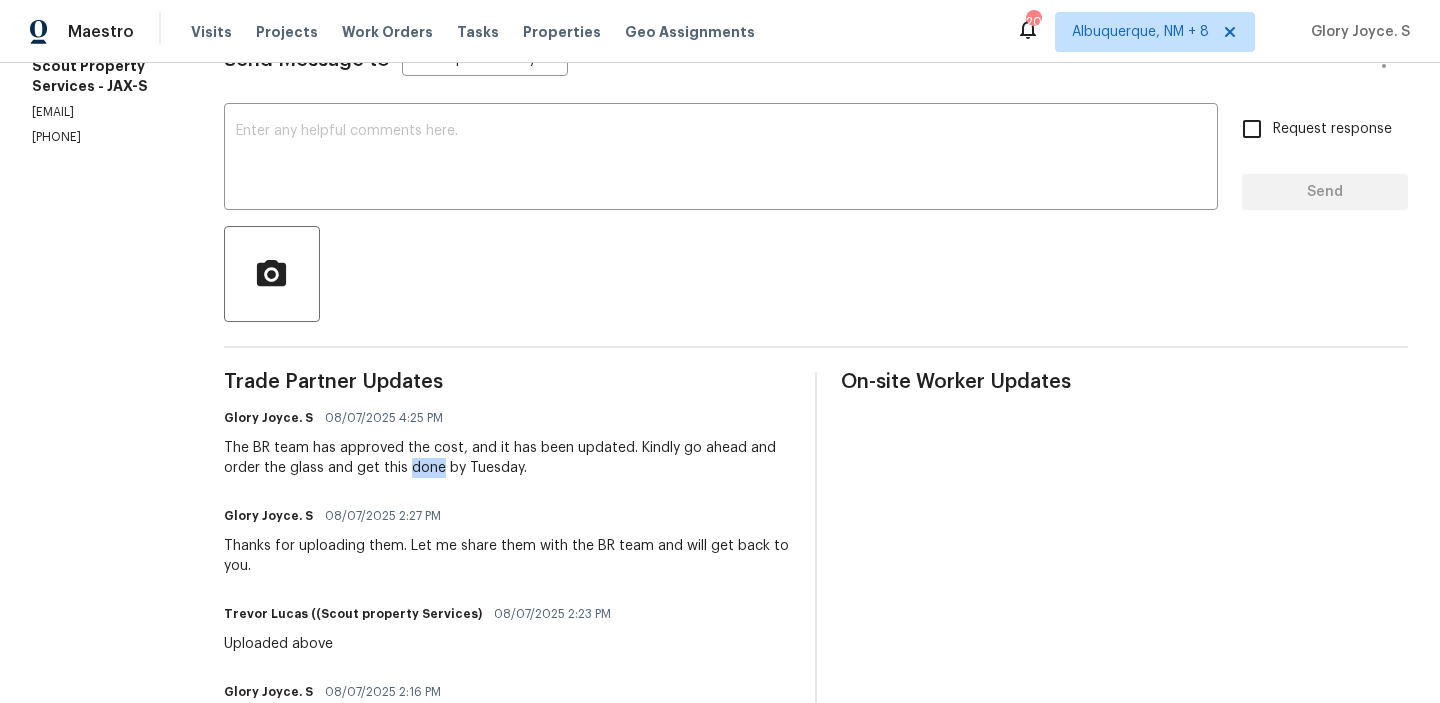 click on "The BR team has approved the cost, and it has been updated. Kindly go ahead and order the glass and get this done by Tuesday." at bounding box center [507, 458] 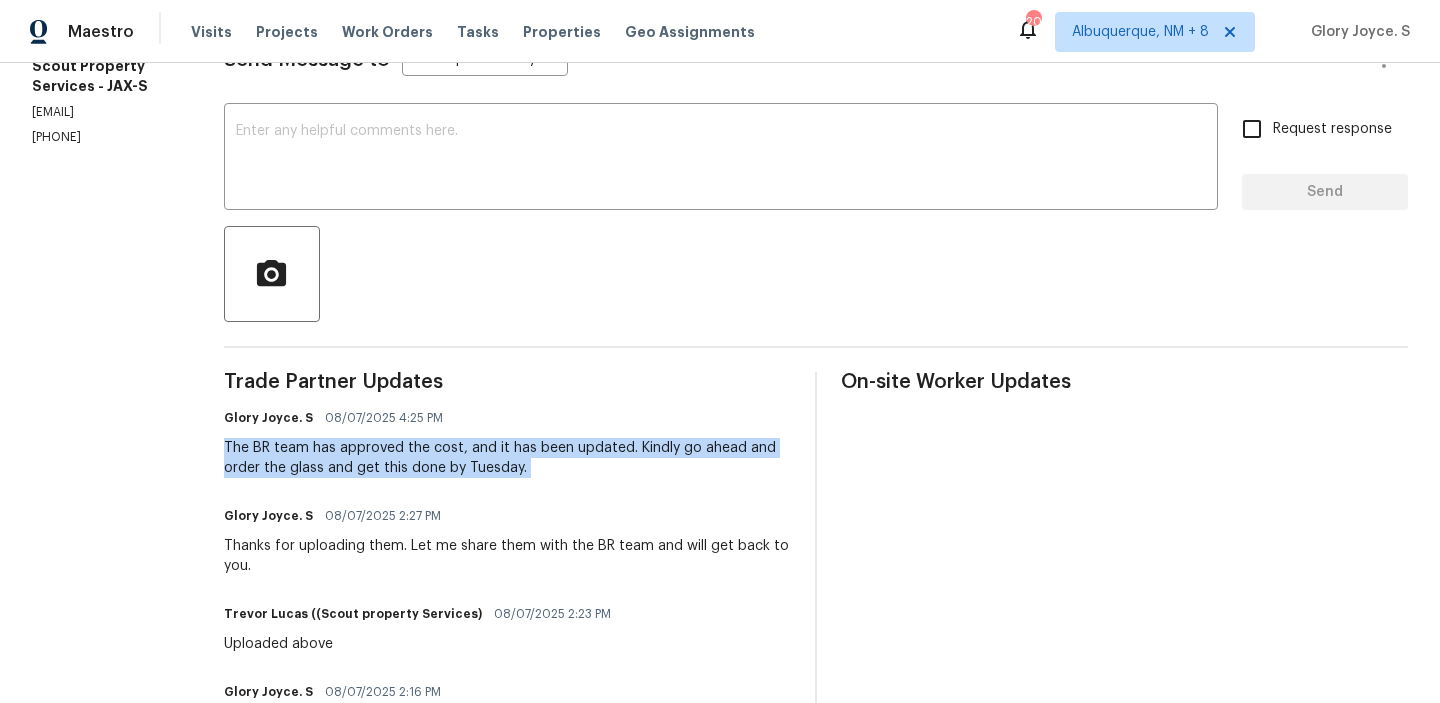 copy on "The BR team has approved the cost, and it has been updated. Kindly go ahead and order the glass and get this done by Tuesday." 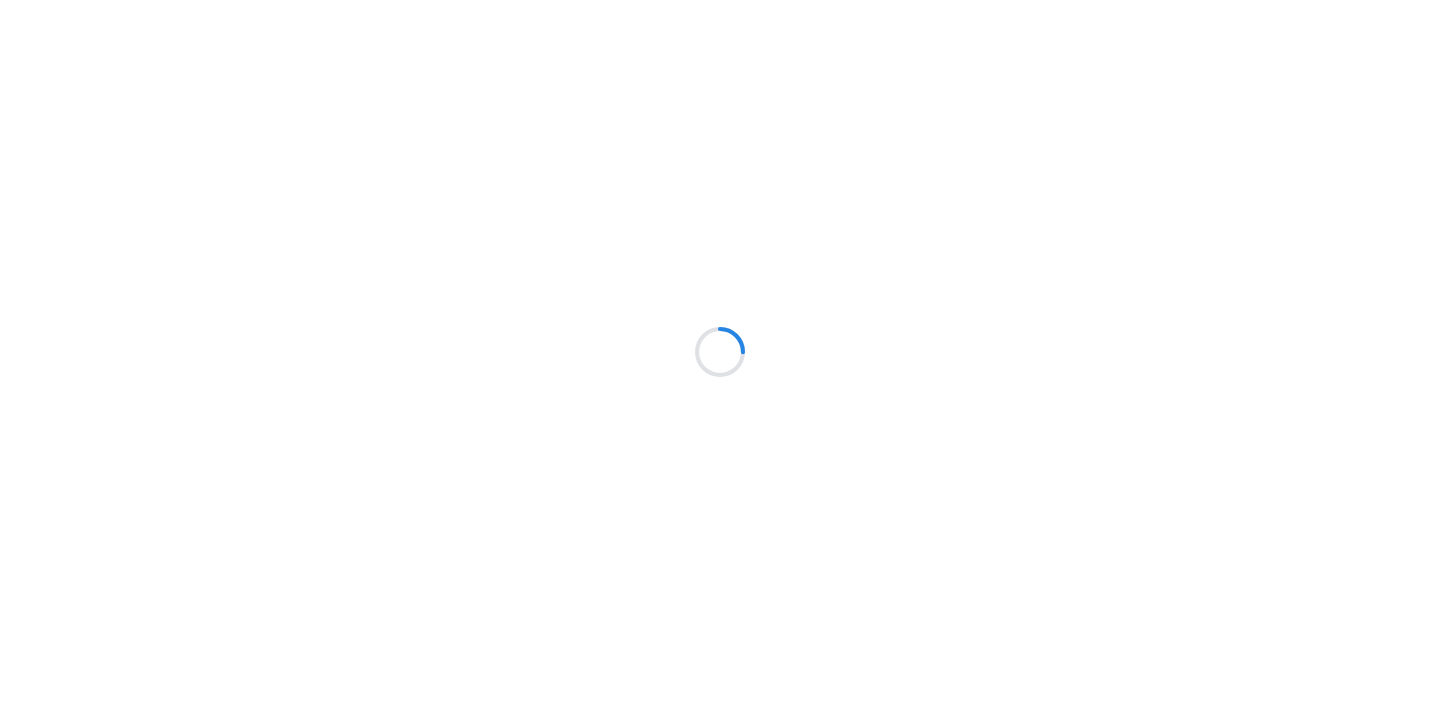 scroll, scrollTop: 0, scrollLeft: 0, axis: both 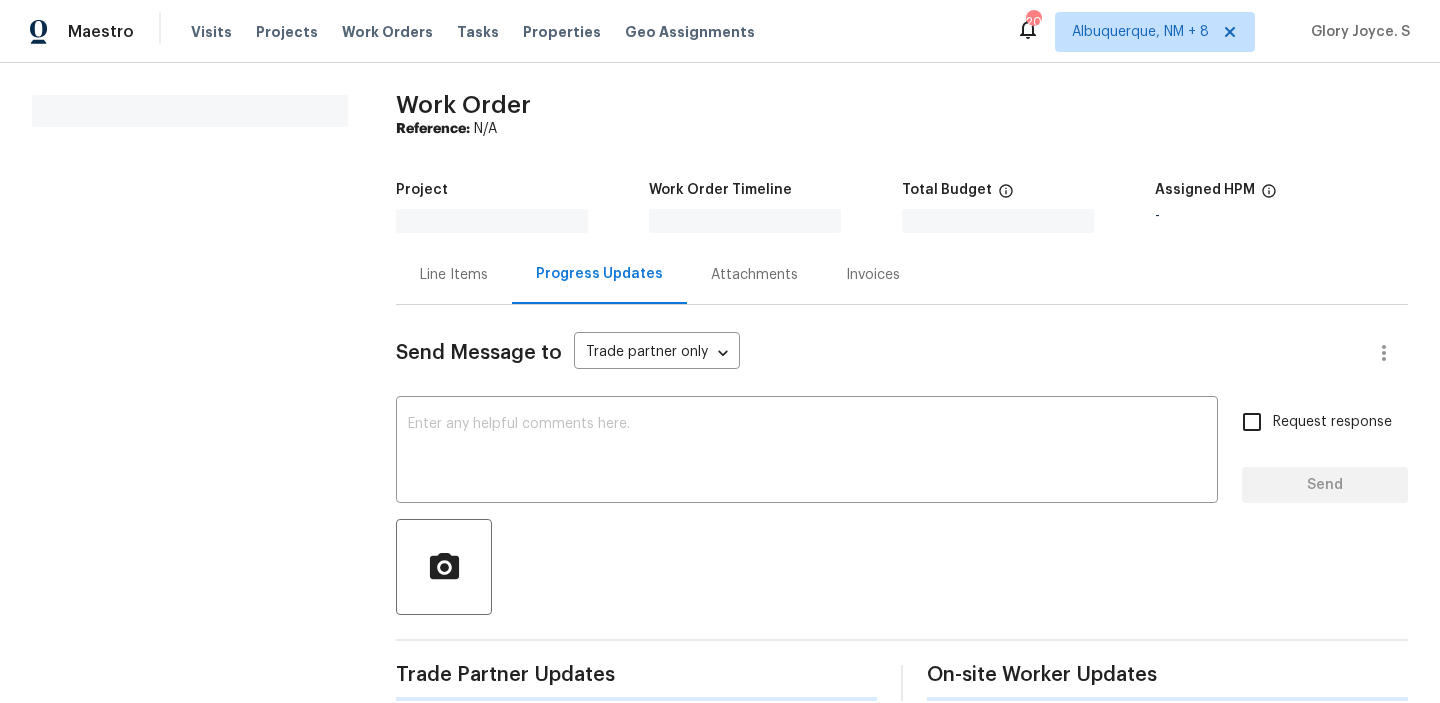 click on "Assigned HPM" at bounding box center (1281, 196) 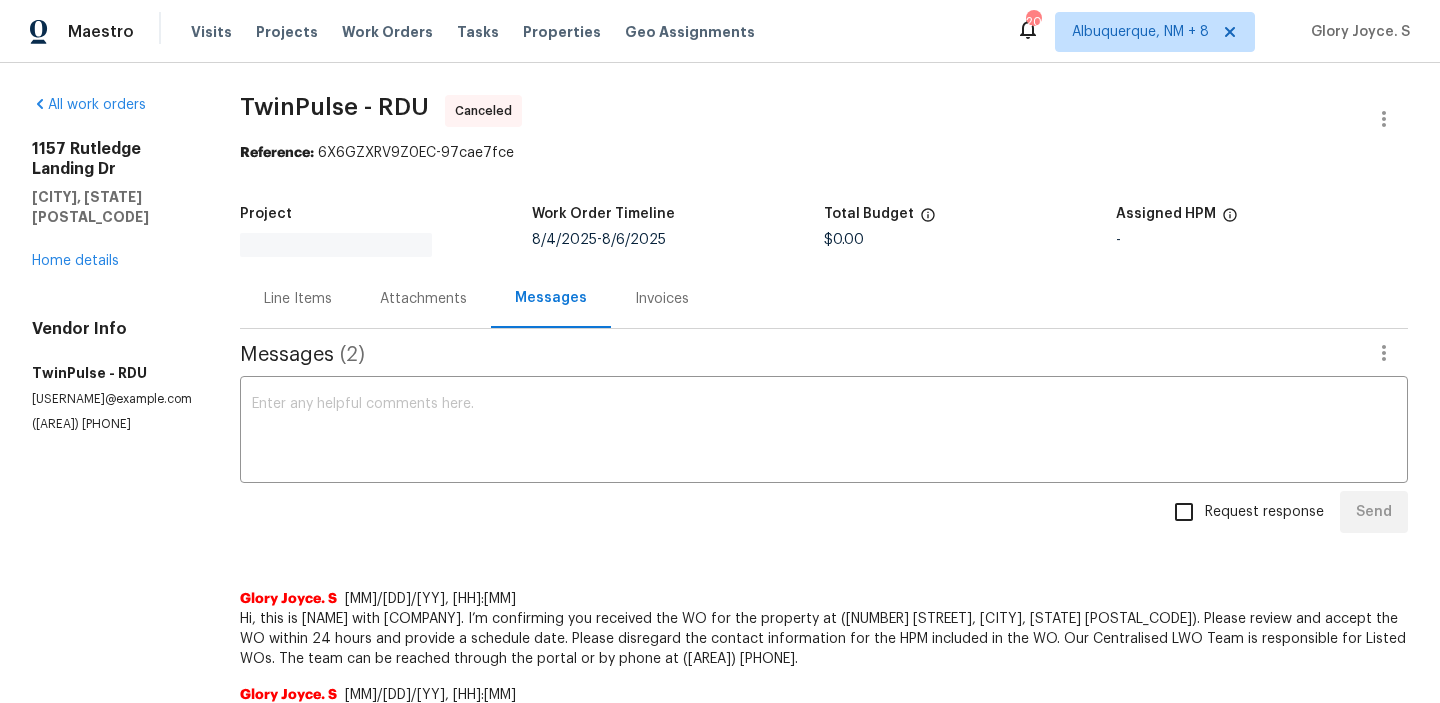 click on "Assigned HPM" at bounding box center (1262, 220) 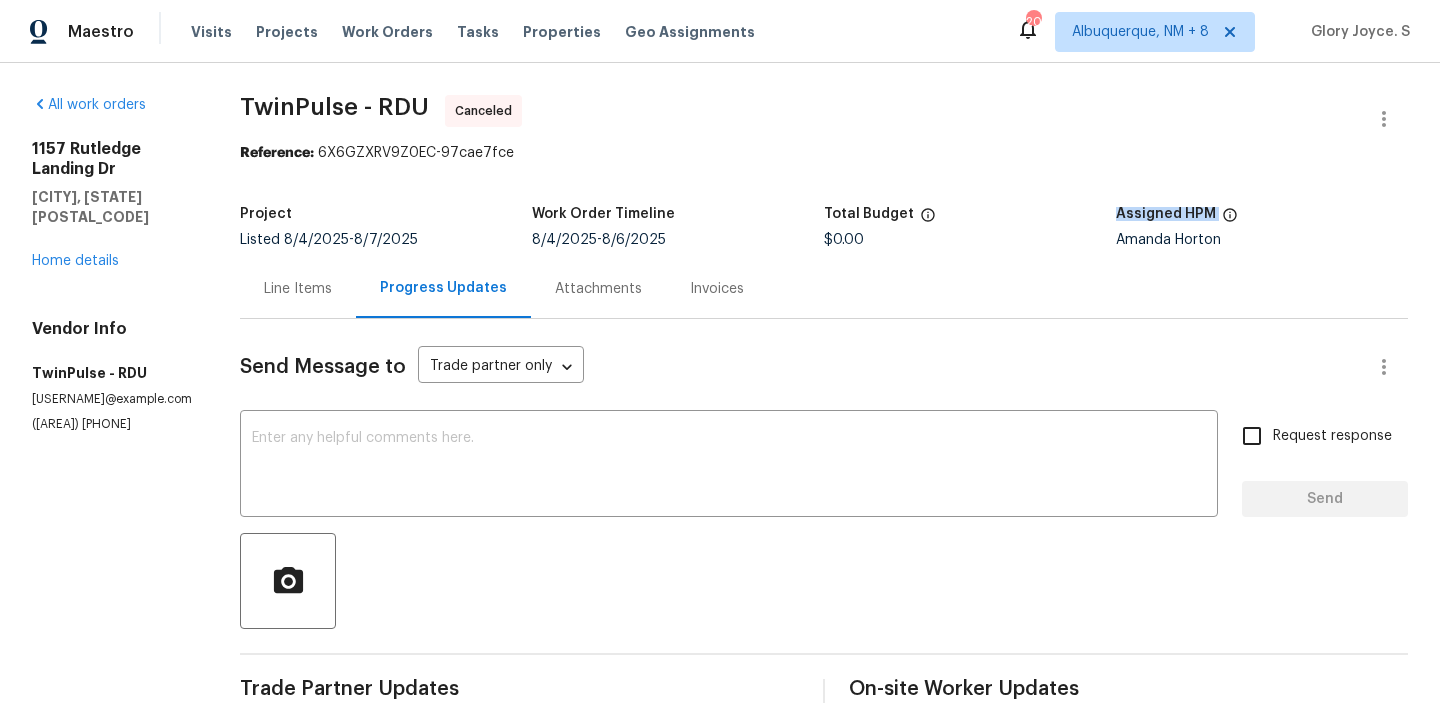 click on "Amanda Horton" at bounding box center (1262, 240) 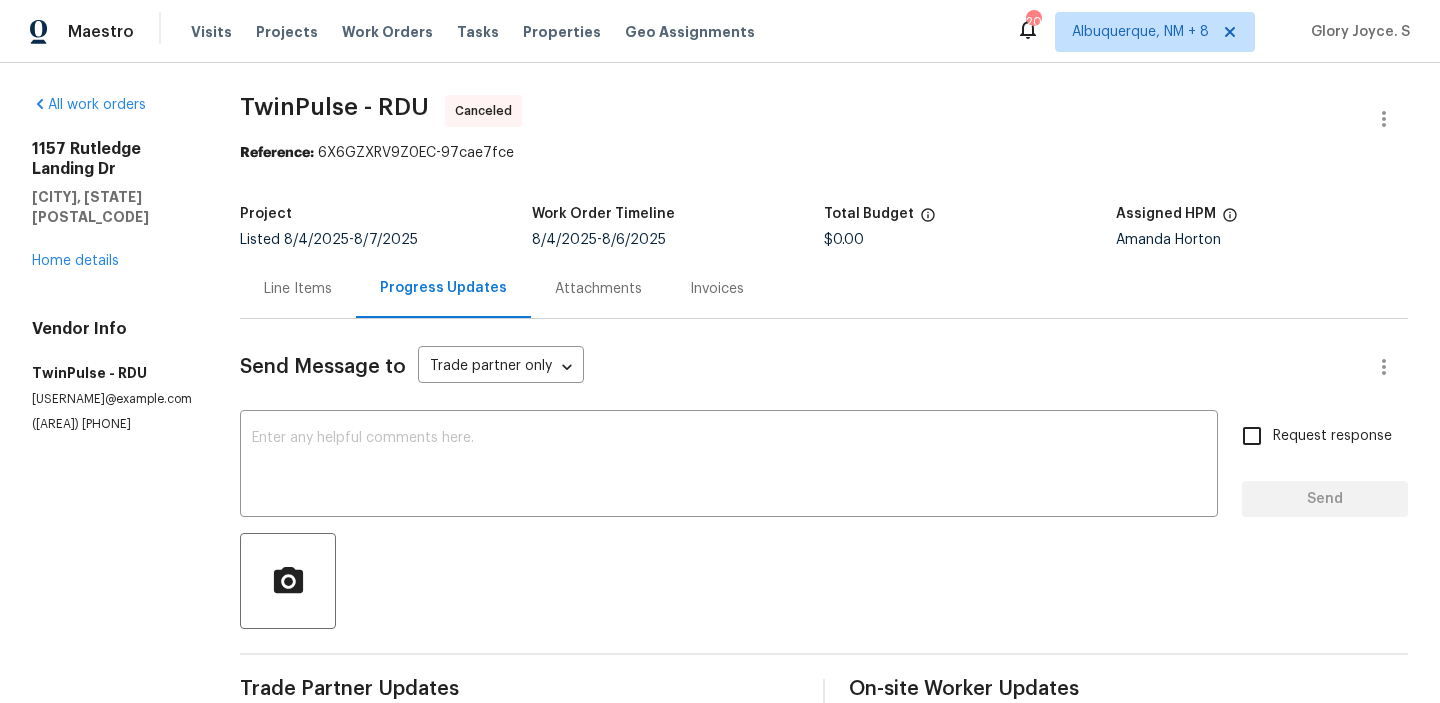 click on "Amanda Horton" at bounding box center [1262, 240] 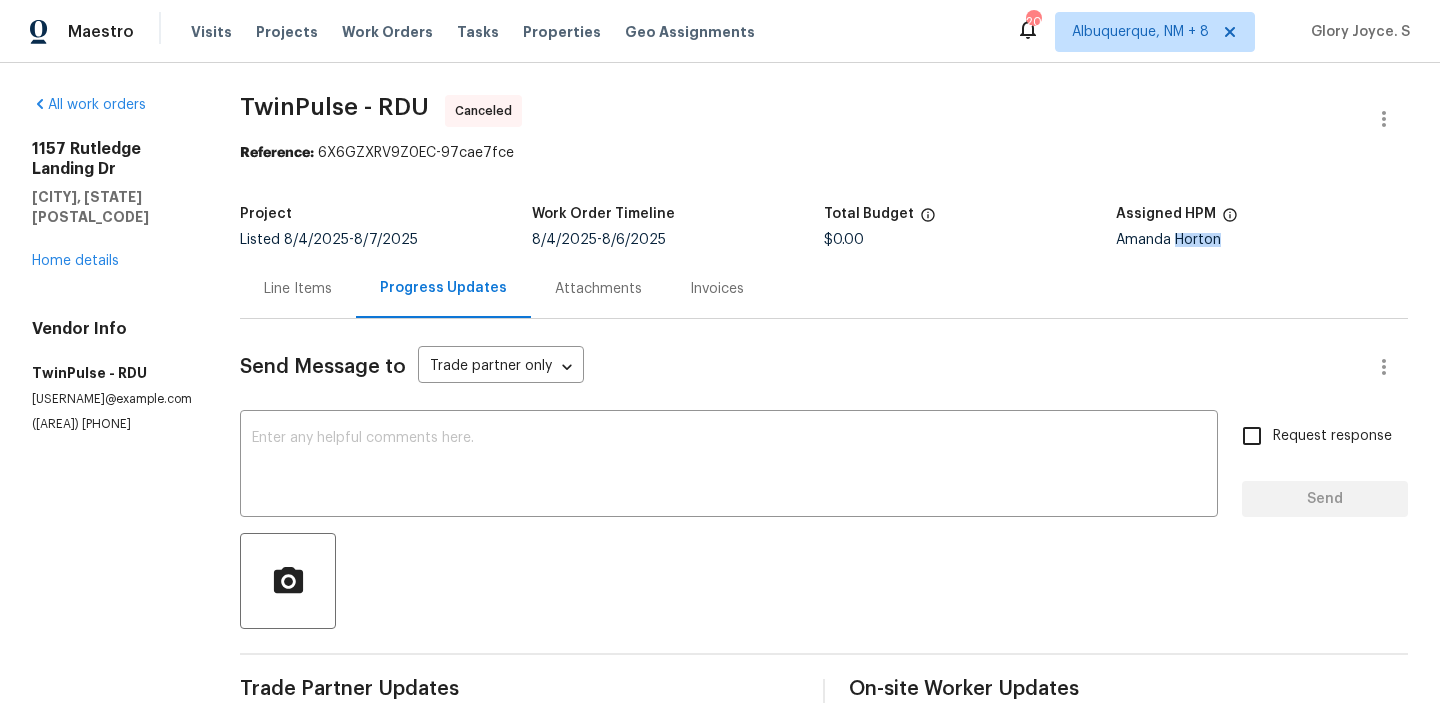 click on "Amanda Horton" at bounding box center [1262, 240] 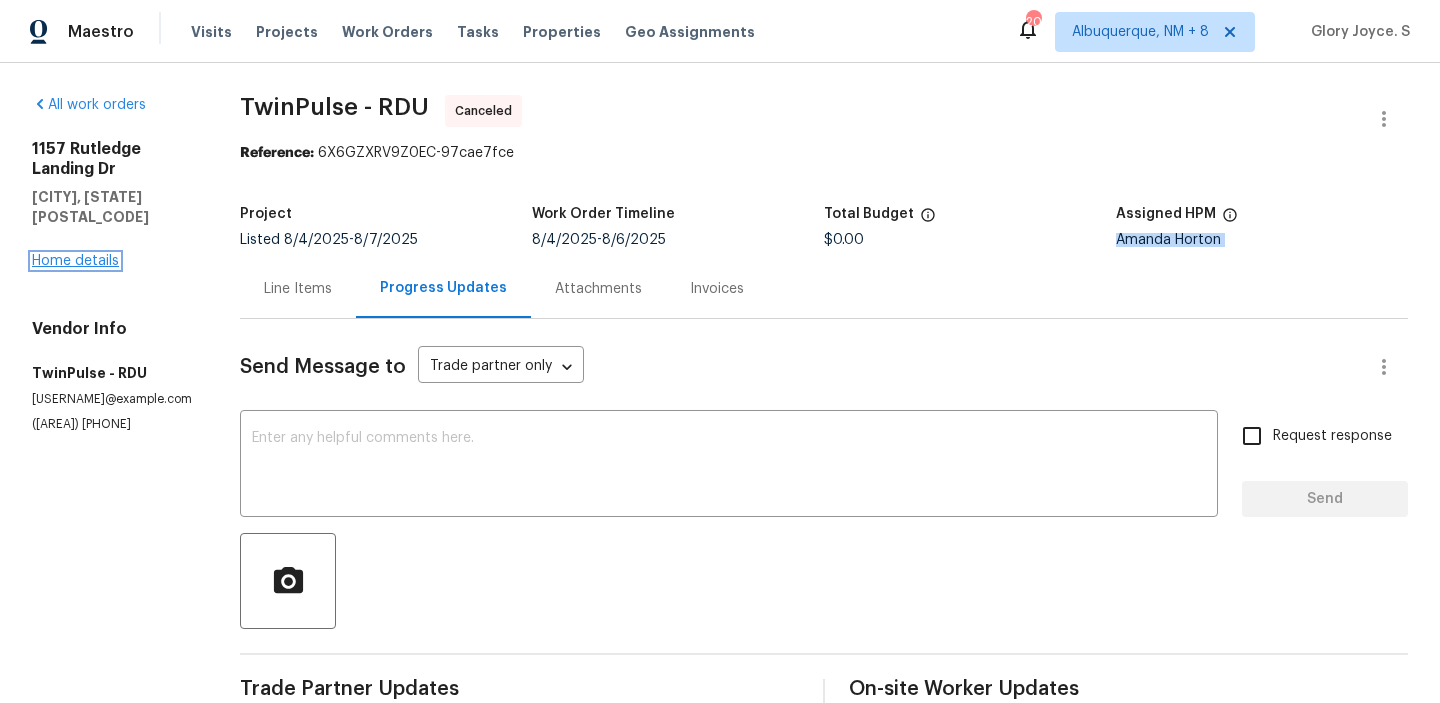 click on "Home details" at bounding box center [75, 261] 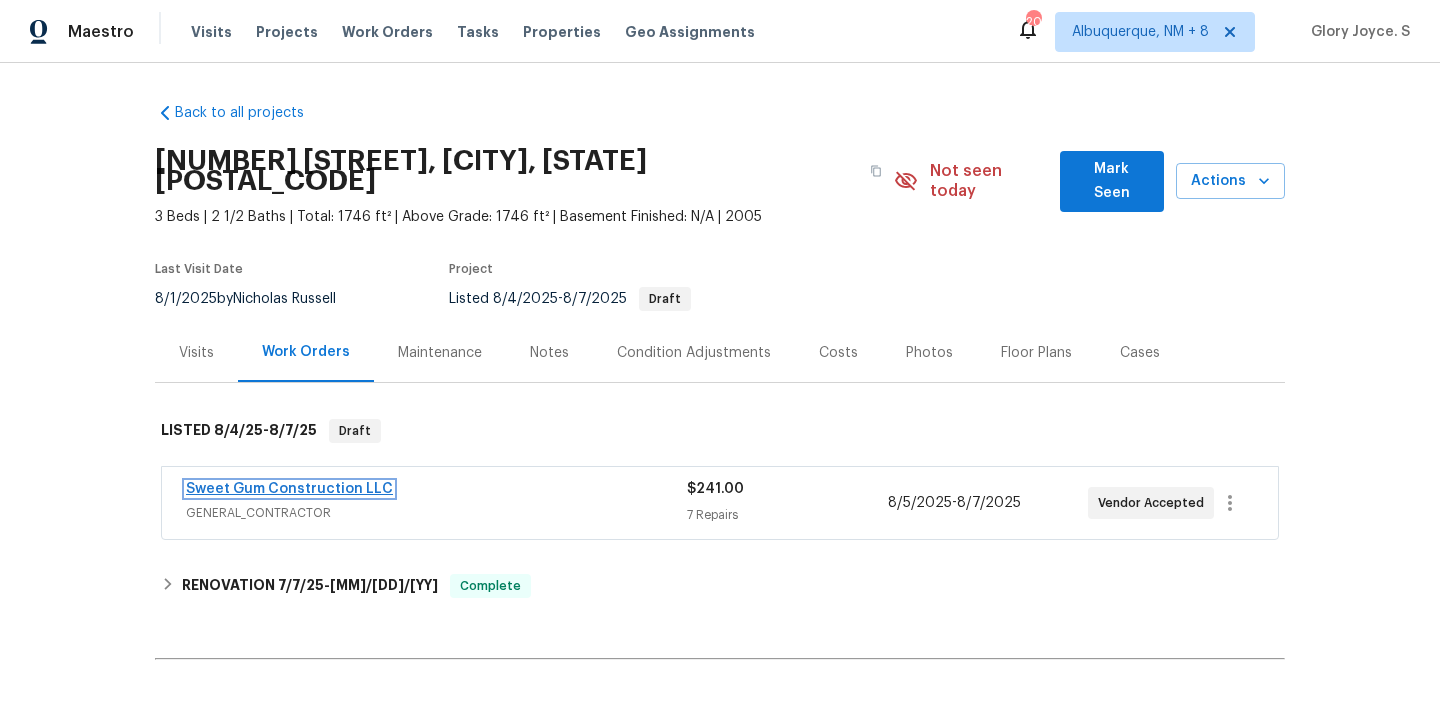 click on "Sweet Gum Construction LLC" at bounding box center (289, 489) 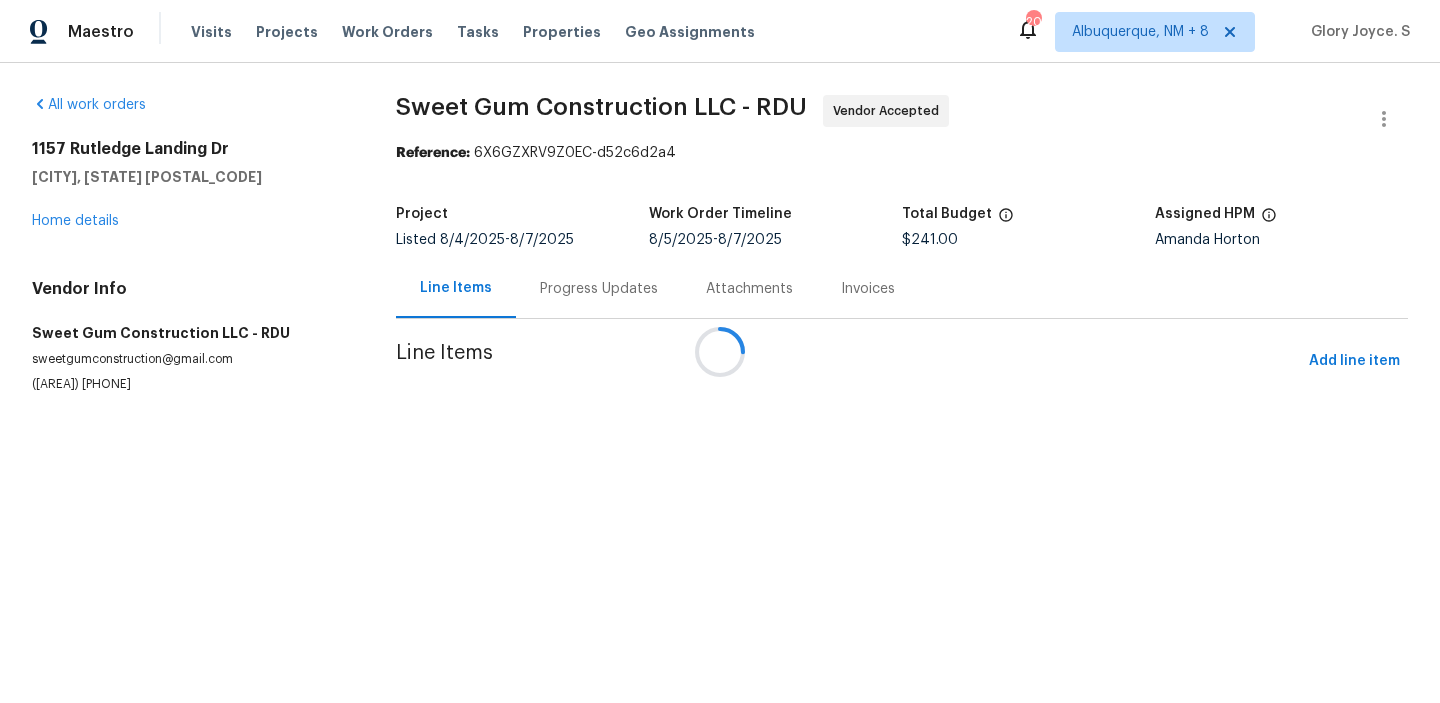 click at bounding box center [720, 351] 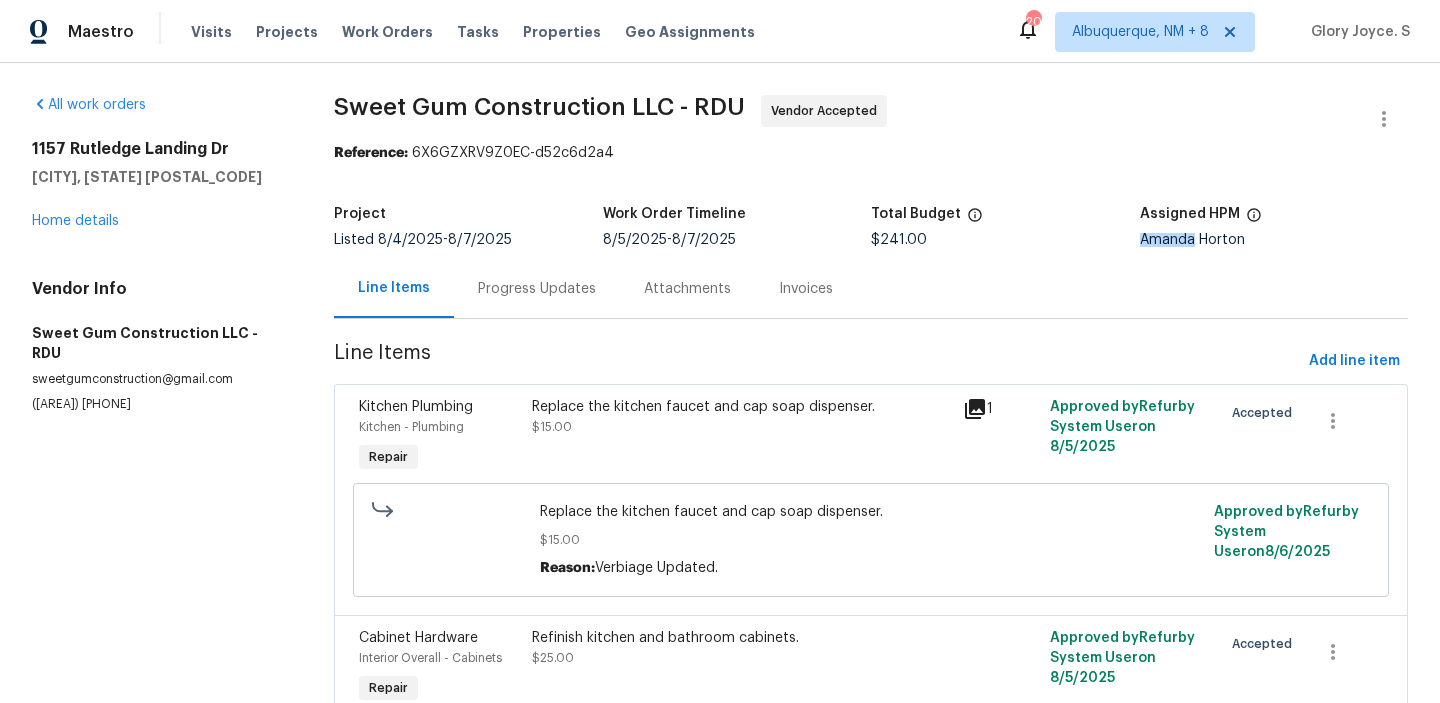 click on "Amanda Horton" at bounding box center (1274, 240) 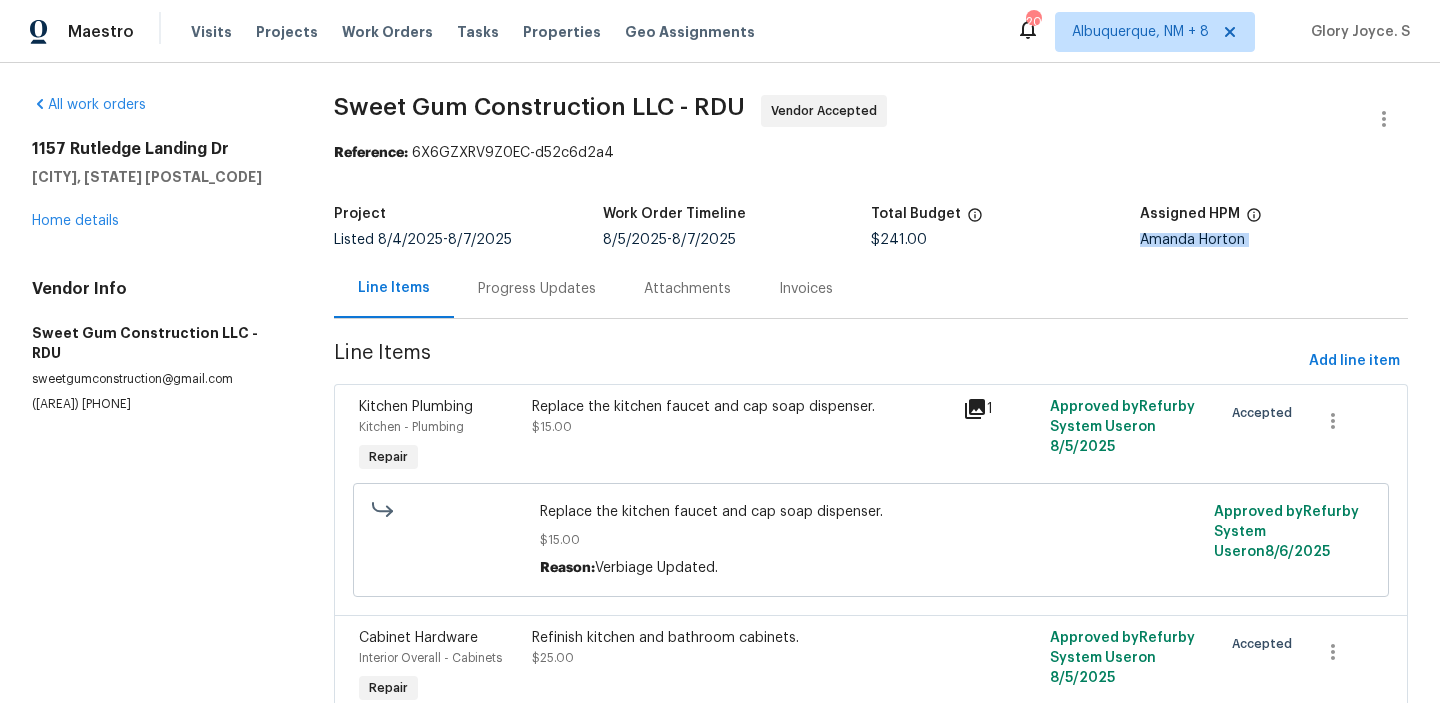 copy on "Amanda Horton" 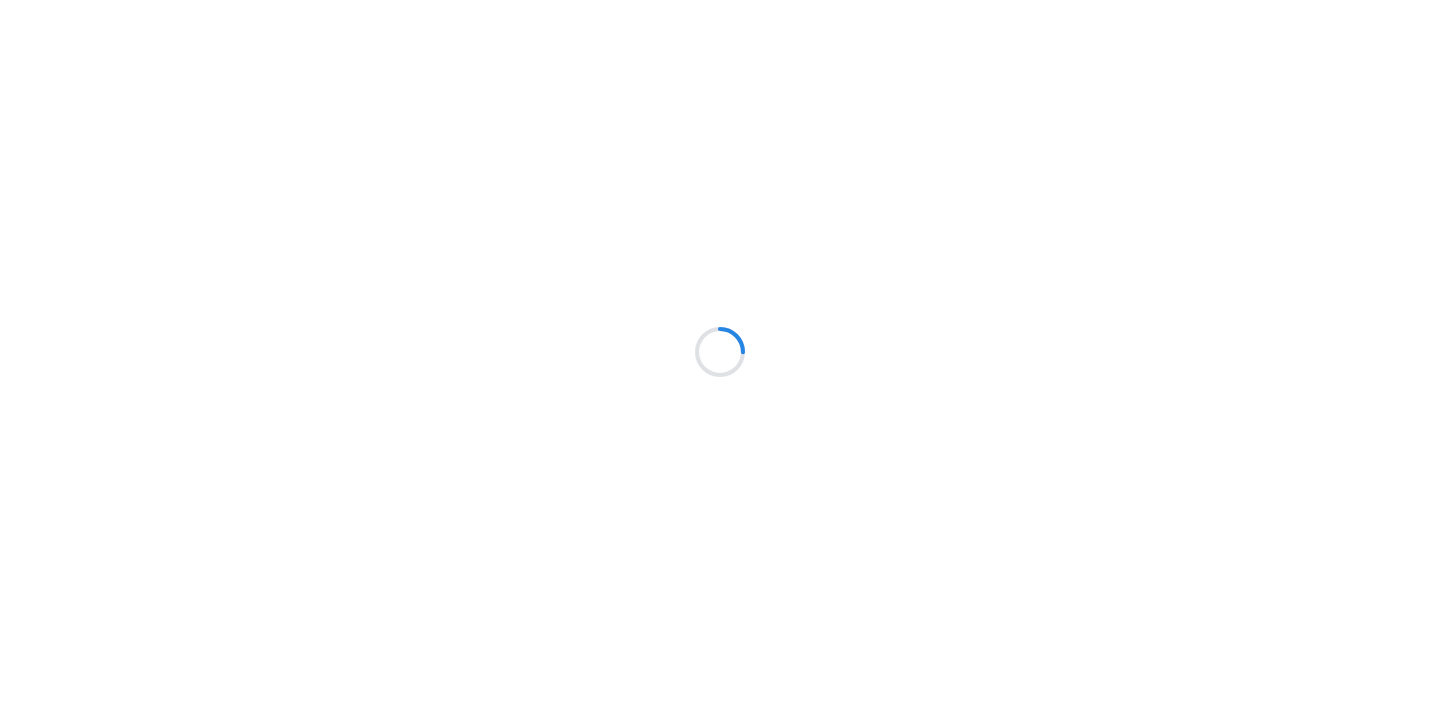 scroll, scrollTop: 0, scrollLeft: 0, axis: both 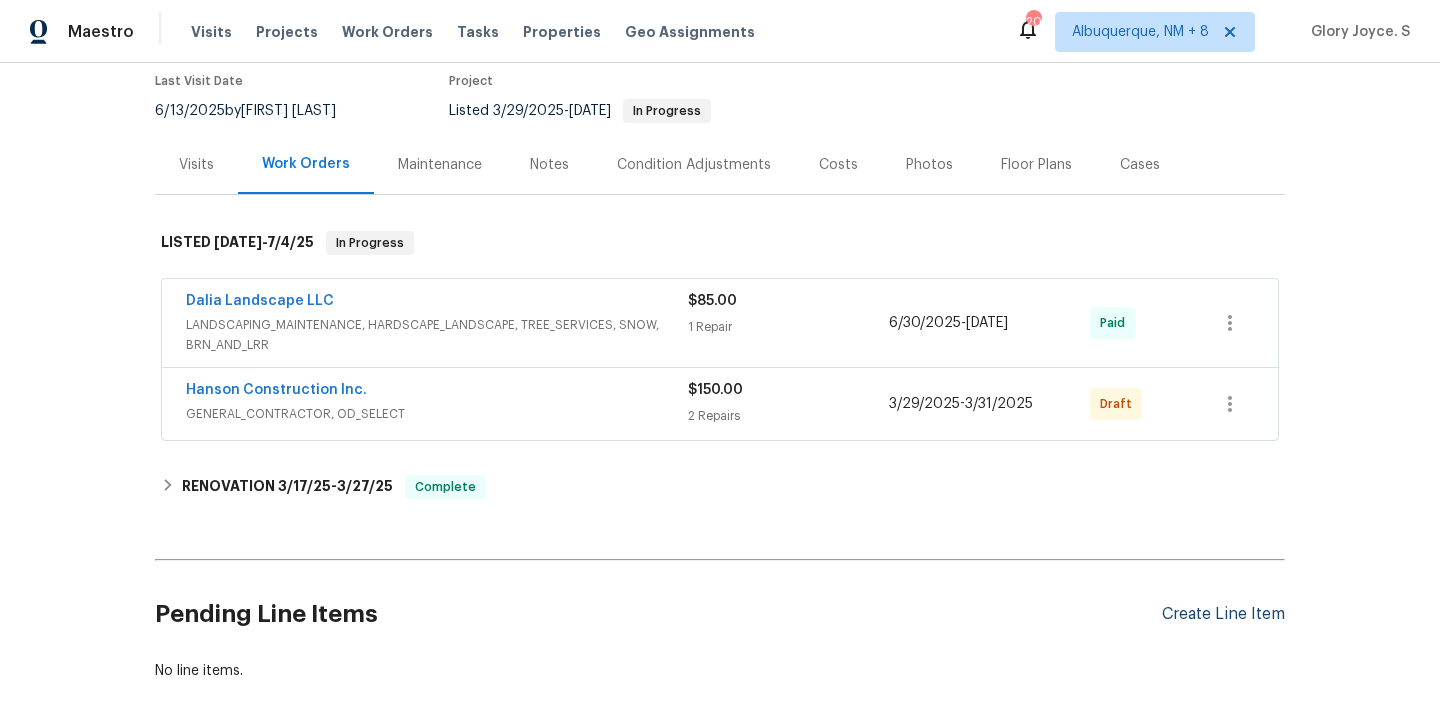 click on "Create Line Item" at bounding box center [1223, 614] 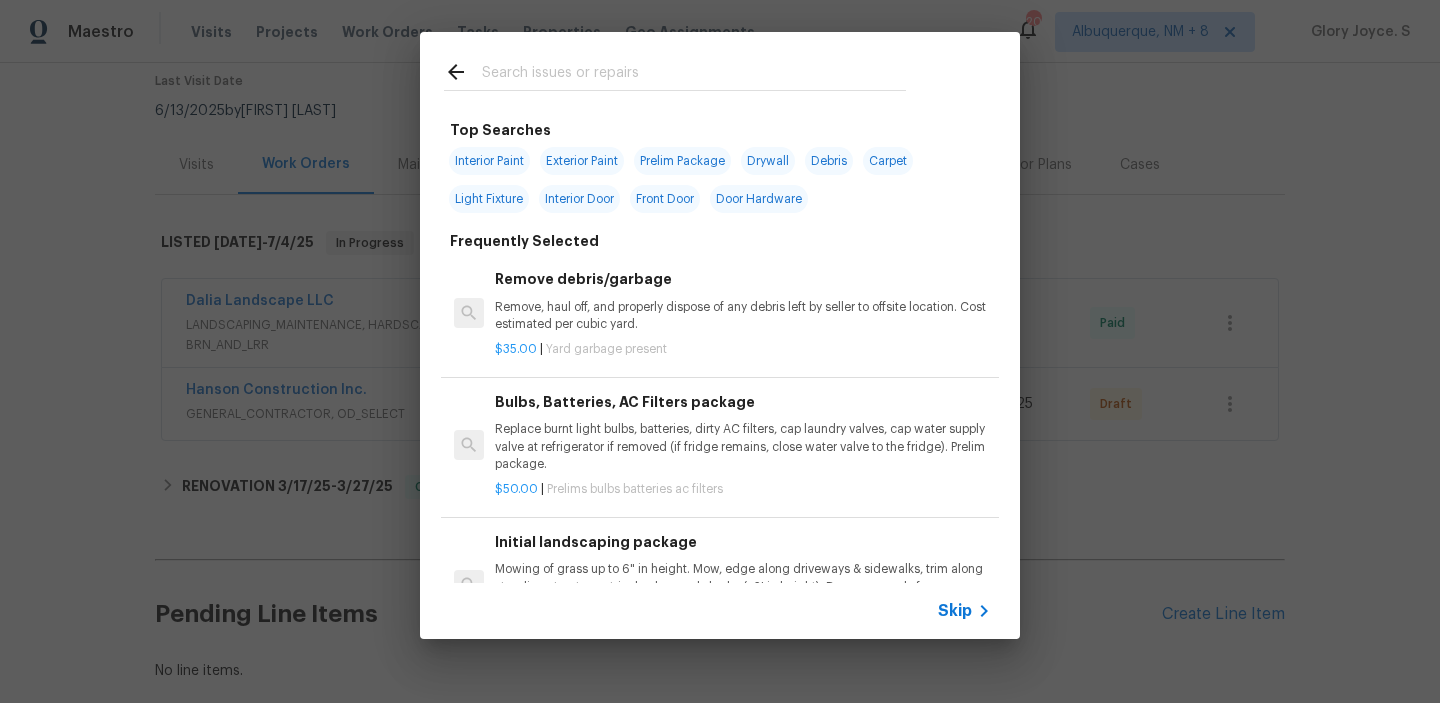 click on "Remove debris/garbage Remove, haul off, and properly dispose of any debris left by seller to offsite location. Cost estimated per cubic yard." at bounding box center (743, 300) 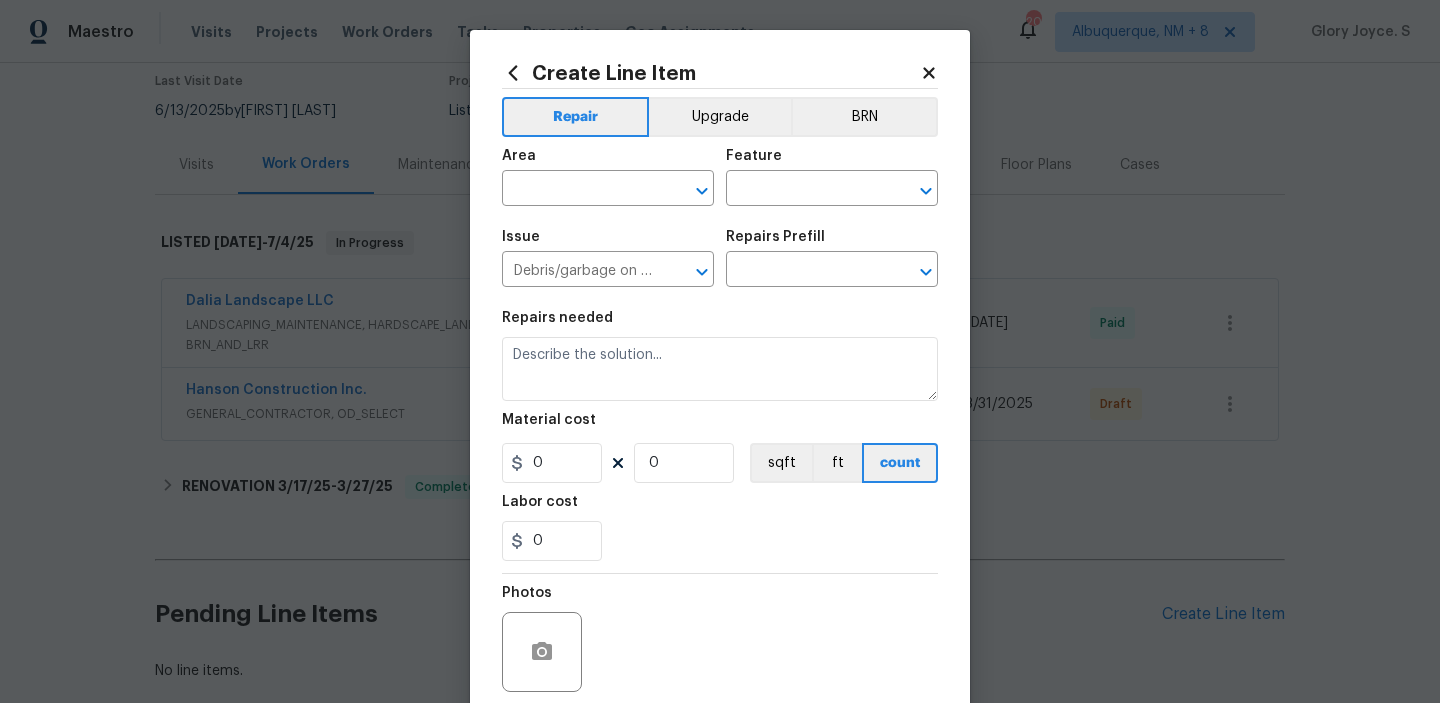 type on "Remove debris/garbage $35.00" 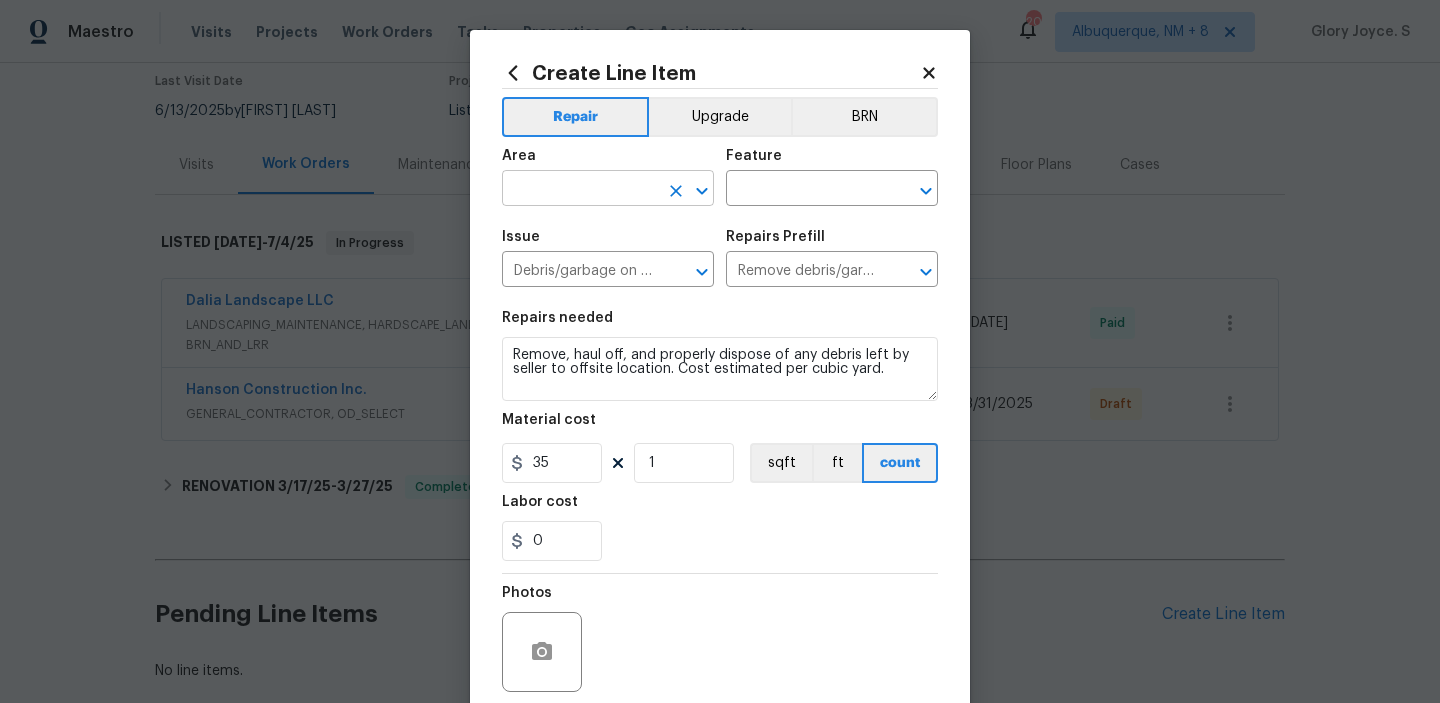 click 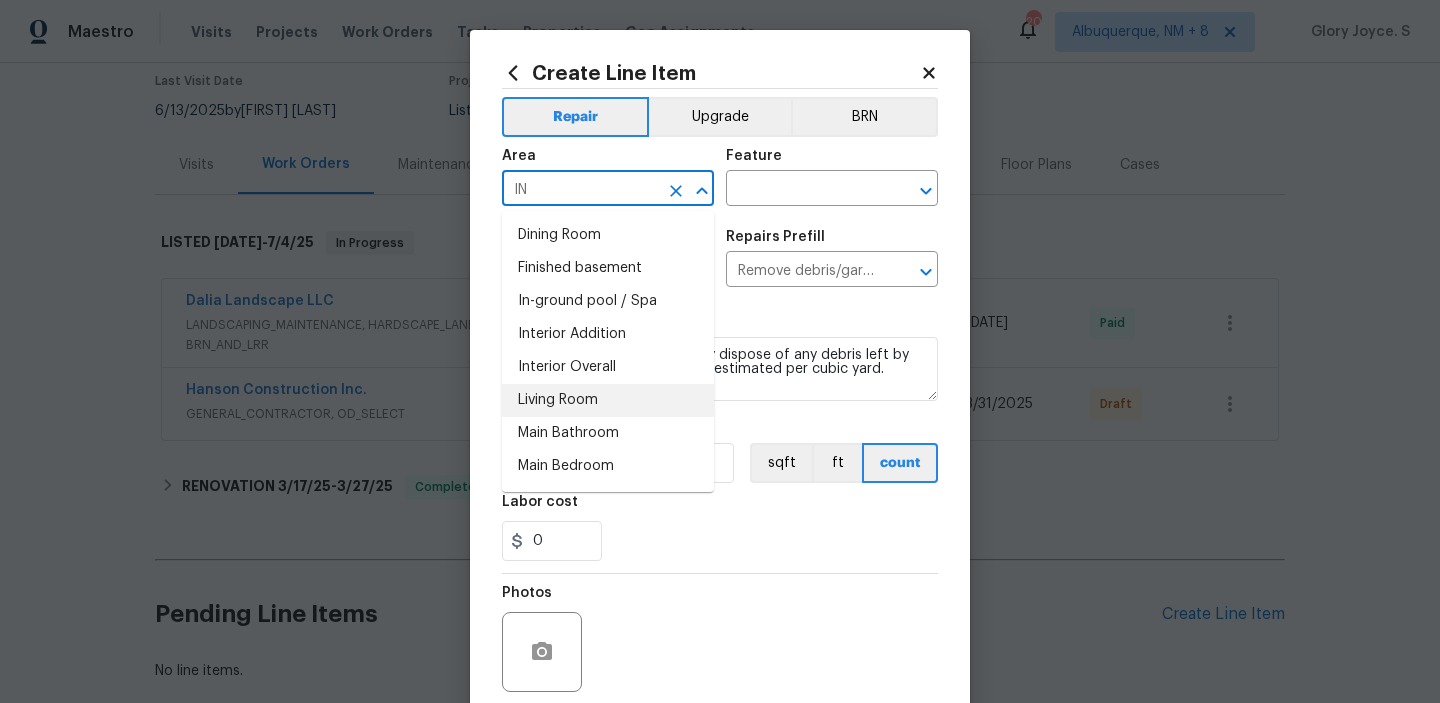 click on "Living Room" at bounding box center (608, 400) 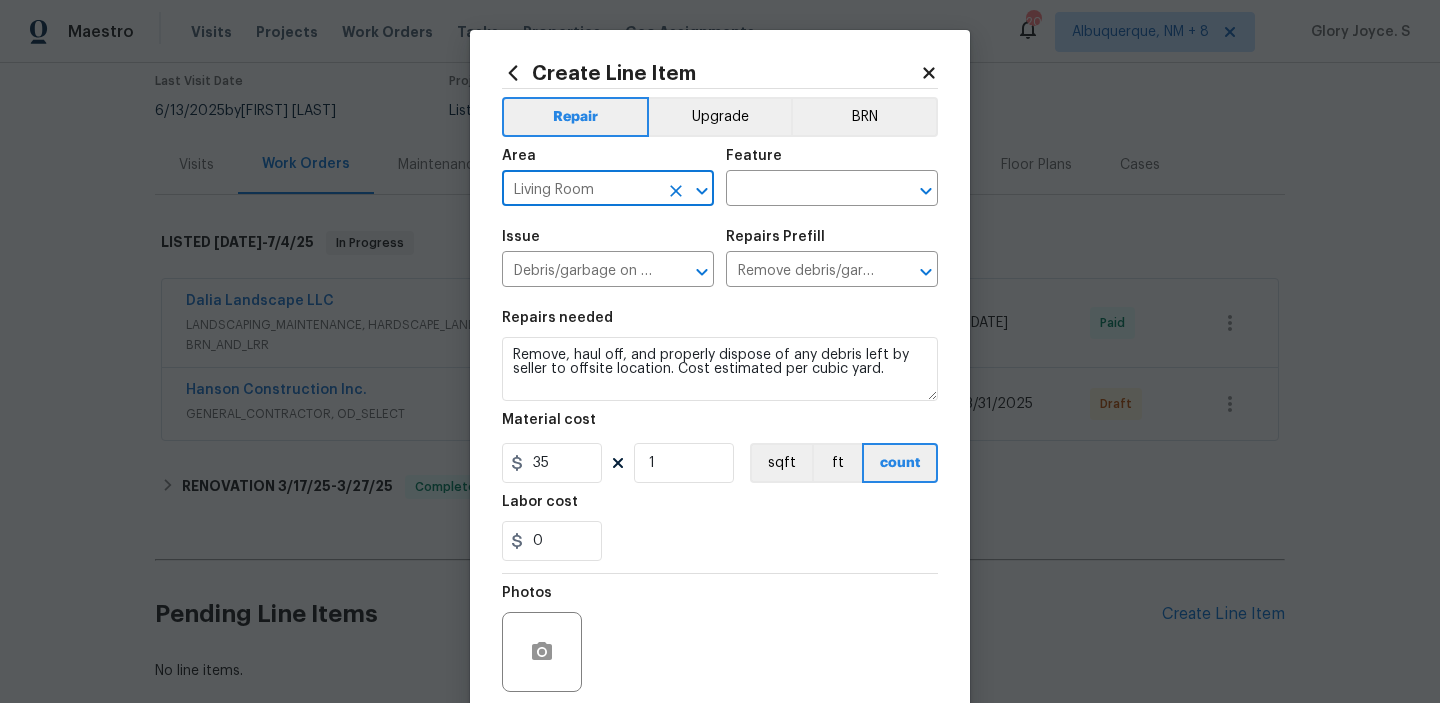 click 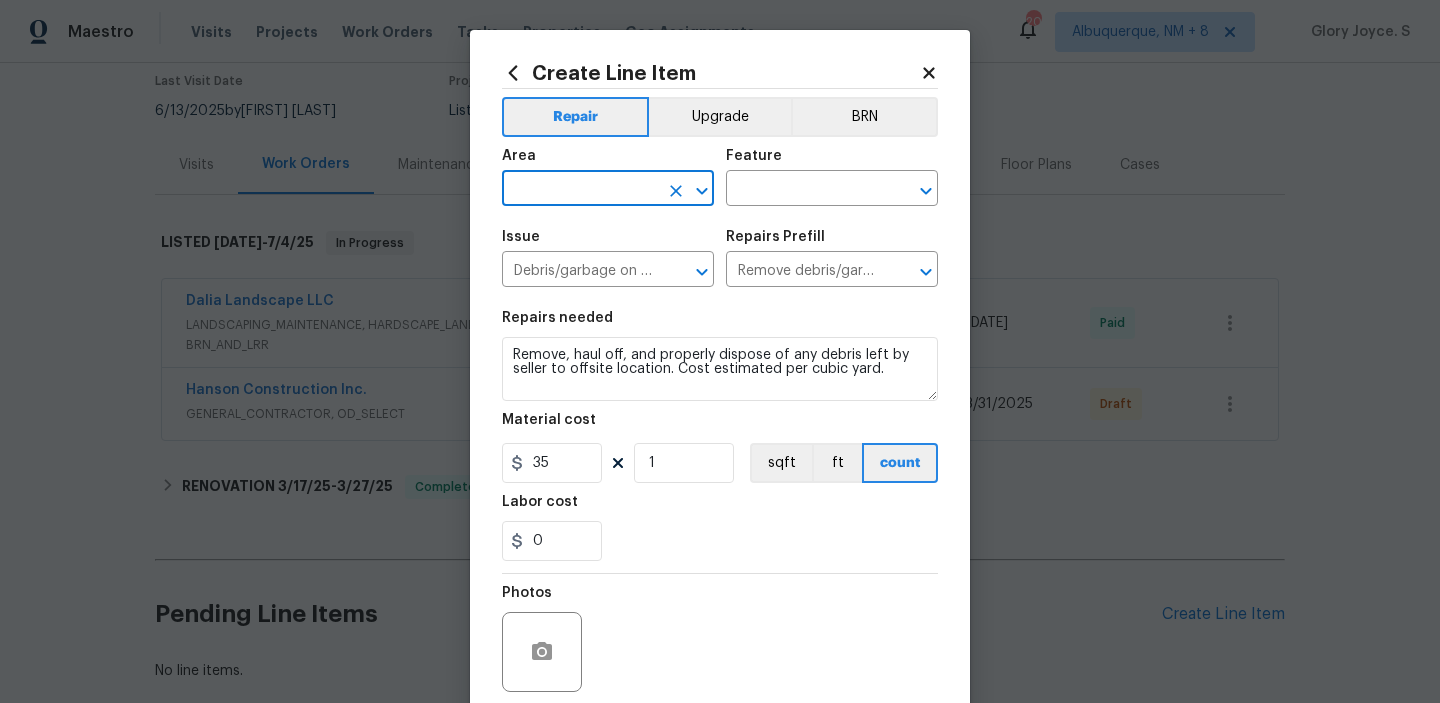 click 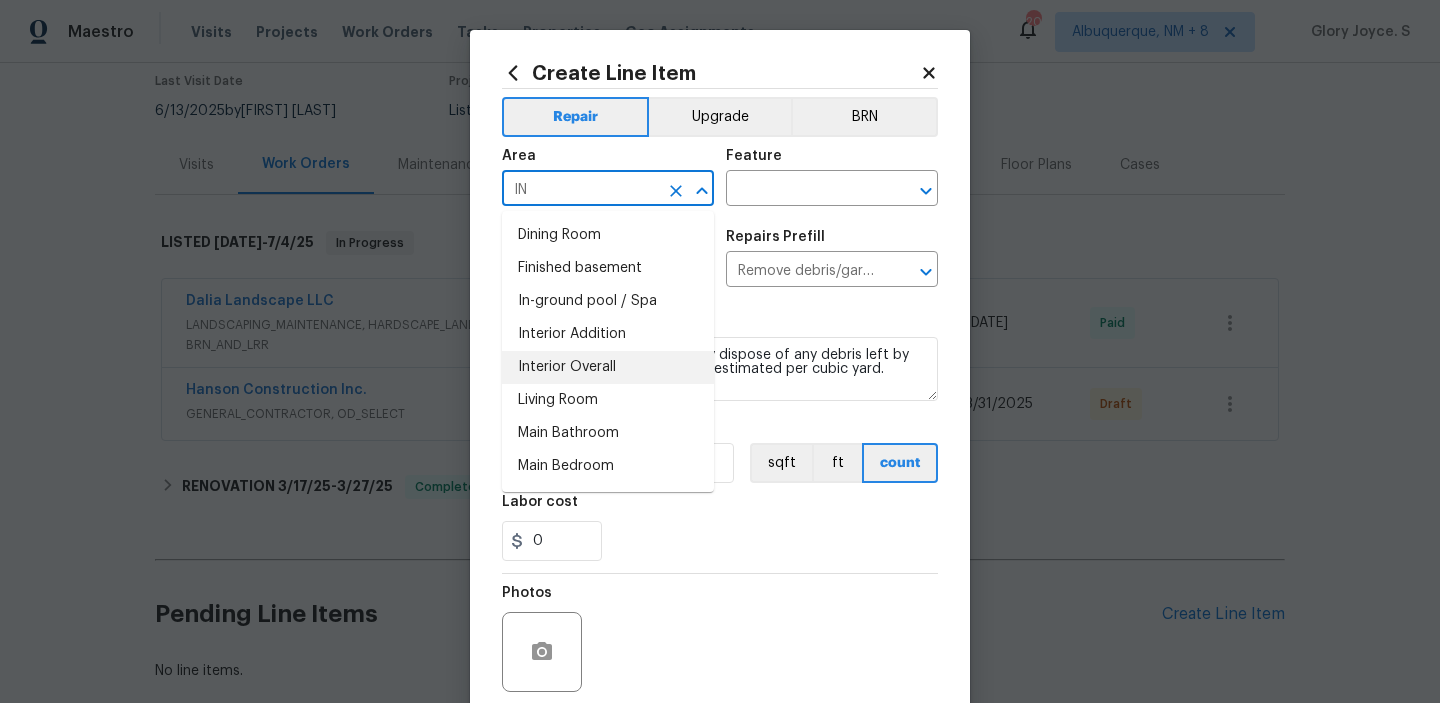 click on "Interior Overall" at bounding box center [608, 367] 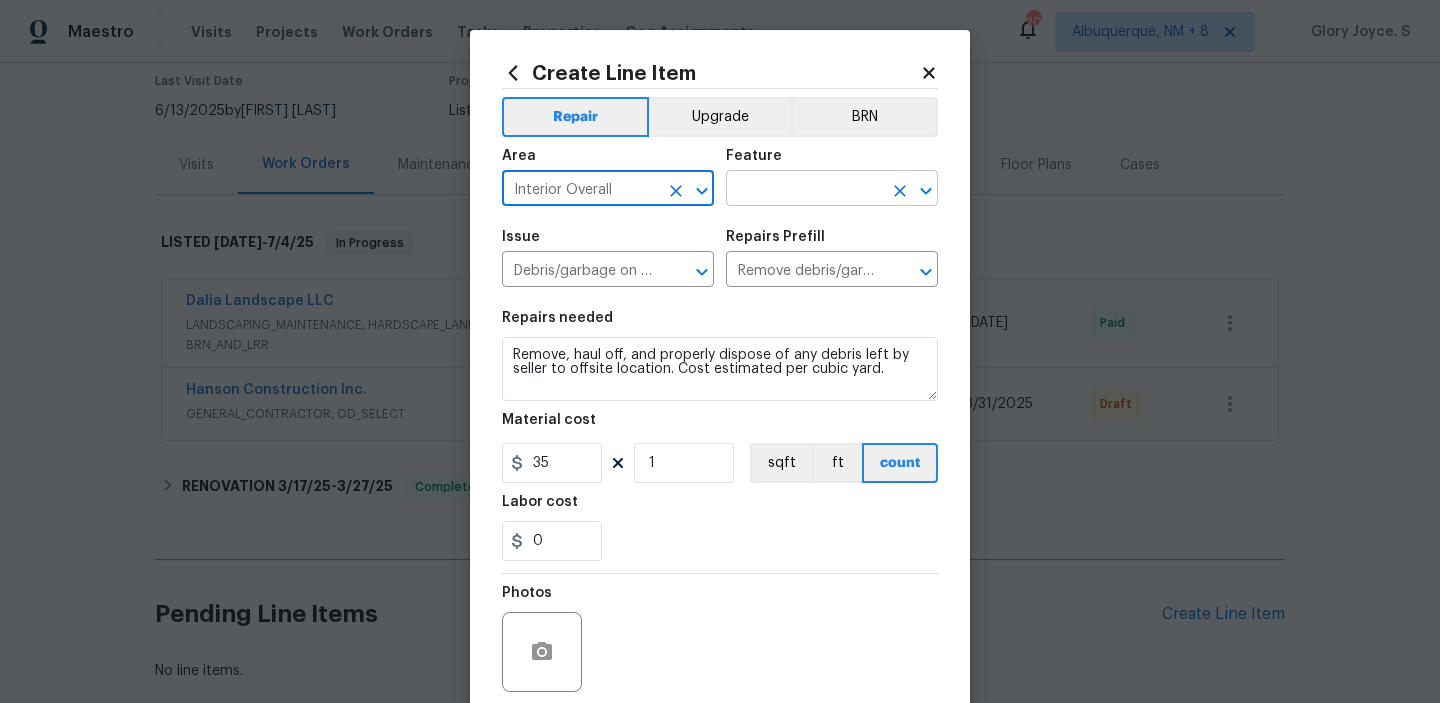 click 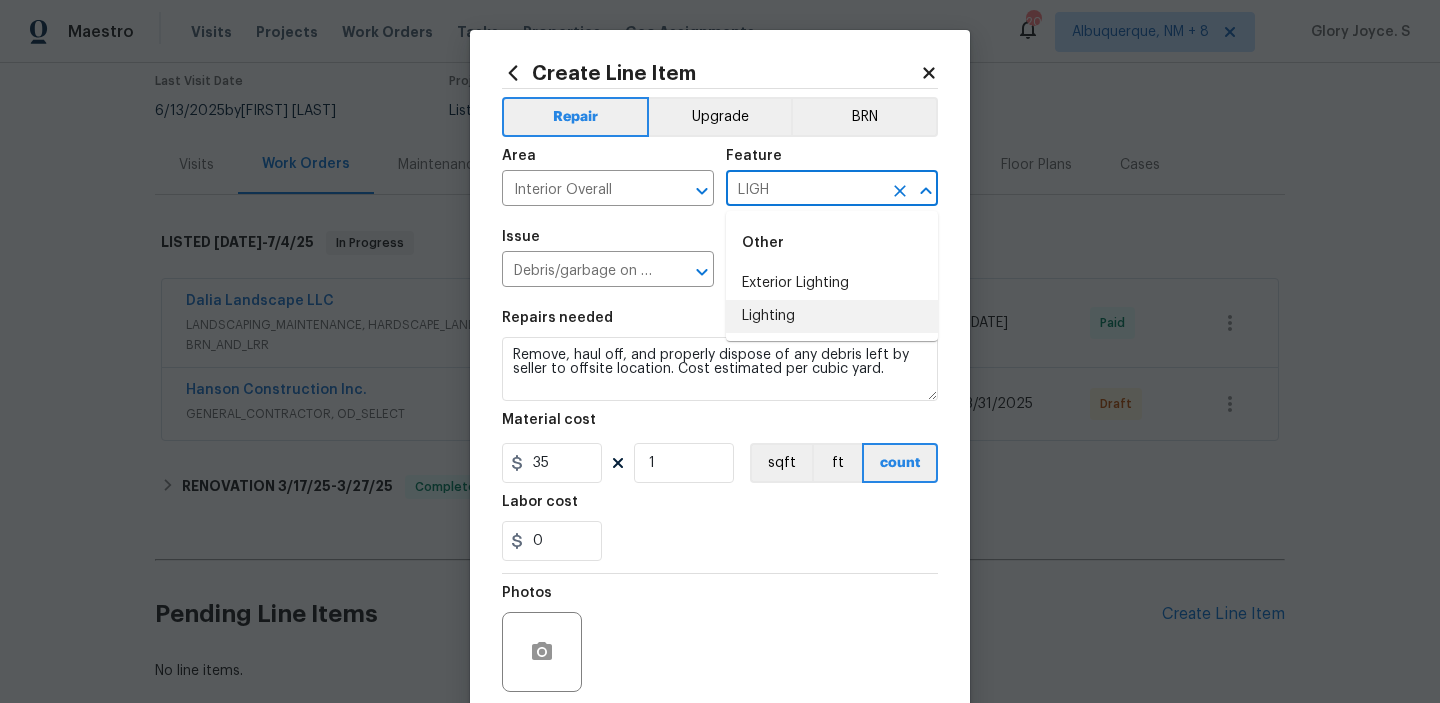 click on "Lighting" at bounding box center [832, 316] 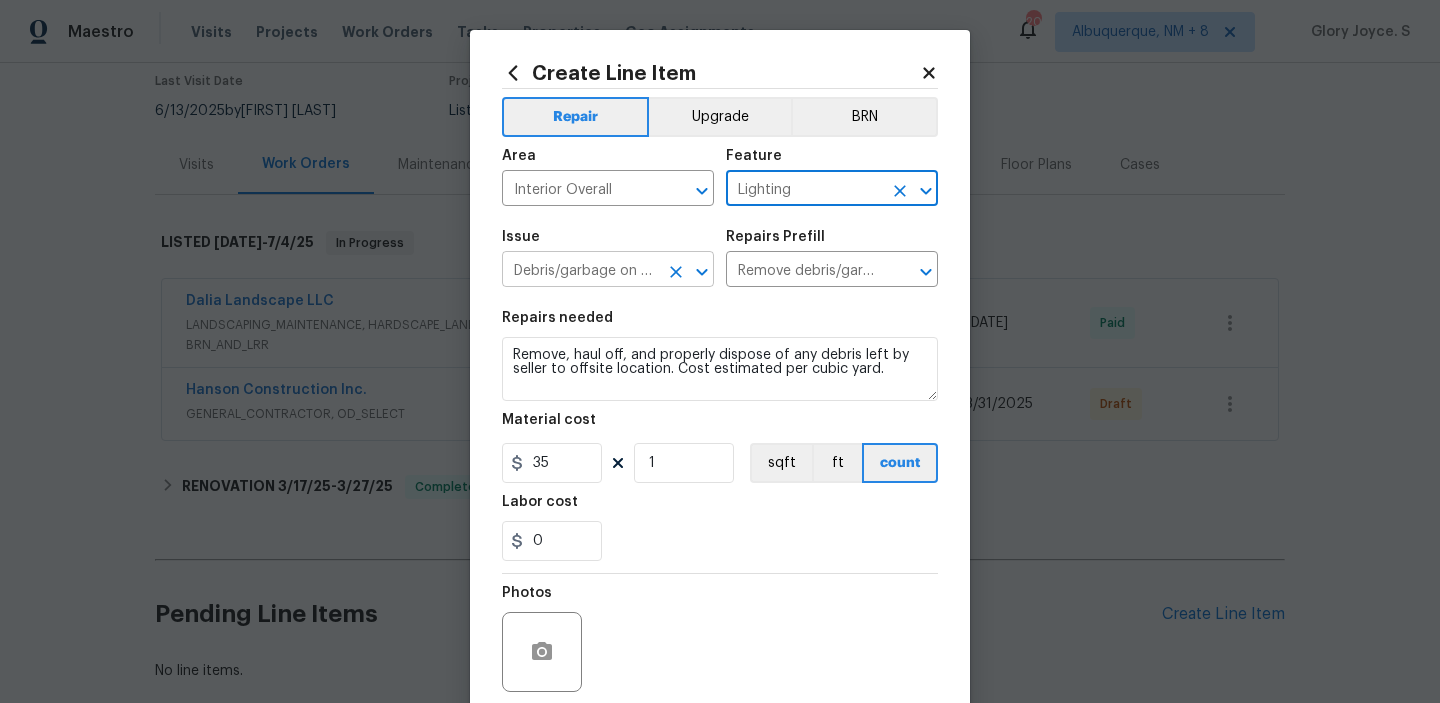 click 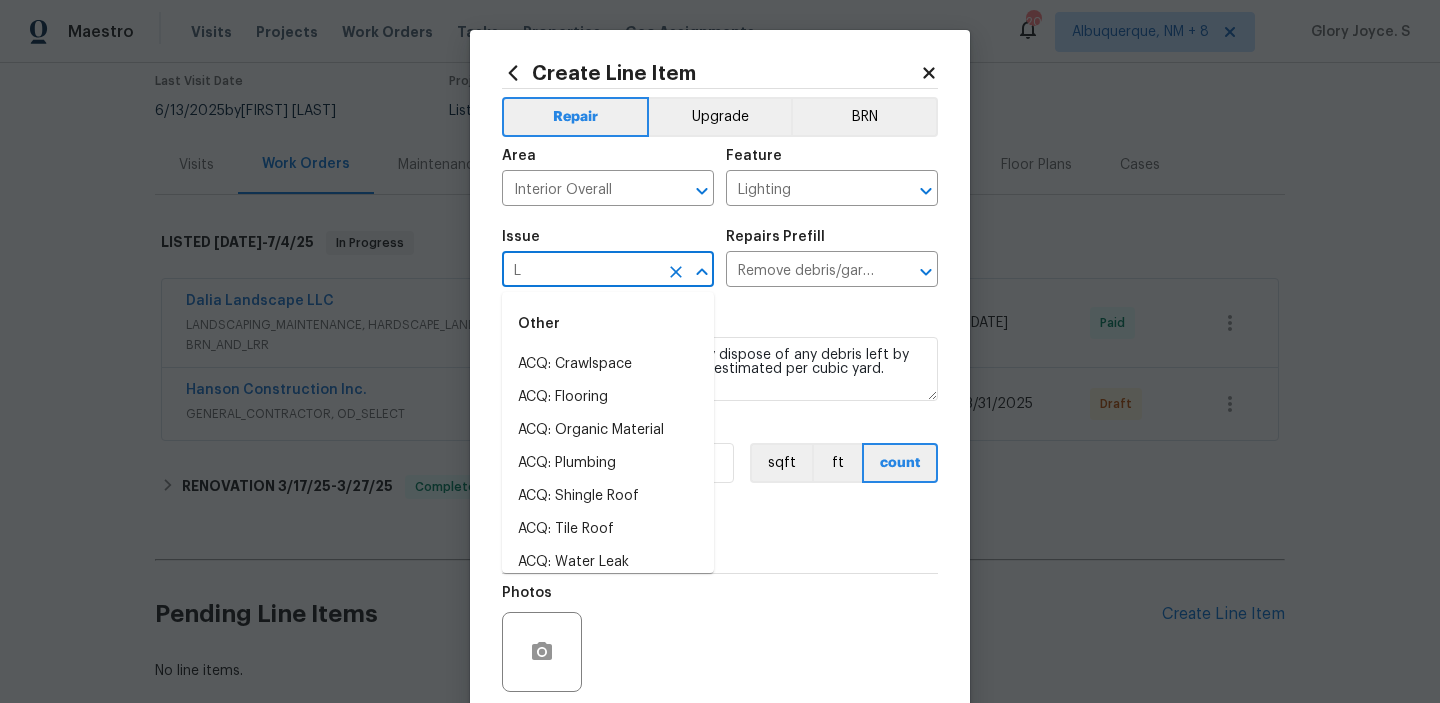 scroll, scrollTop: 0, scrollLeft: 0, axis: both 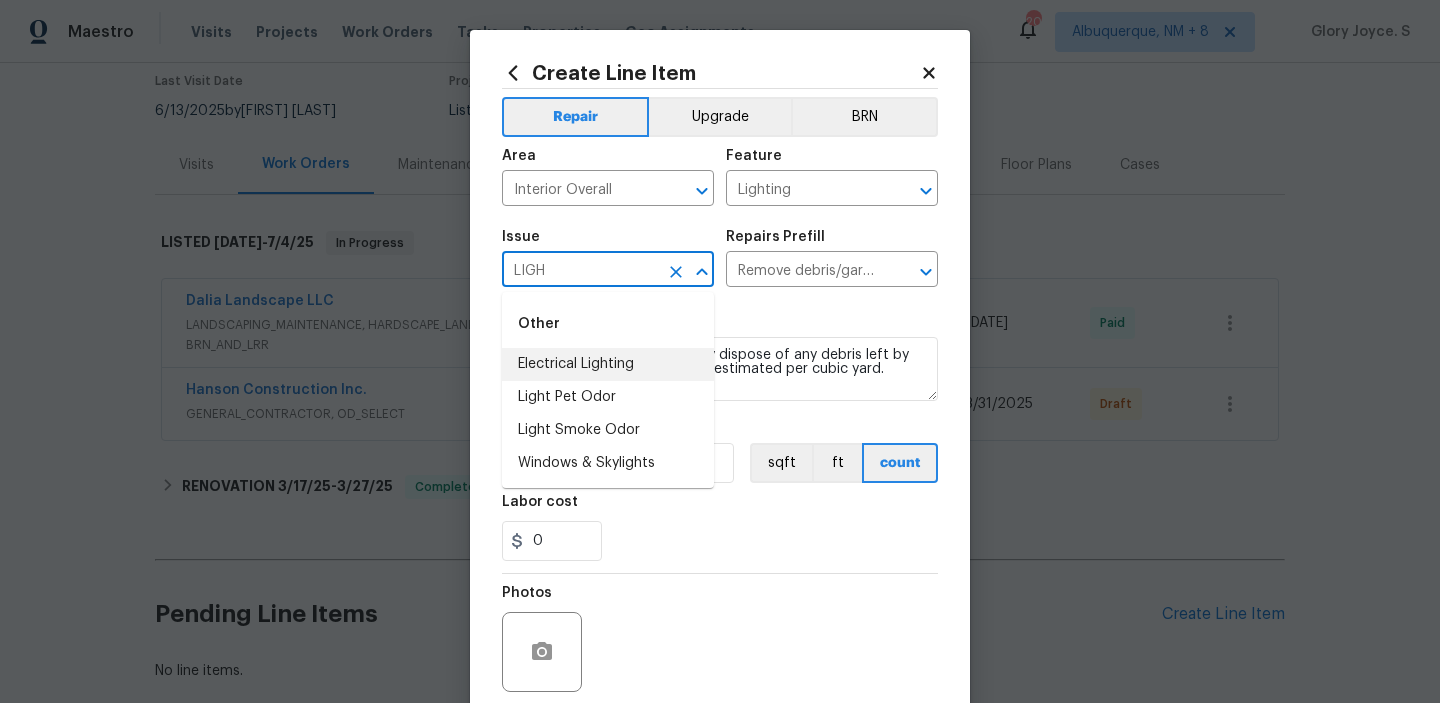 click on "Electrical Lighting" at bounding box center (608, 364) 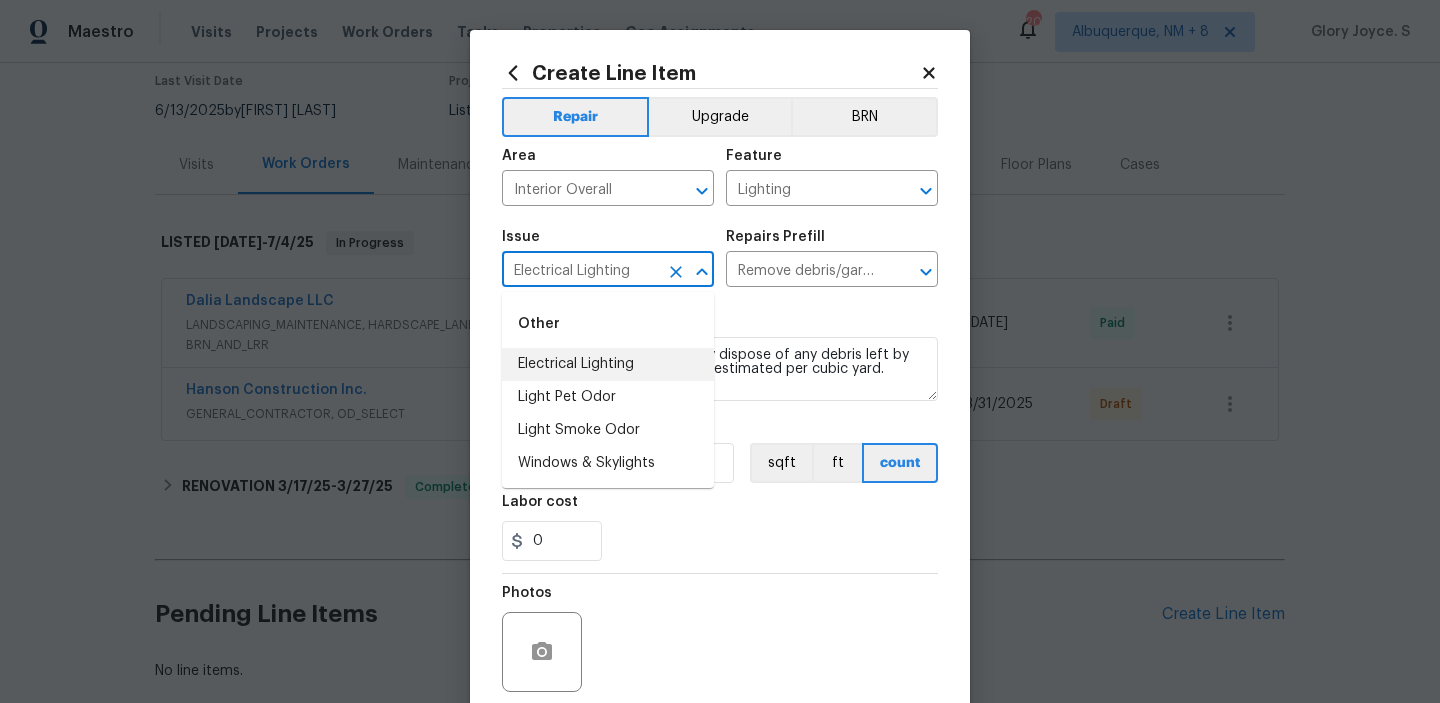 type 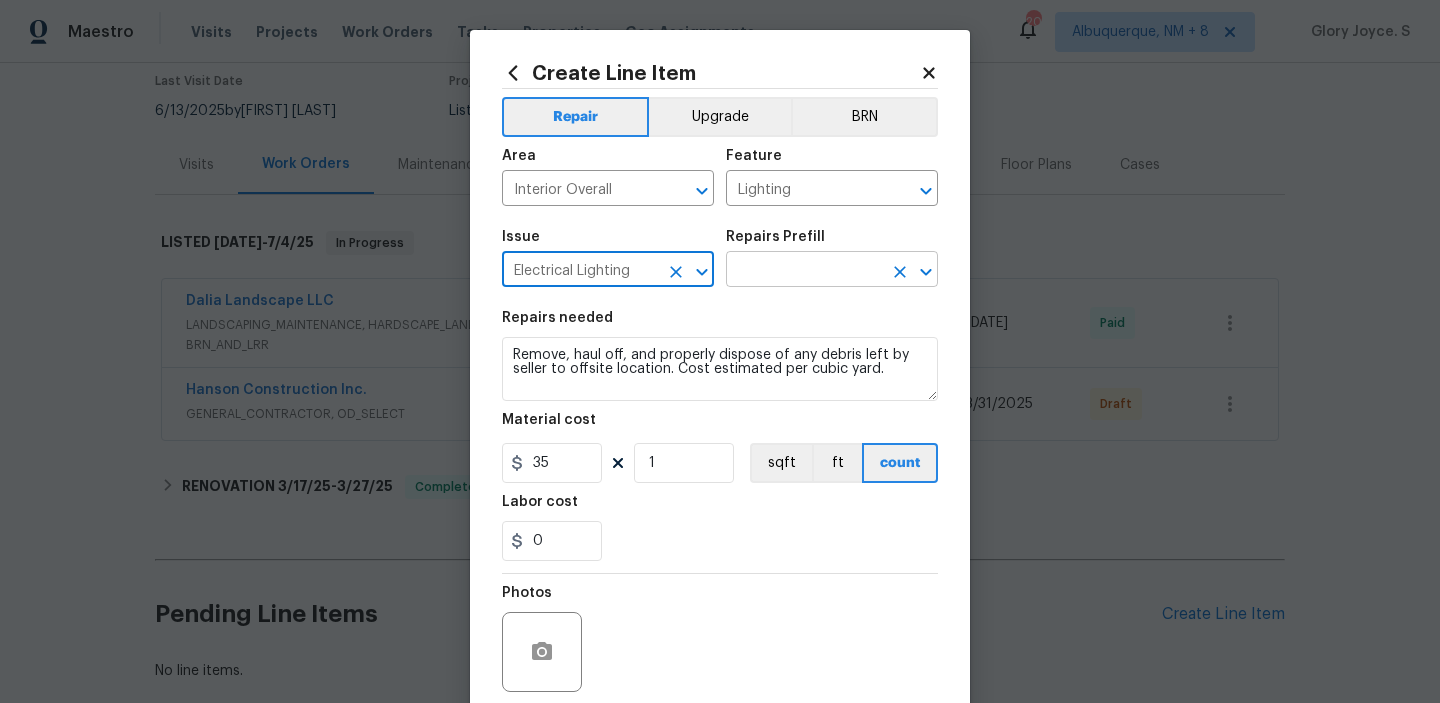 click 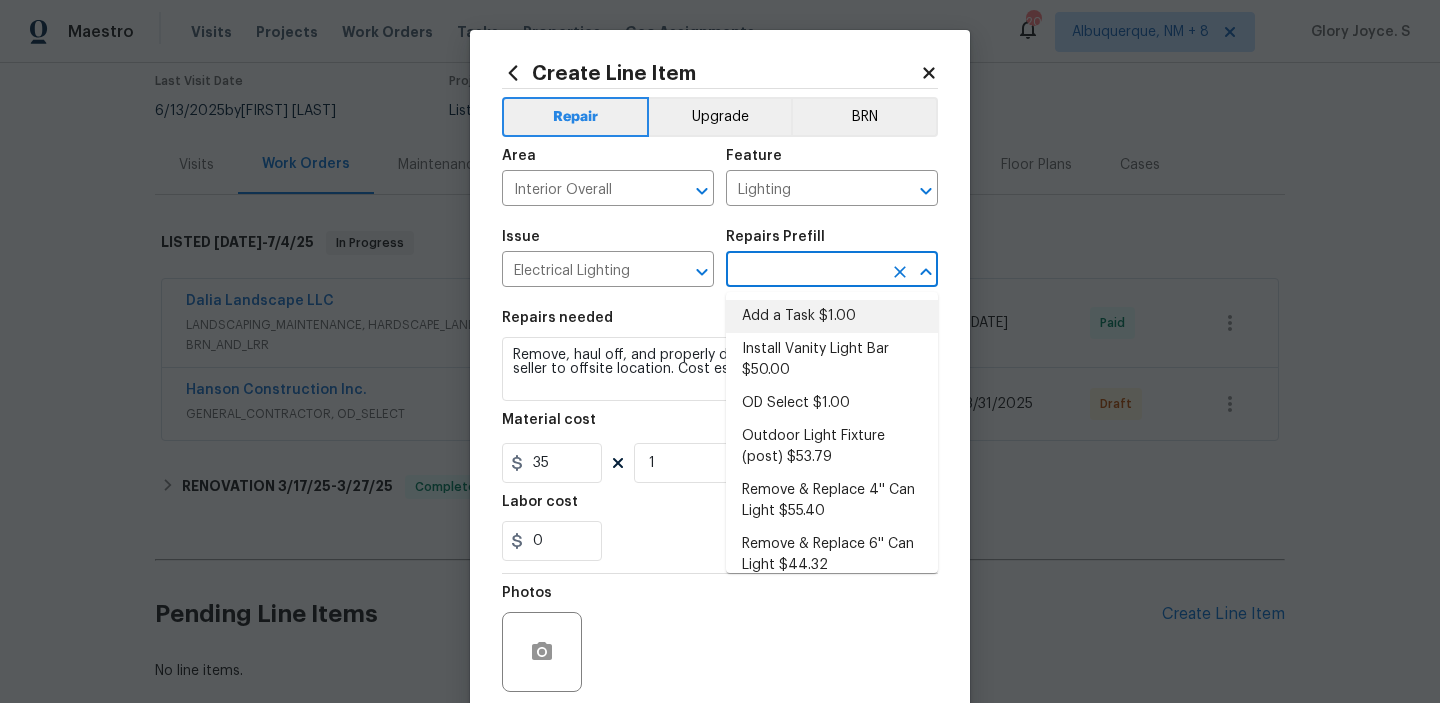 click on "Add a Task $1.00" at bounding box center [832, 316] 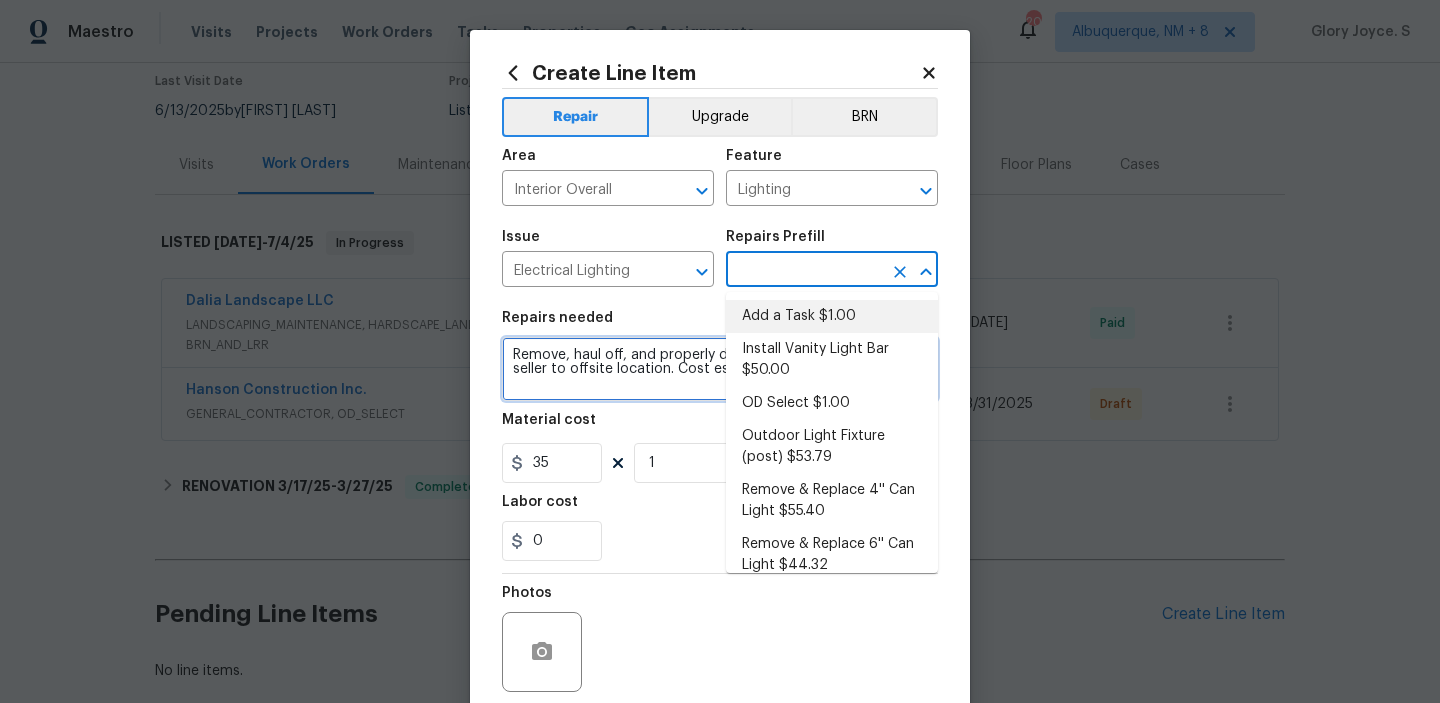 click on "Remove, haul off, and properly dispose of any debris left by seller to offsite location. Cost estimated per cubic yard." at bounding box center (720, 369) 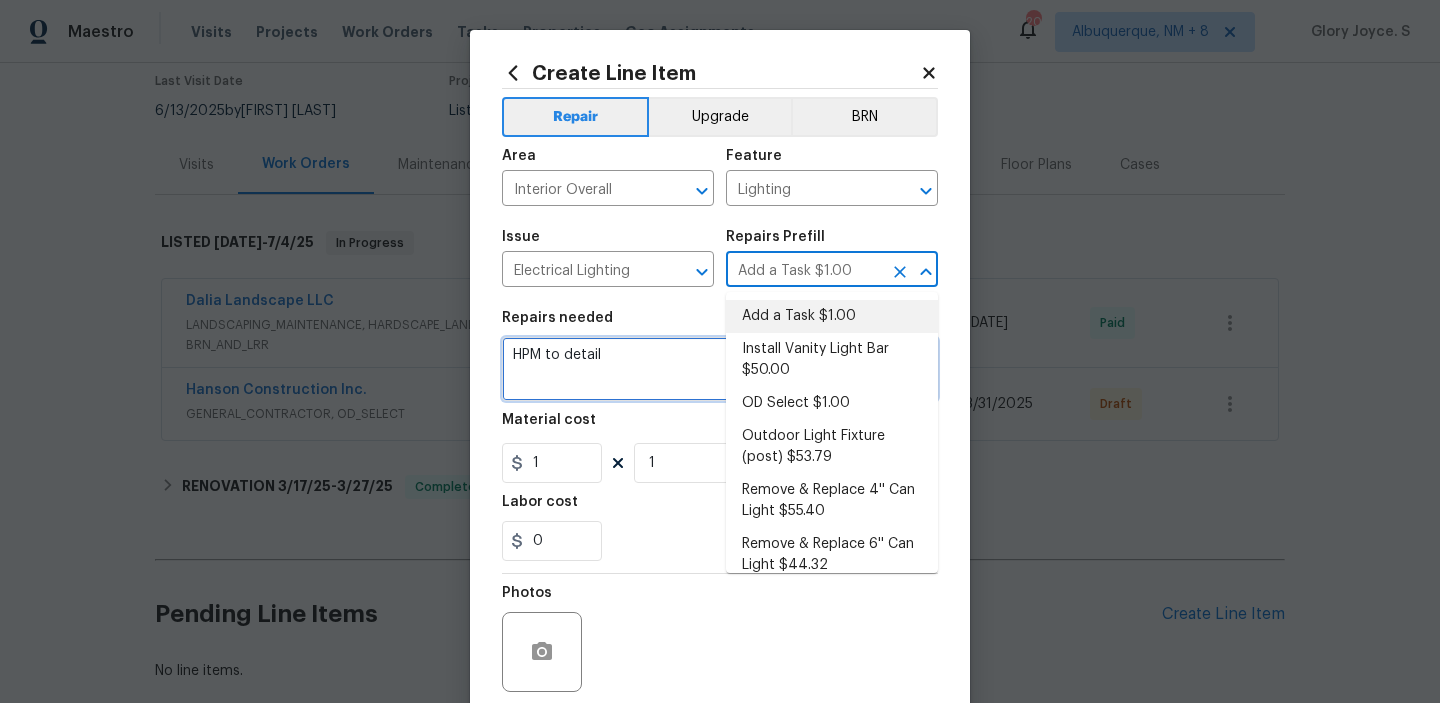 click on "Remove, haul off, and properly dispose of any debris left by seller to offsite location. Cost estimated per cubic yard." at bounding box center [720, 369] 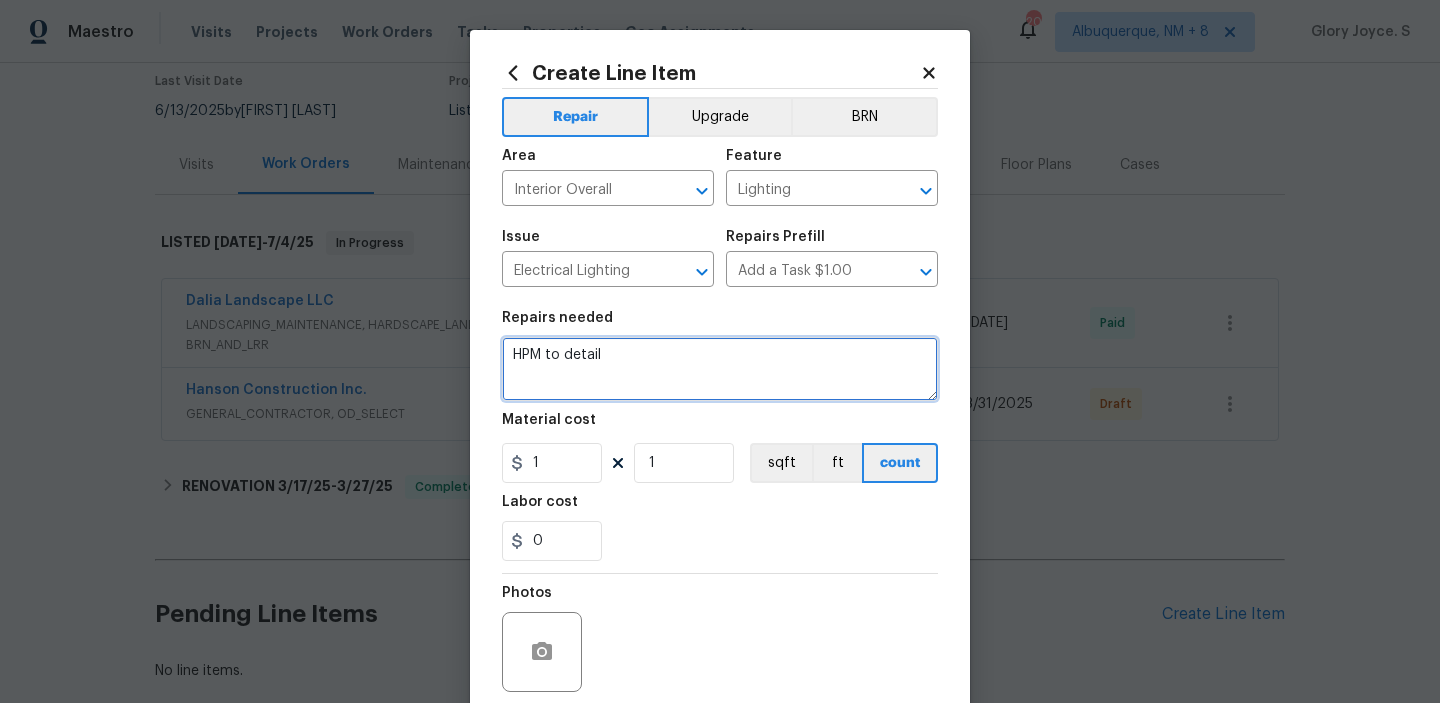 click on "HPM to detail" at bounding box center (720, 369) 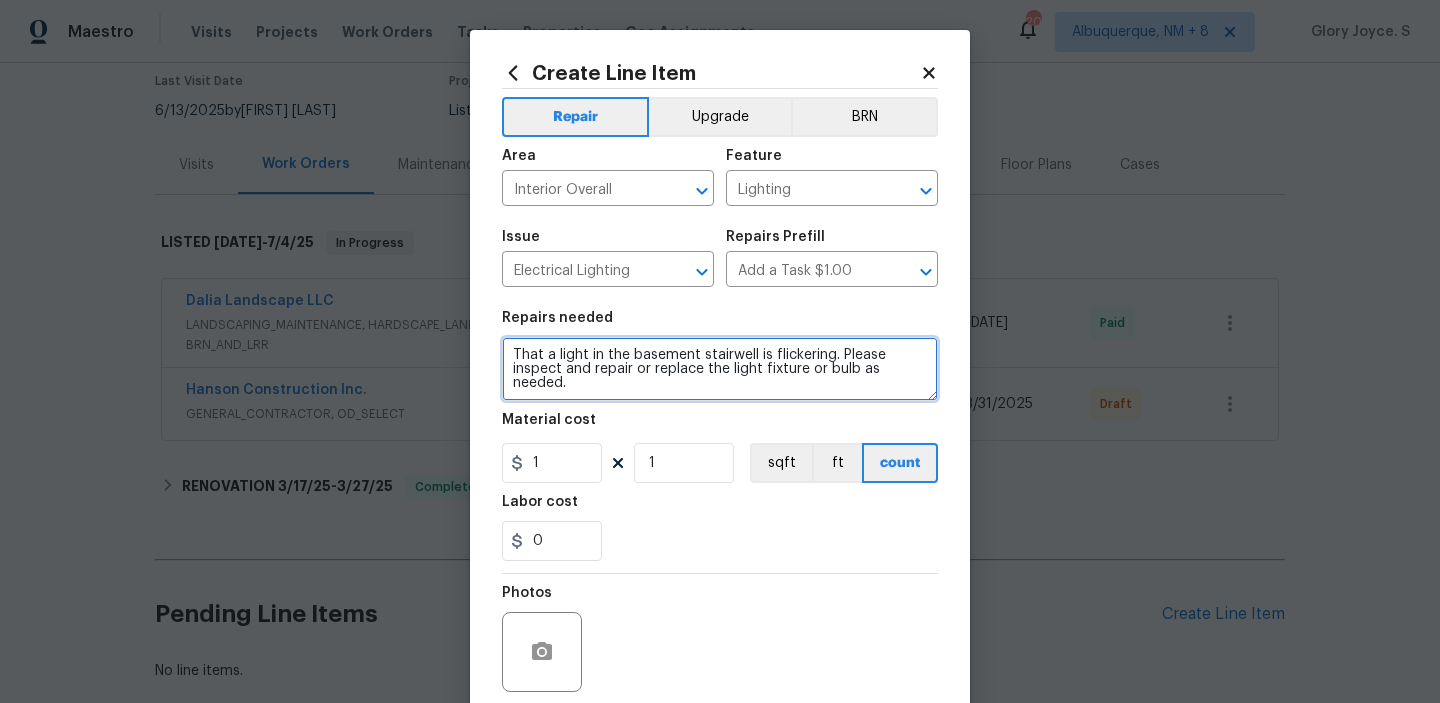 type on "That a light in the basement stairwell is flickering. Please inspect and repair or replace the light fixture or bulb as needed." 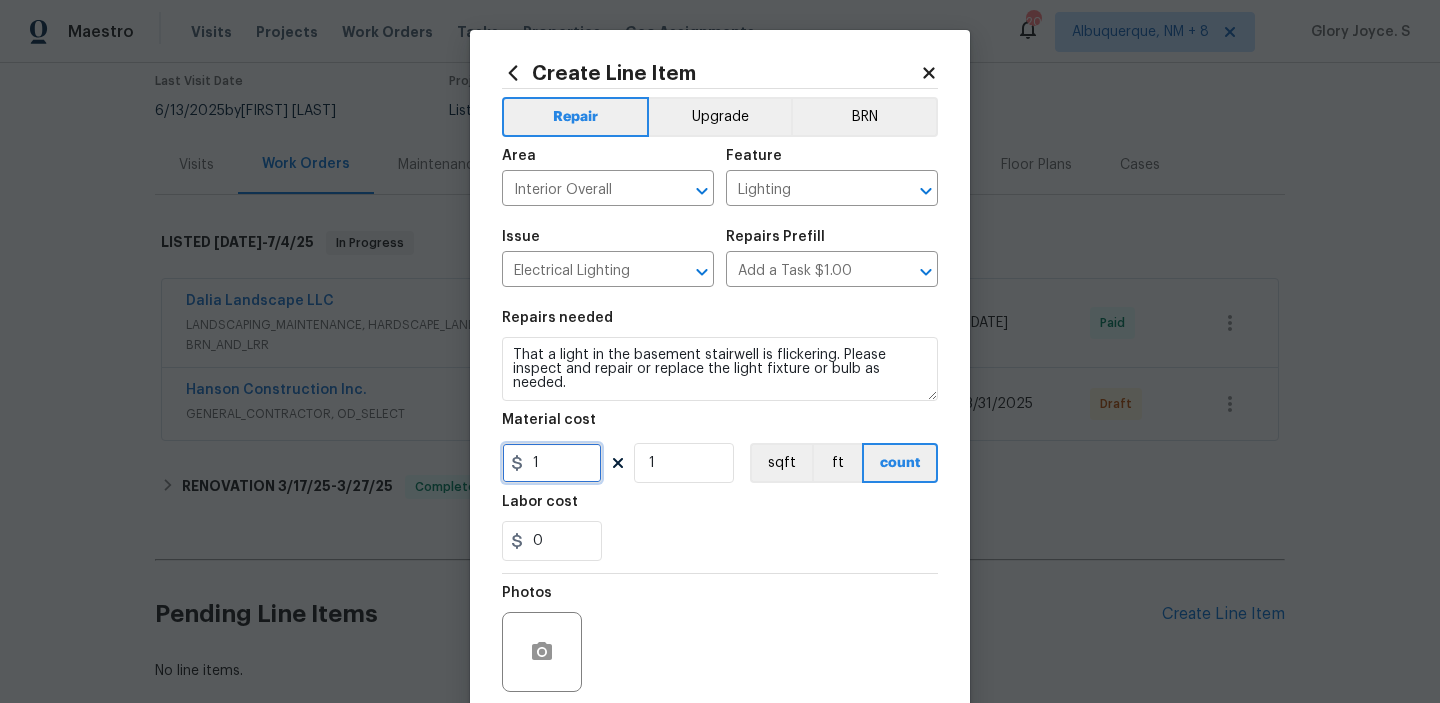 click on "1" at bounding box center [552, 463] 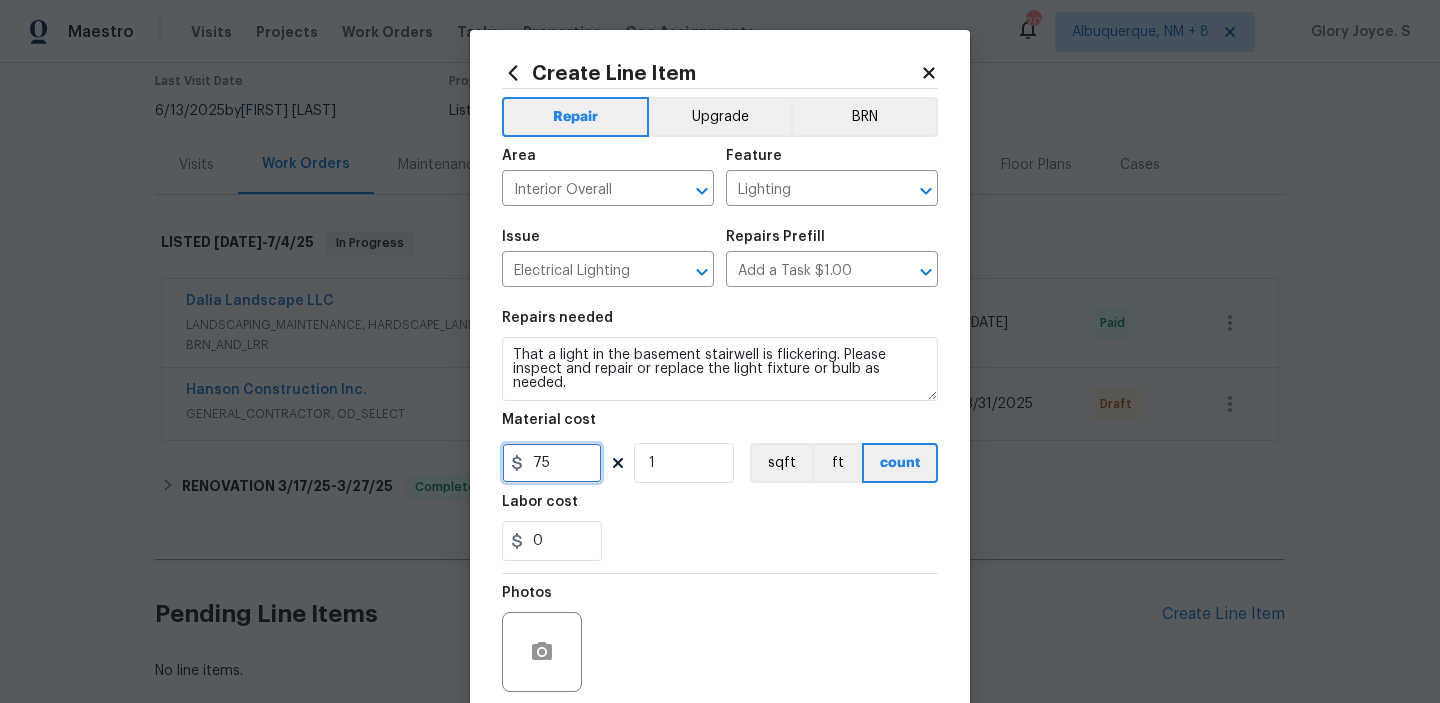 scroll, scrollTop: 159, scrollLeft: 0, axis: vertical 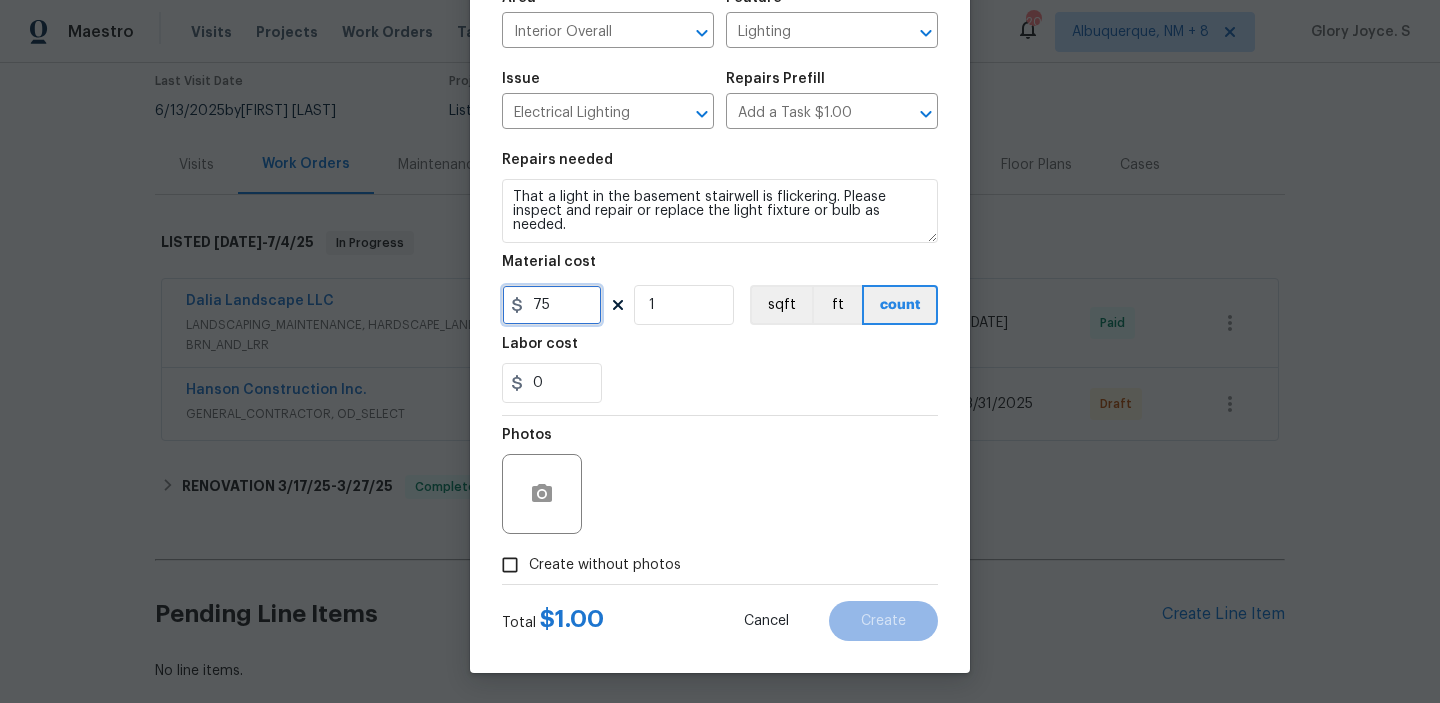 type on "75" 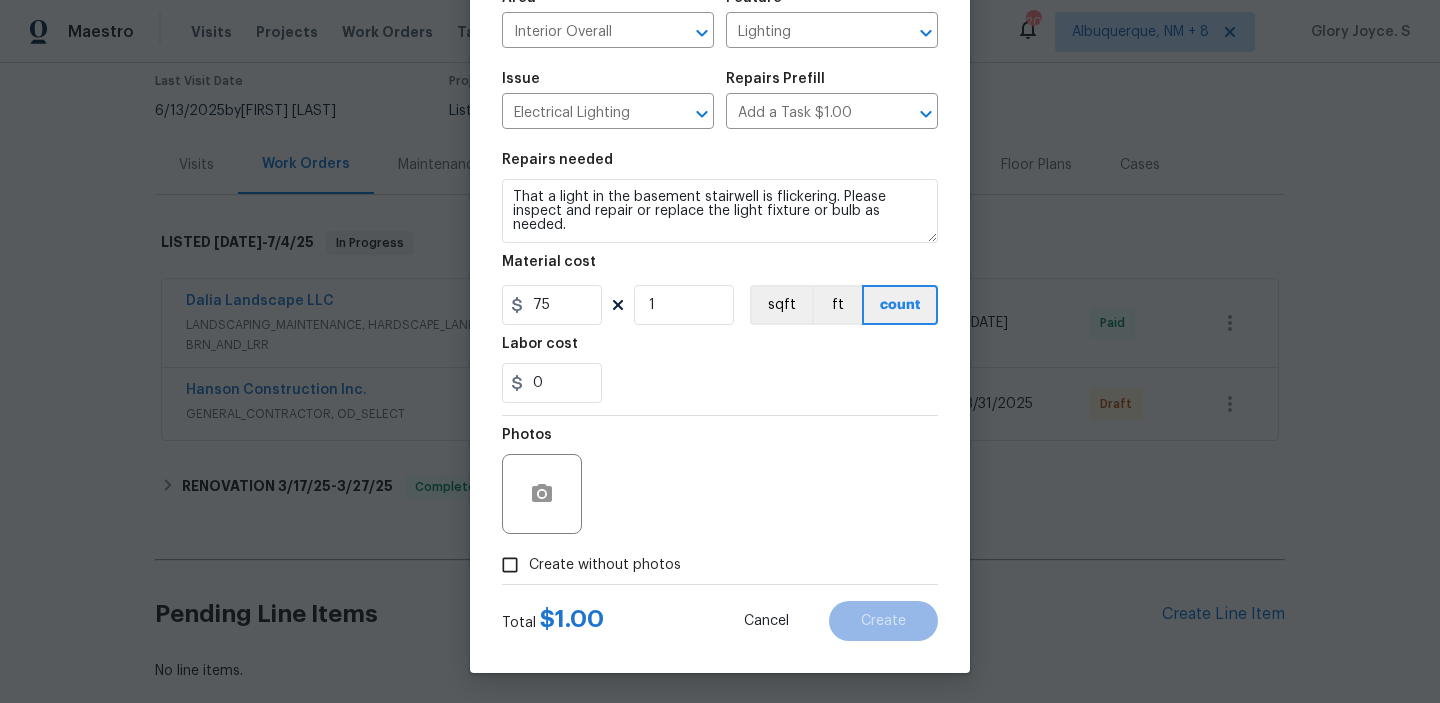 click on "Create without photos" at bounding box center [605, 565] 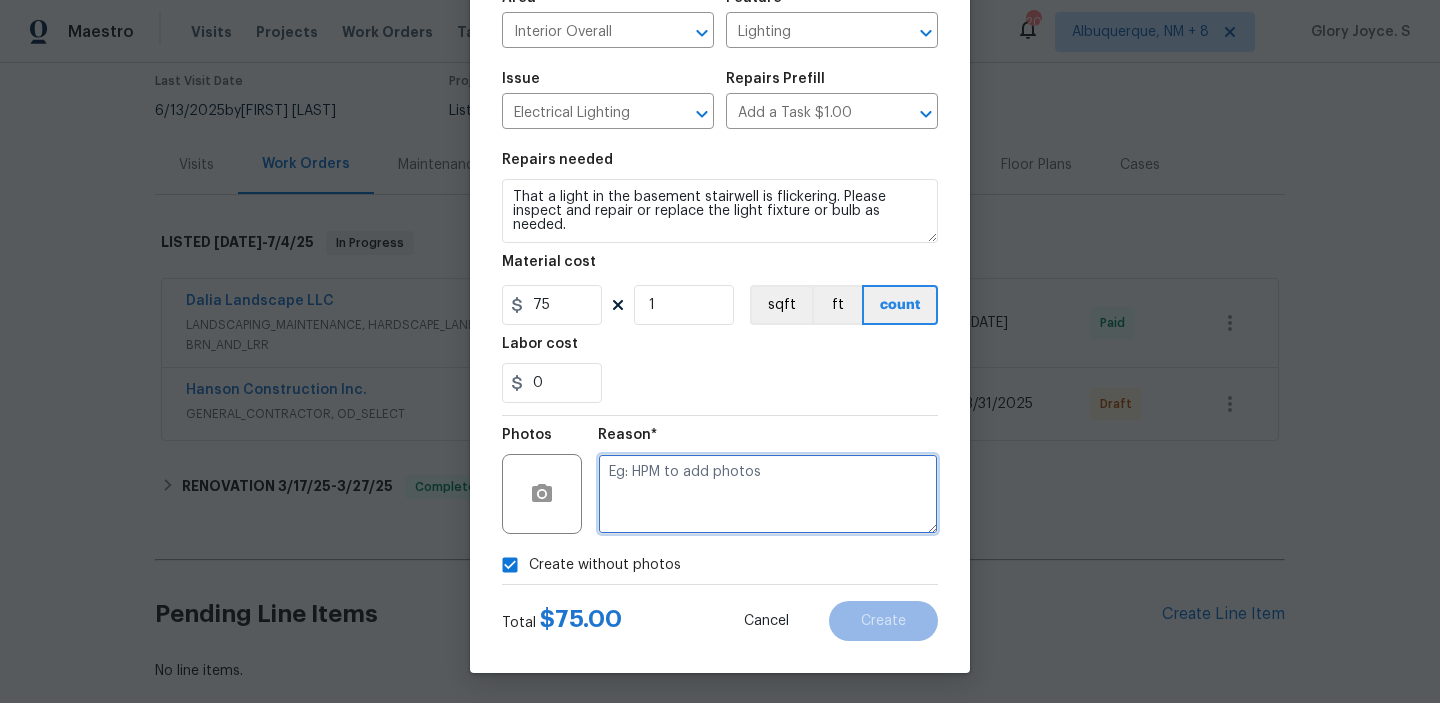 click at bounding box center (768, 494) 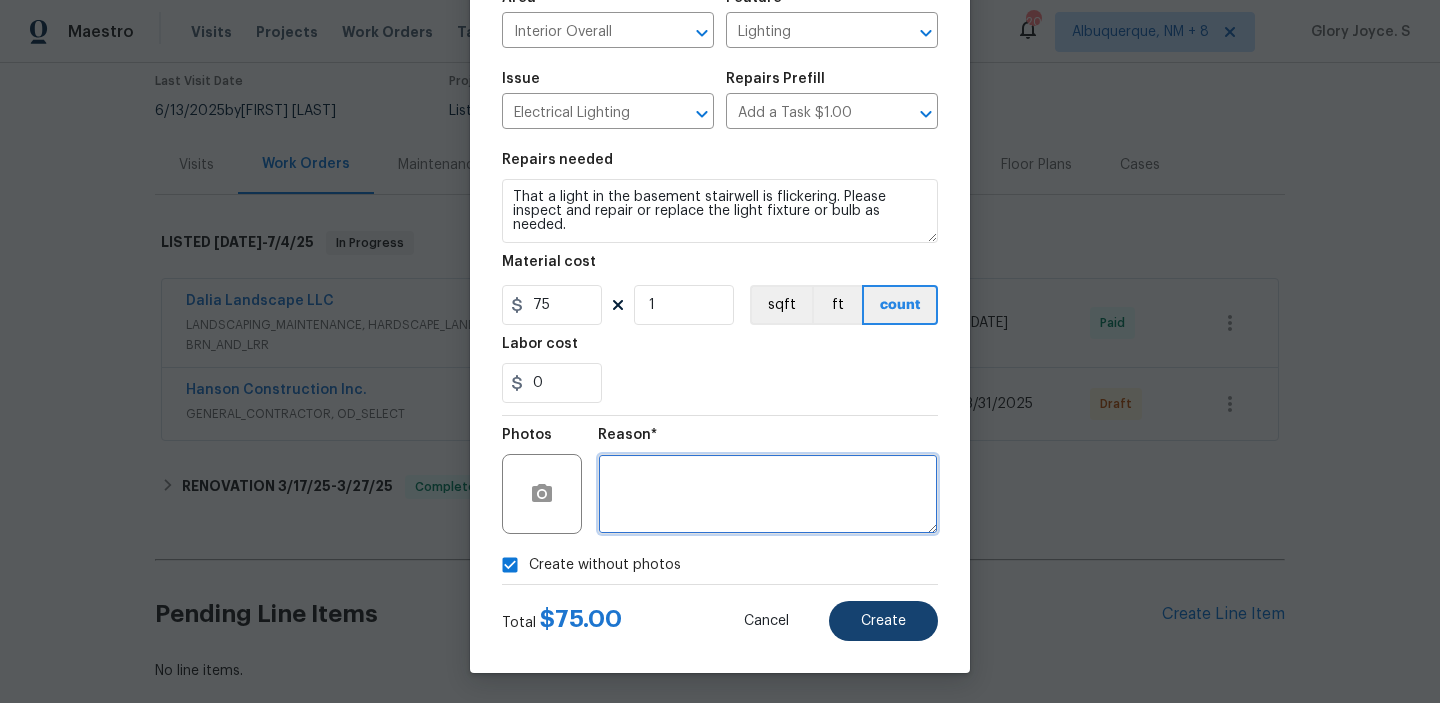 type 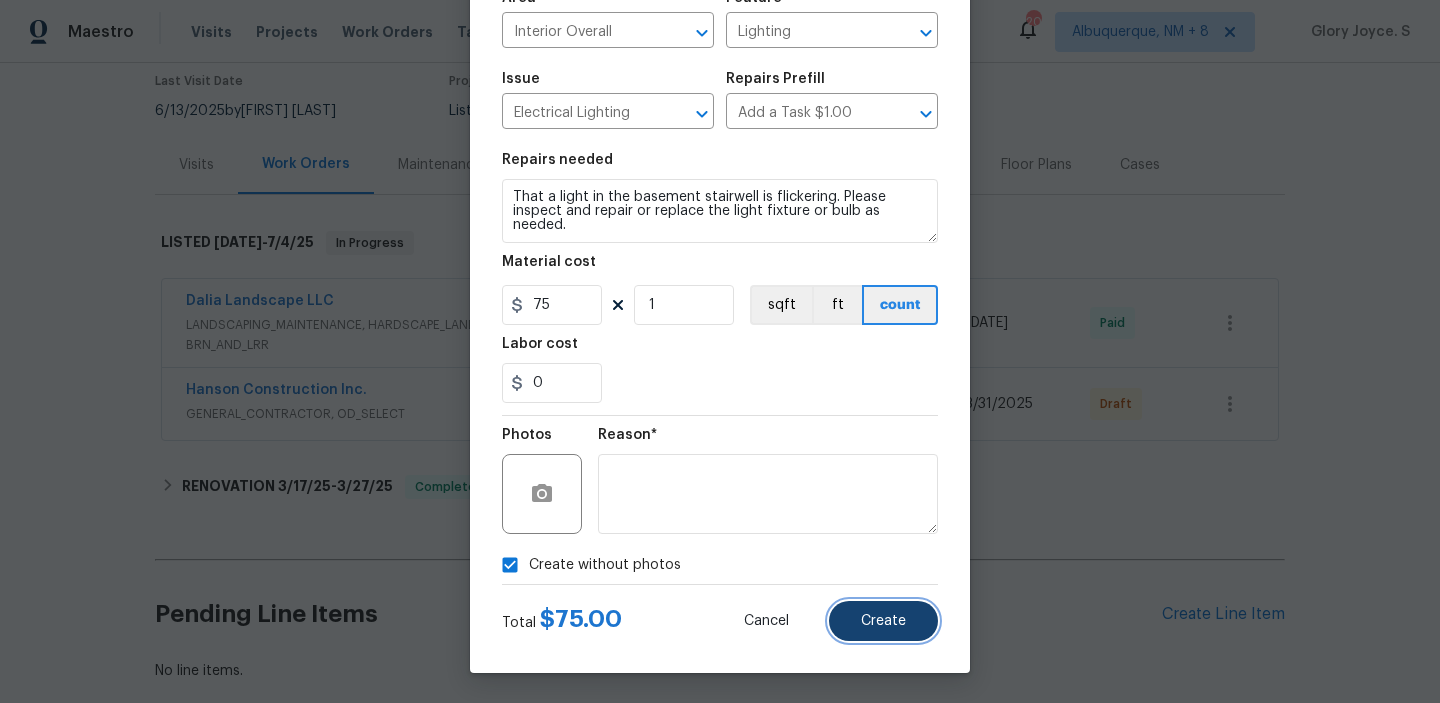 click on "Create" at bounding box center (883, 621) 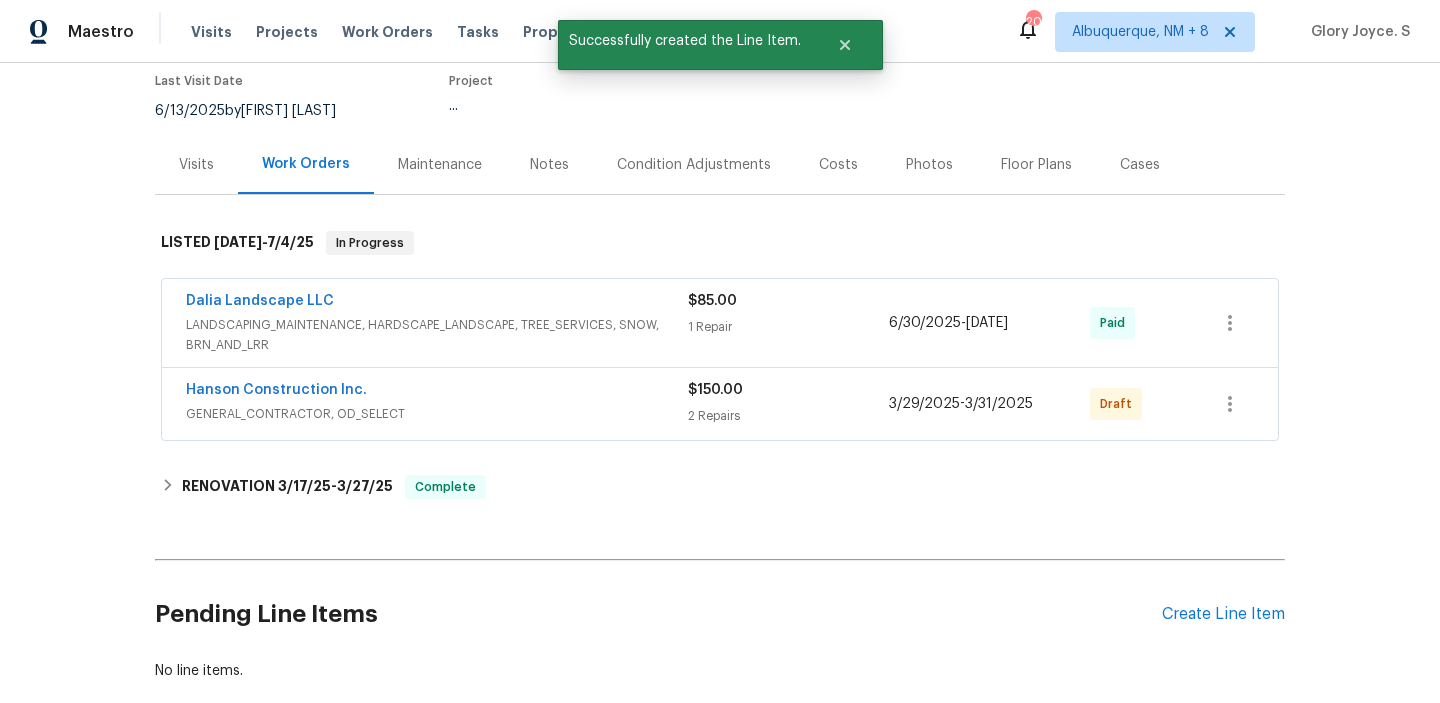 scroll, scrollTop: 282, scrollLeft: 0, axis: vertical 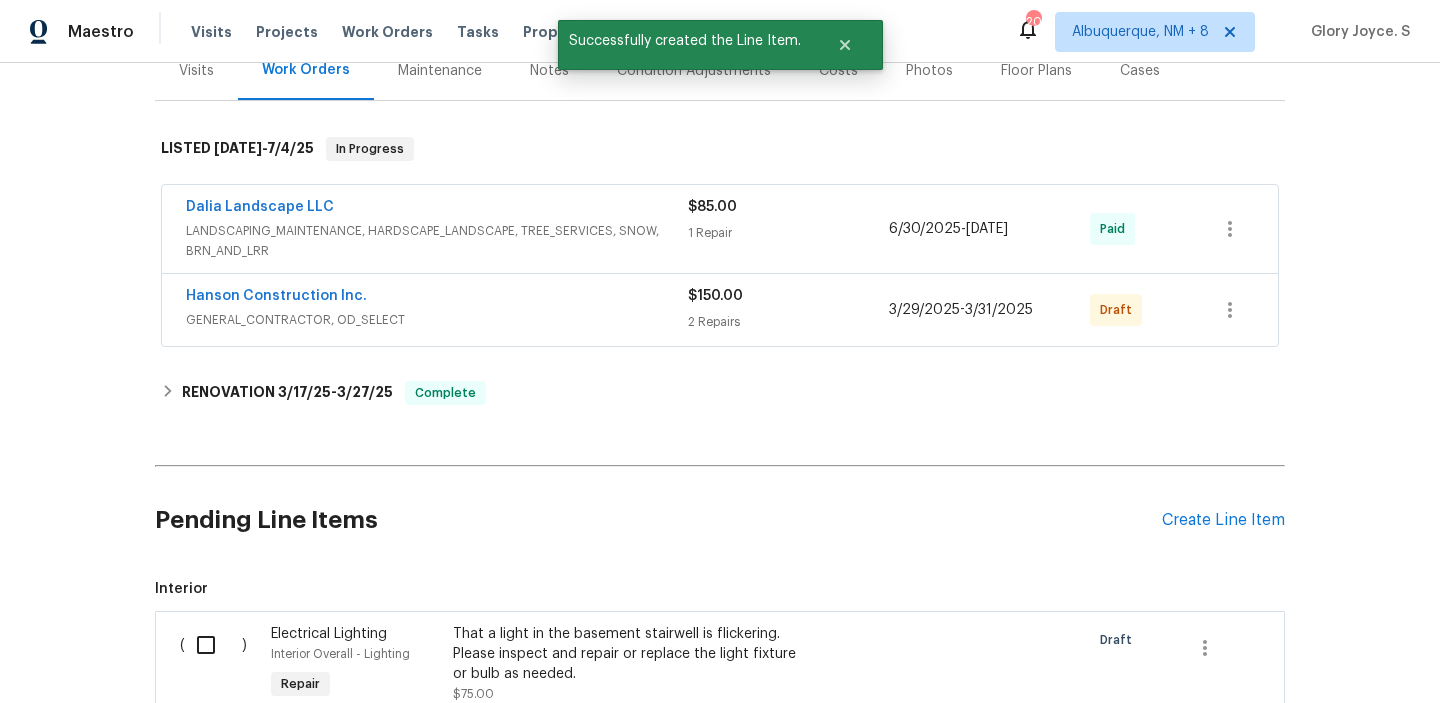 click on "Hanson Construction Inc. GENERAL_CONTRACTOR, OD_SELECT $150.00 2 Repairs 3/29/2025  -  3/31/2025 Draft" at bounding box center (720, 310) 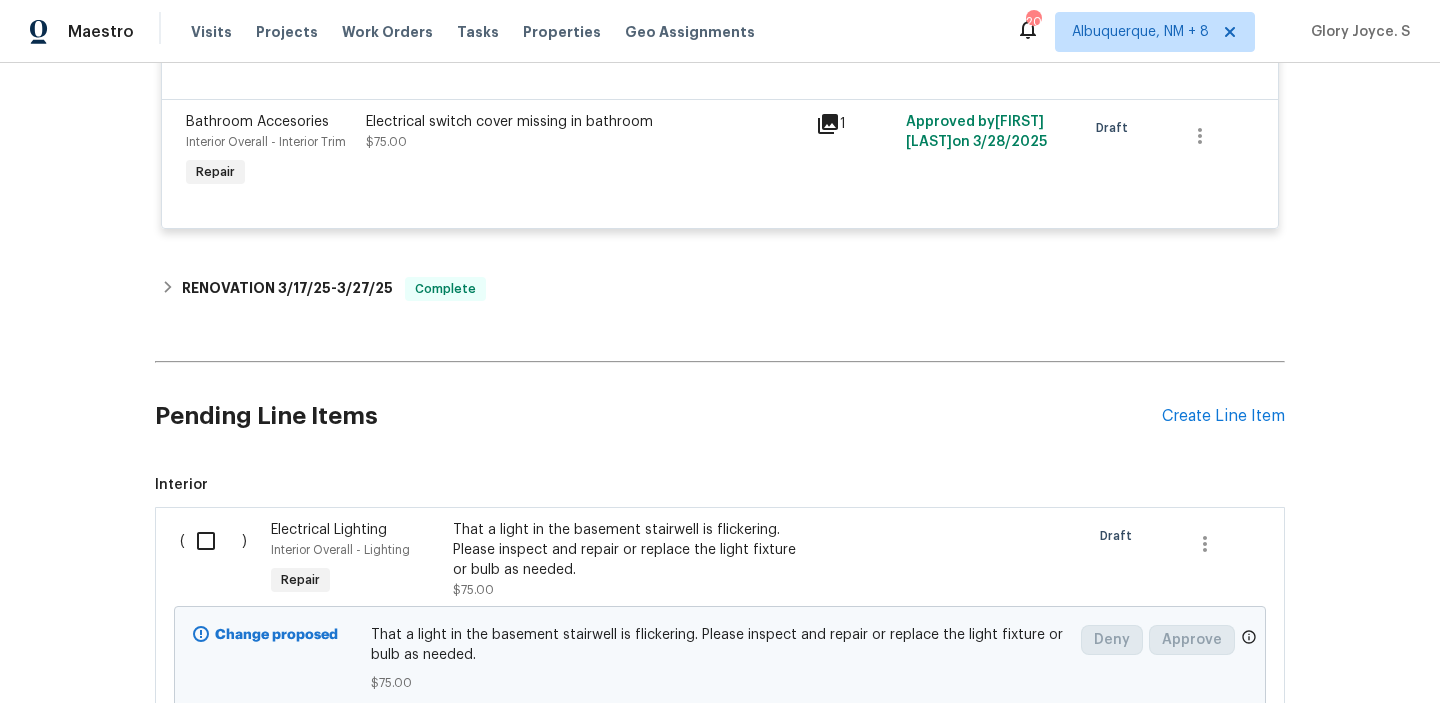 scroll, scrollTop: 742, scrollLeft: 0, axis: vertical 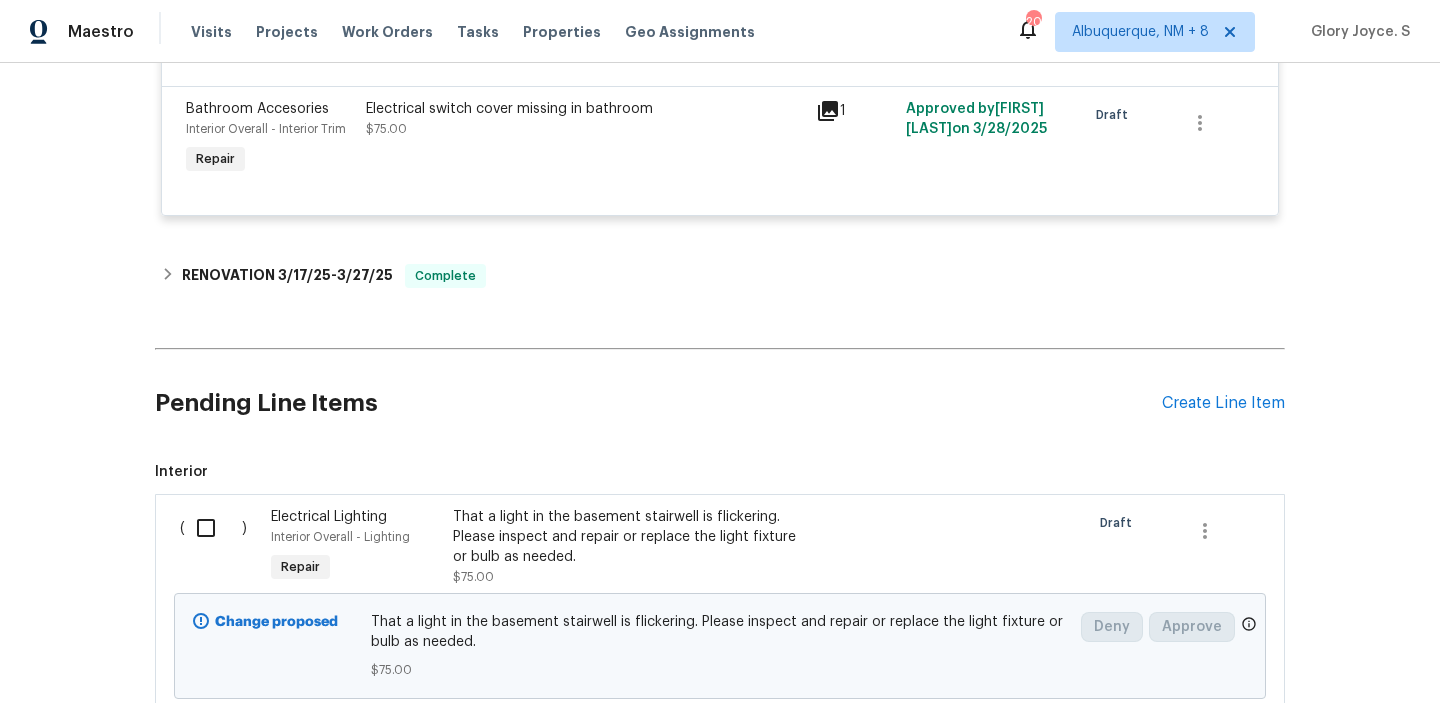 click at bounding box center (213, 528) 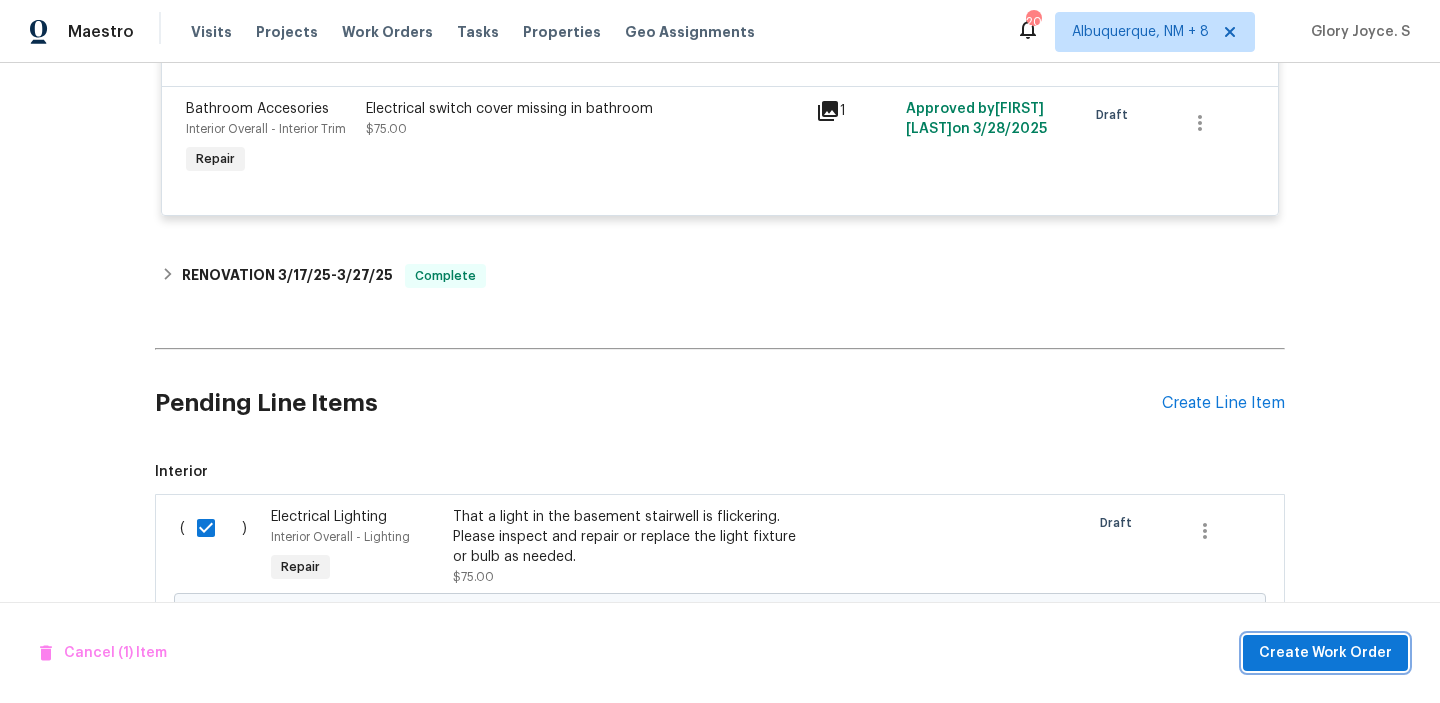 click on "Create Work Order" at bounding box center (1325, 653) 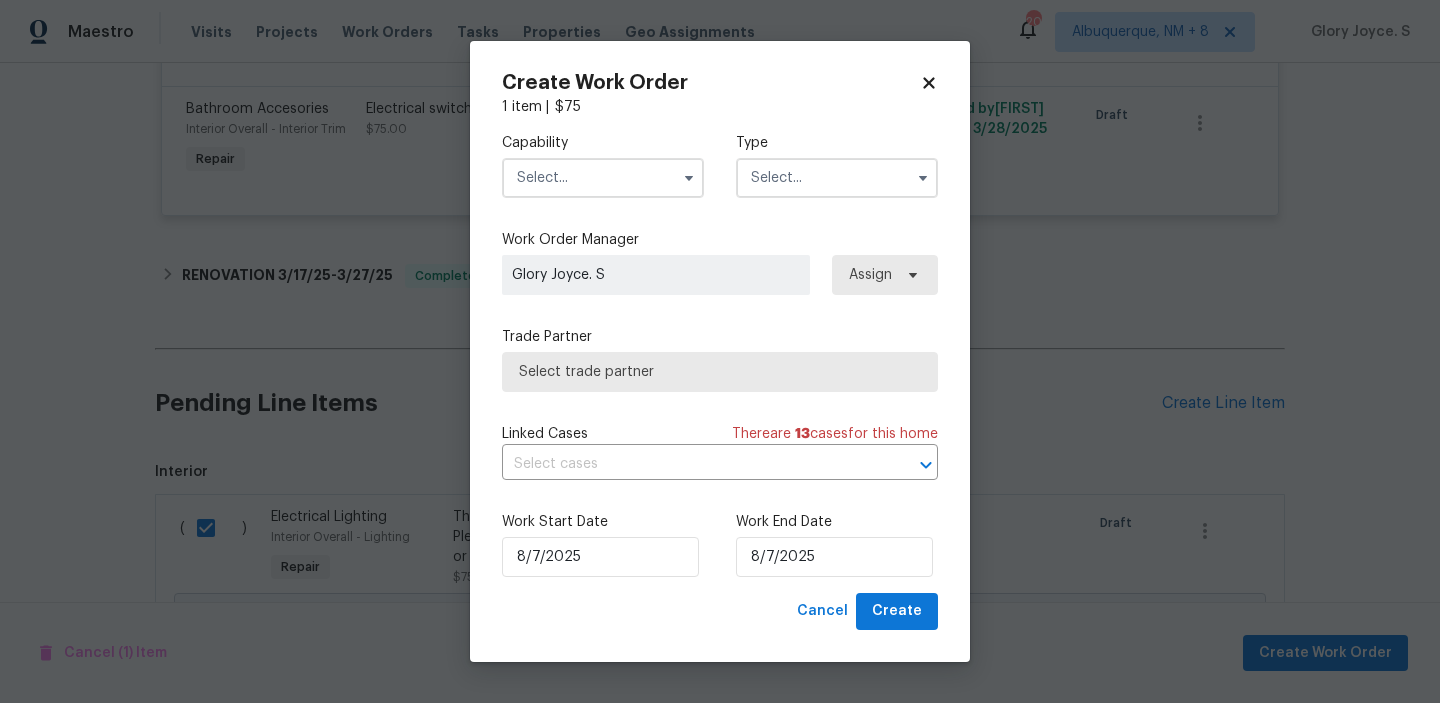 click at bounding box center [603, 178] 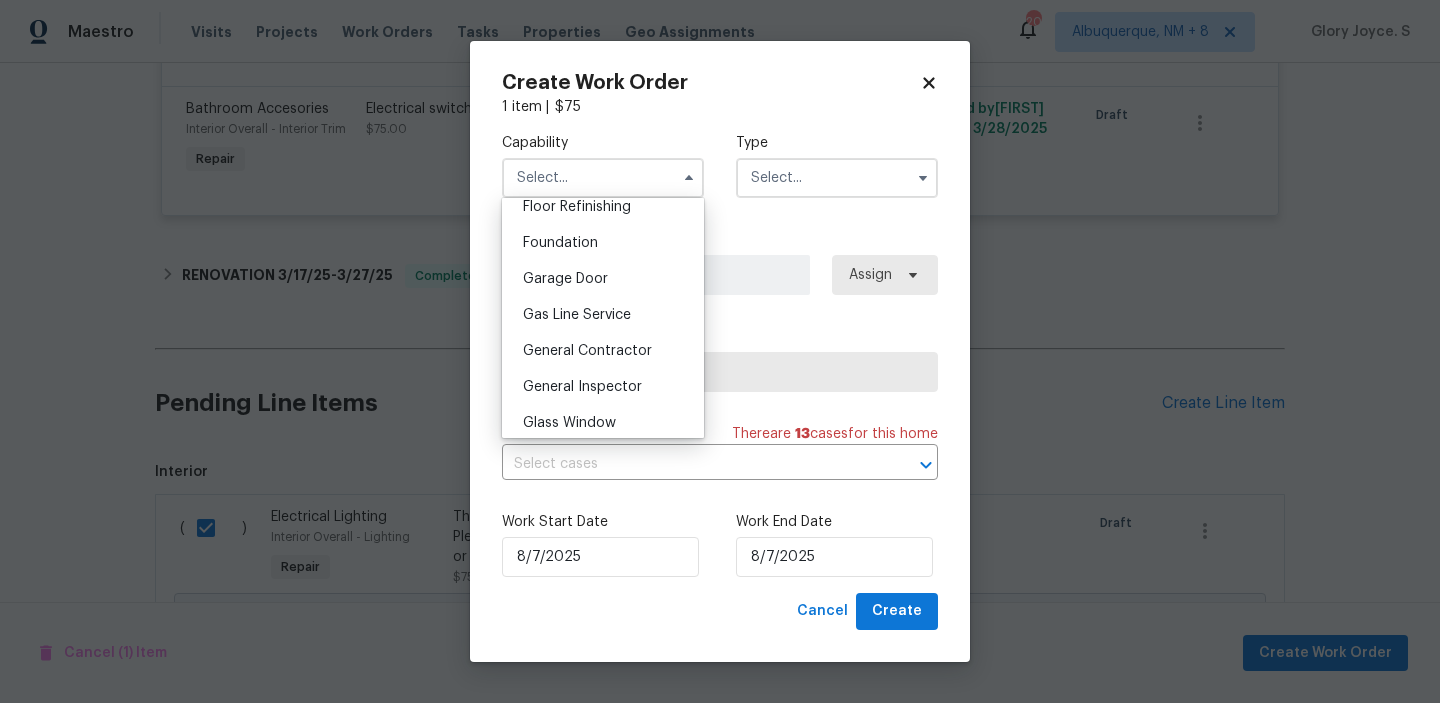 scroll, scrollTop: 937, scrollLeft: 0, axis: vertical 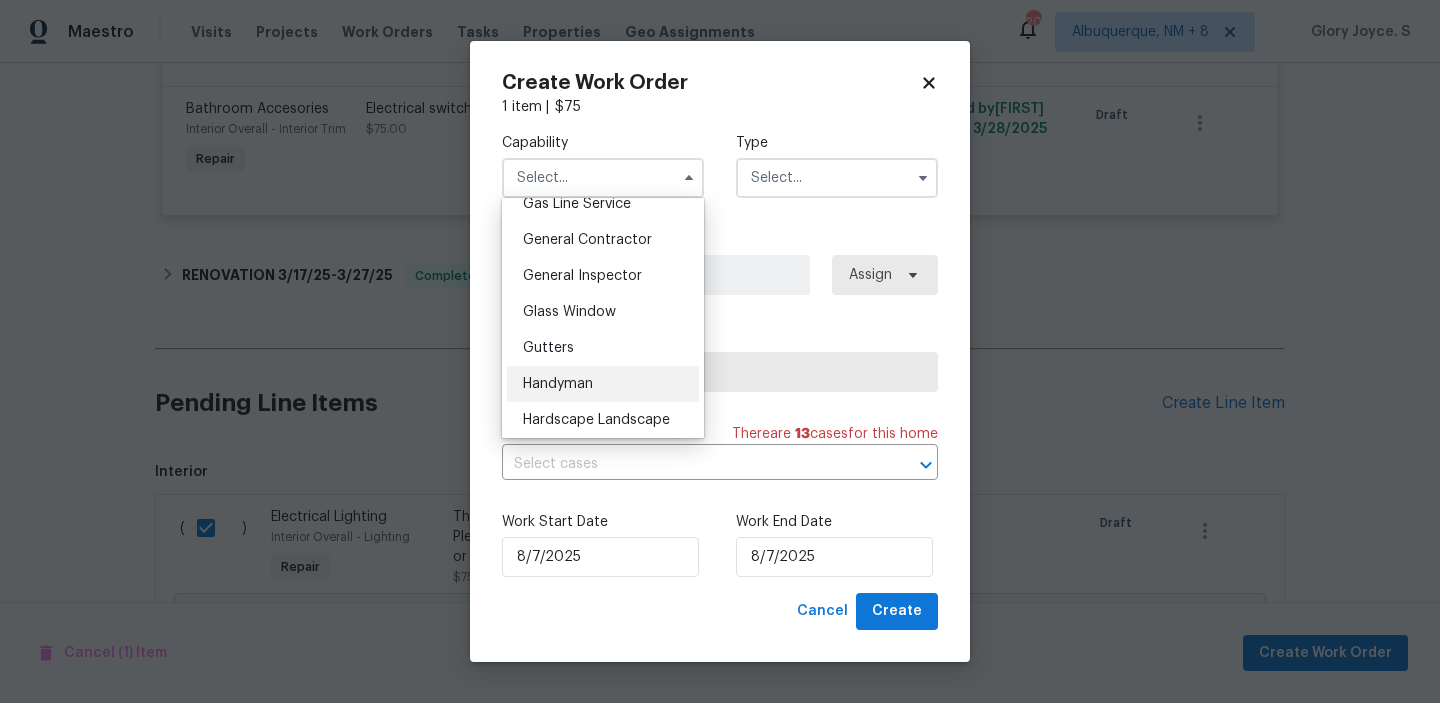 click on "Handyman" at bounding box center (558, 384) 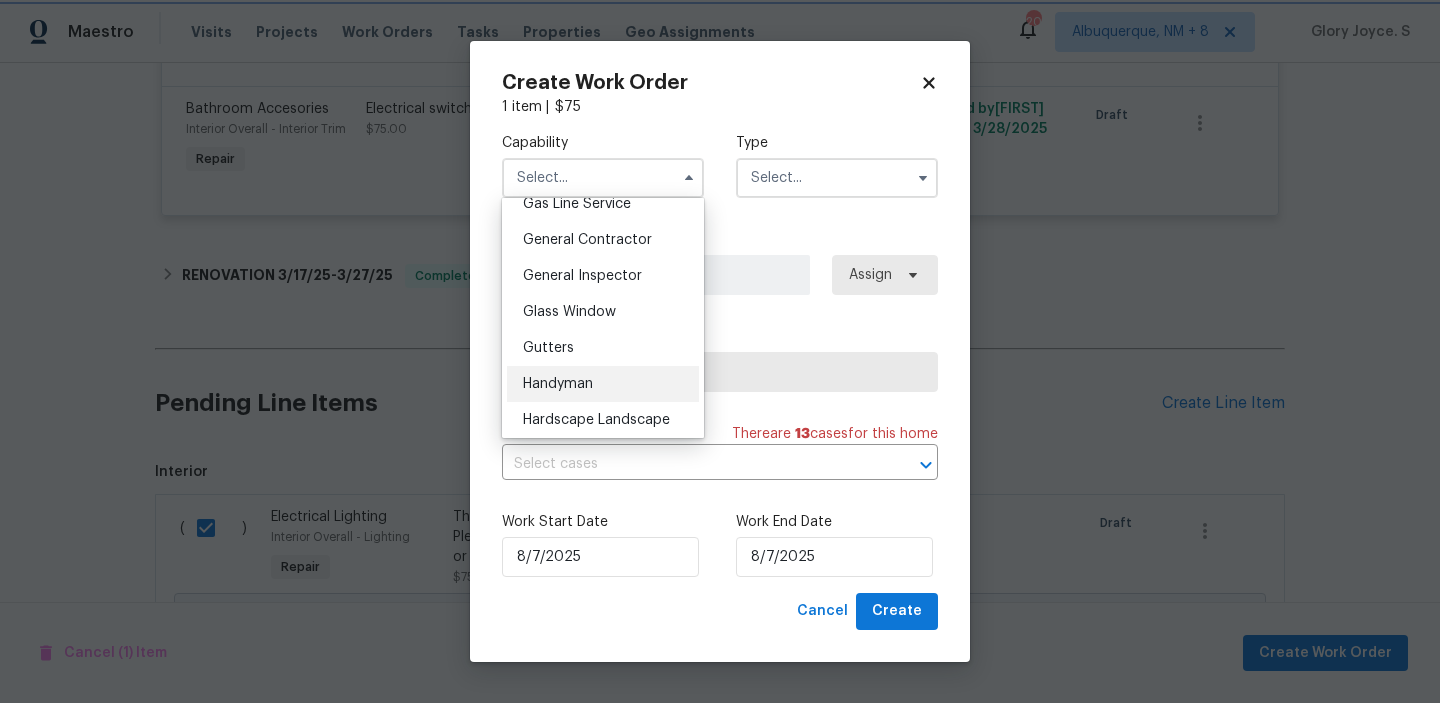 type on "Handyman" 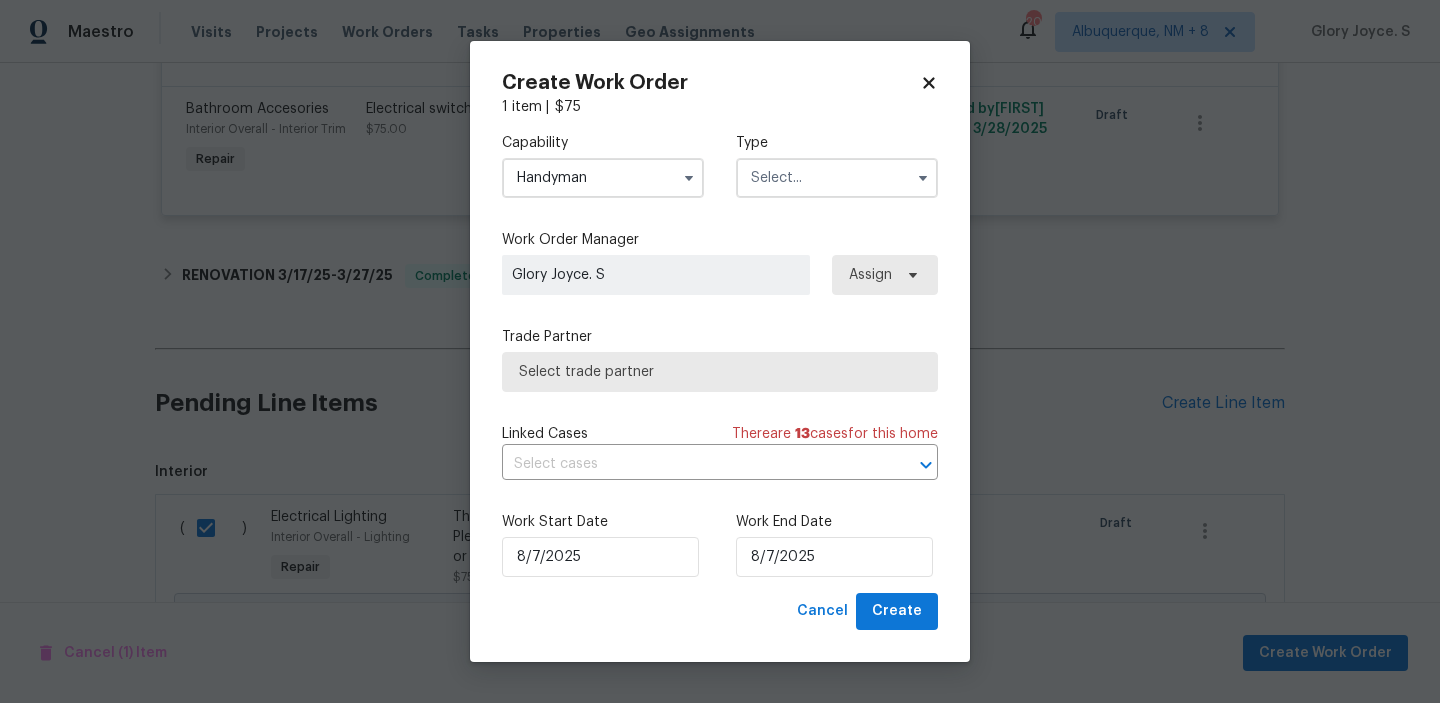 click at bounding box center (837, 178) 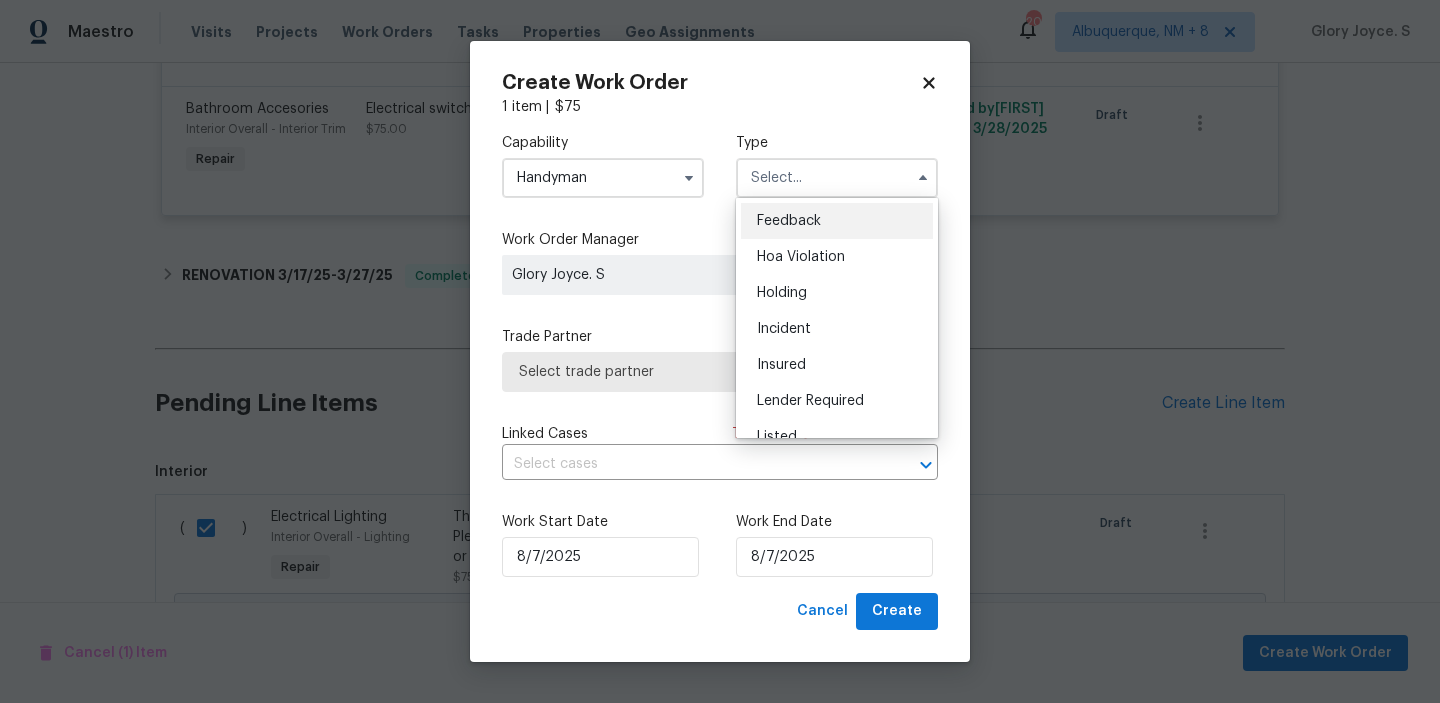 click at bounding box center (837, 178) 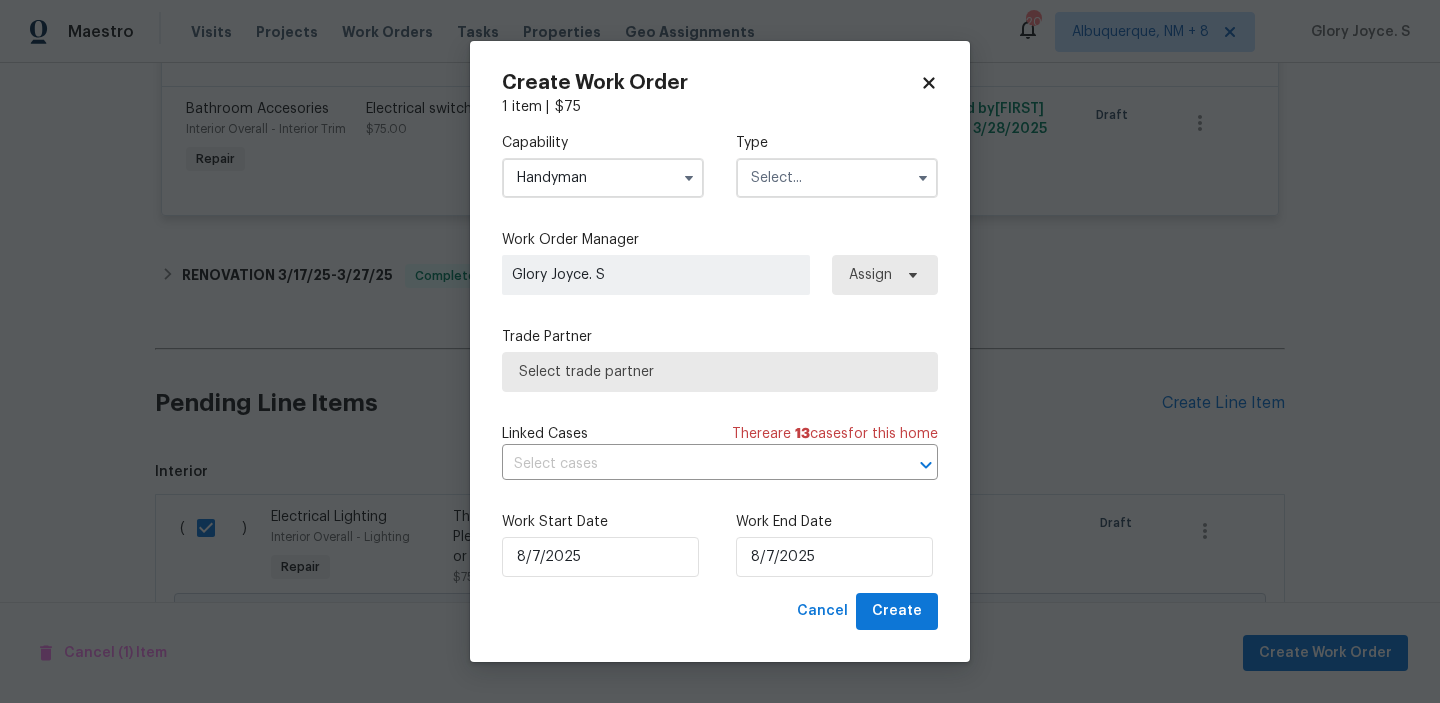click at bounding box center (837, 178) 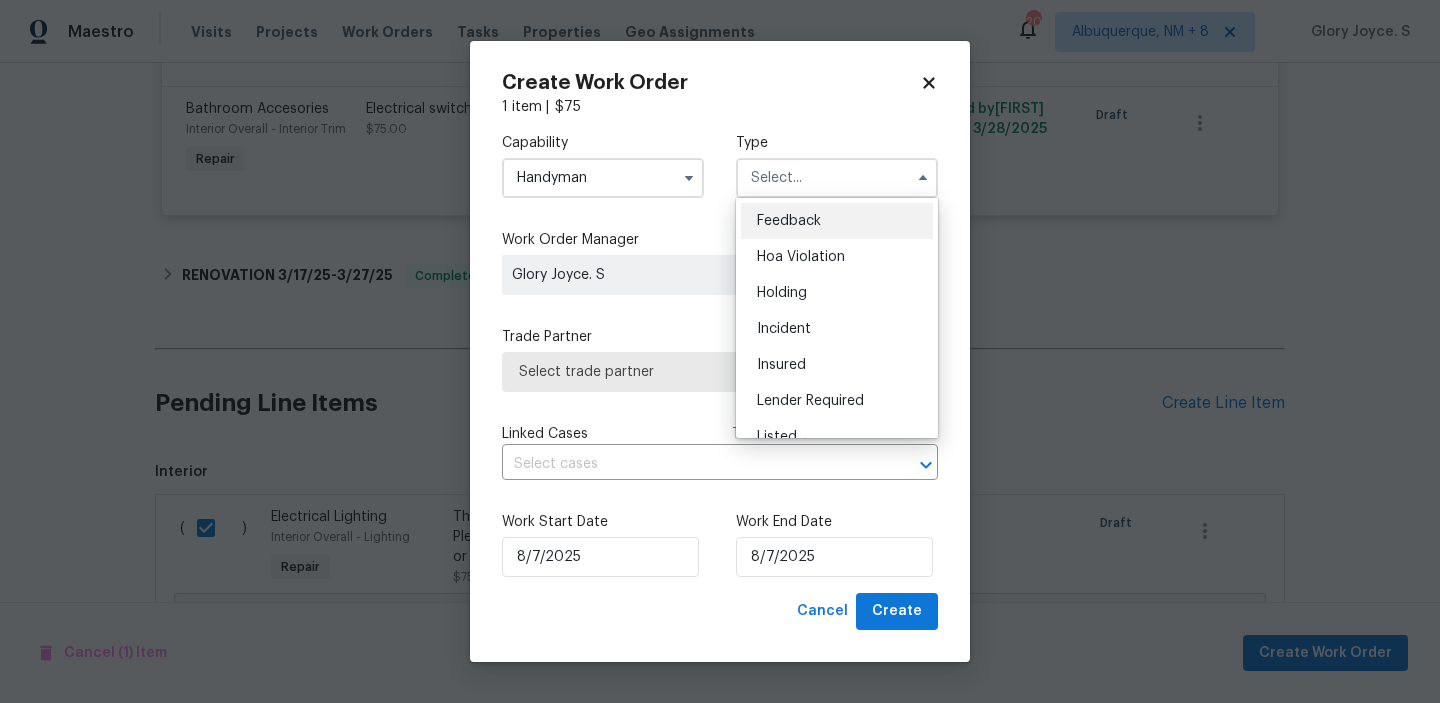 click on "Feedback" at bounding box center (789, 221) 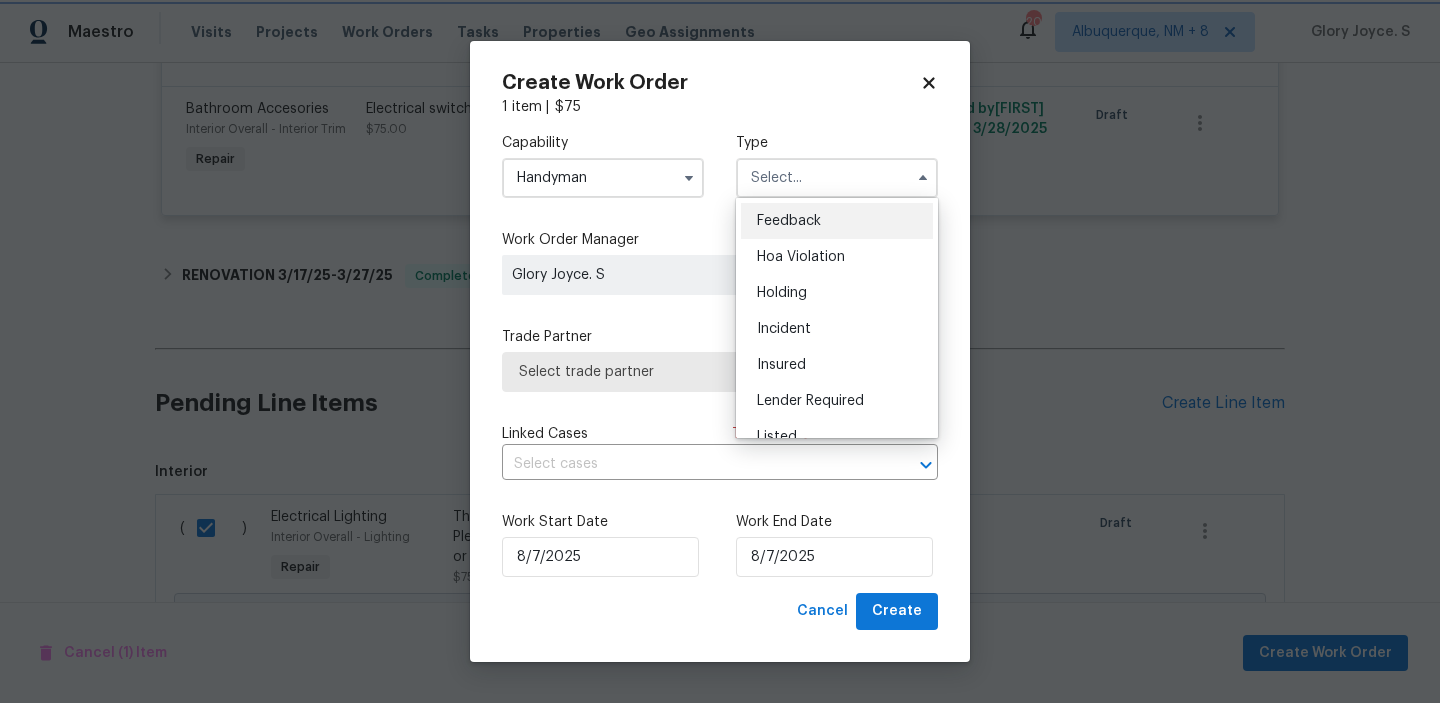 type on "Feedback" 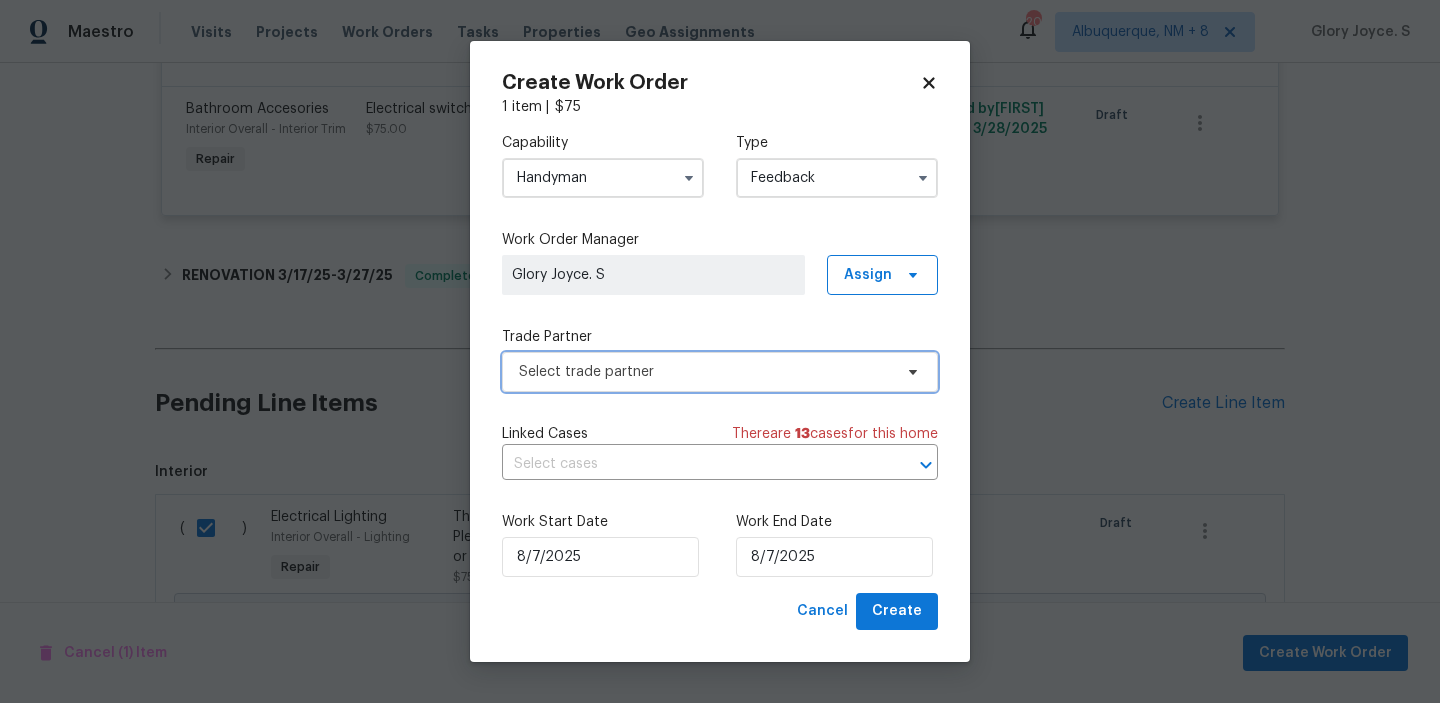 click on "Select trade partner" at bounding box center [705, 372] 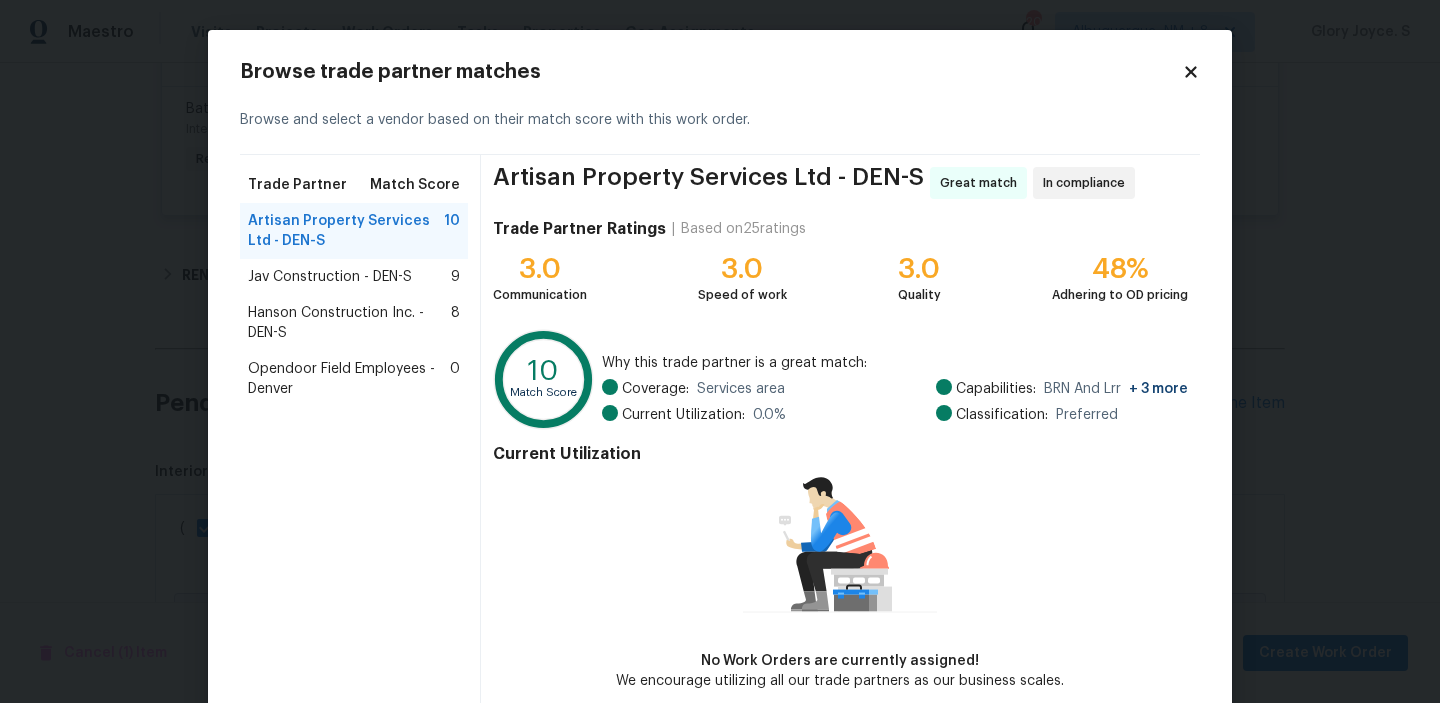 click on "Jav Construction - DEN-S" at bounding box center (330, 277) 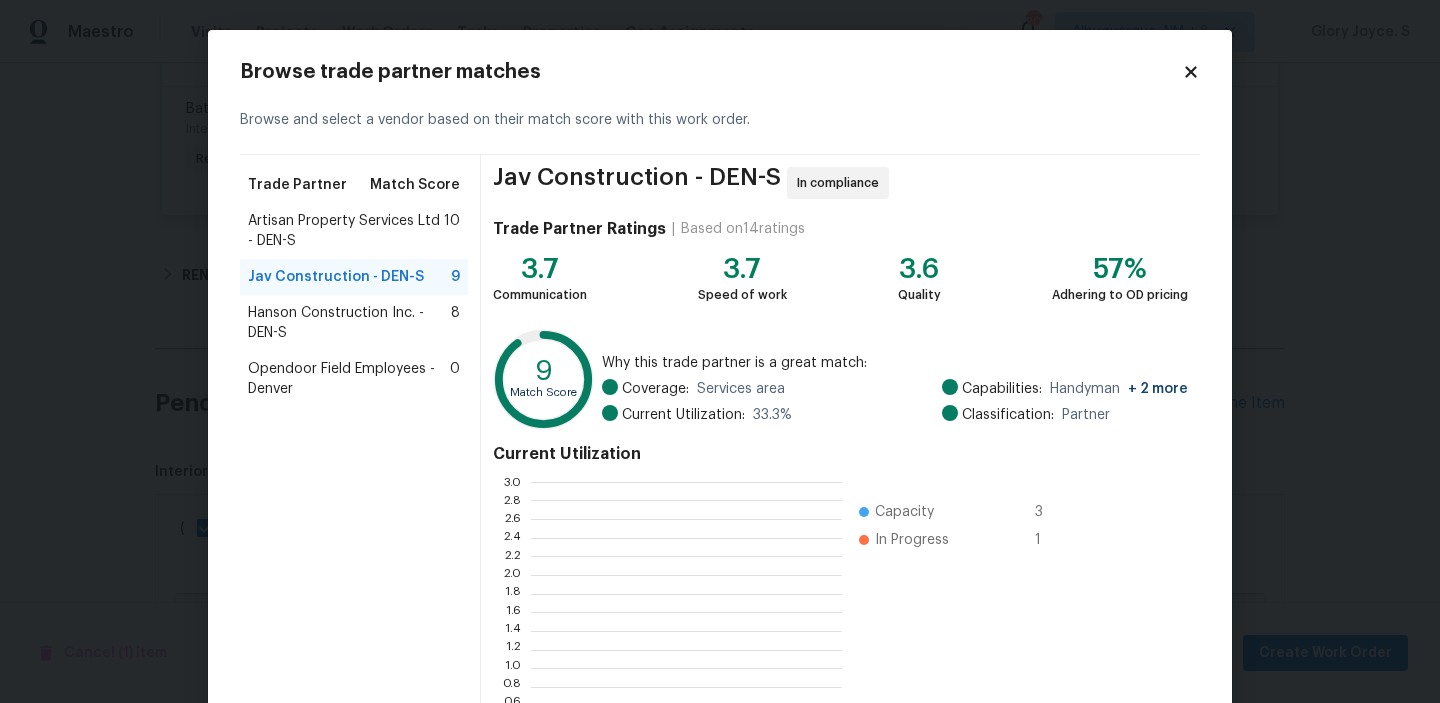 scroll, scrollTop: 2, scrollLeft: 1, axis: both 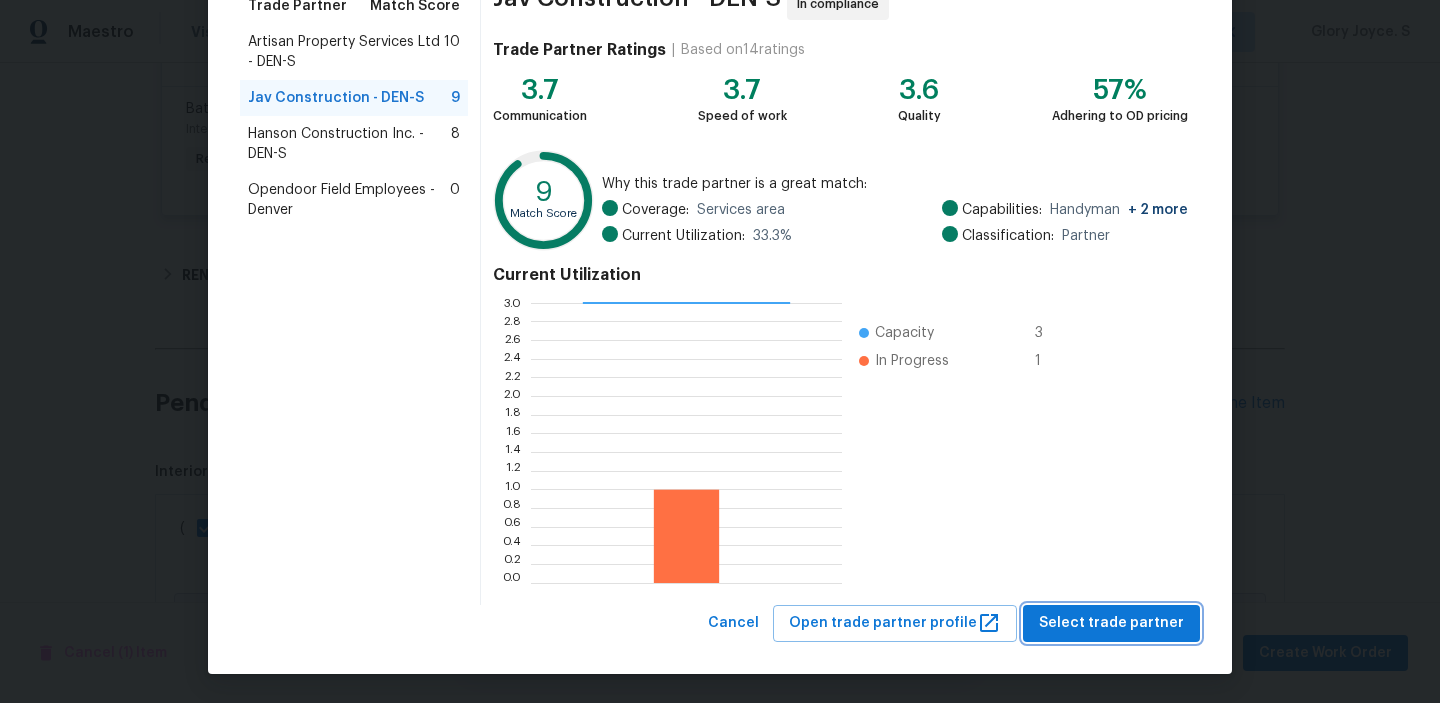 click on "Select trade partner" at bounding box center (1111, 623) 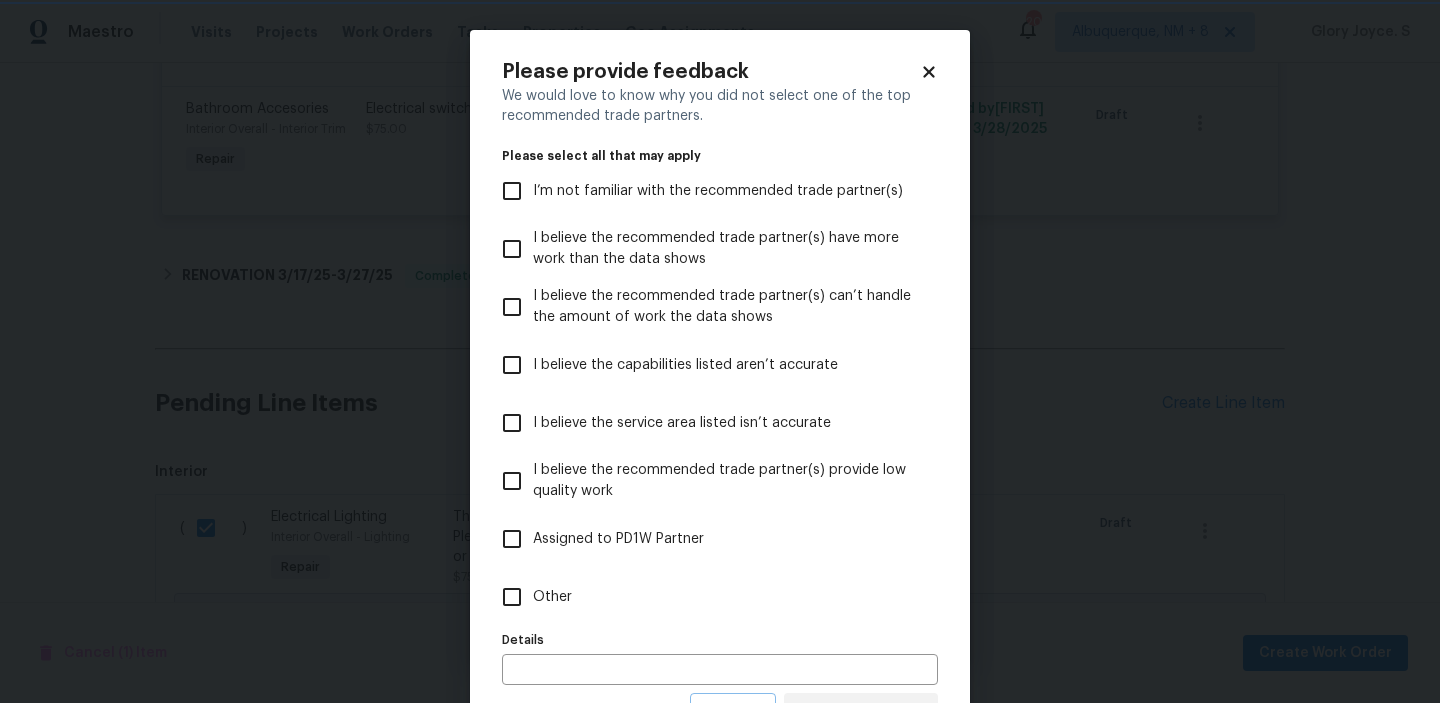 scroll, scrollTop: 0, scrollLeft: 0, axis: both 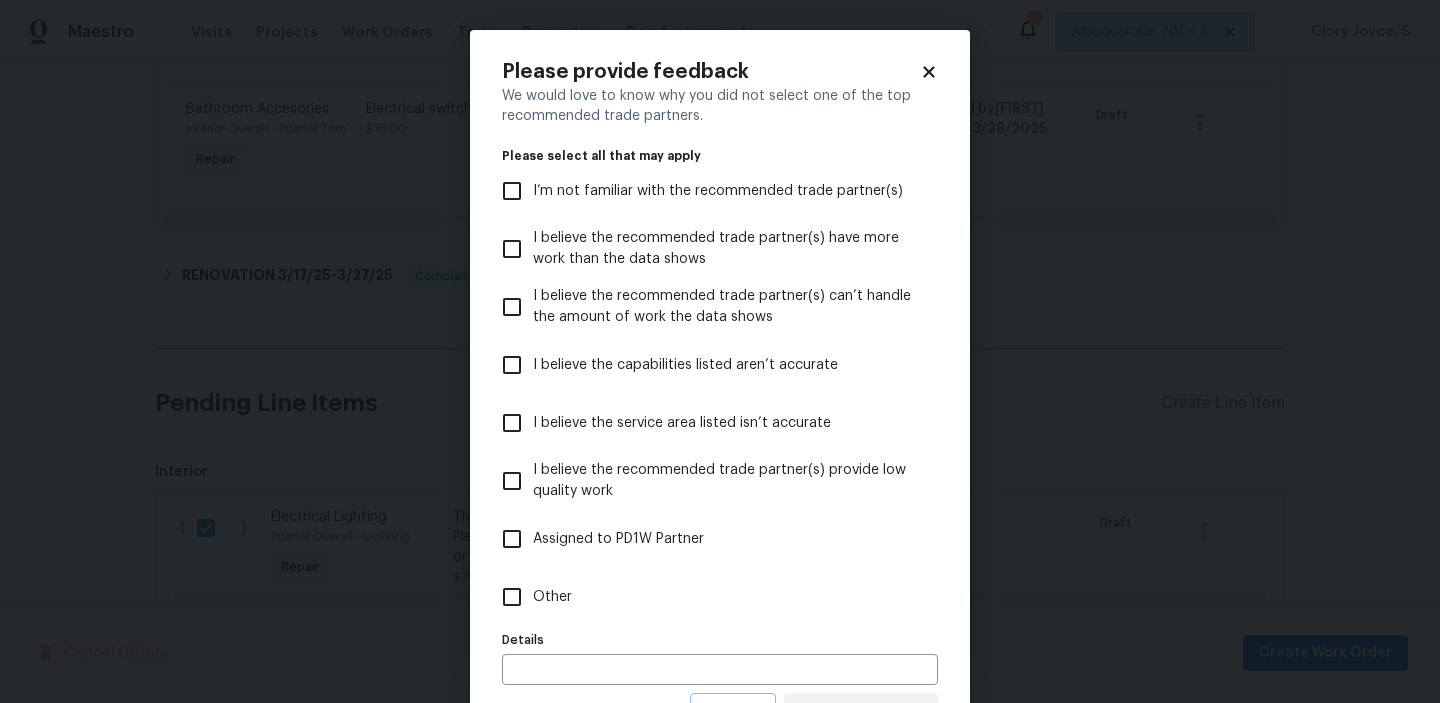 click on "Other" at bounding box center [706, 597] 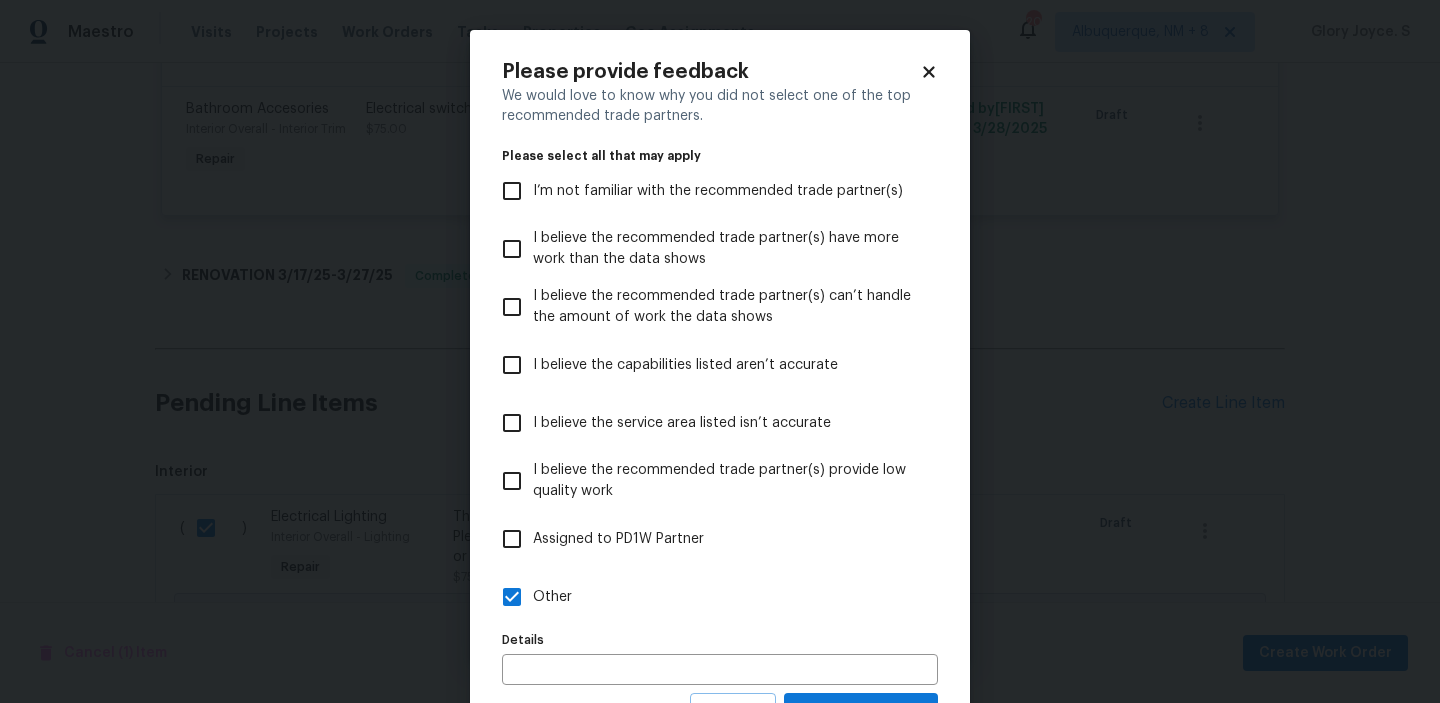scroll, scrollTop: 89, scrollLeft: 0, axis: vertical 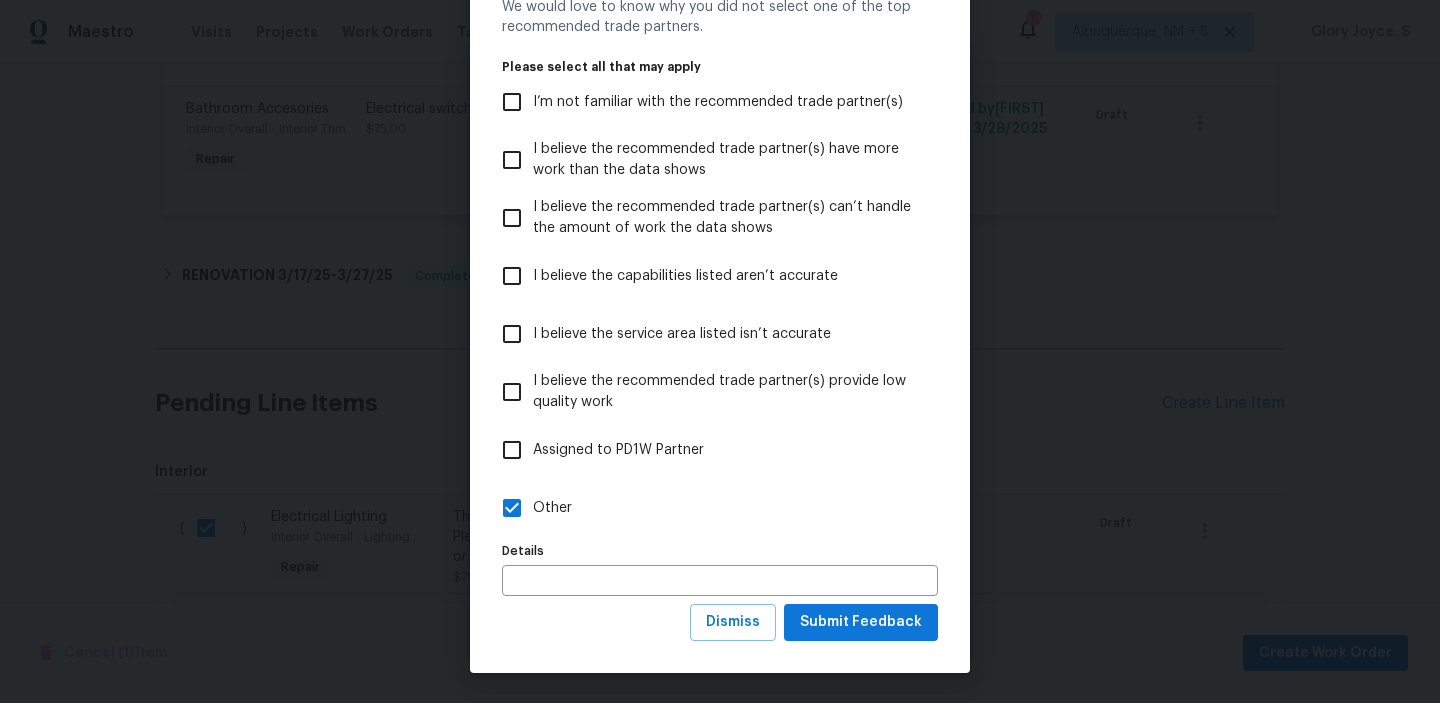 click on "Please provide feedback We would love to know why you did not select one of the top recommended trade partners. Please select all that may apply I’m not familiar with the recommended trade partner(s) I believe the recommended trade partner(s) have more work than the data shows I believe the recommended trade partner(s) can’t handle the amount of work the data shows I believe the capabilities listed aren’t accurate I believe the service area listed isn’t accurate I believe the recommended trade partner(s) provide low quality work Assigned to PD1W Partner Other Details Details Dismiss Submit Feedback" at bounding box center [720, 307] 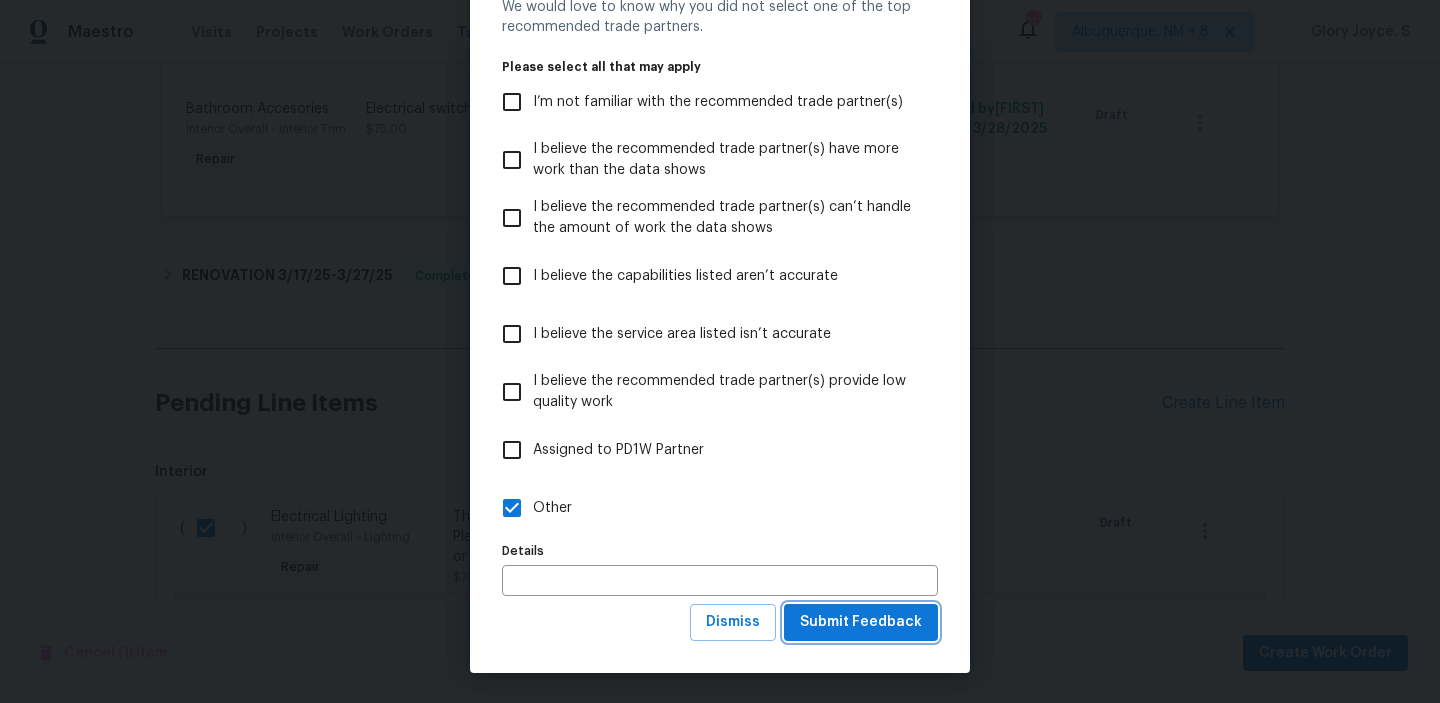 click on "Submit Feedback" at bounding box center [861, 622] 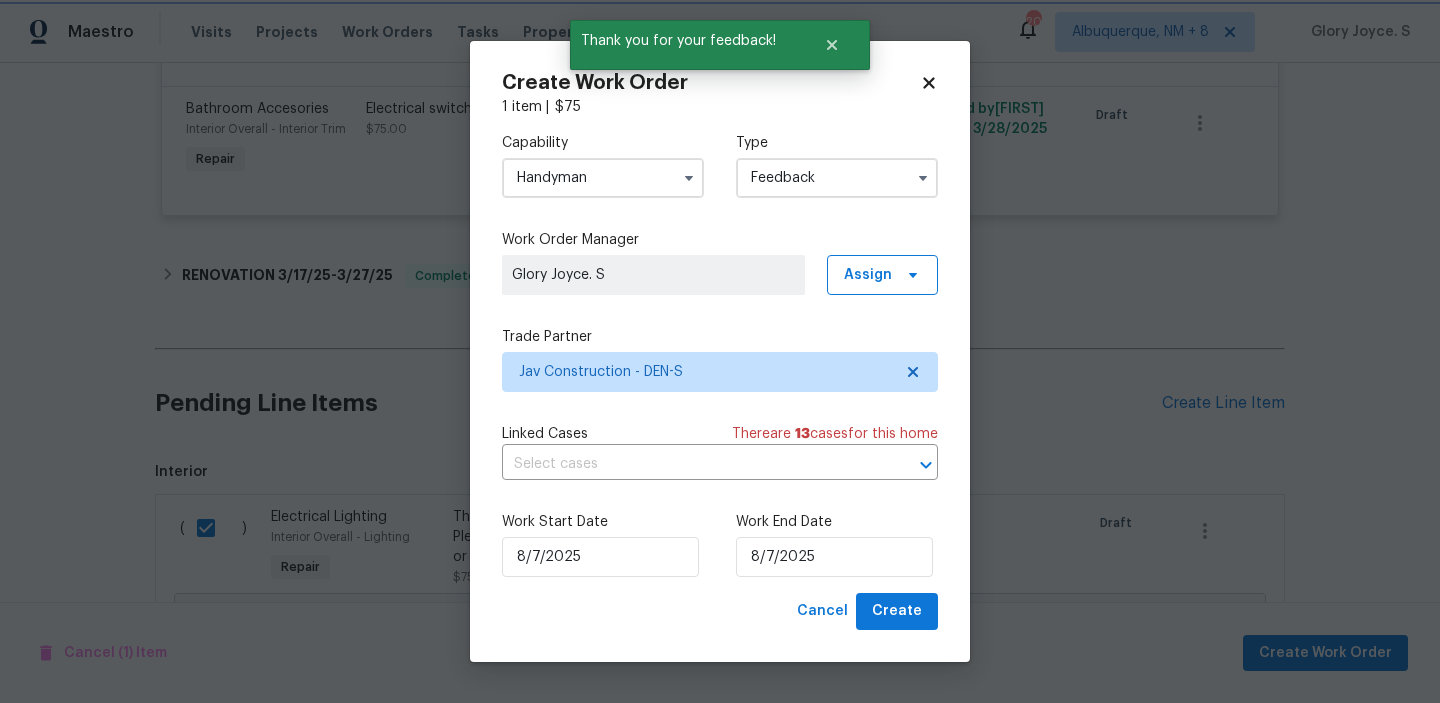 scroll, scrollTop: 0, scrollLeft: 0, axis: both 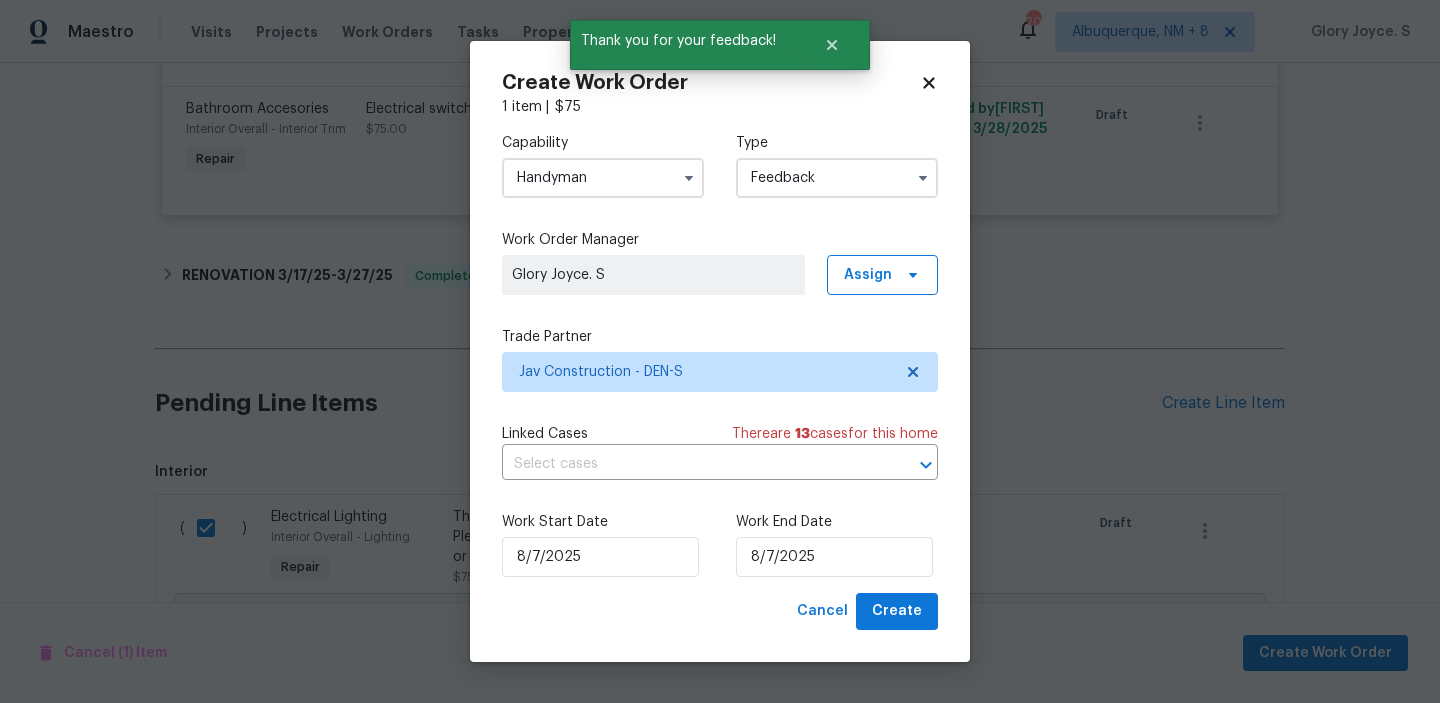 click on "Capability   Handyman Type   Feedback Work Order Manager   Glory Joyce. S Assign Trade Partner   Jav Construction - DEN-S Linked Cases There  are   13  case s  for this home   ​ Work Start Date   8/7/2025 Work End Date   8/7/2025" at bounding box center [720, 355] 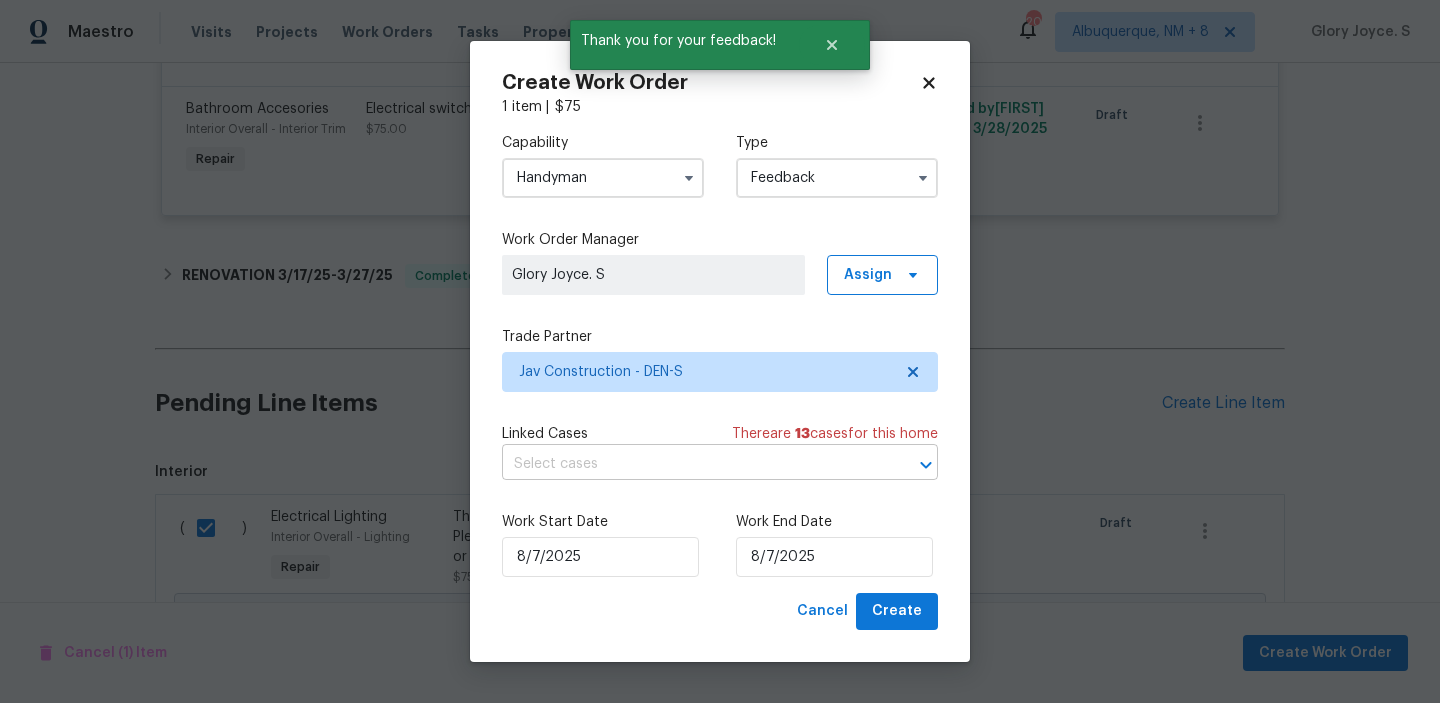 click at bounding box center [692, 464] 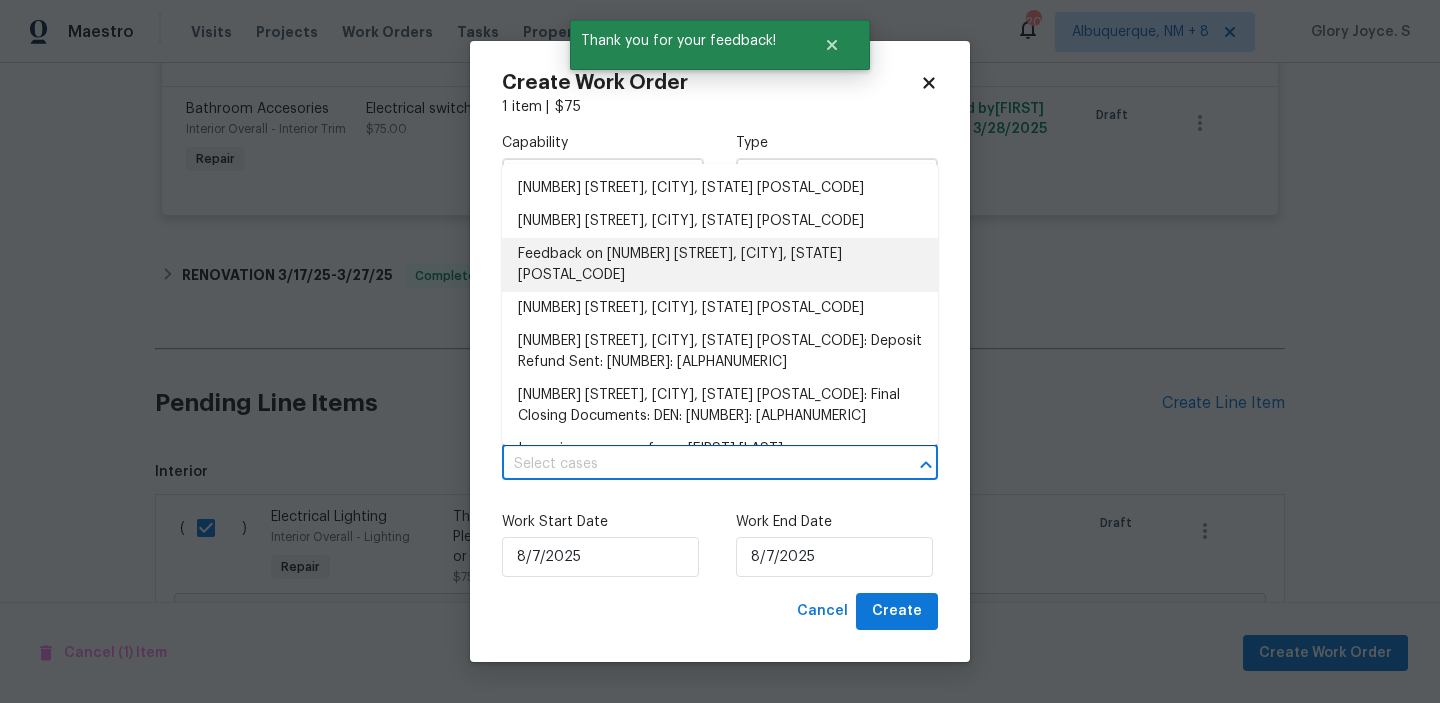 click on "Feedback on 2758 W Amherst Ave, Denver, CO 80236" at bounding box center [720, 265] 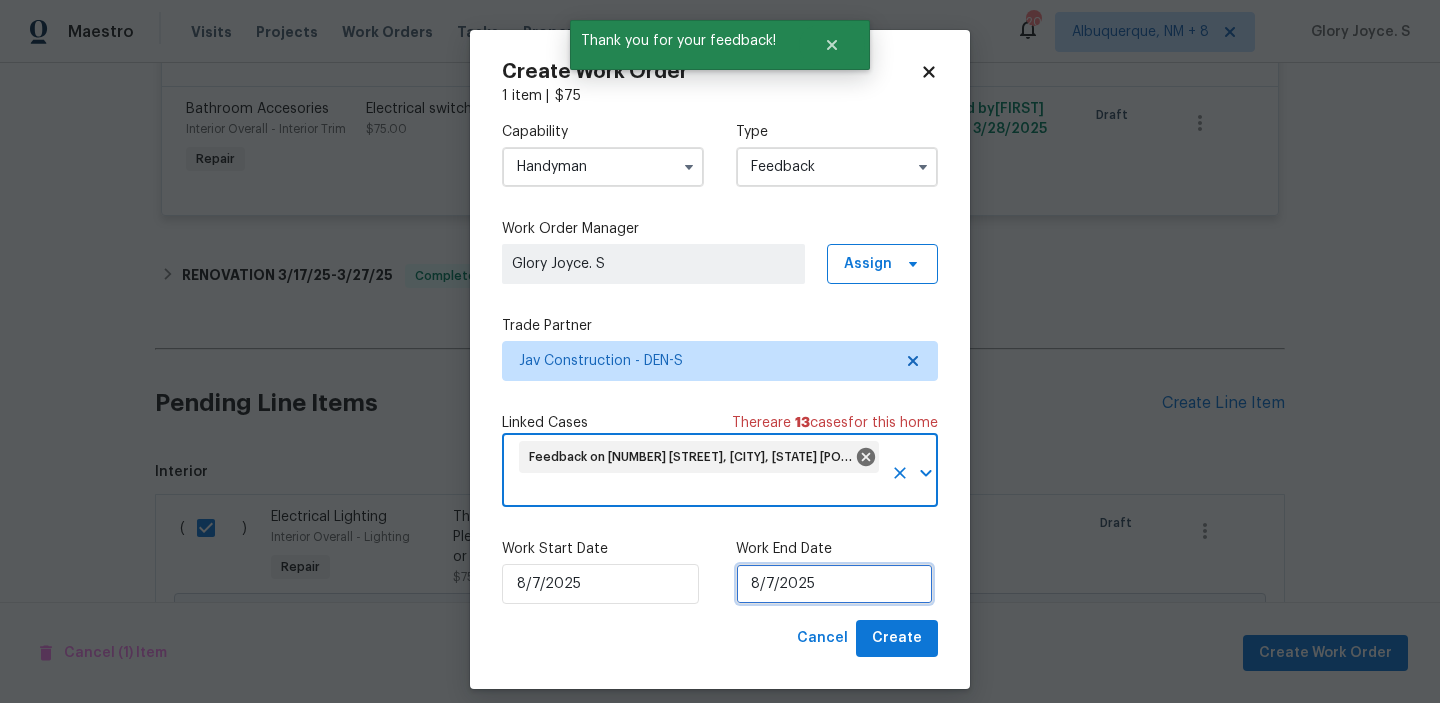 click on "8/7/2025" at bounding box center (834, 584) 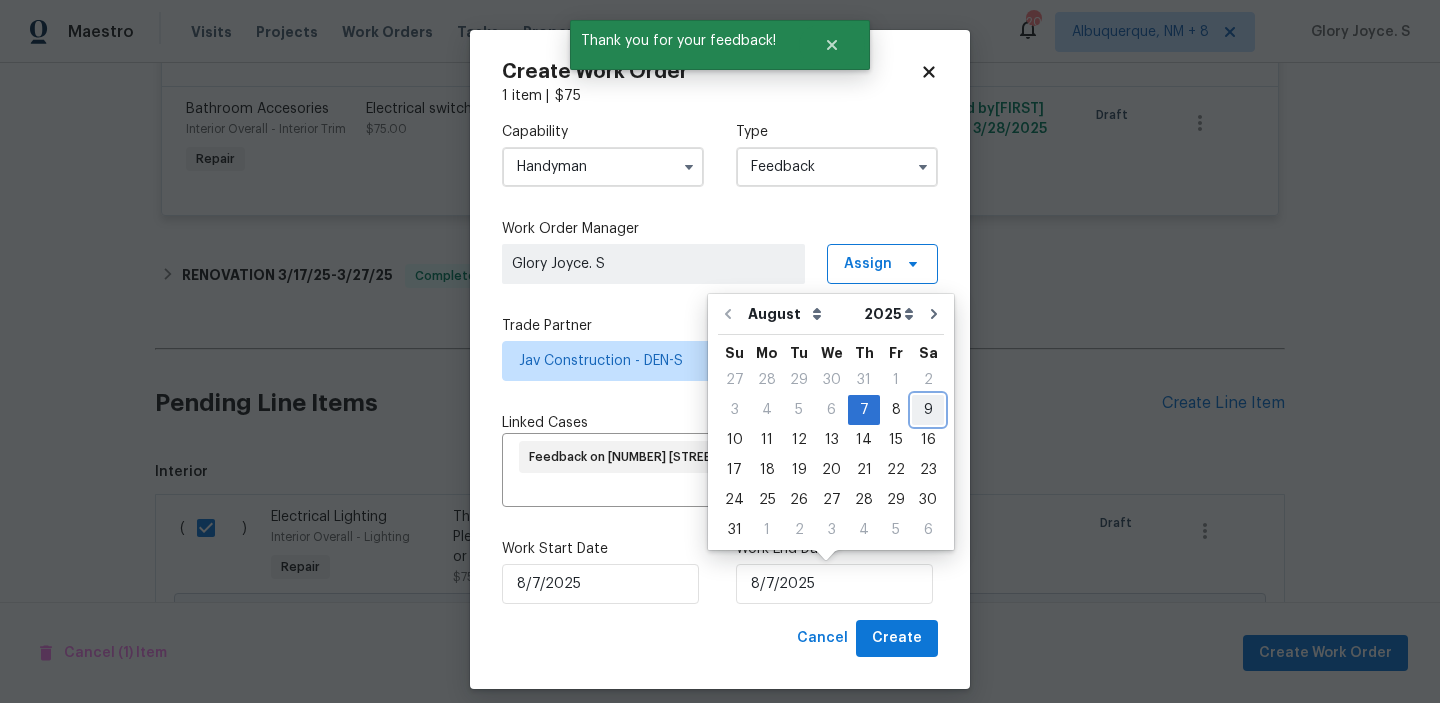 click on "9" at bounding box center (928, 410) 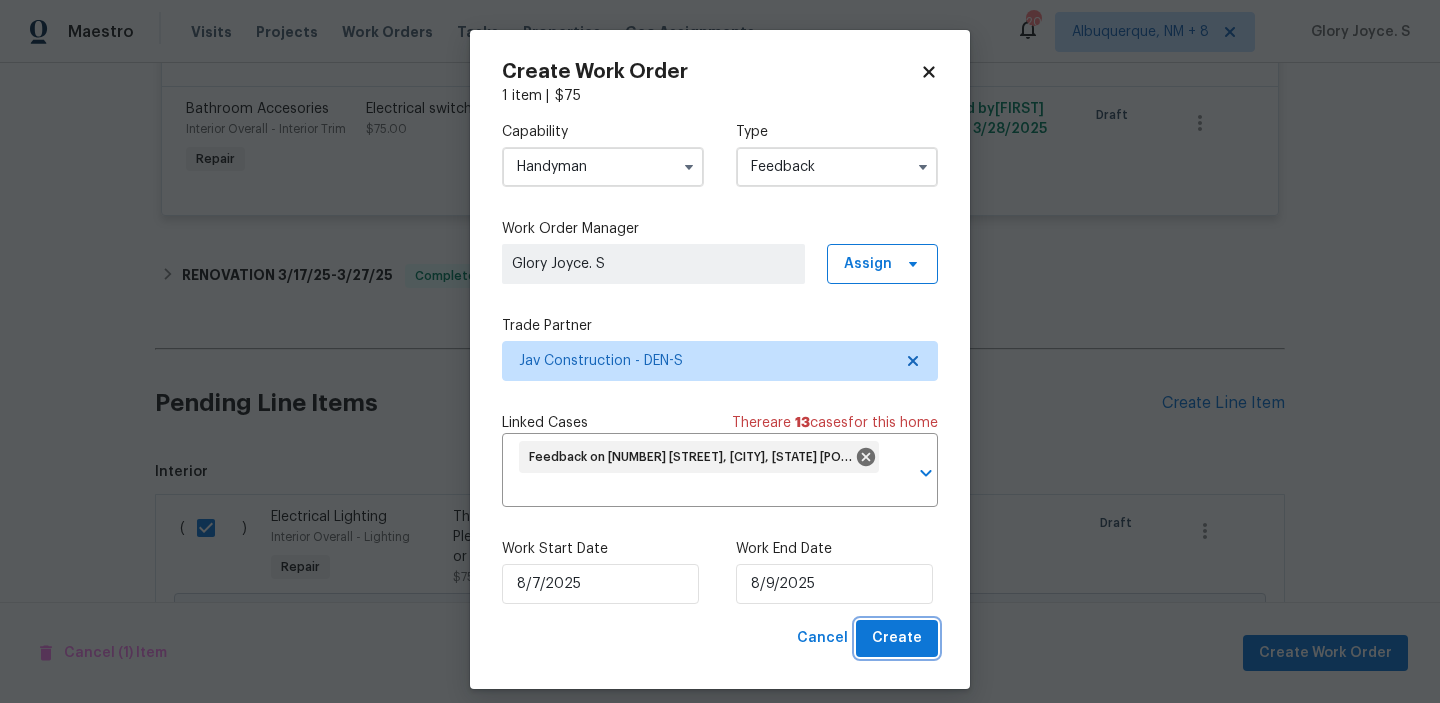 click on "Create" at bounding box center [897, 638] 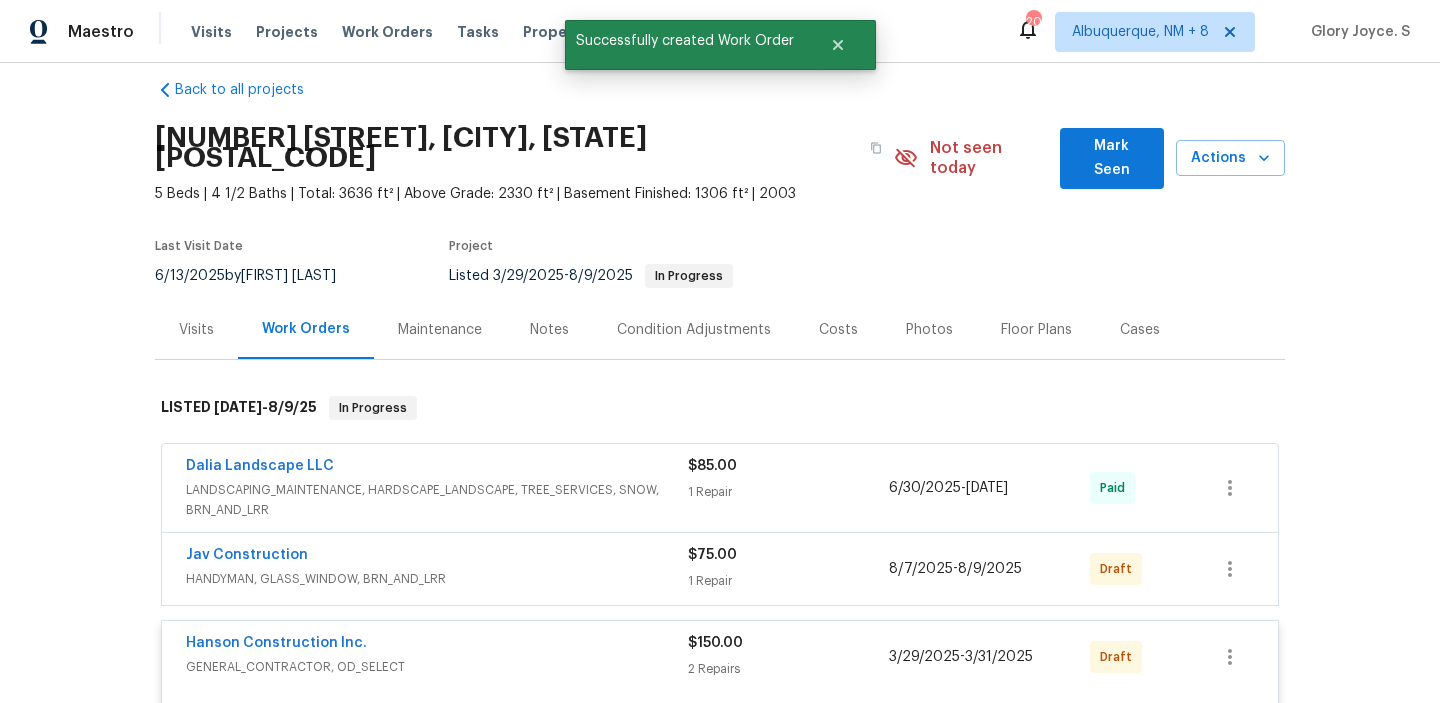 scroll, scrollTop: 0, scrollLeft: 0, axis: both 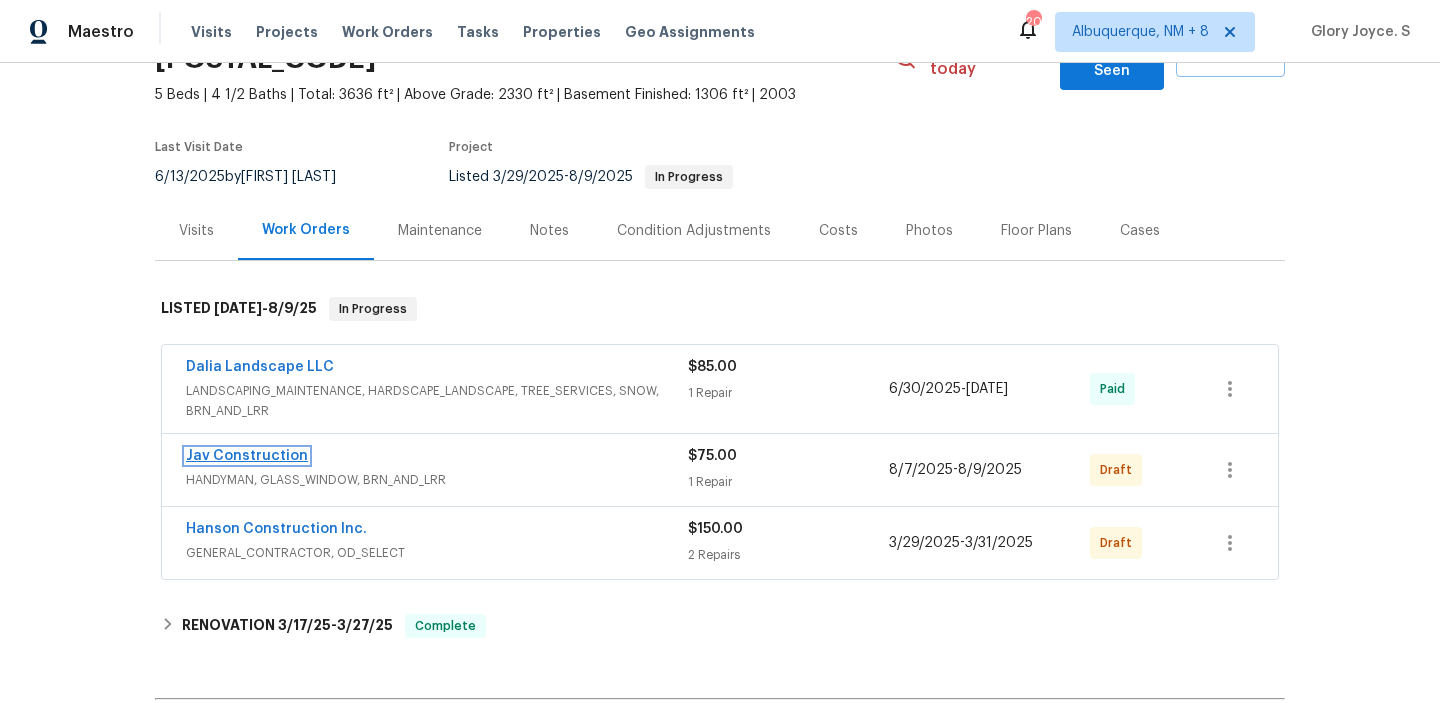 click on "Jav Construction" at bounding box center [247, 456] 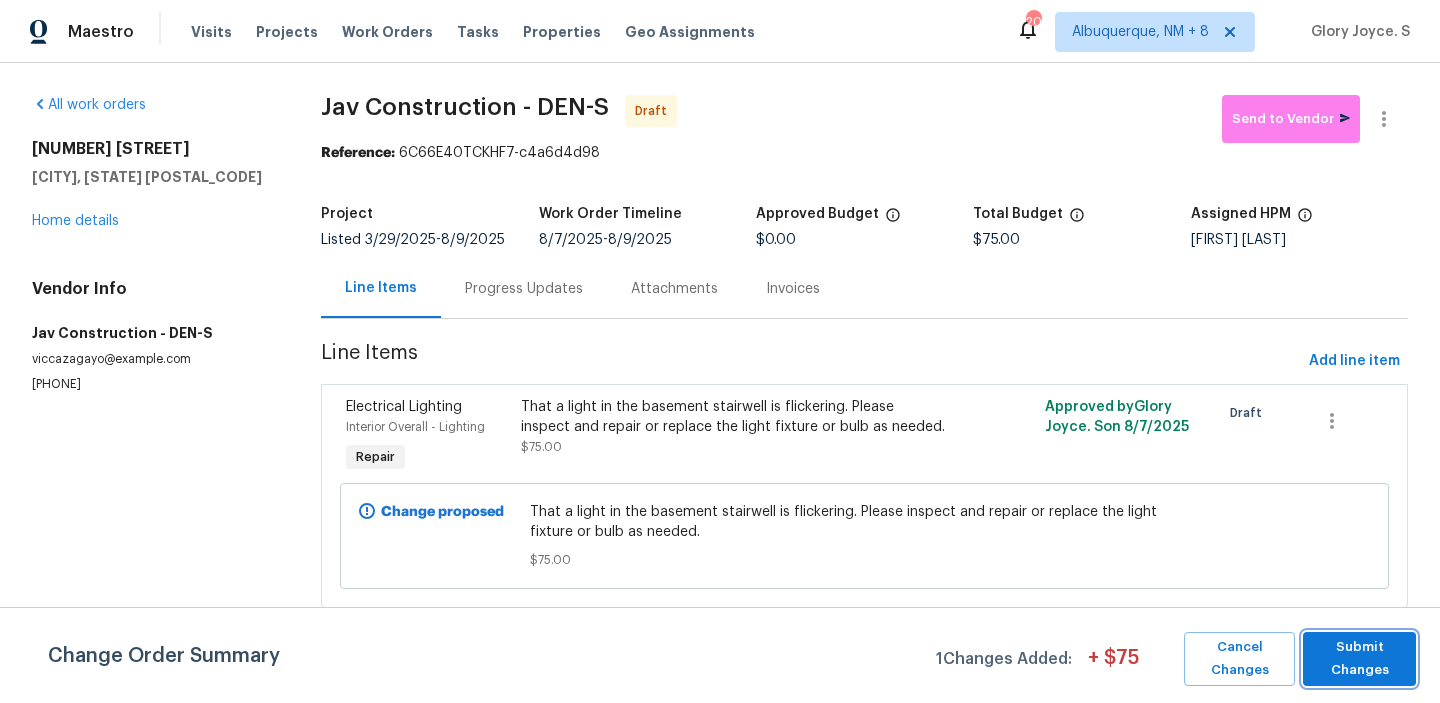 click on "Submit Changes" at bounding box center [1359, 659] 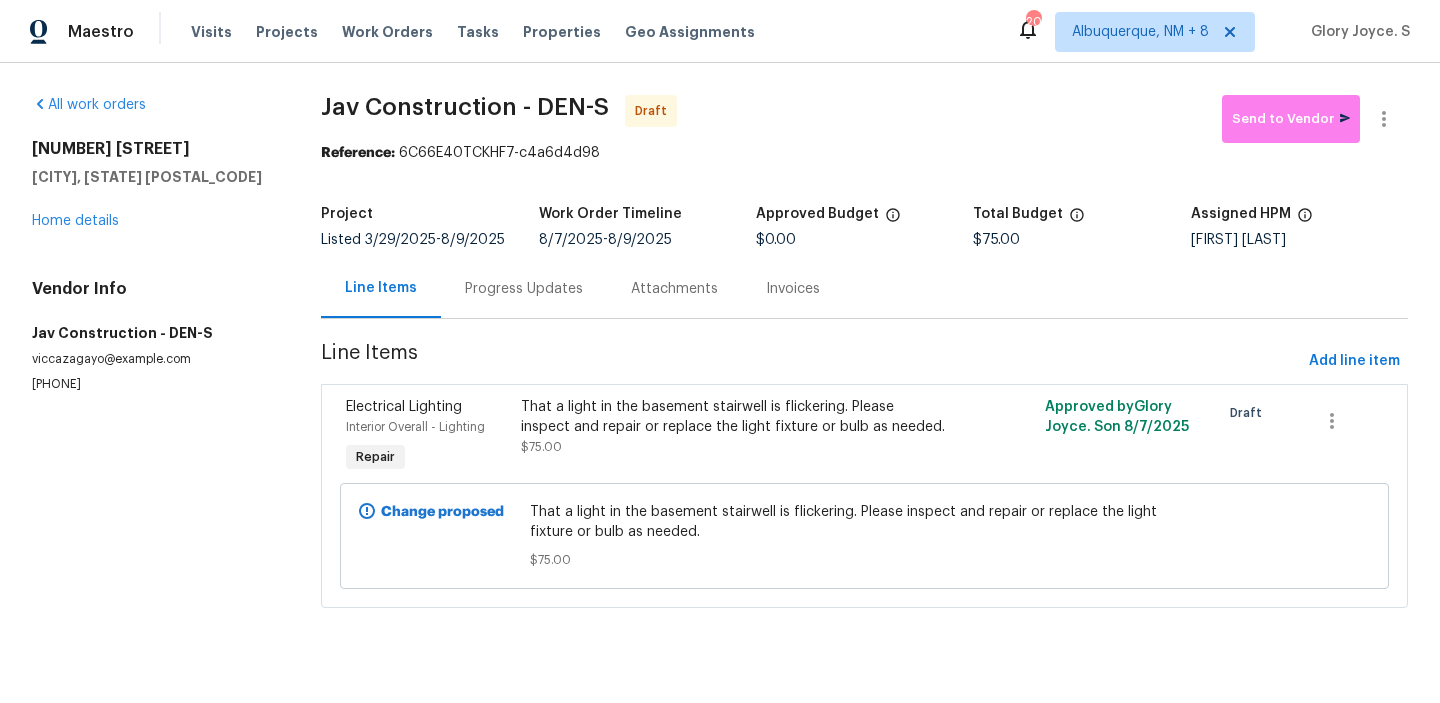 click on "Progress Updates" at bounding box center (524, 289) 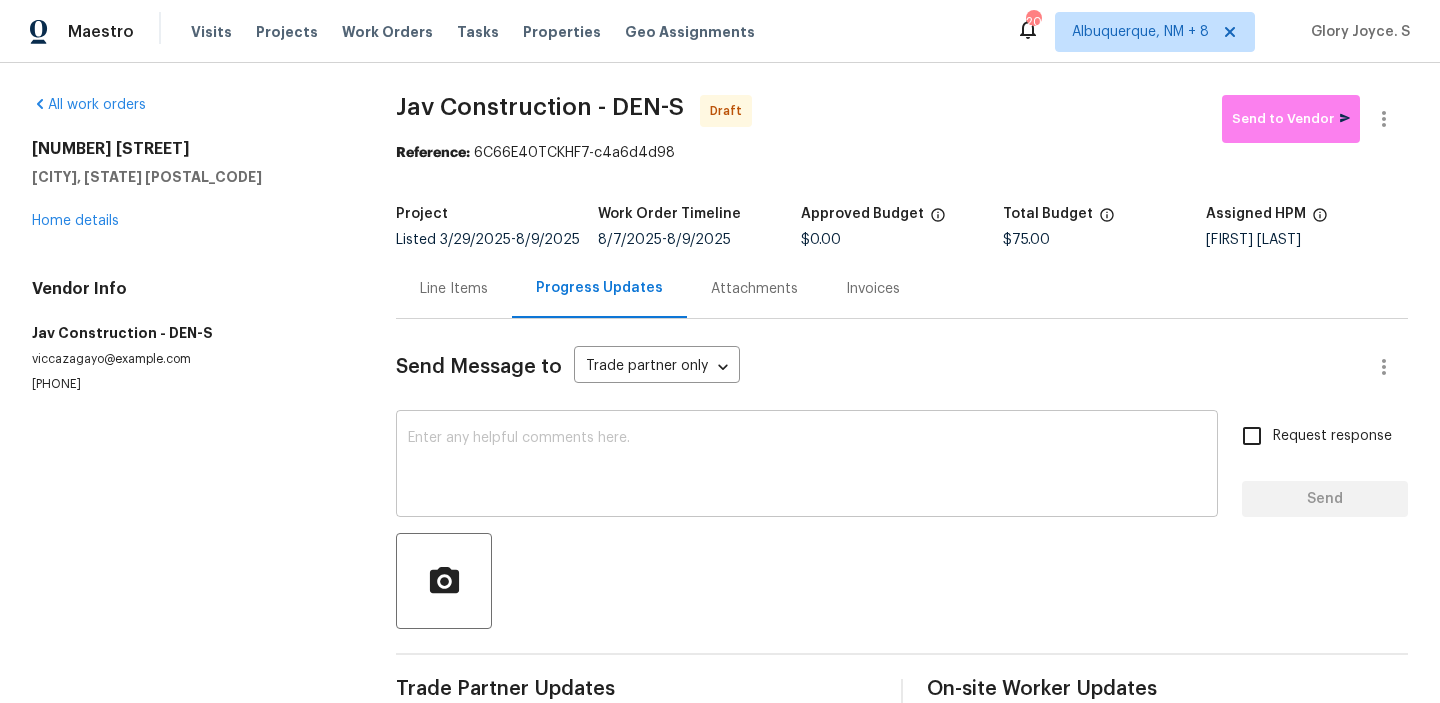 click at bounding box center [807, 466] 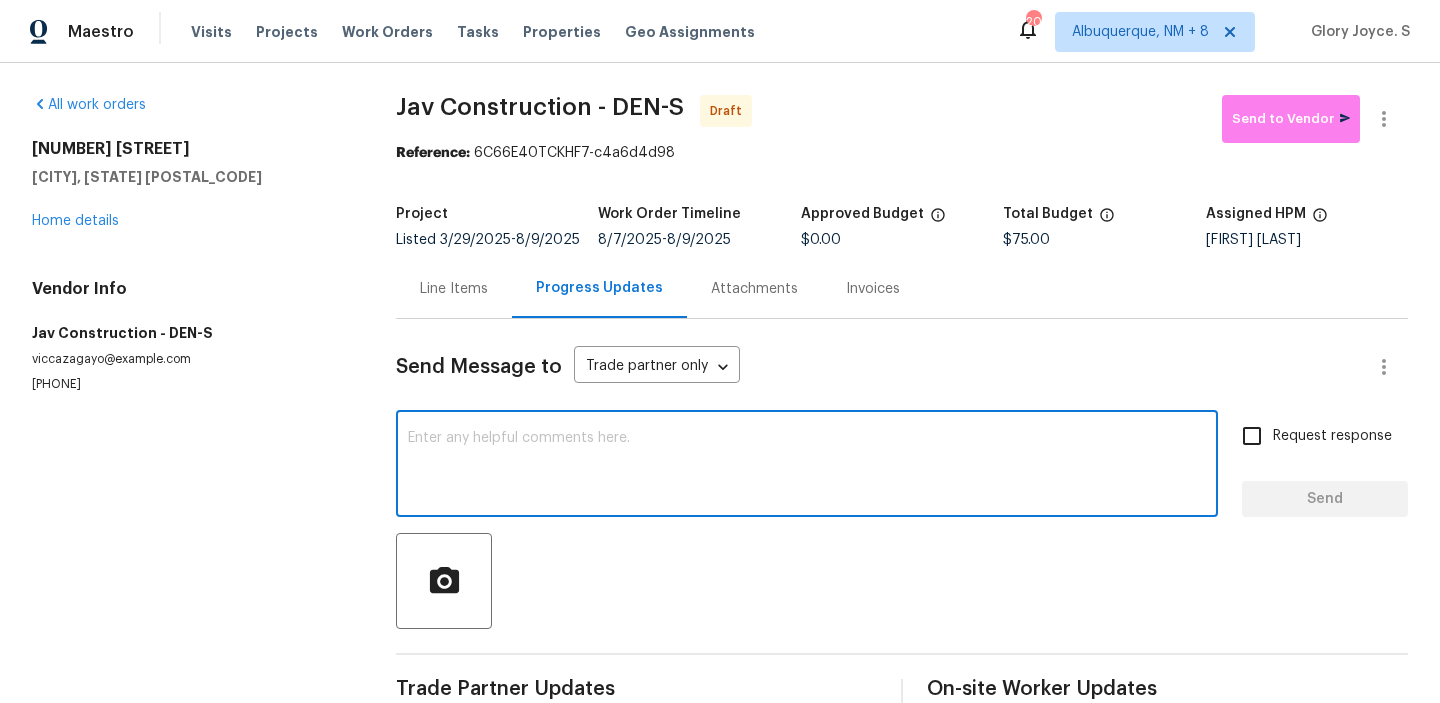 paste on "Hi, this is Glory with Opendoor. I’m confirming you received the WO for the property at (Address). Please review and accept the WO within 24 hours and provide a schedule date. Please disregard the contact information for the HPM included in the WO. Our Centralised LWO Team is responsible for Listed WOs. The team can be reached through the portal or by phone at (480) 478-0155." 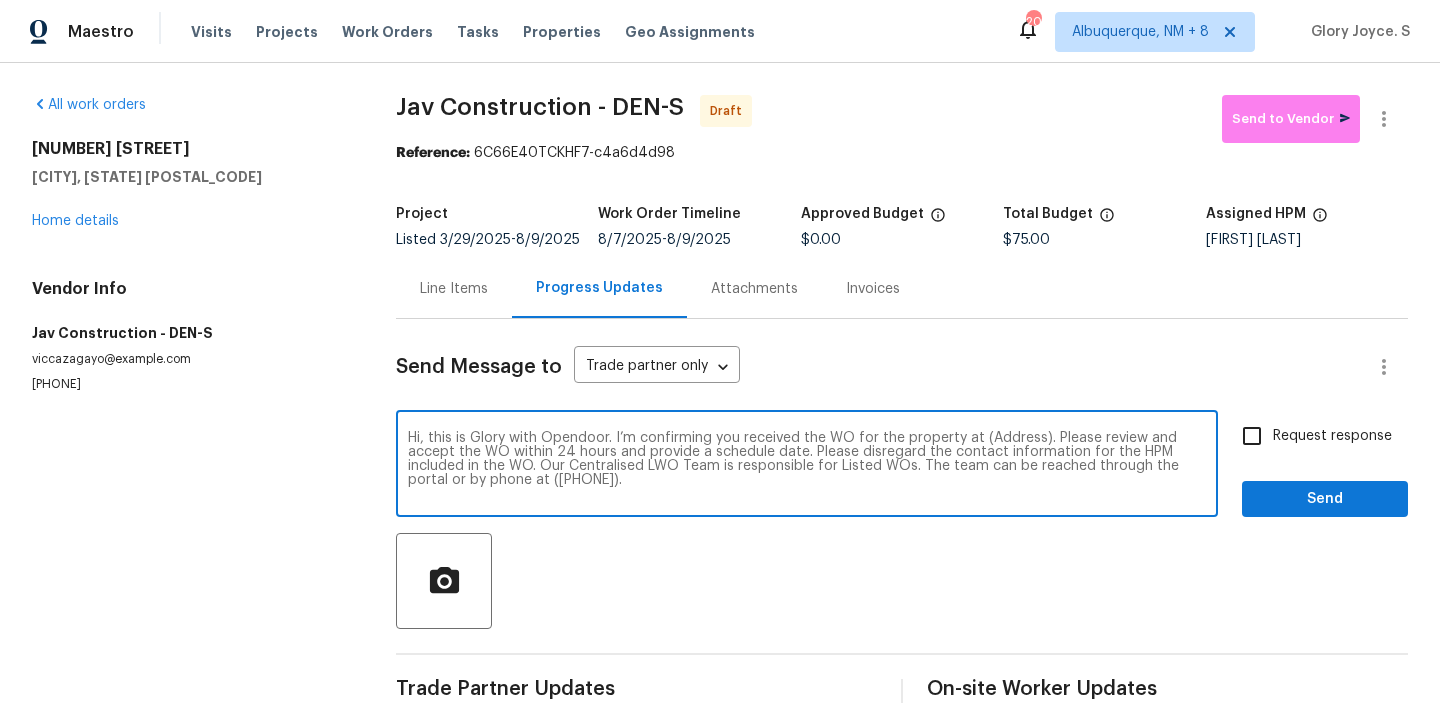 click on "Hi, this is Glory with Opendoor. I’m confirming you received the WO for the property at (Address). Please review and accept the WO within 24 hours and provide a schedule date. Please disregard the contact information for the HPM included in the WO. Our Centralised LWO Team is responsible for Listed WOs. The team can be reached through the portal or by phone at (480) 478-0155." at bounding box center [807, 466] 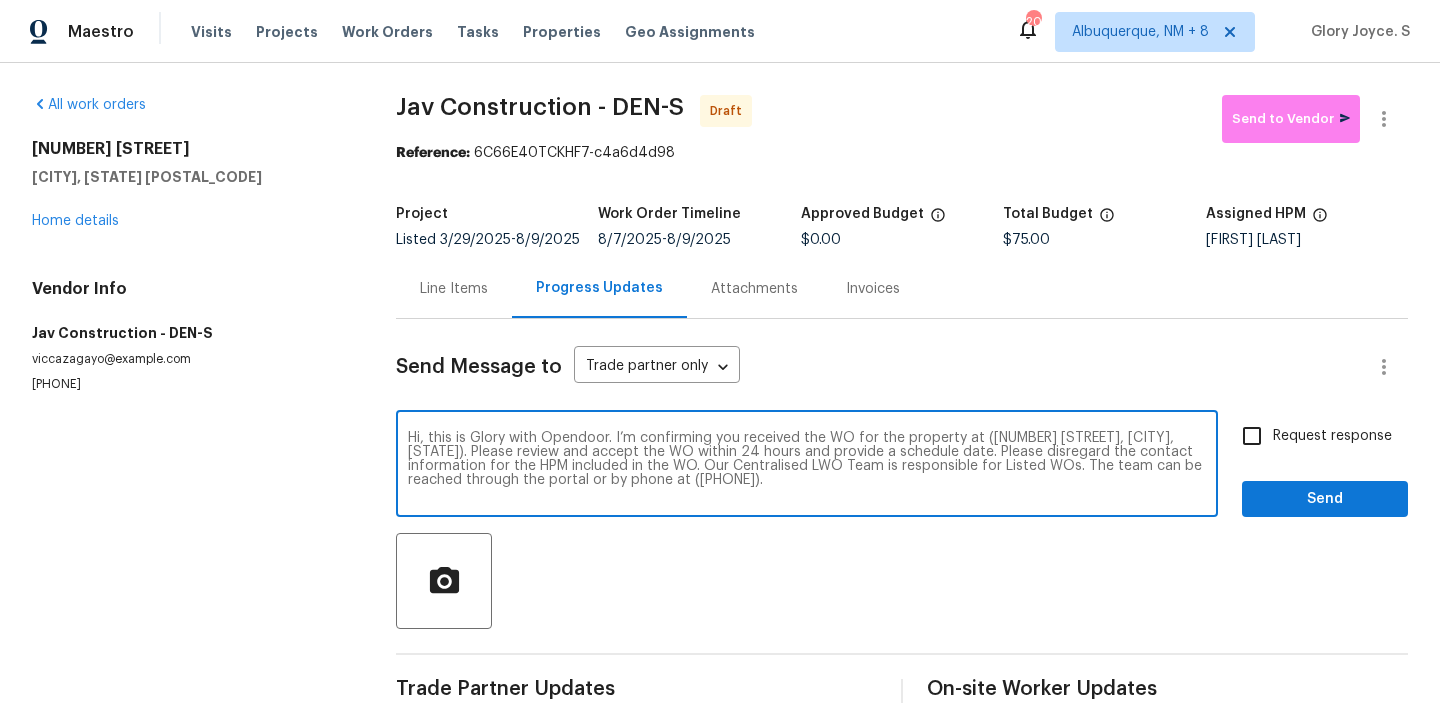 type on "Hi, this is Glory with Opendoor. I’m confirming you received the WO for the property at (2758 W Amherst Ave, Denver, CO 80236). Please review and accept the WO within 24 hours and provide a schedule date. Please disregard the contact information for the HPM included in the WO. Our Centralised LWO Team is responsible for Listed WOs. The team can be reached through the portal or by phone at (480) 478-0155." 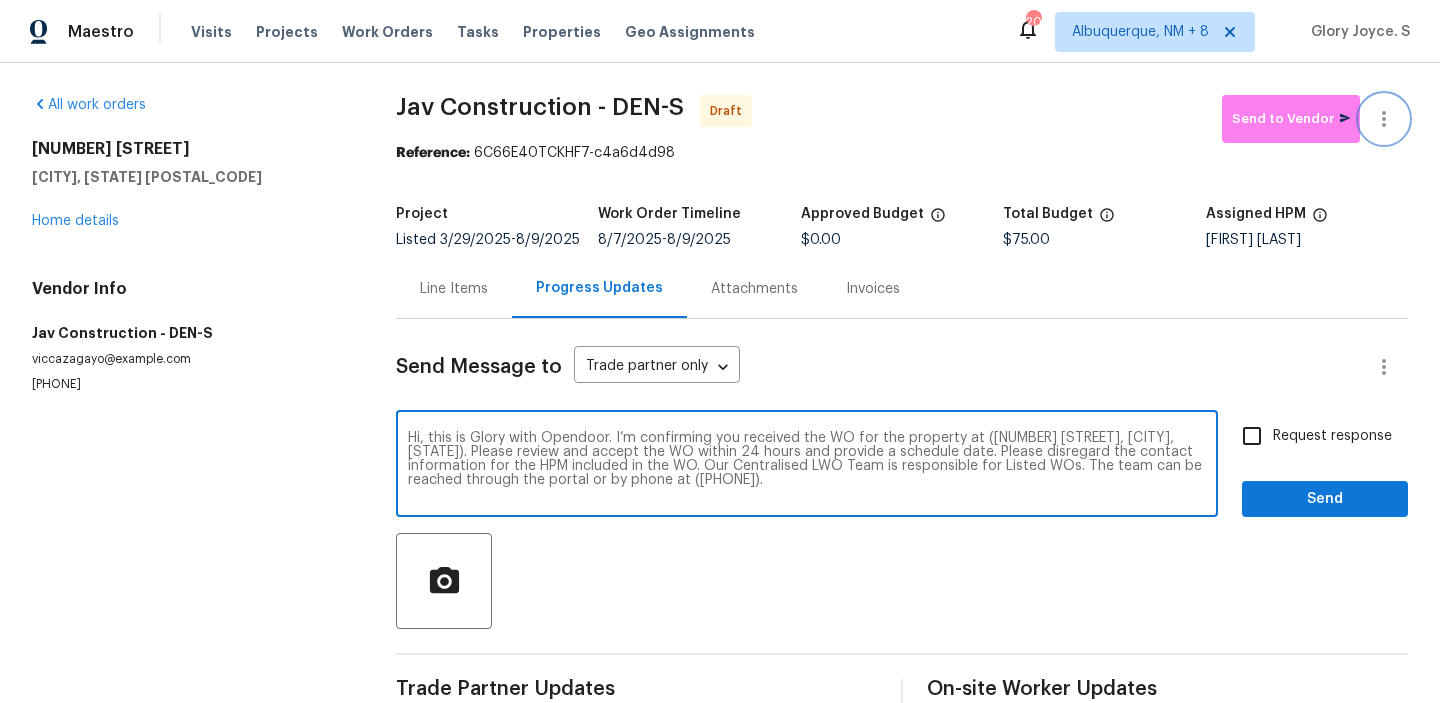 click 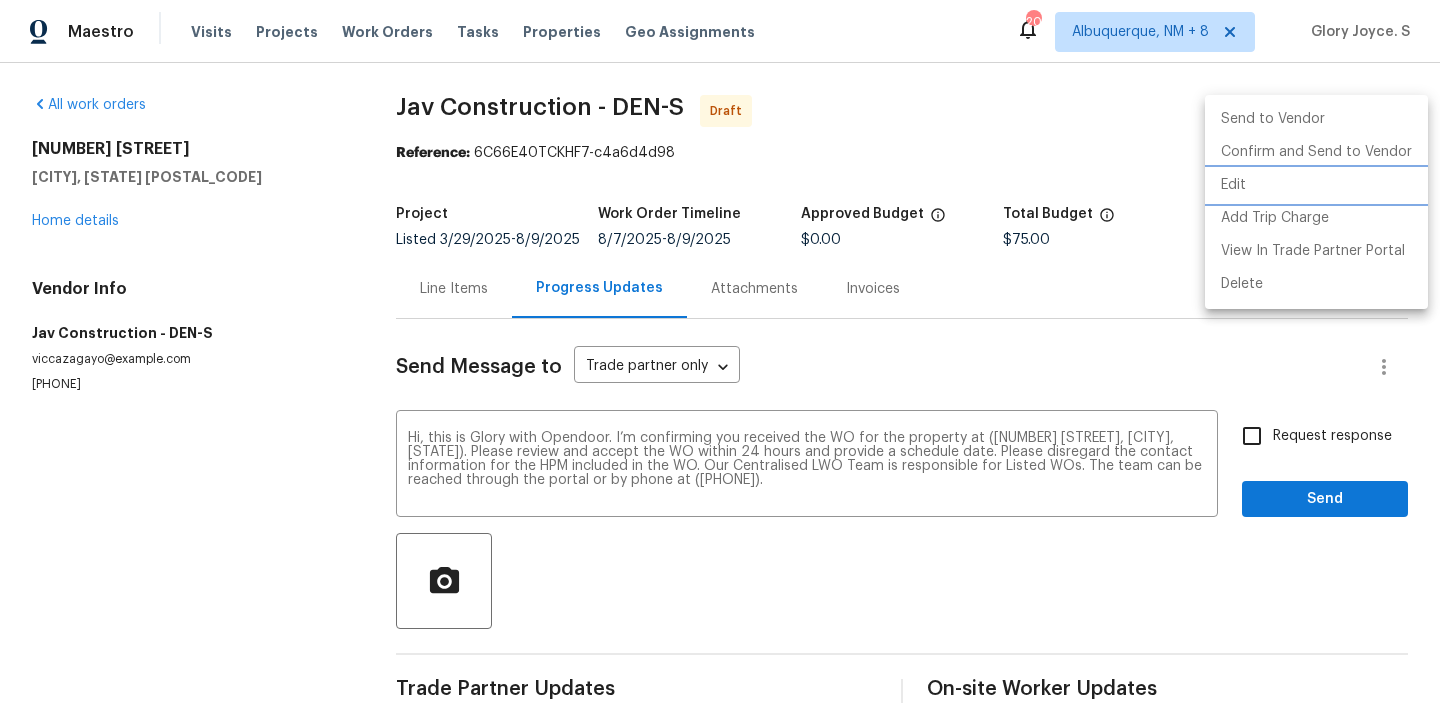 click on "Edit" at bounding box center (1316, 185) 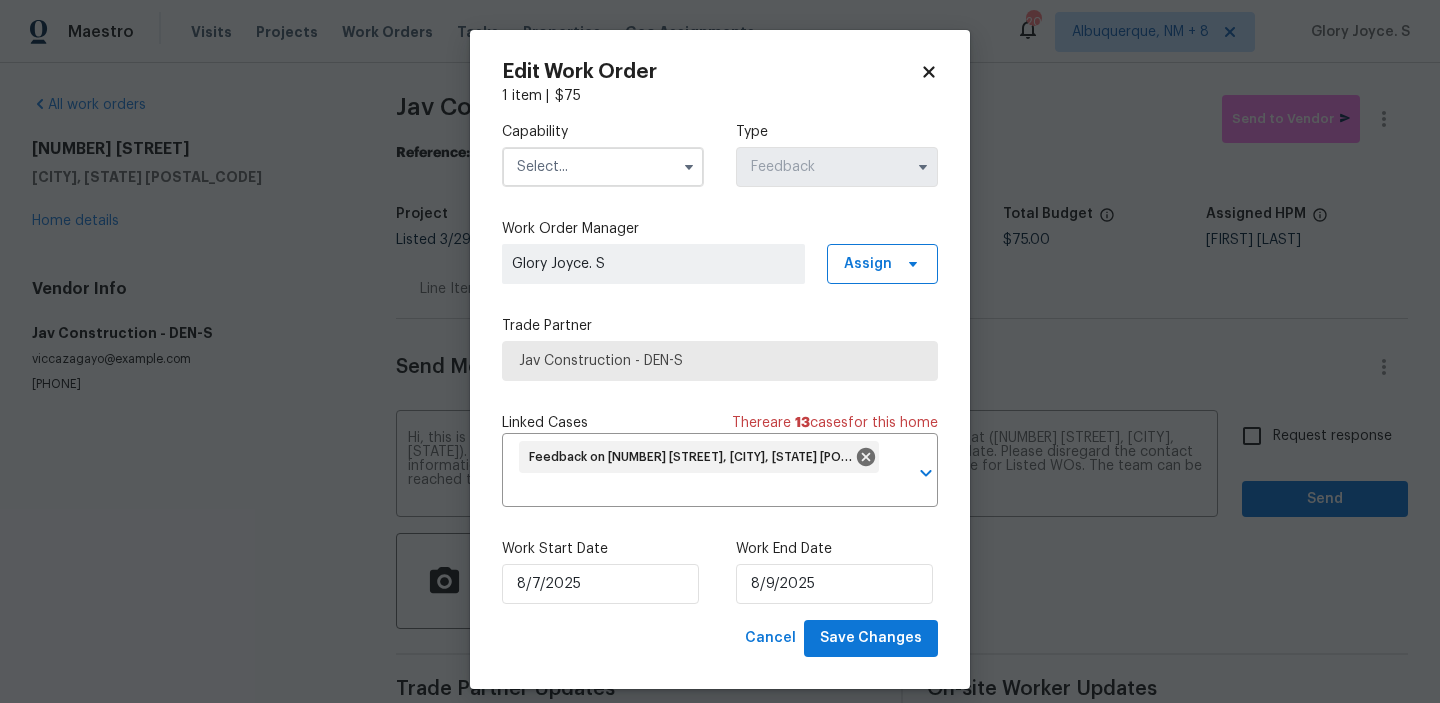 click at bounding box center [603, 167] 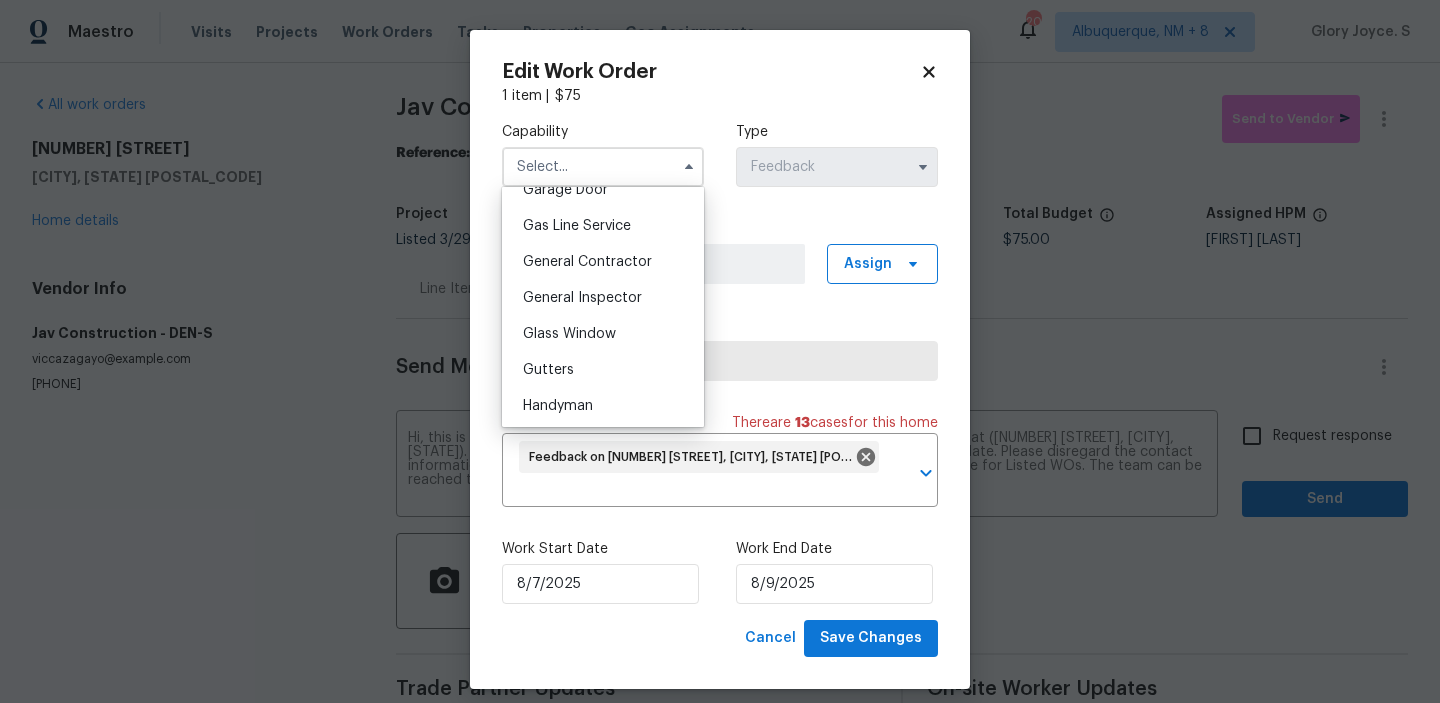 scroll, scrollTop: 844, scrollLeft: 0, axis: vertical 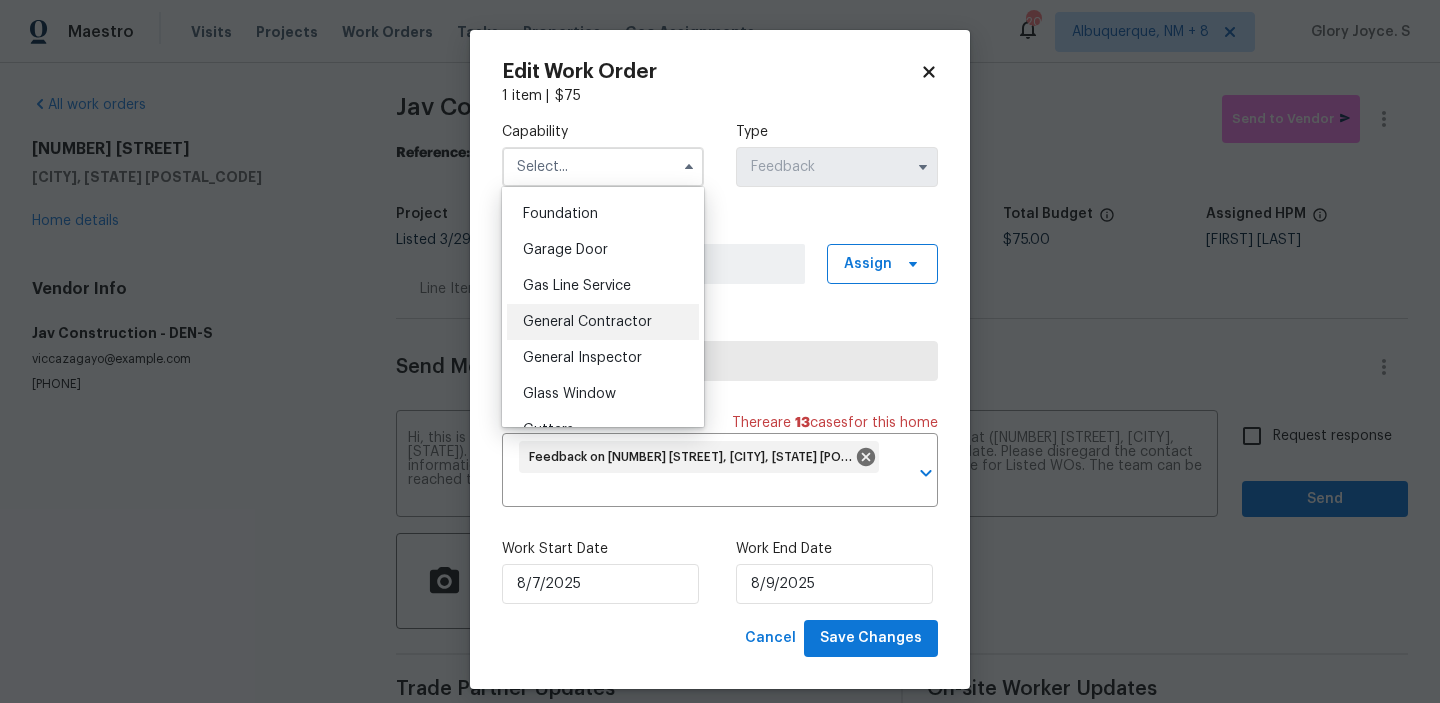 click on "General Contractor" at bounding box center [587, 322] 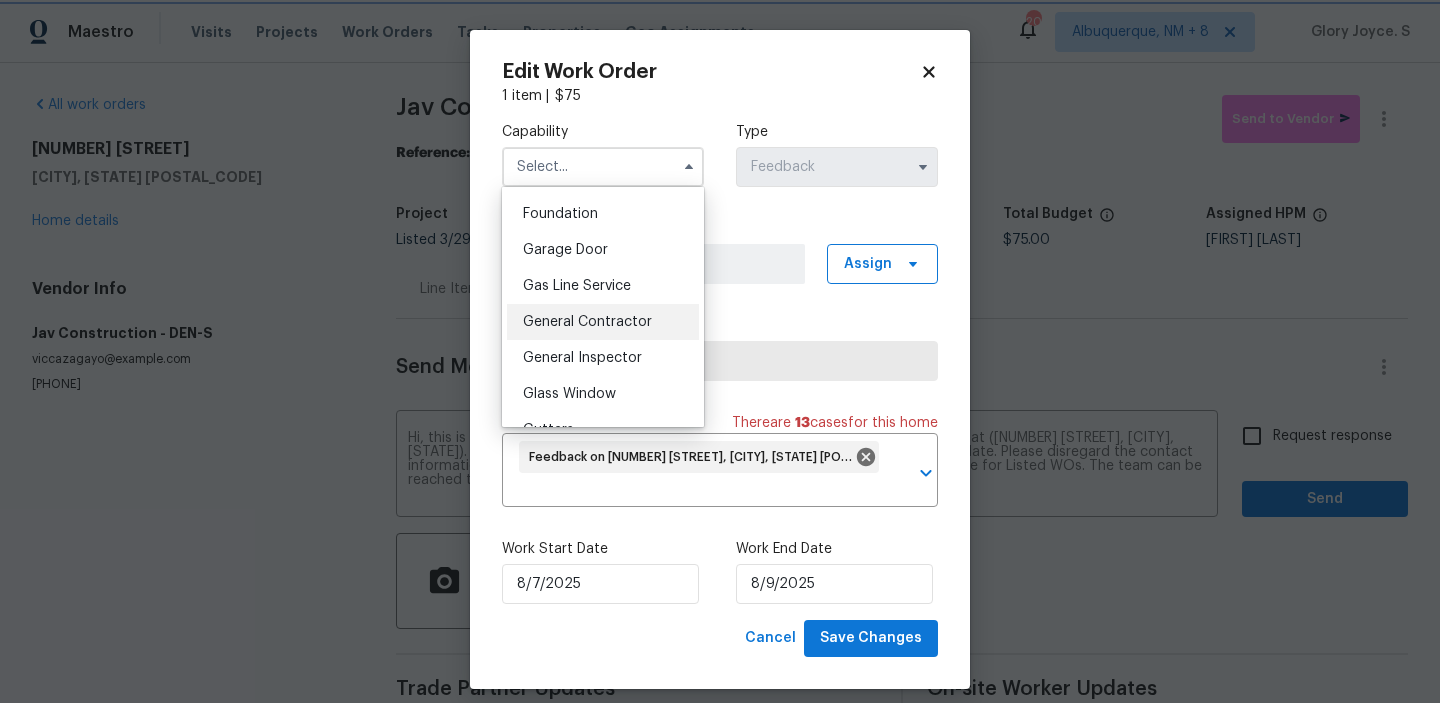 type on "General Contractor" 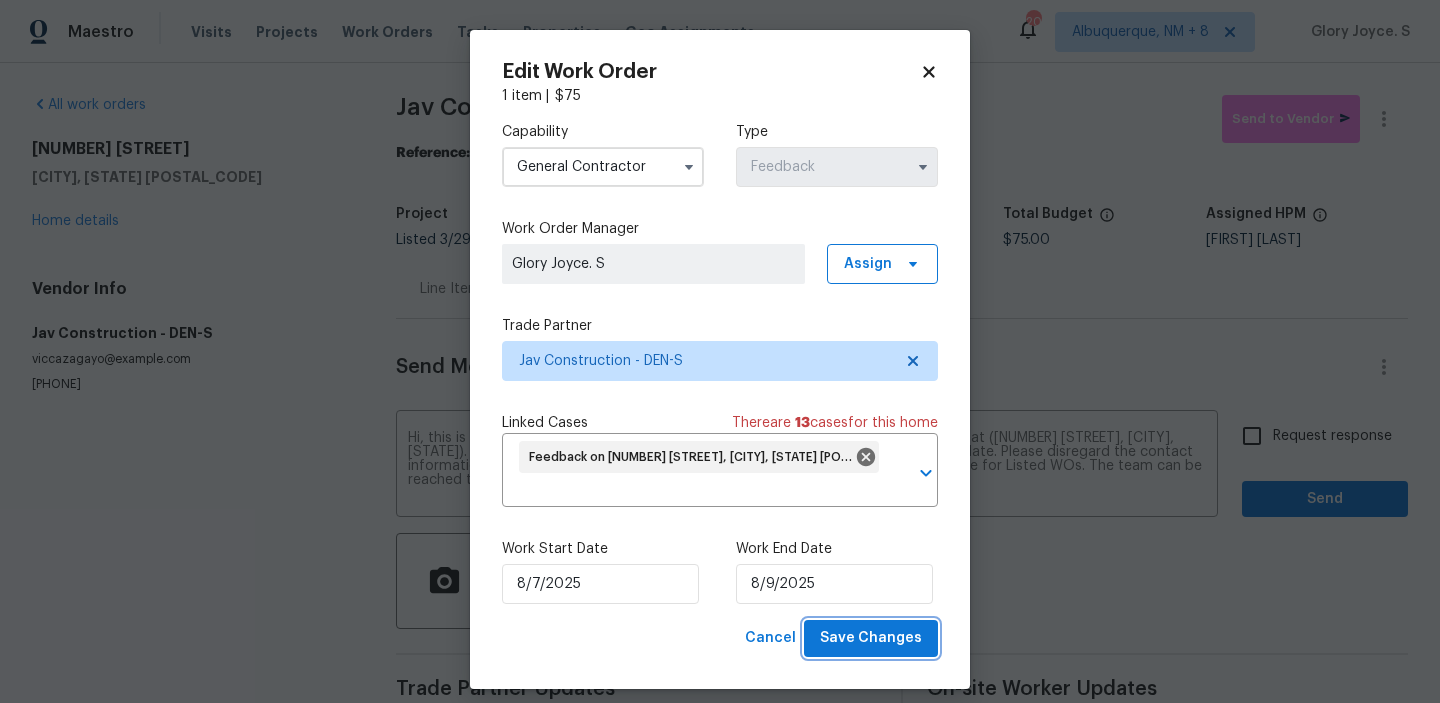 click on "Save Changes" at bounding box center [871, 638] 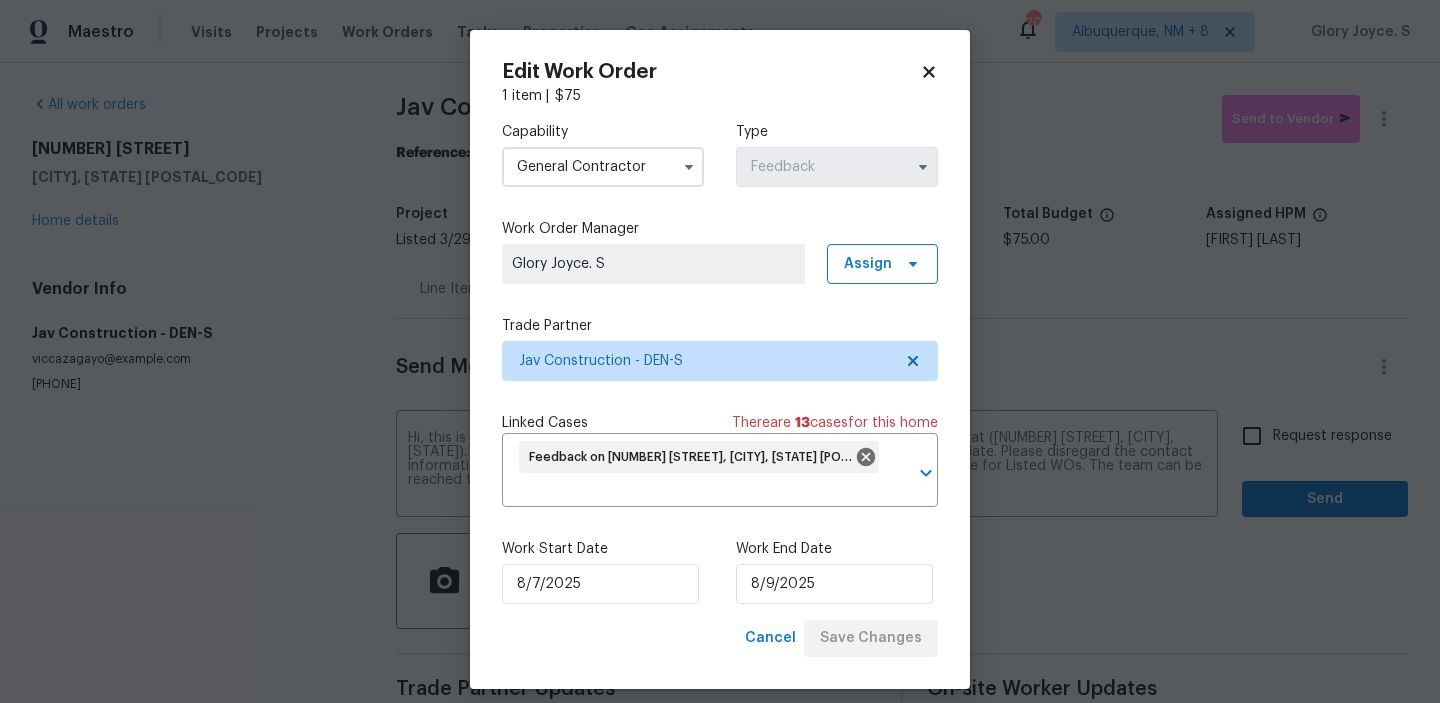 click on "Cancel Save Changes" at bounding box center [837, 638] 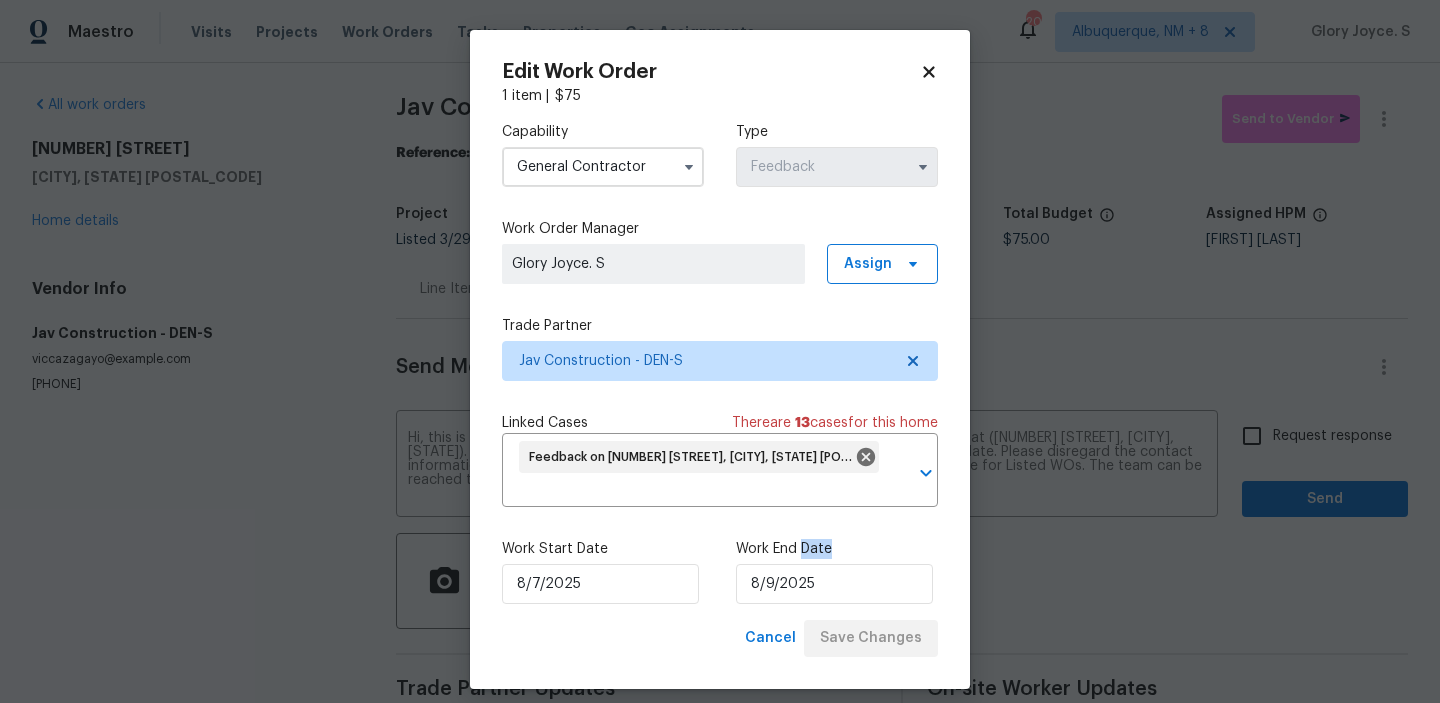 click on "Hi, this is Glory with Opendoor. I’m confirming you received the WO for the property at (2758 W Amherst Ave, Denver, CO 80236). Please review and accept the WO within 24 hours and provide a schedule date. Please disregard the contact information for the HPM included in the WO. Our Centralised LWO Team is responsible for Listed WOs. The team can be reached through the portal or by phone at (480) 478-0155.
x ​ Request response Send" at bounding box center [902, 466] 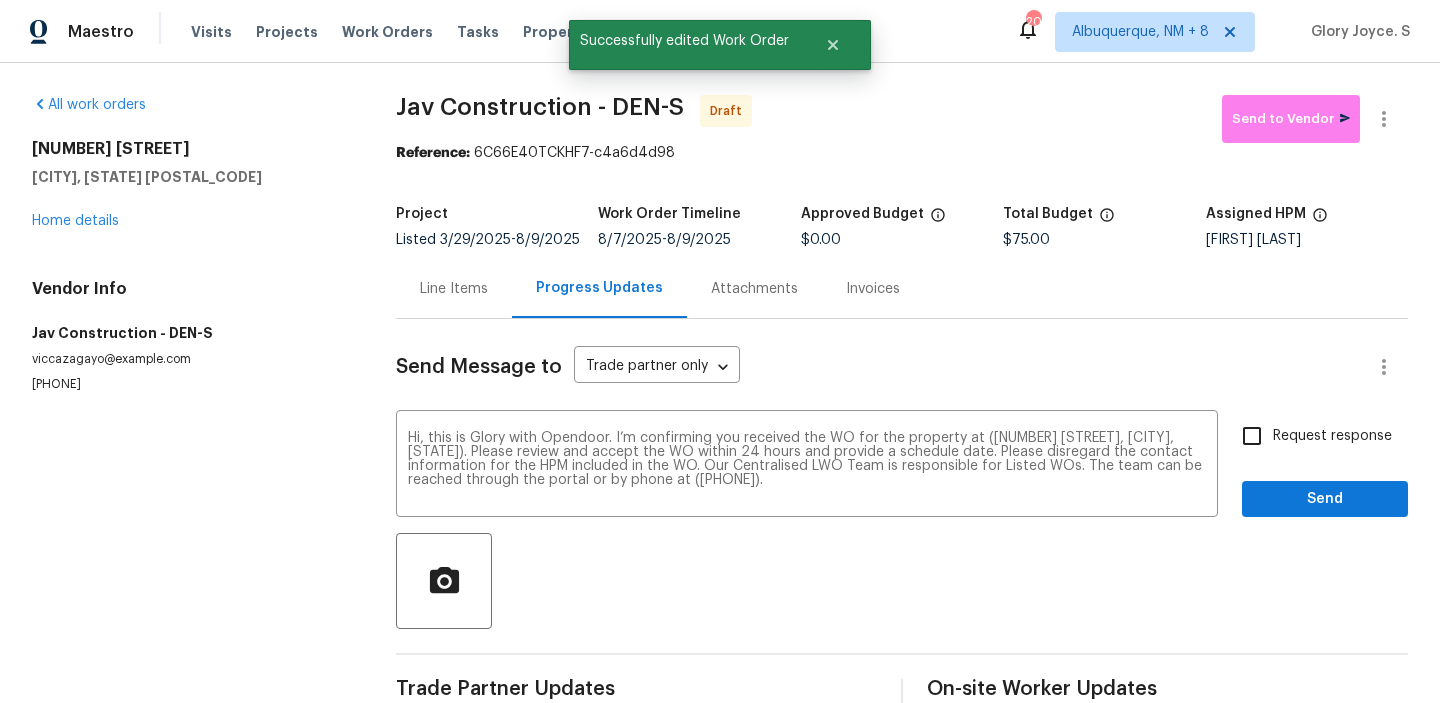 click on "Hi, this is Glory with Opendoor. I’m confirming you received the WO for the property at (2758 W Amherst Ave, Denver, CO 80236). Please review and accept the WO within 24 hours and provide a schedule date. Please disregard the contact information for the HPM included in the WO. Our Centralised LWO Team is responsible for Listed WOs. The team can be reached through the portal or by phone at (480) 478-0155.
x ​ Request response Send" at bounding box center [902, 466] 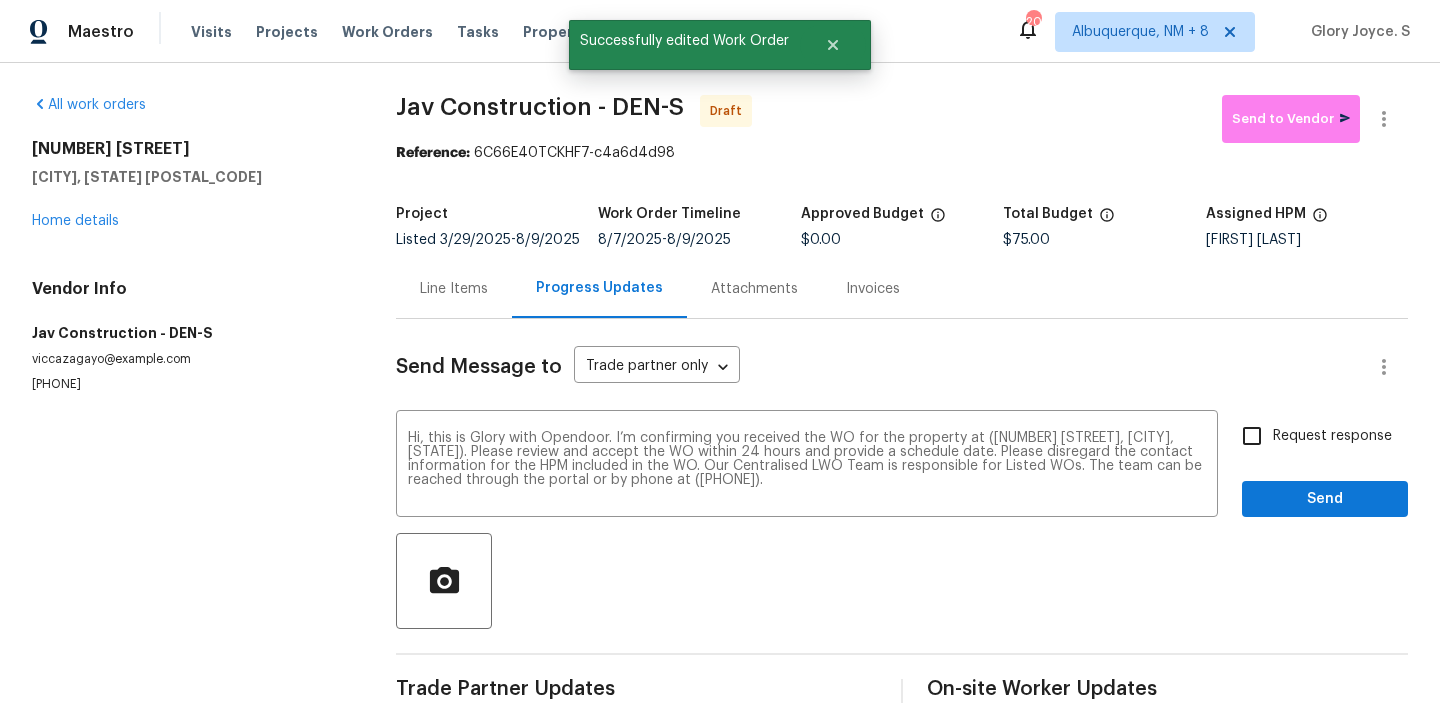 click on "Request response" at bounding box center [1252, 436] 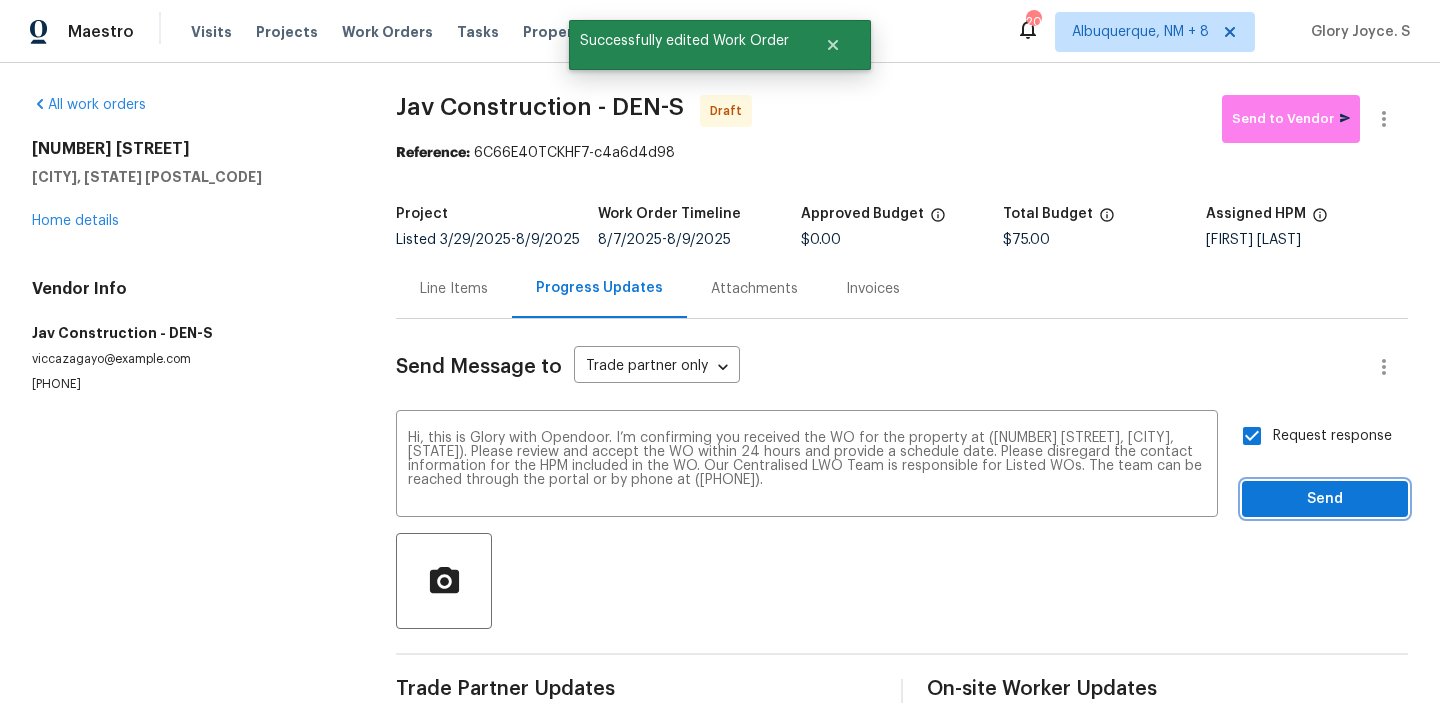 click on "Send" at bounding box center (1325, 499) 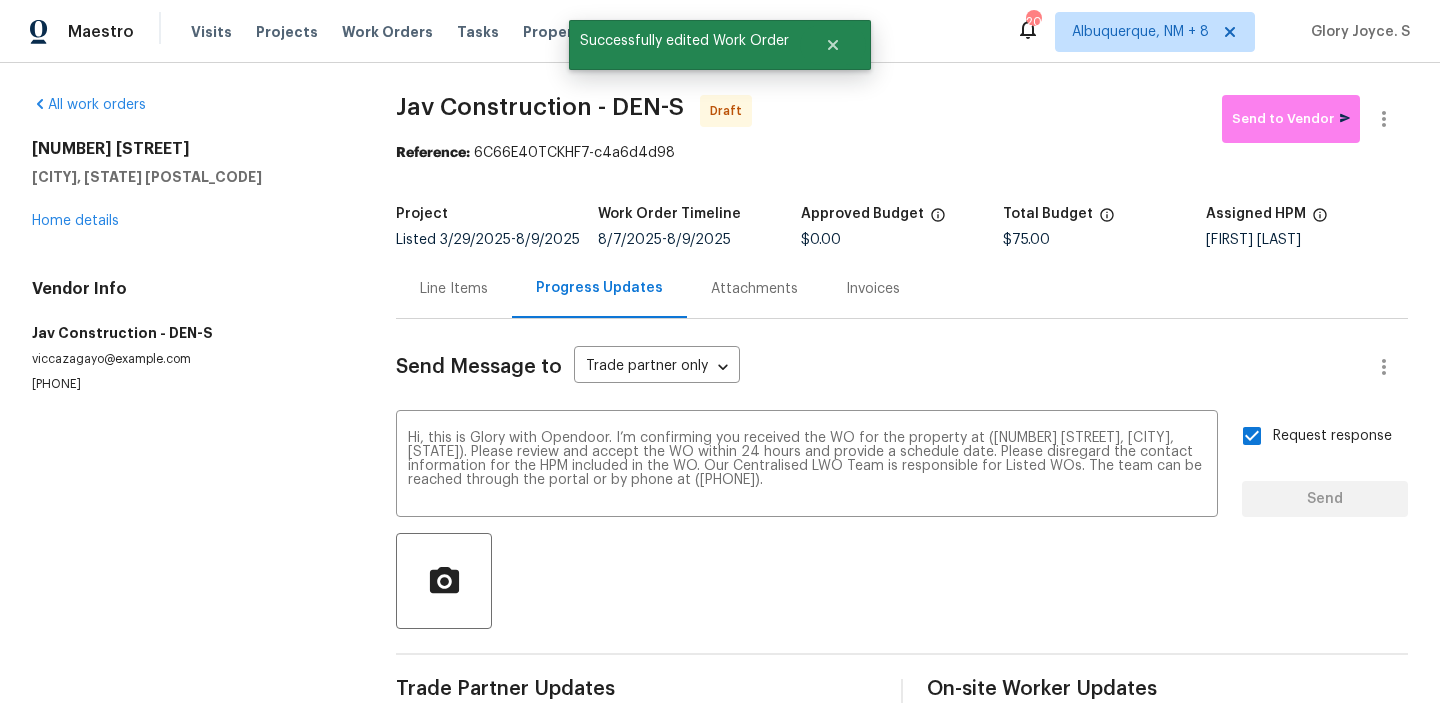 type 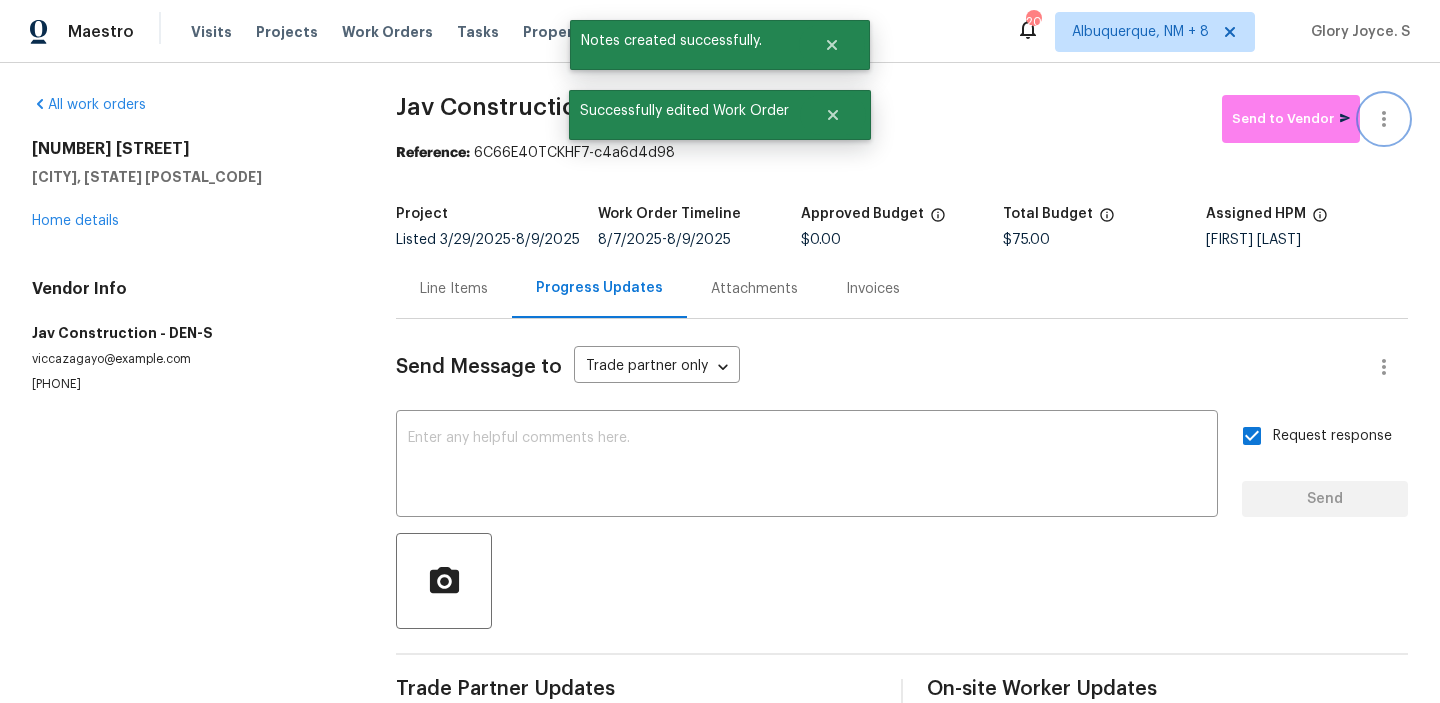 click 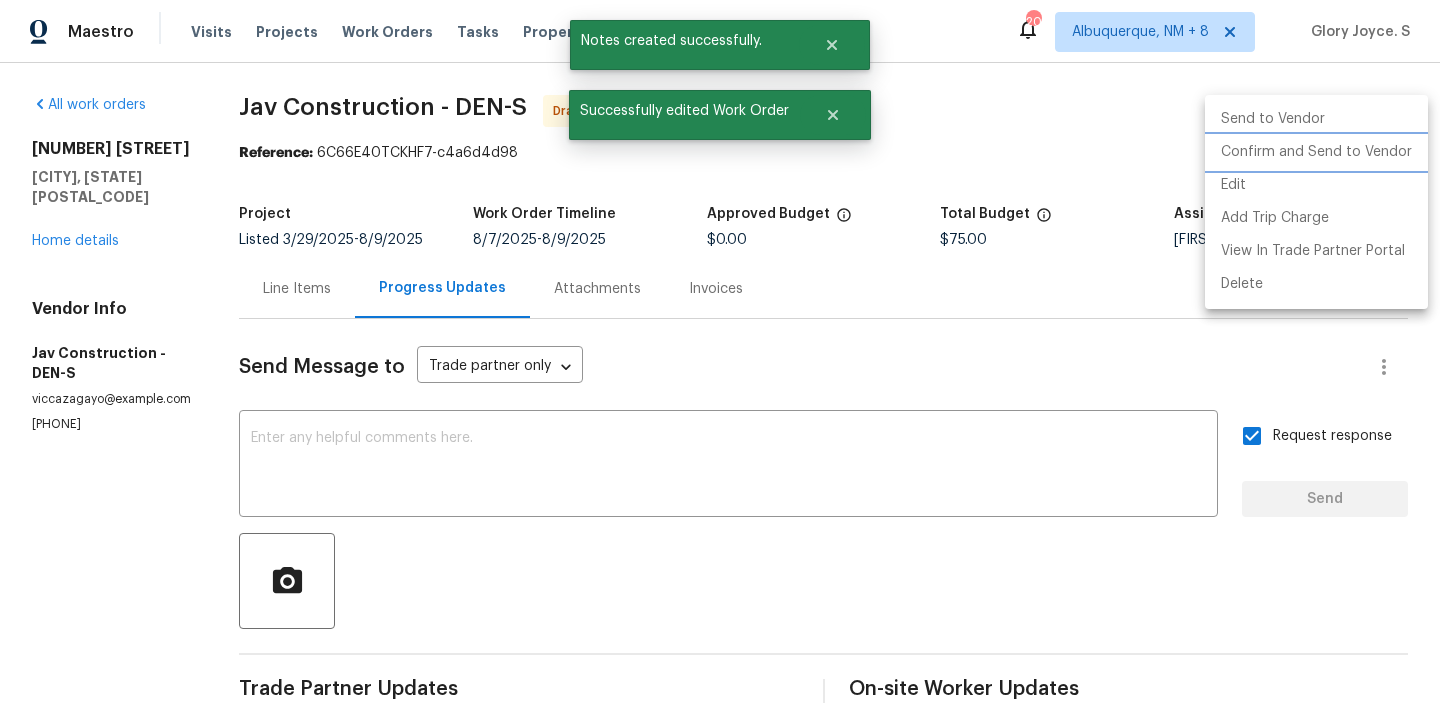 click on "Confirm and Send to Vendor" at bounding box center (1316, 152) 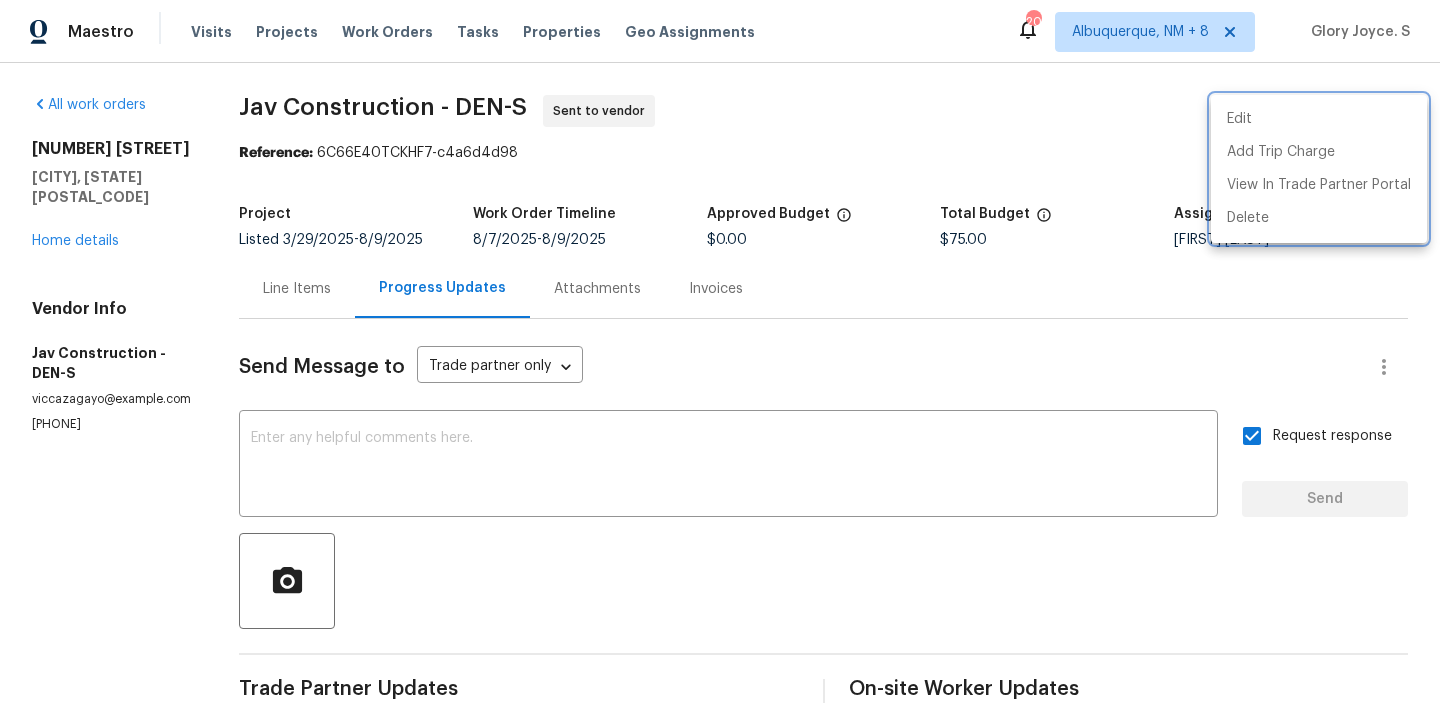 click at bounding box center [720, 351] 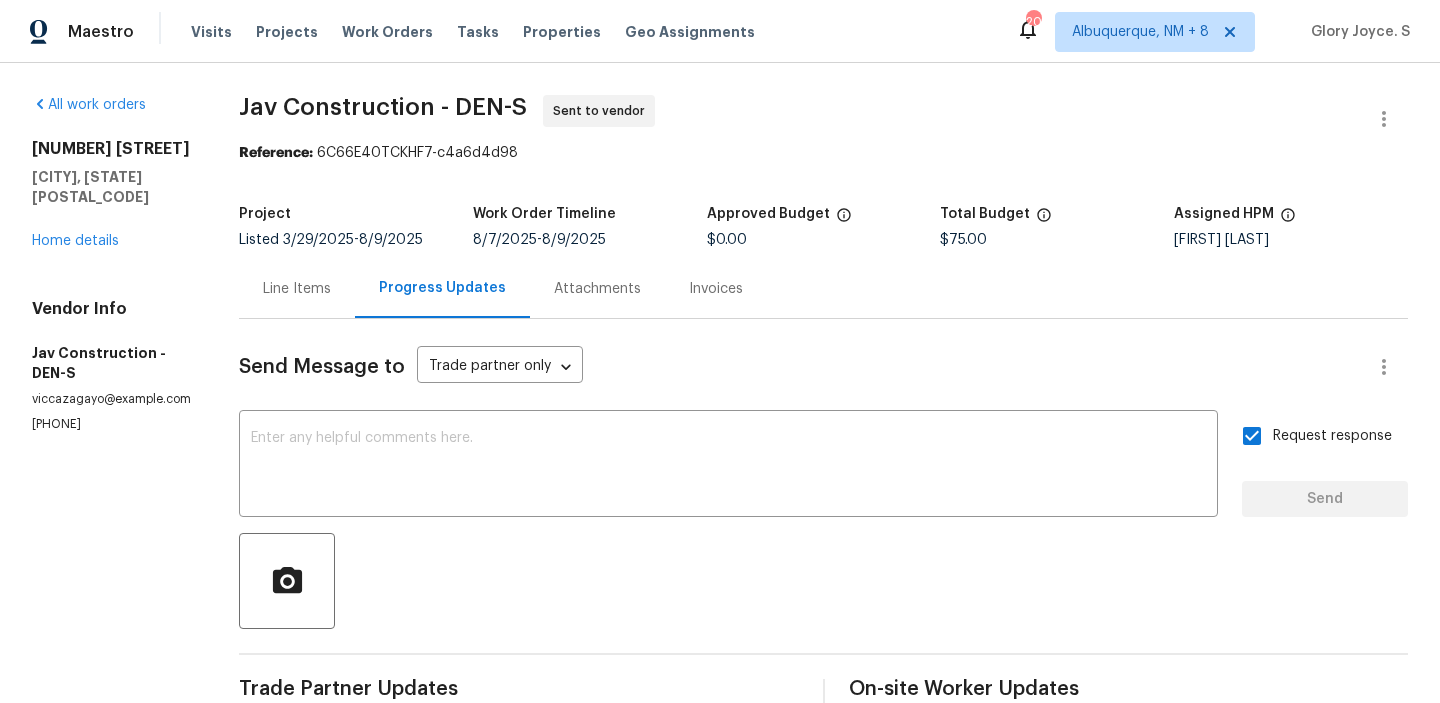 click on "Edit Add Trip Charge View In Trade Partner Portal Delete" at bounding box center (720, 351) 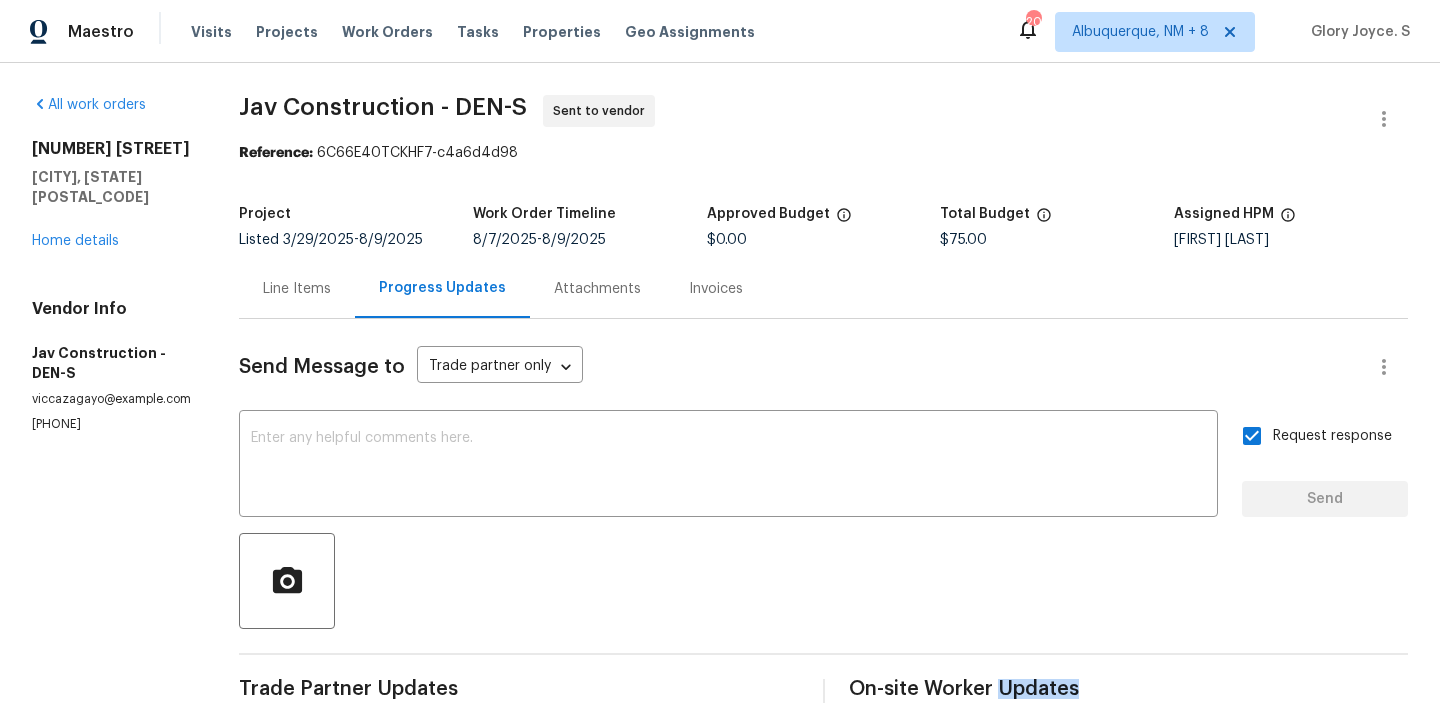 click on "All work orders 2758 W Amherst Ave Denver, CO 80236 Home details Vendor Info Jav Construction - DEN-S viccazagayo@gmail.com (720) 469-7382 Jav Construction - DEN-S Sent to vendor Reference:   6C66E40TCKHF7-c4a6d4d98 Project Listed   3/29/2025  -  8/9/2025 Work Order Timeline 8/7/2025  -  8/9/2025 Approved Budget $0.00 Total Budget $75.00 Assigned HPM David Page Line Items Progress Updates Attachments Invoices Send Message to Trade partner only Trade partner only ​ x ​ Request response Send Trade Partner Updates Glory Joyce. S 08/07/2025 4:31 PM Hi, this is Glory with Opendoor. I’m confirming you received the WO for the property at (2758 W Amherst Ave, Denver, CO 80236). Please review and accept the WO within 24 hours and provide a schedule date. Please disregard the contact information for the HPM included in the WO. Our Centralised LWO Team is responsible for Listed WOs. The team can be reached through the portal or by phone at (480) 478-0155. On-site Worker Updates" at bounding box center [720, 482] 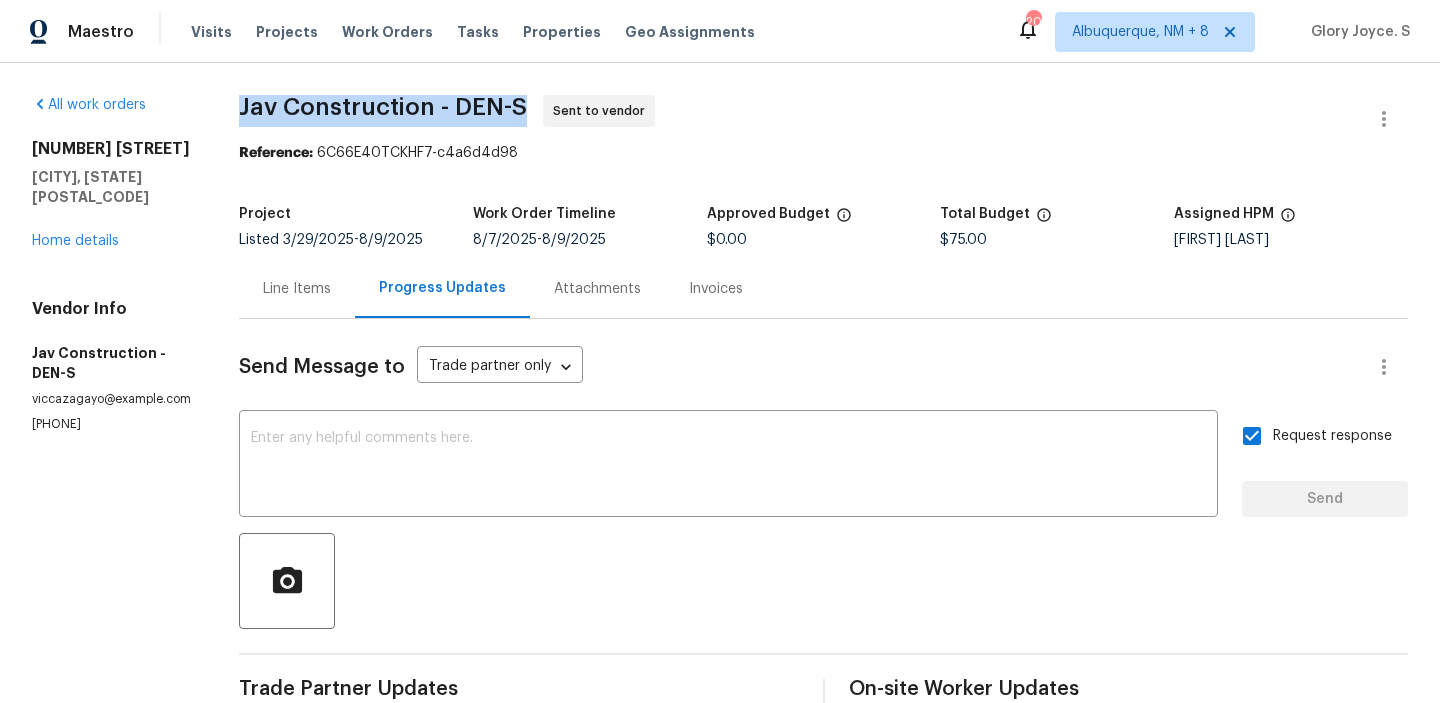 copy on "Jav Construction - DEN-S" 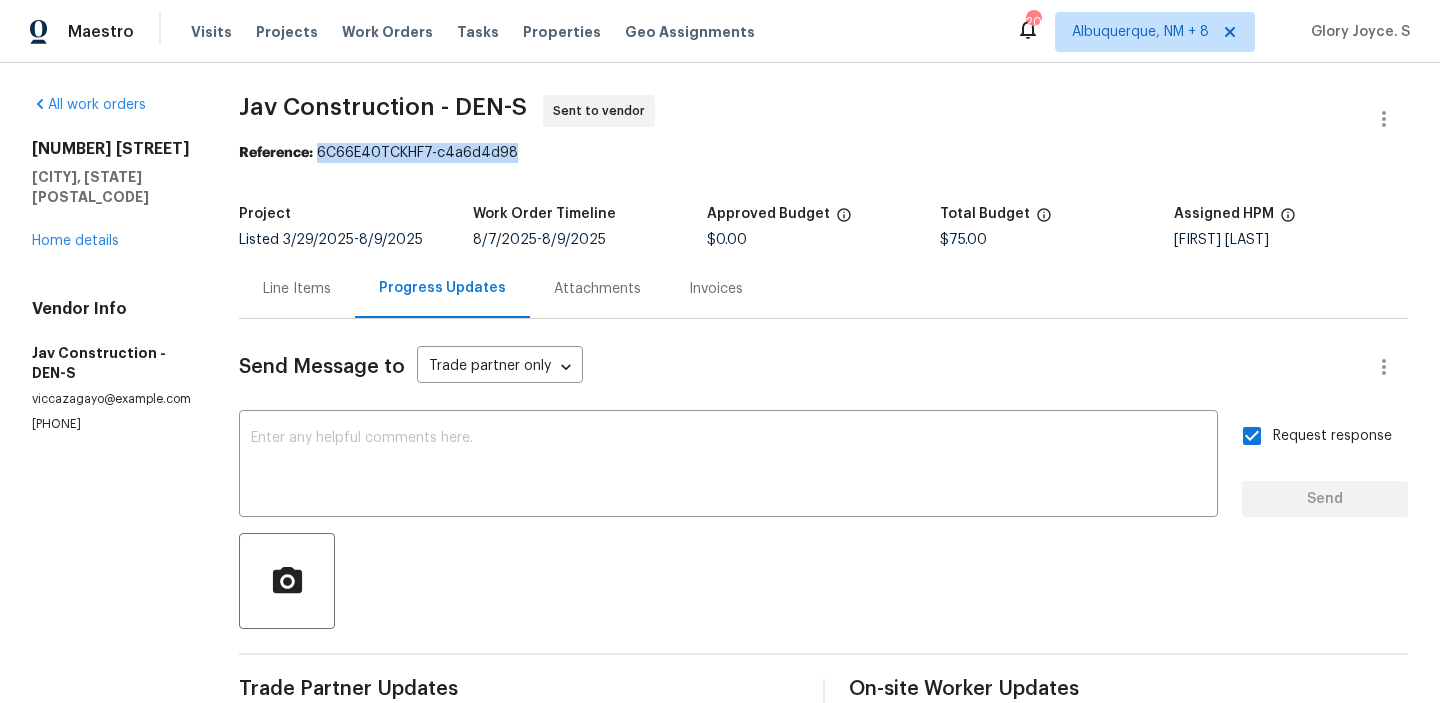 drag, startPoint x: 301, startPoint y: 155, endPoint x: 593, endPoint y: 156, distance: 292.0017 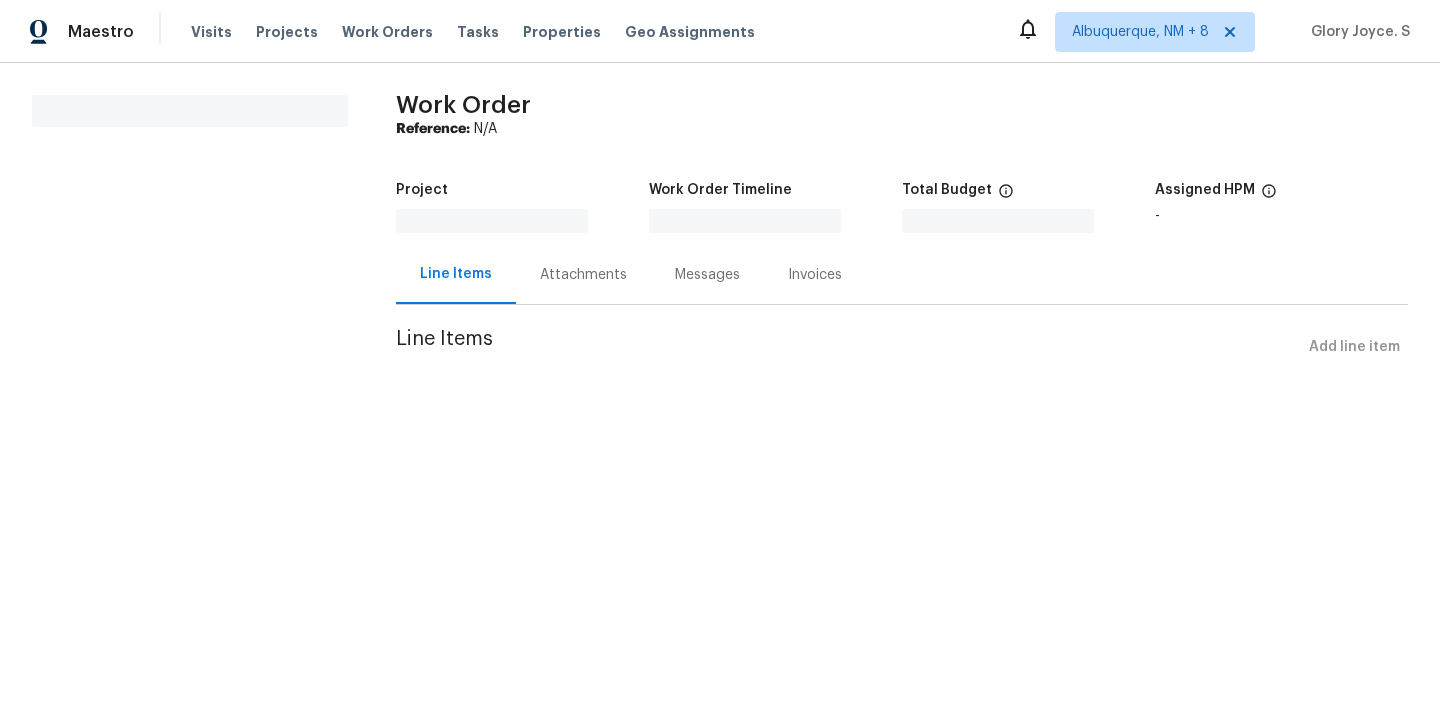 scroll, scrollTop: 0, scrollLeft: 0, axis: both 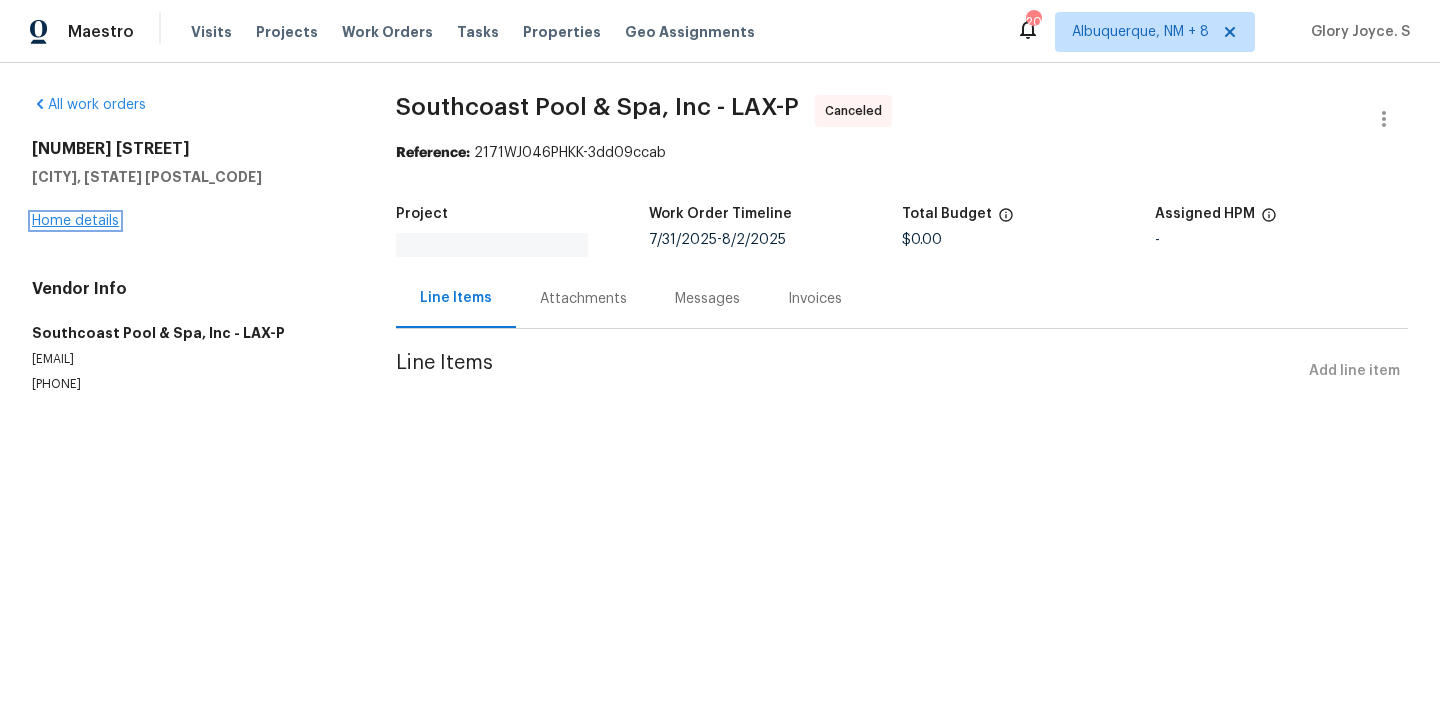 click on "Home details" at bounding box center [75, 221] 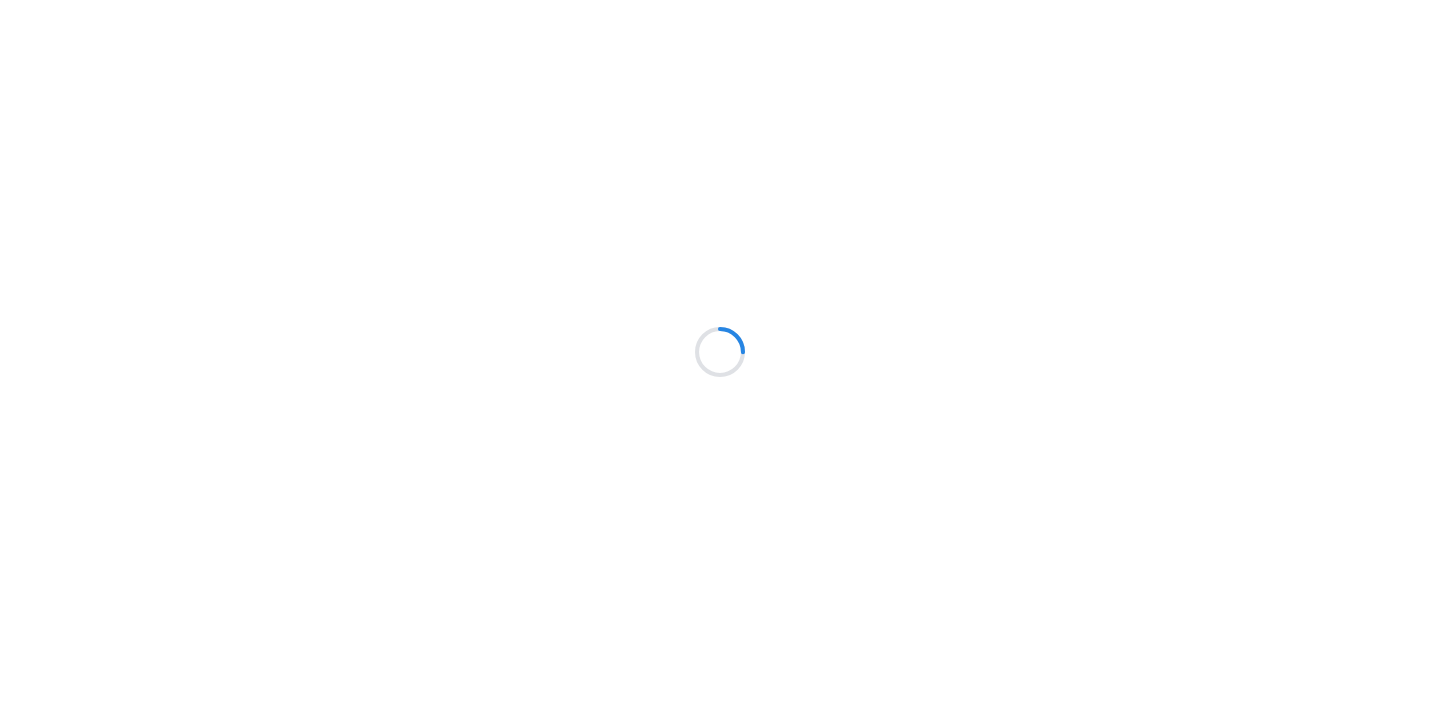 scroll, scrollTop: 0, scrollLeft: 0, axis: both 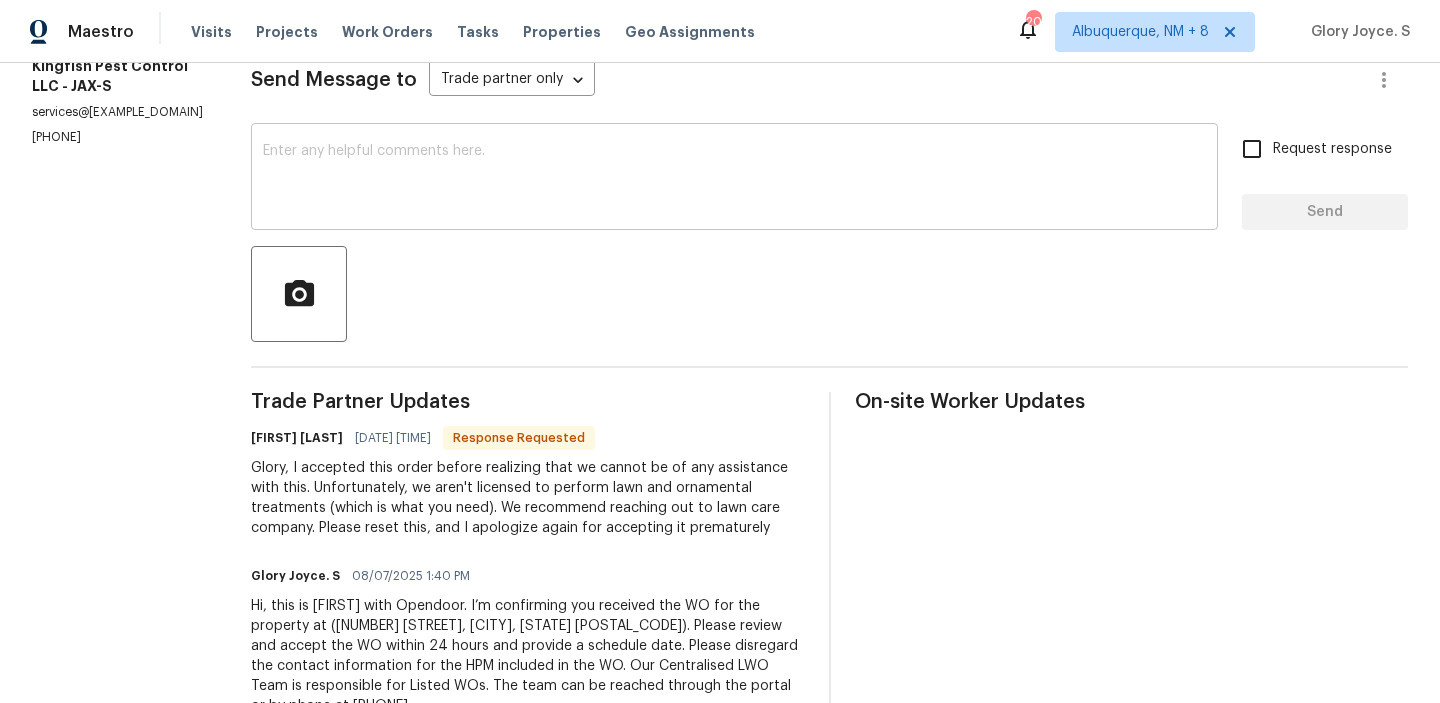 click at bounding box center (734, 179) 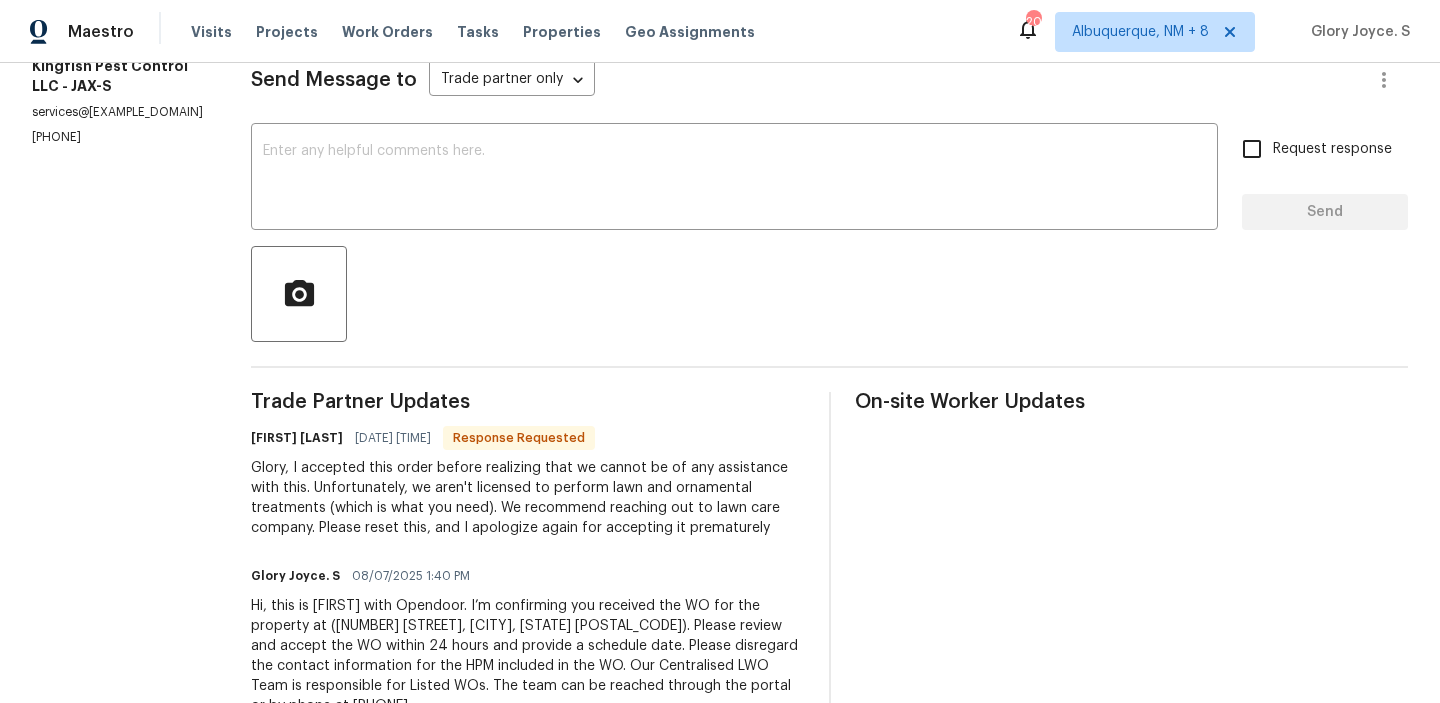 click on "Glory, I accepted this order before realizing that we cannot be of any assistance with this. Unfortunately, we aren't licensed to perform lawn and ornamental treatments (which is what you need). We recommend reaching out to lawn care company. Please reset this, and I apologize again for accepting it prematurely" at bounding box center (528, 498) 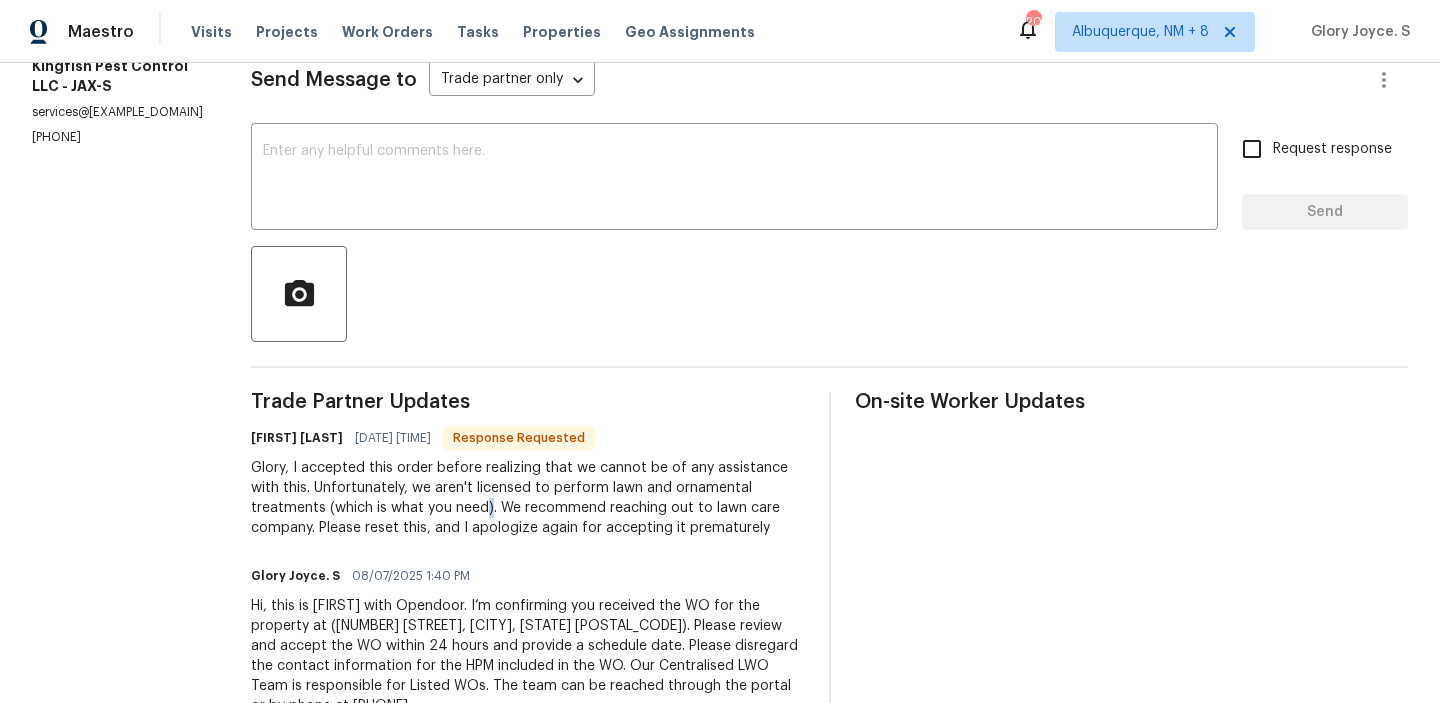 click on "Glory, I accepted this order before realizing that we cannot be of any assistance with this. Unfortunately, we aren't licensed to perform lawn and ornamental treatments (which is what you need). We recommend reaching out to lawn care company. Please reset this, and I apologize again for accepting it prematurely" at bounding box center [528, 498] 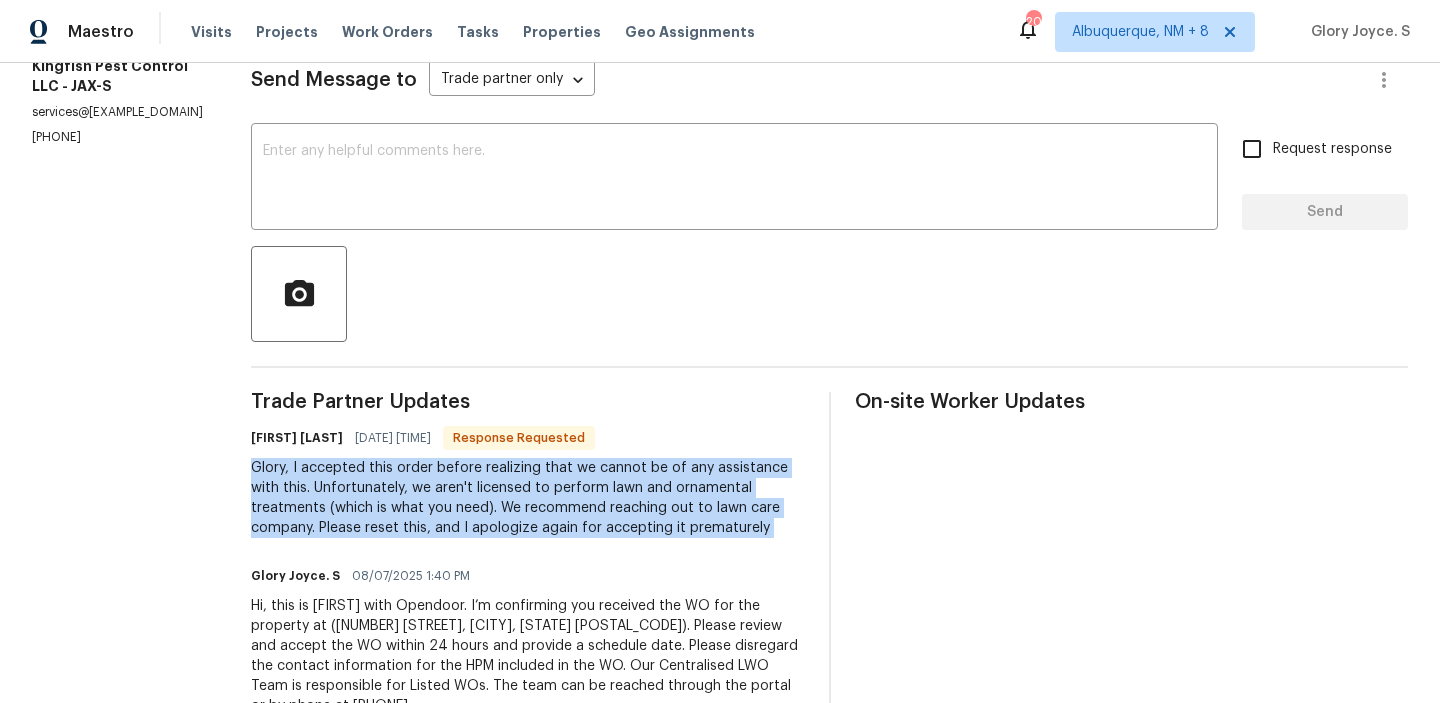 click on "Glory, I accepted this order before realizing that we cannot be of any assistance with this. Unfortunately, we aren't licensed to perform lawn and ornamental treatments (which is what you need). We recommend reaching out to lawn care company. Please reset this, and I apologize again for accepting it prematurely" at bounding box center [528, 498] 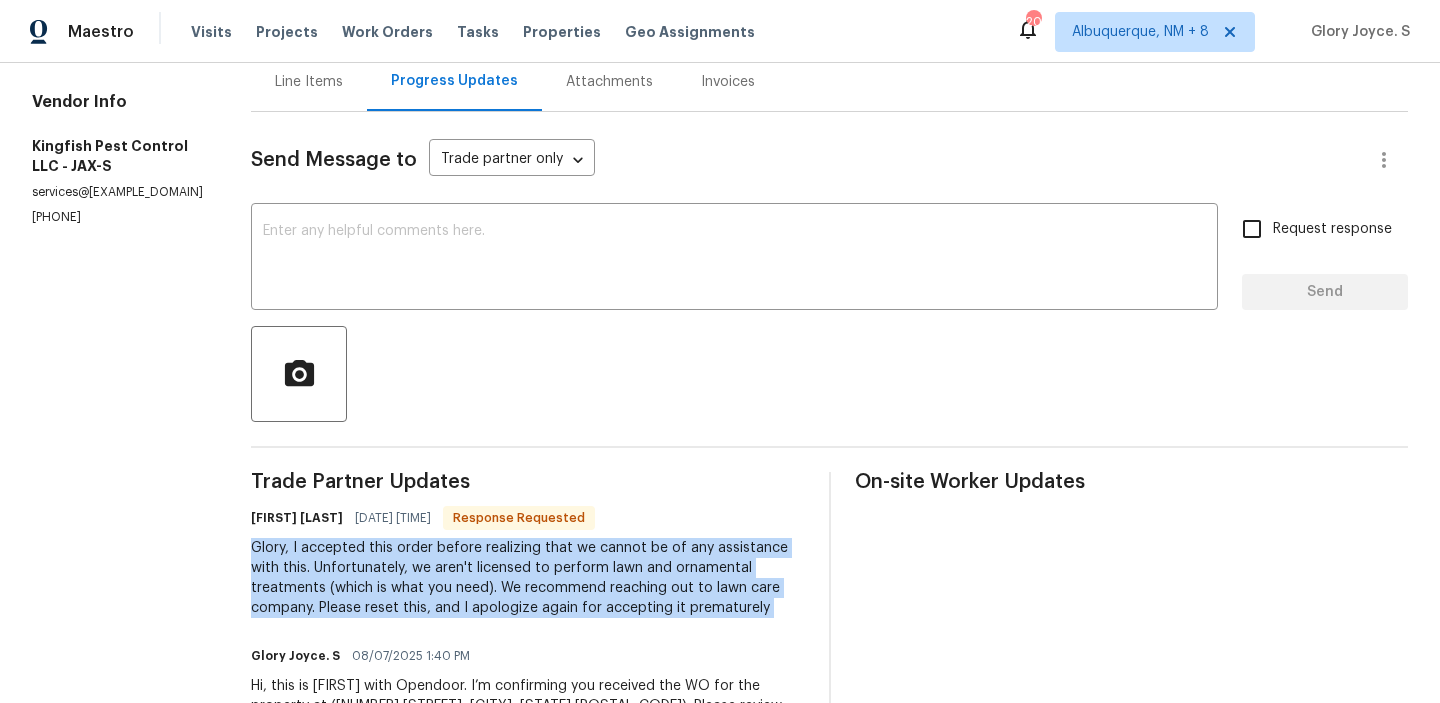 scroll, scrollTop: 137, scrollLeft: 0, axis: vertical 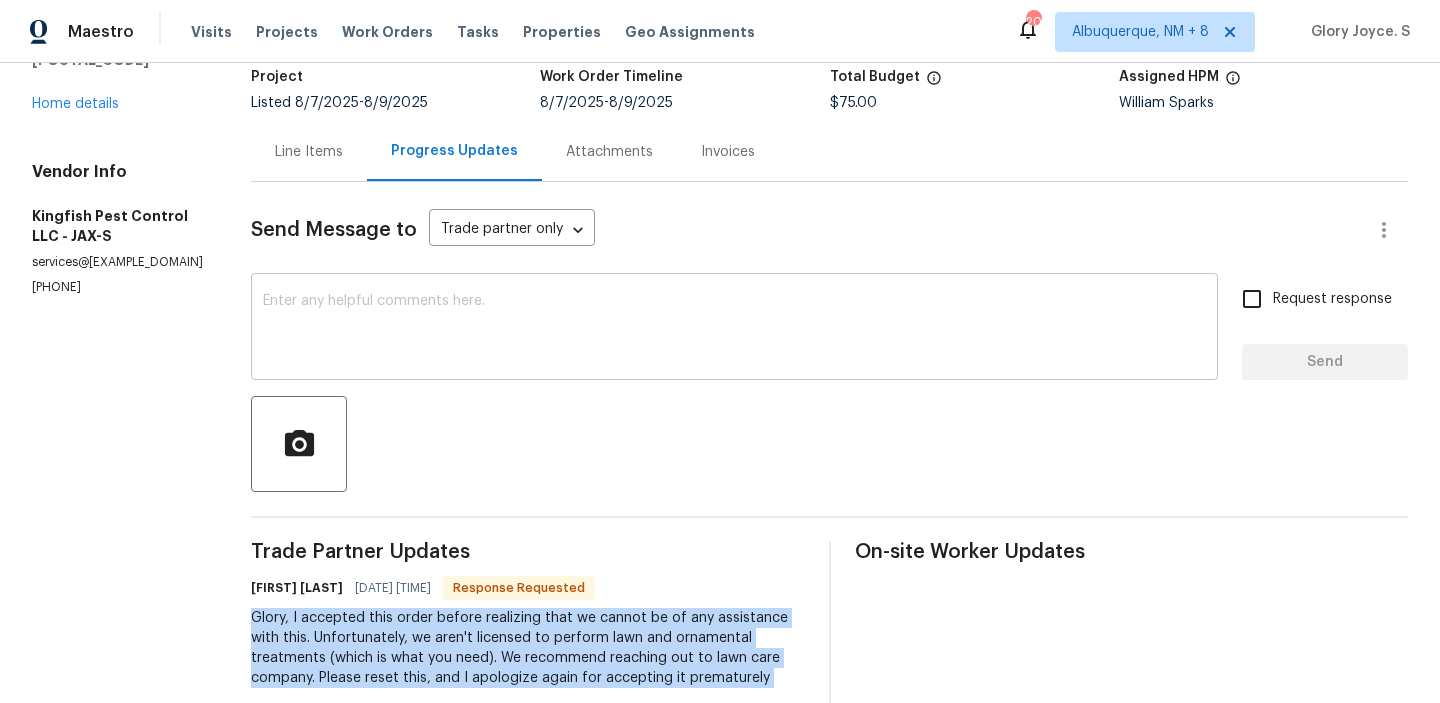 click at bounding box center [734, 329] 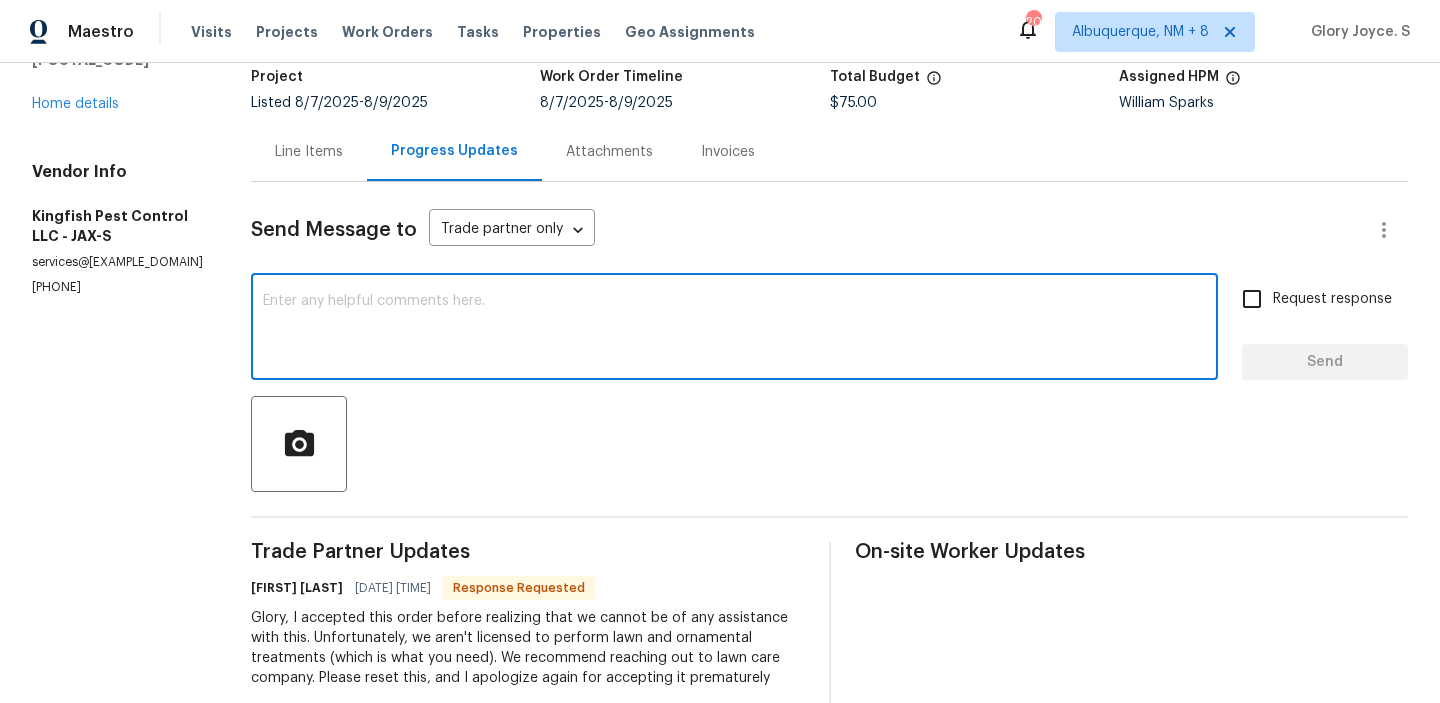 scroll, scrollTop: 0, scrollLeft: 0, axis: both 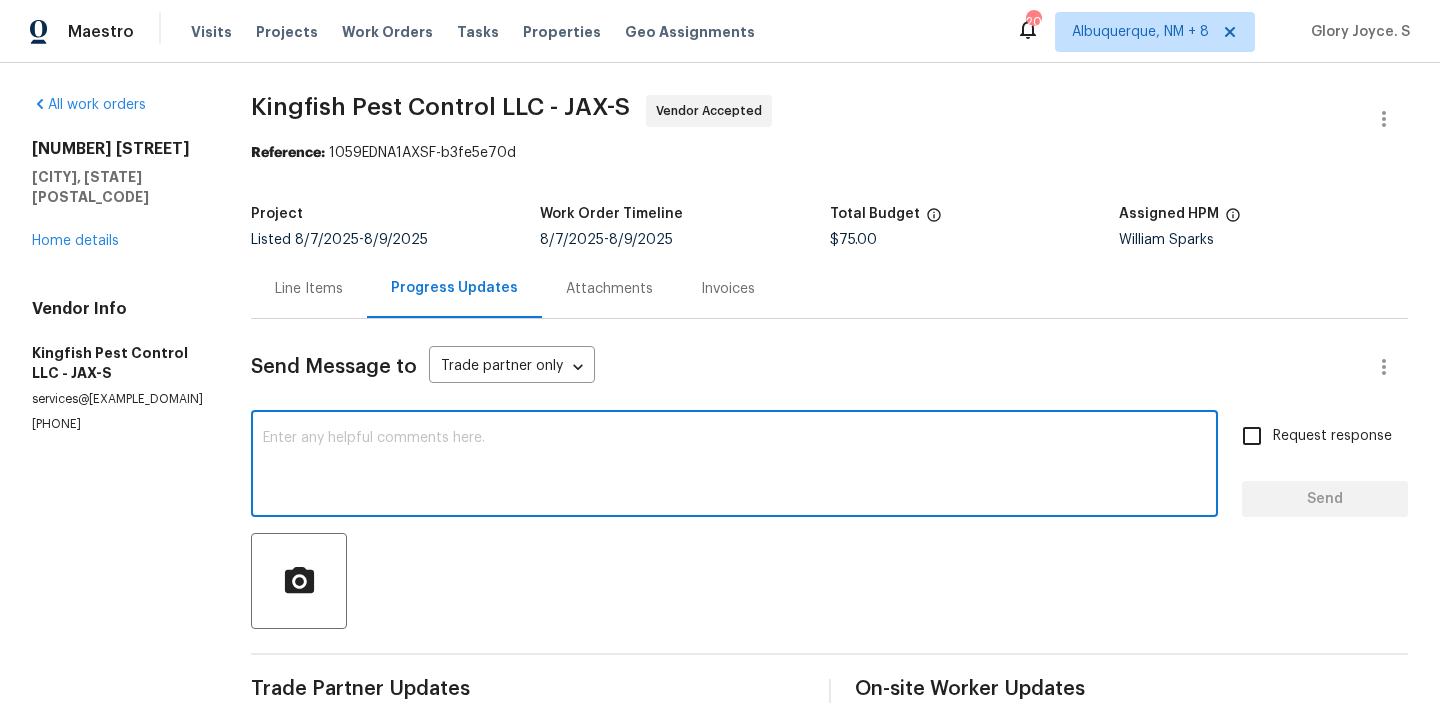 click on "Line Items" at bounding box center [309, 288] 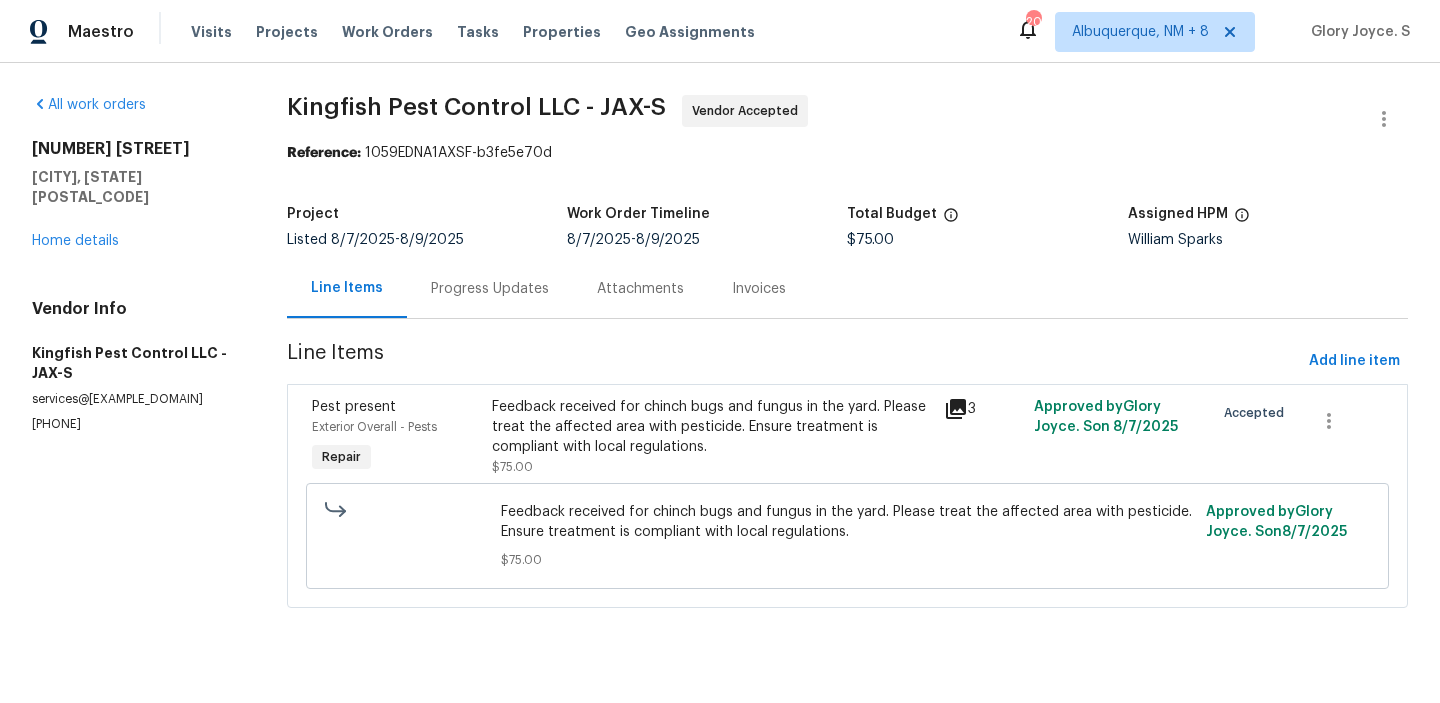 click on "Progress Updates" at bounding box center (490, 288) 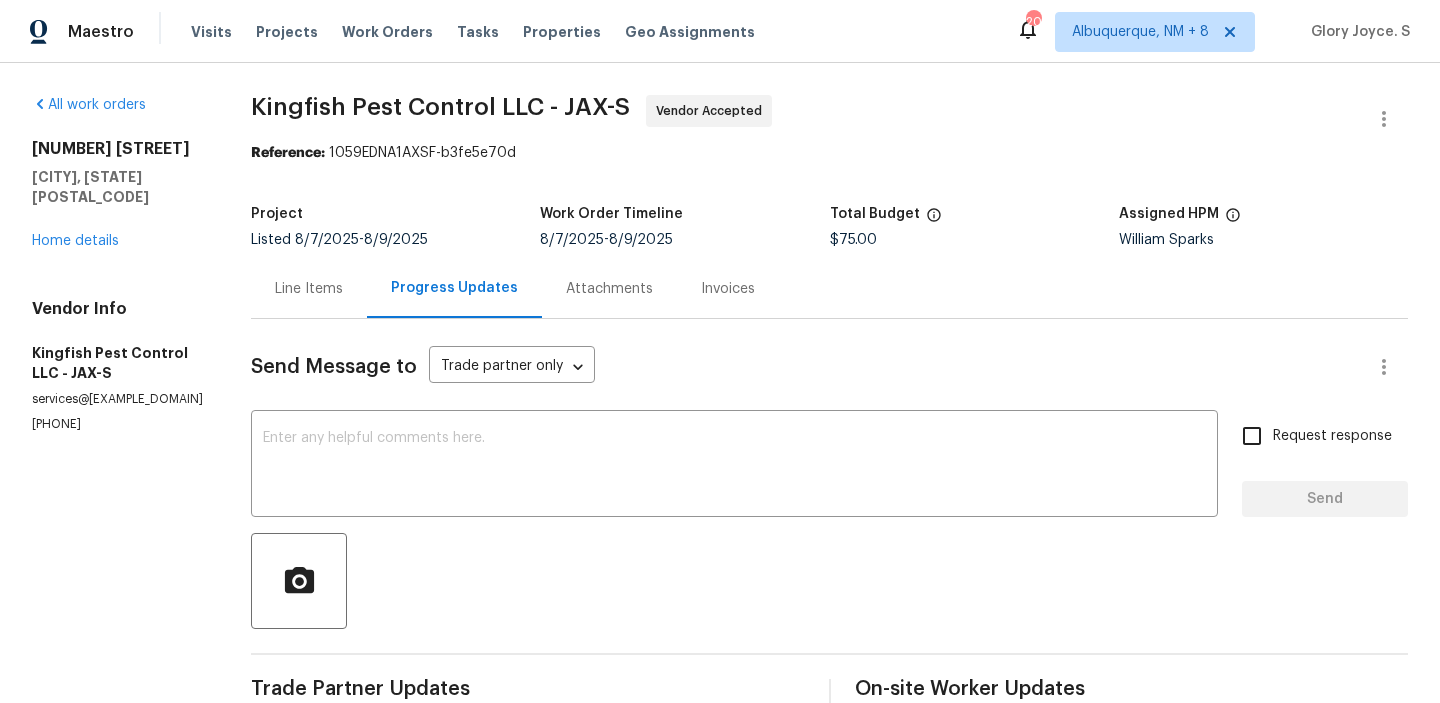 click on "Progress Updates" at bounding box center [454, 288] 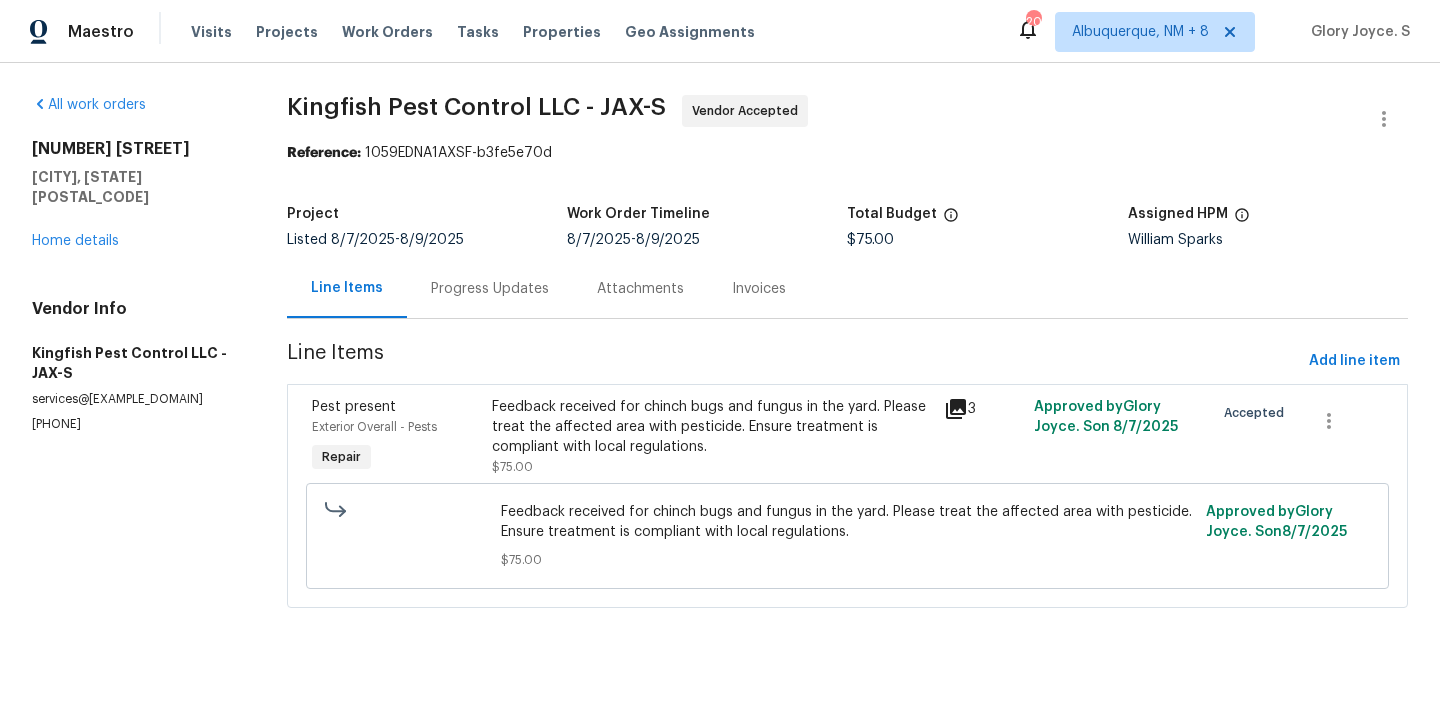 click on "Progress Updates" at bounding box center [490, 288] 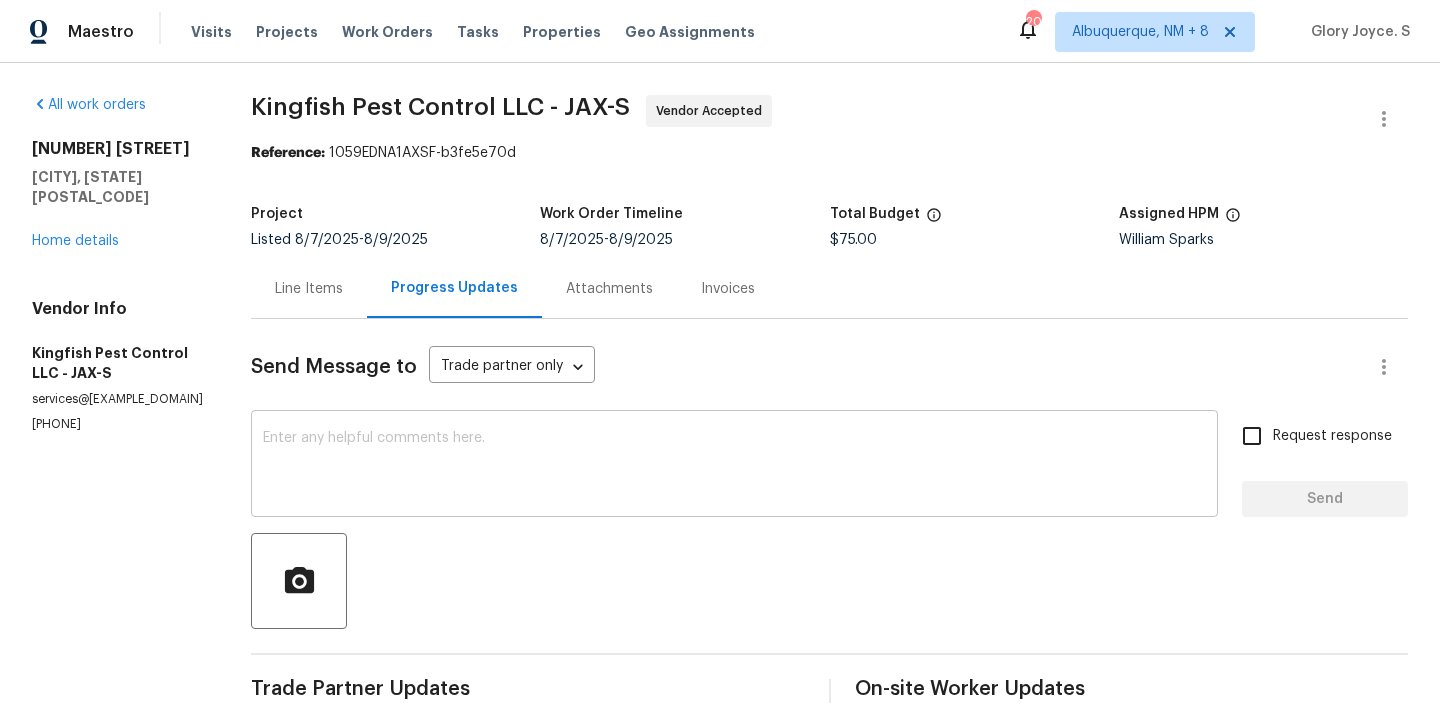 click at bounding box center [734, 466] 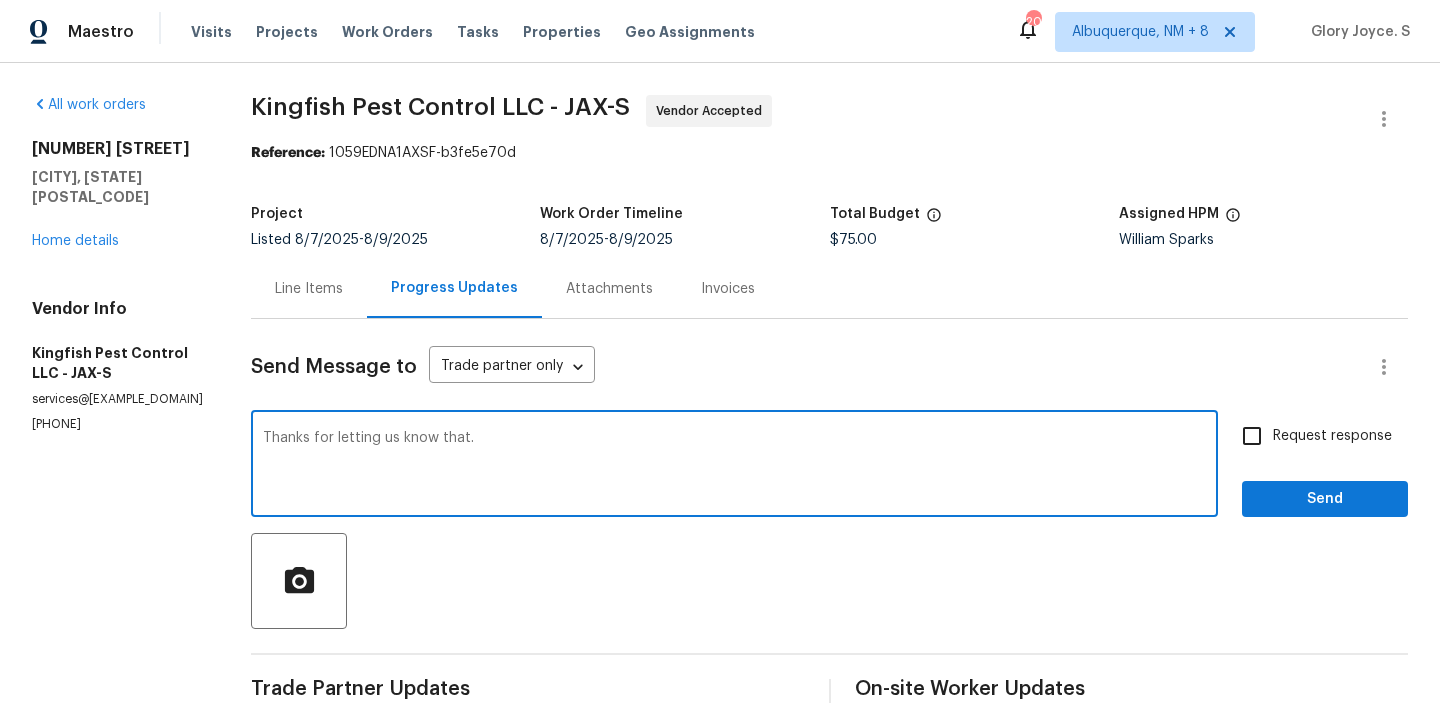 type on "Thanks for letting us know that." 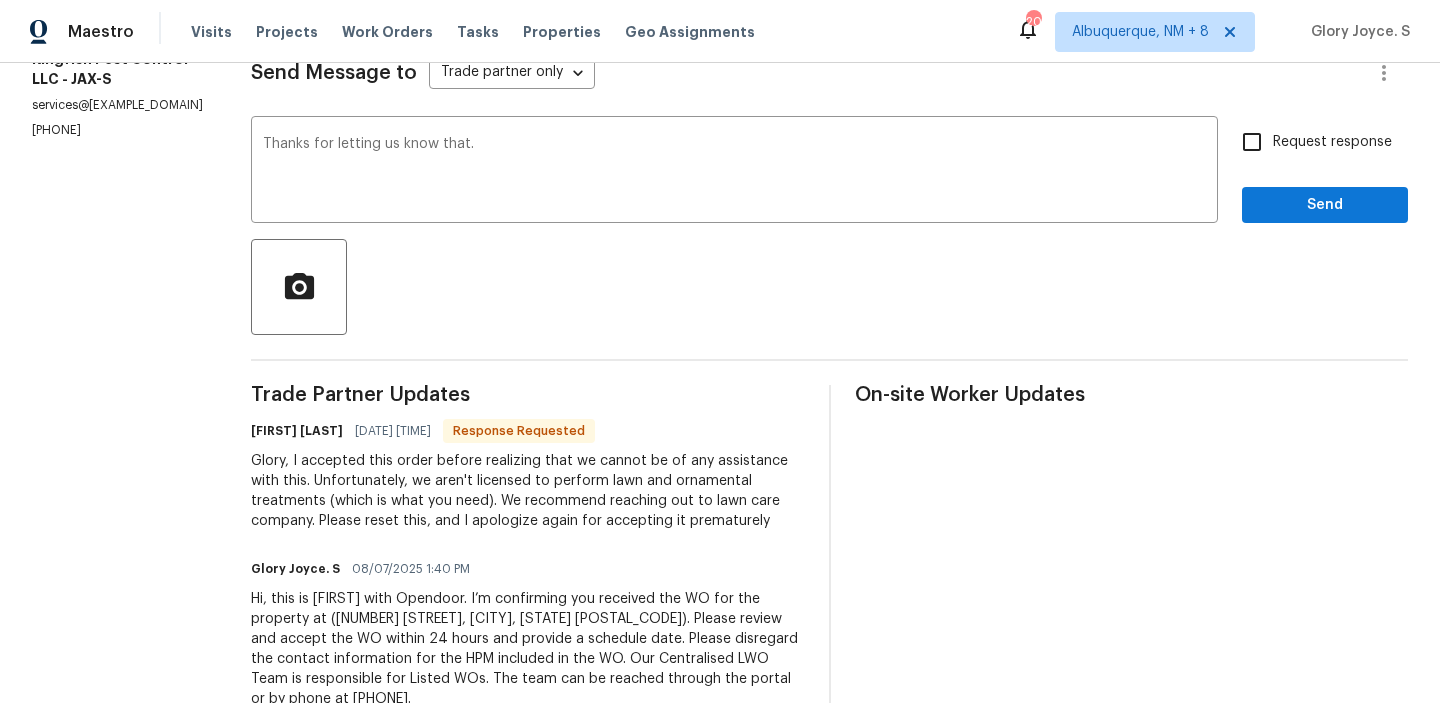 scroll, scrollTop: 356, scrollLeft: 0, axis: vertical 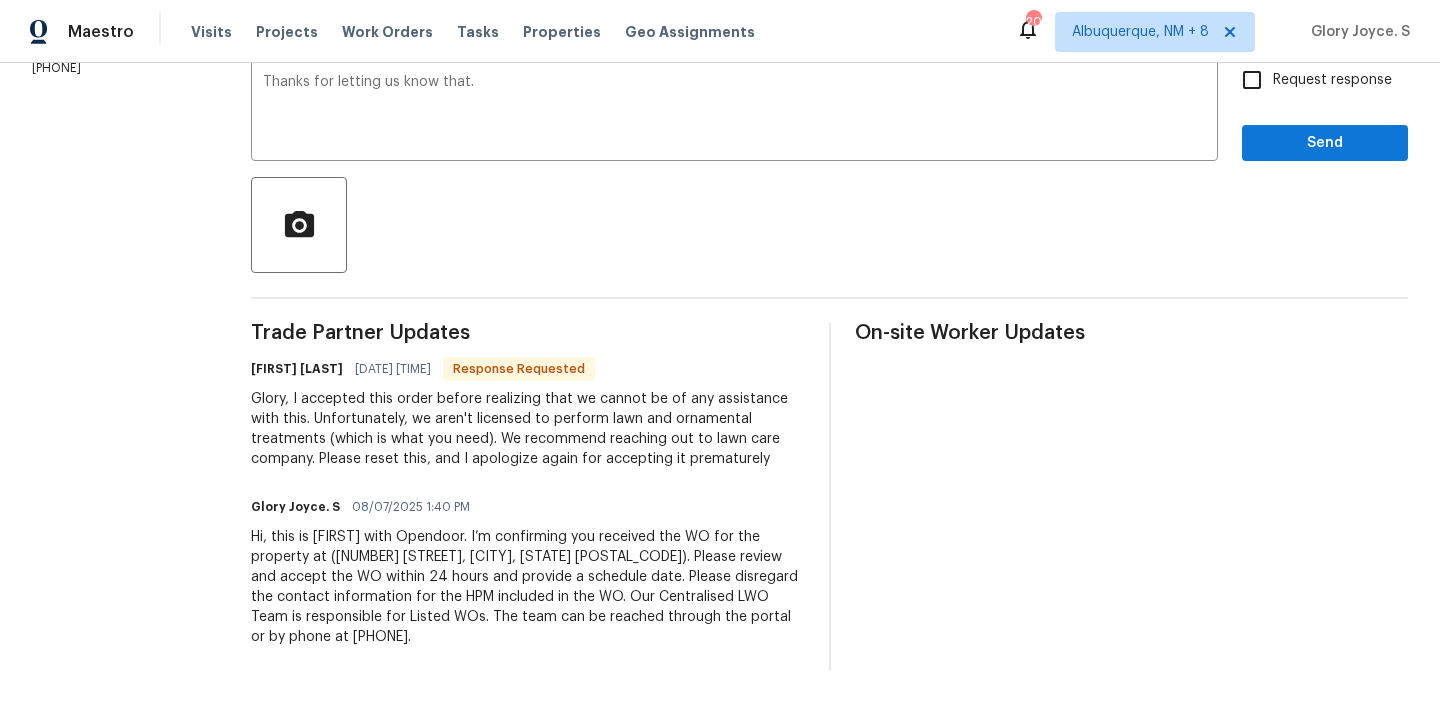 click on "Glory, I accepted this order before realizing that we cannot be of any assistance with this. Unfortunately, we aren't licensed to perform lawn and ornamental treatments (which is what you need). We recommend reaching out to lawn care company. Please reset this, and I apologize again for accepting it prematurely" at bounding box center [528, 429] 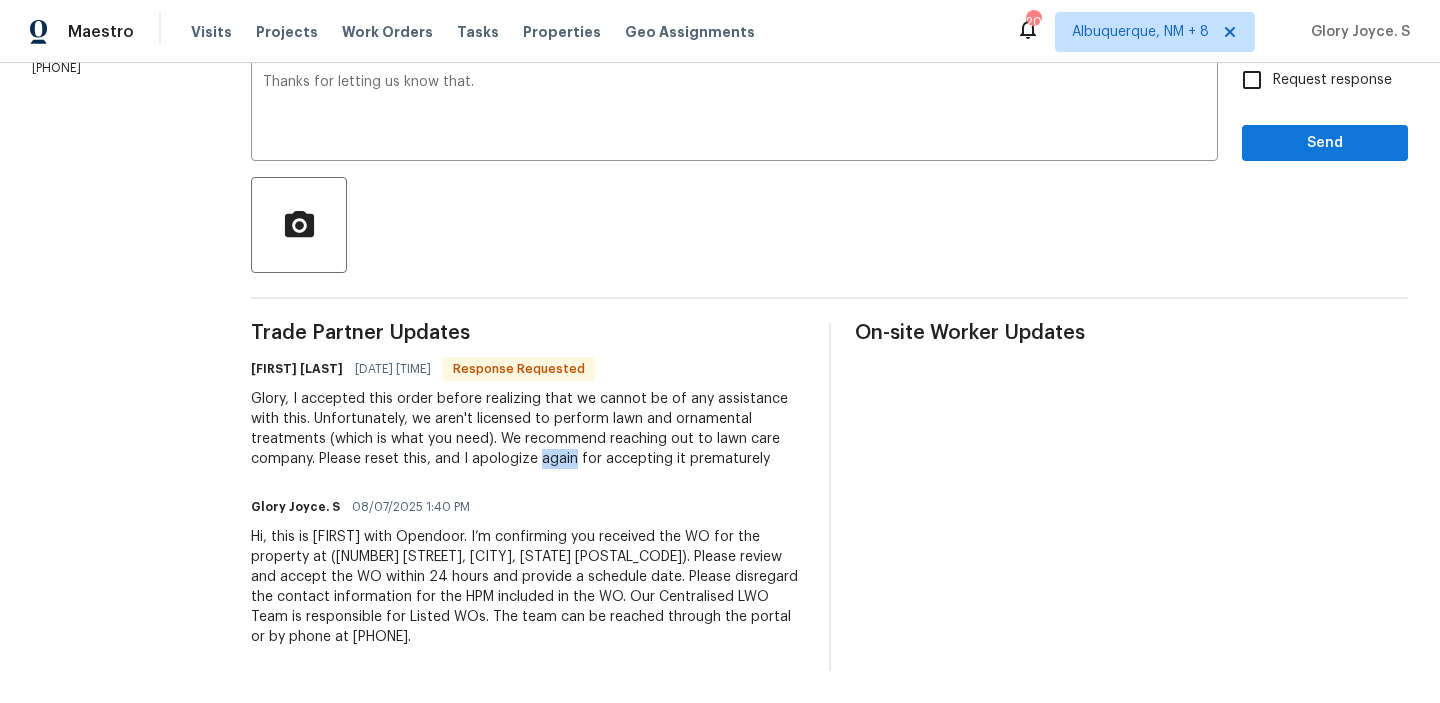 click on "Glory, I accepted this order before realizing that we cannot be of any assistance with this. Unfortunately, we aren't licensed to perform lawn and ornamental treatments (which is what you need). We recommend reaching out to lawn care company. Please reset this, and I apologize again for accepting it prematurely" at bounding box center [528, 429] 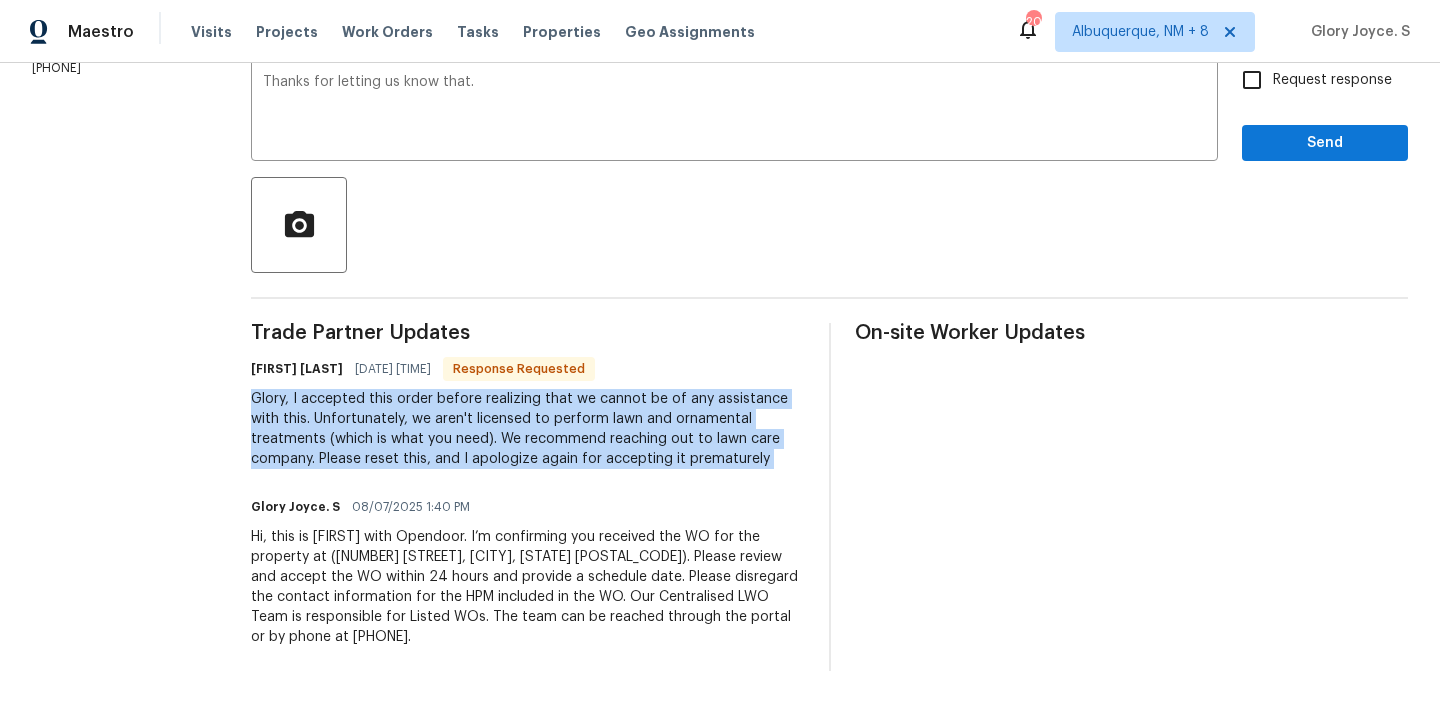 copy on "Glory, I accepted this order before realizing that we cannot be of any assistance with this. Unfortunately, we aren't licensed to perform lawn and ornamental treatments (which is what you need). We recommend reaching out to lawn care company. Please reset this, and I apologize again for accepting it prematurely" 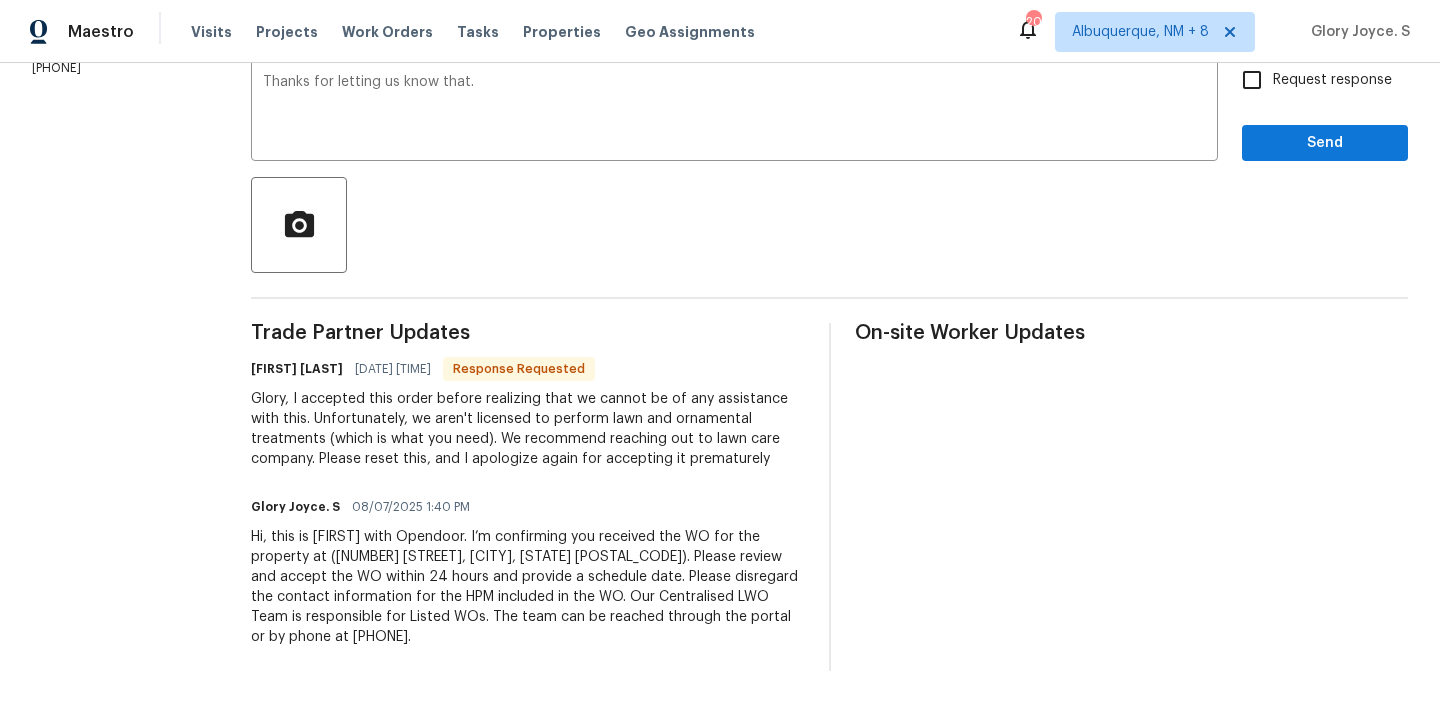 click on "Request response" at bounding box center [1332, 80] 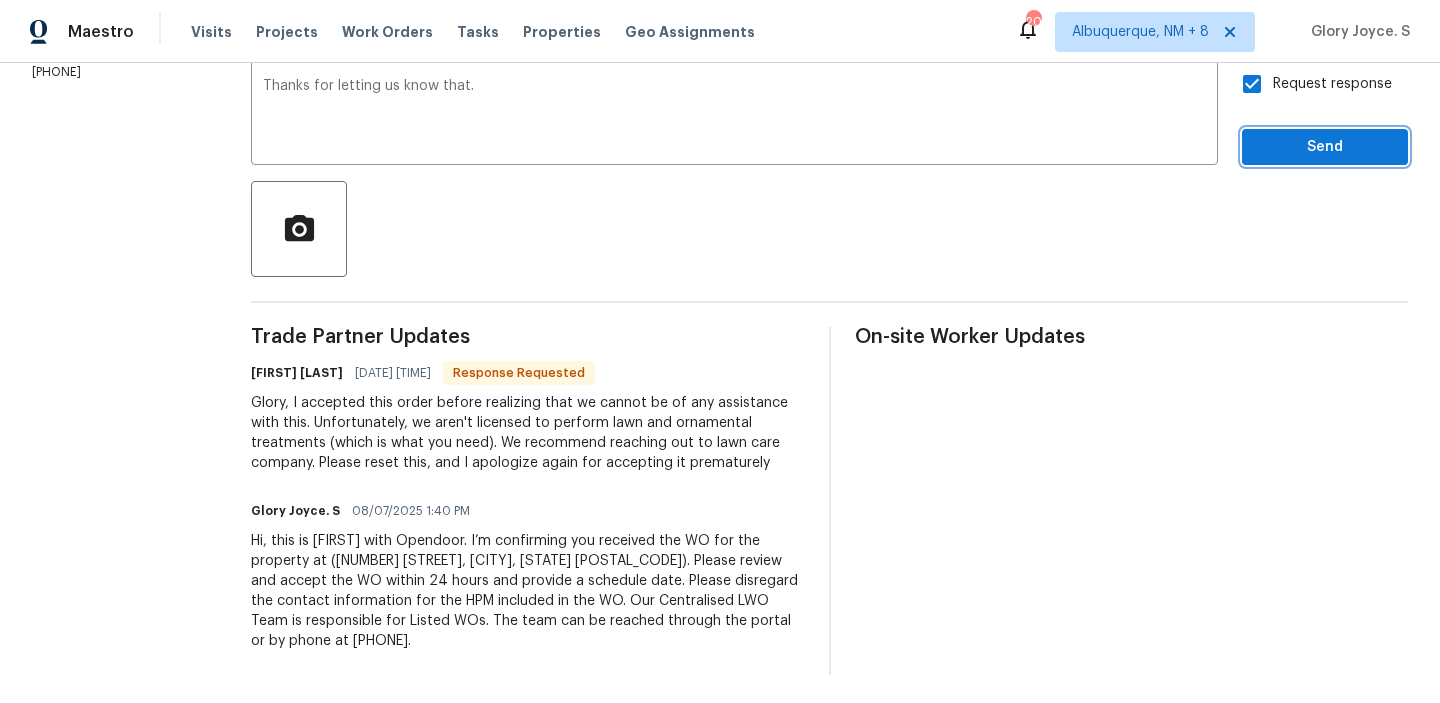 click on "Send" at bounding box center (1325, 147) 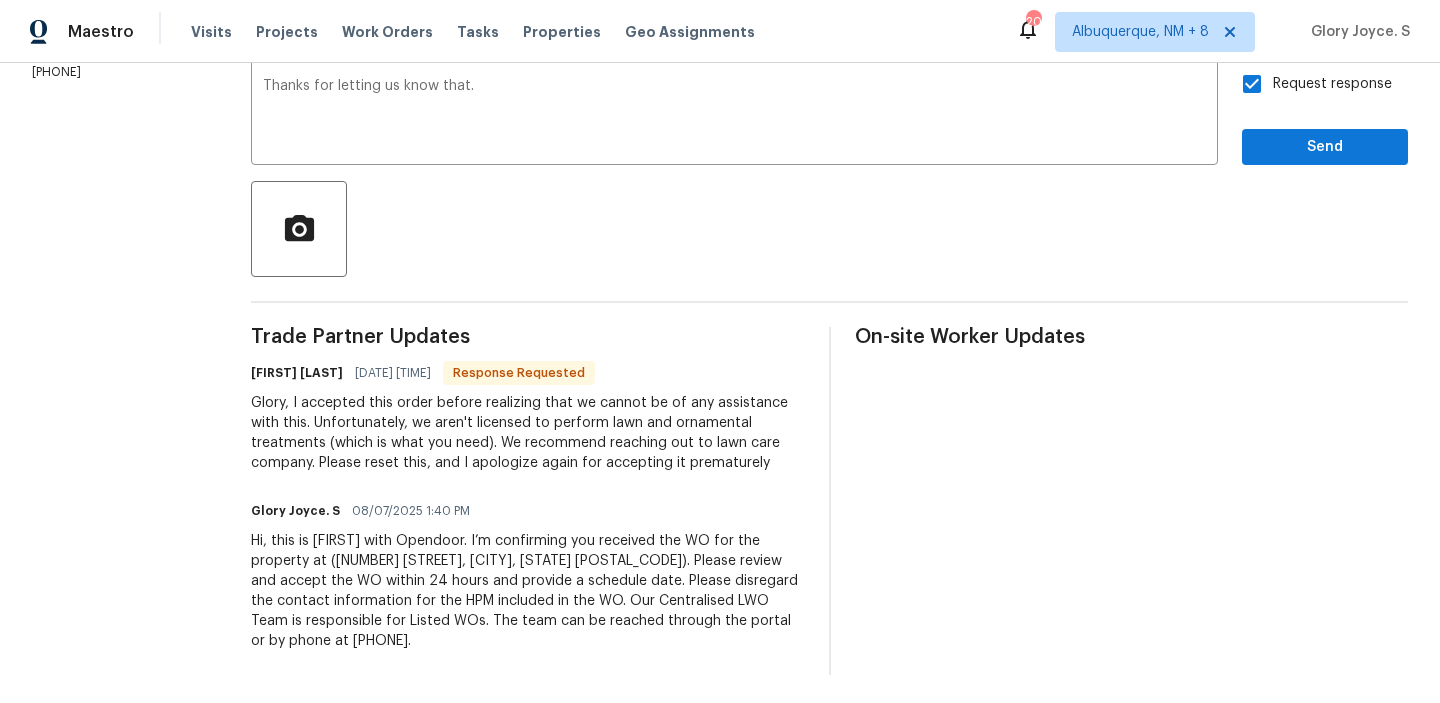 scroll, scrollTop: 44, scrollLeft: 0, axis: vertical 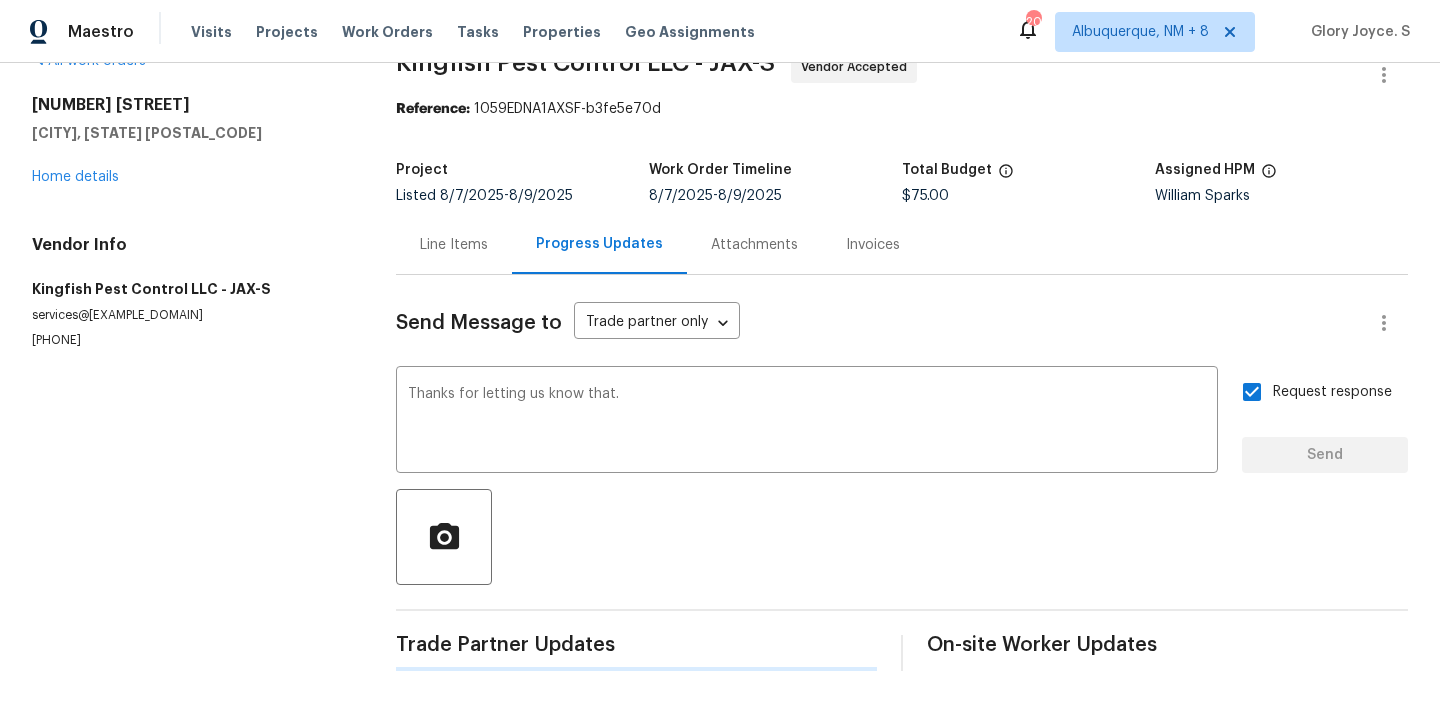 type 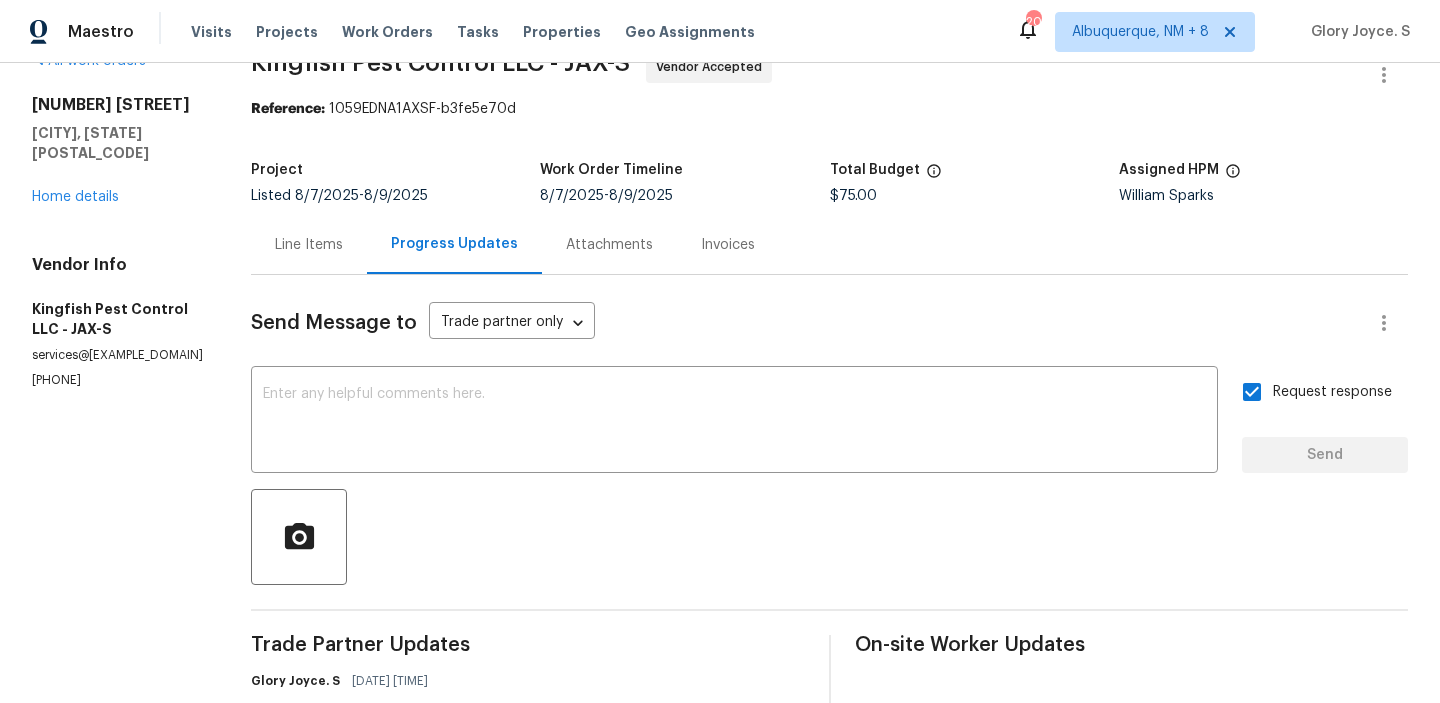 scroll, scrollTop: 352, scrollLeft: 0, axis: vertical 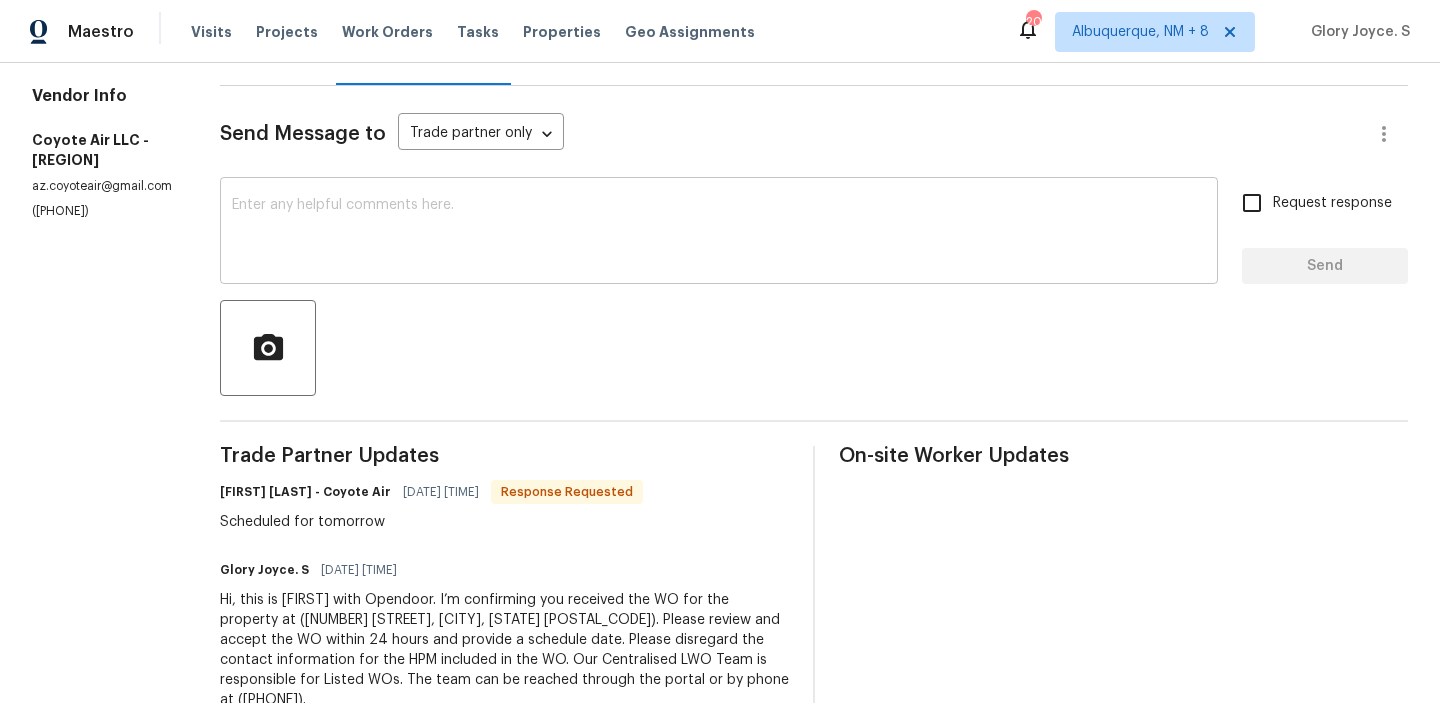 click on "x ​" at bounding box center [719, 233] 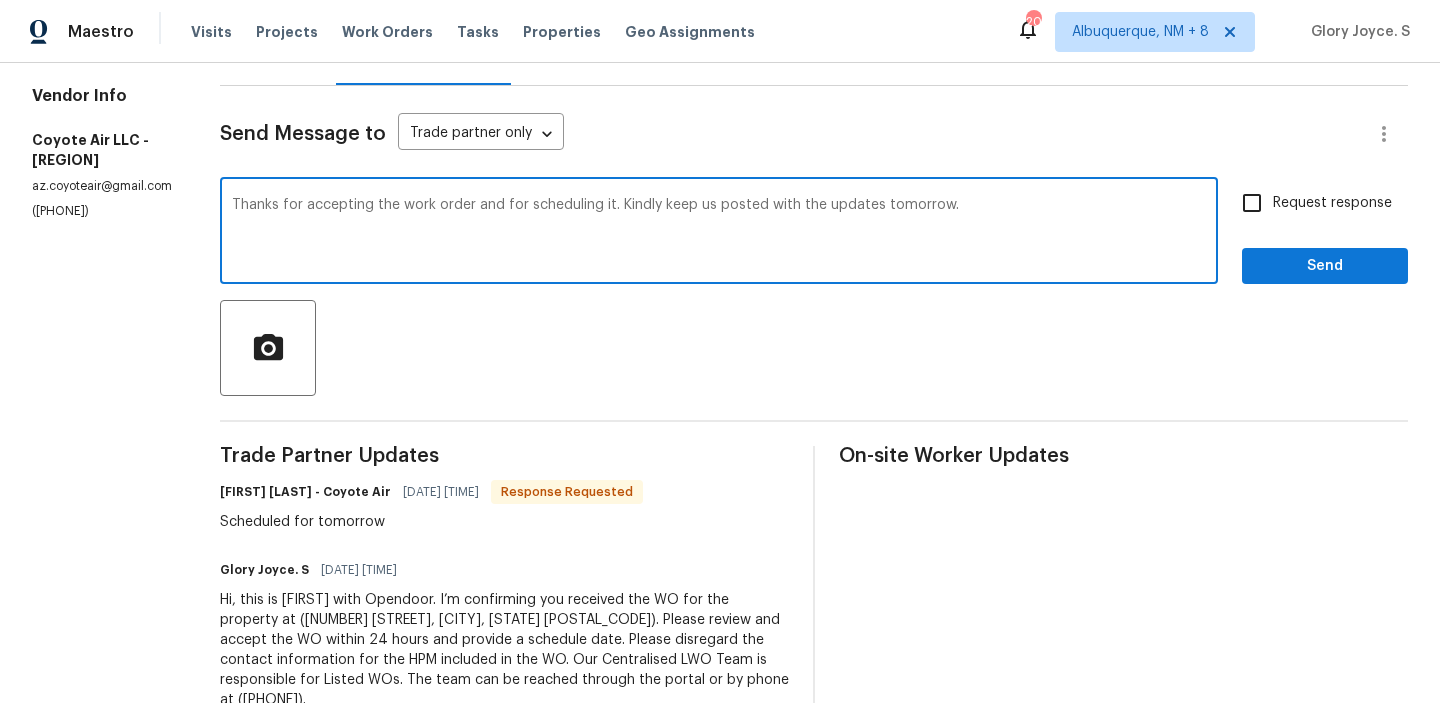 type on "Thanks for accepting the work order and for scheduling it. Kindly keep us posted with the updates tomorrow." 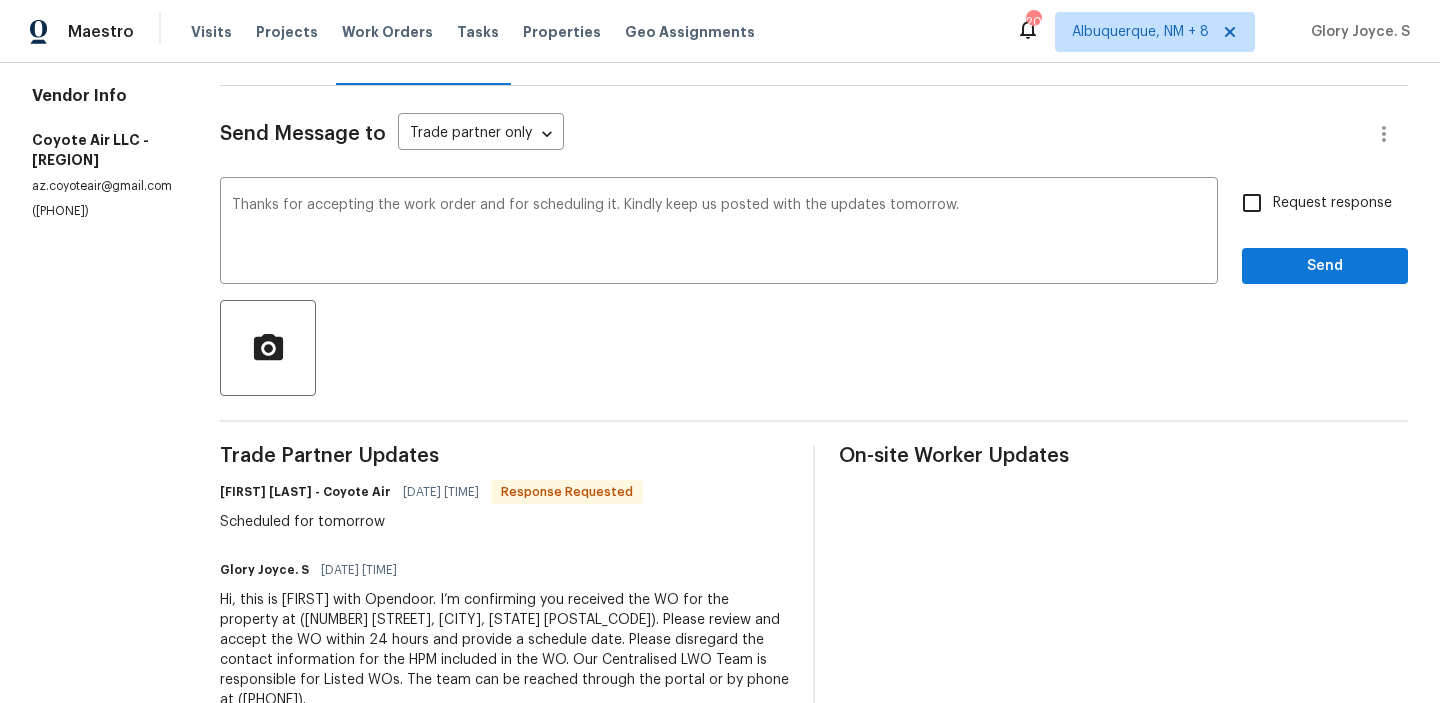 click on "Trade Partner Updates [FIRST] [LAST] - Coyote Air [DATE] [TIME] Response Requested Scheduled for tomorrow [FIRST] [LAST]. [DATE] [TIME] Hi, this is [FIRST] with Opendoor. I’m confirming you received the WO for the property at ([NUMBER] [STREET], [CITY], [STATE] [POSTAL_CODE]). Please review and accept the WO within 24 hours and provide a schedule date. Please disregard the contact information for the HPM included in the WO. Our Centralised LWO Team is responsible for Listed WOs. The team can be reached through the portal or by phone at ([PHONE])." at bounding box center (504, 590) 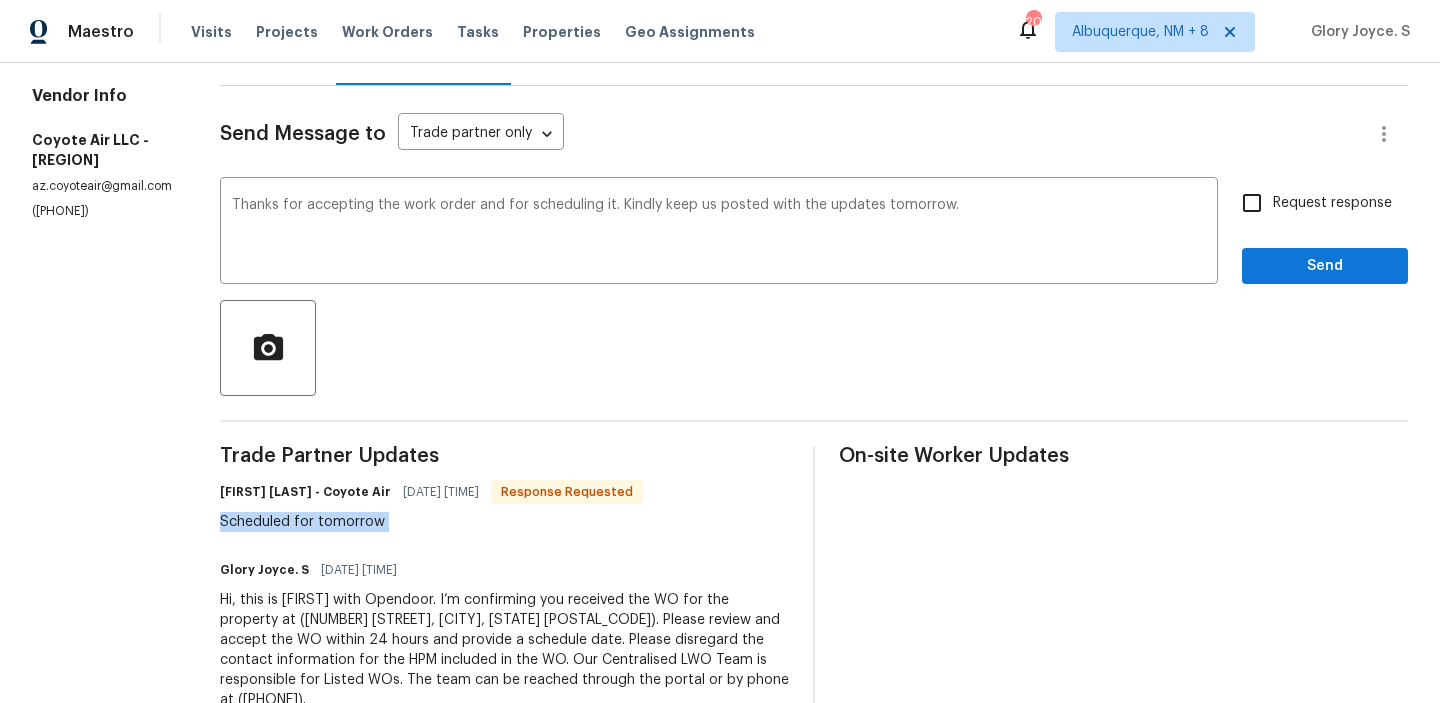 copy on "Scheduled for tomorrow" 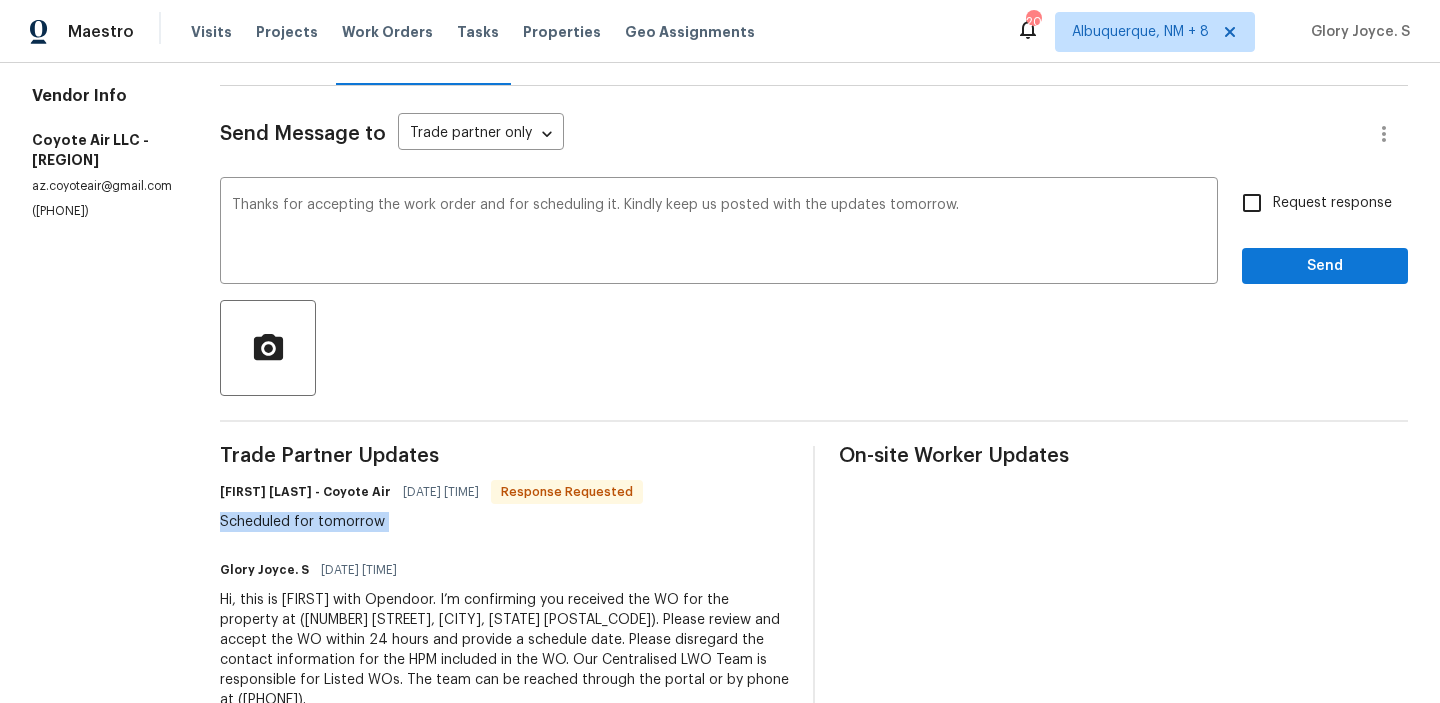 scroll, scrollTop: 276, scrollLeft: 0, axis: vertical 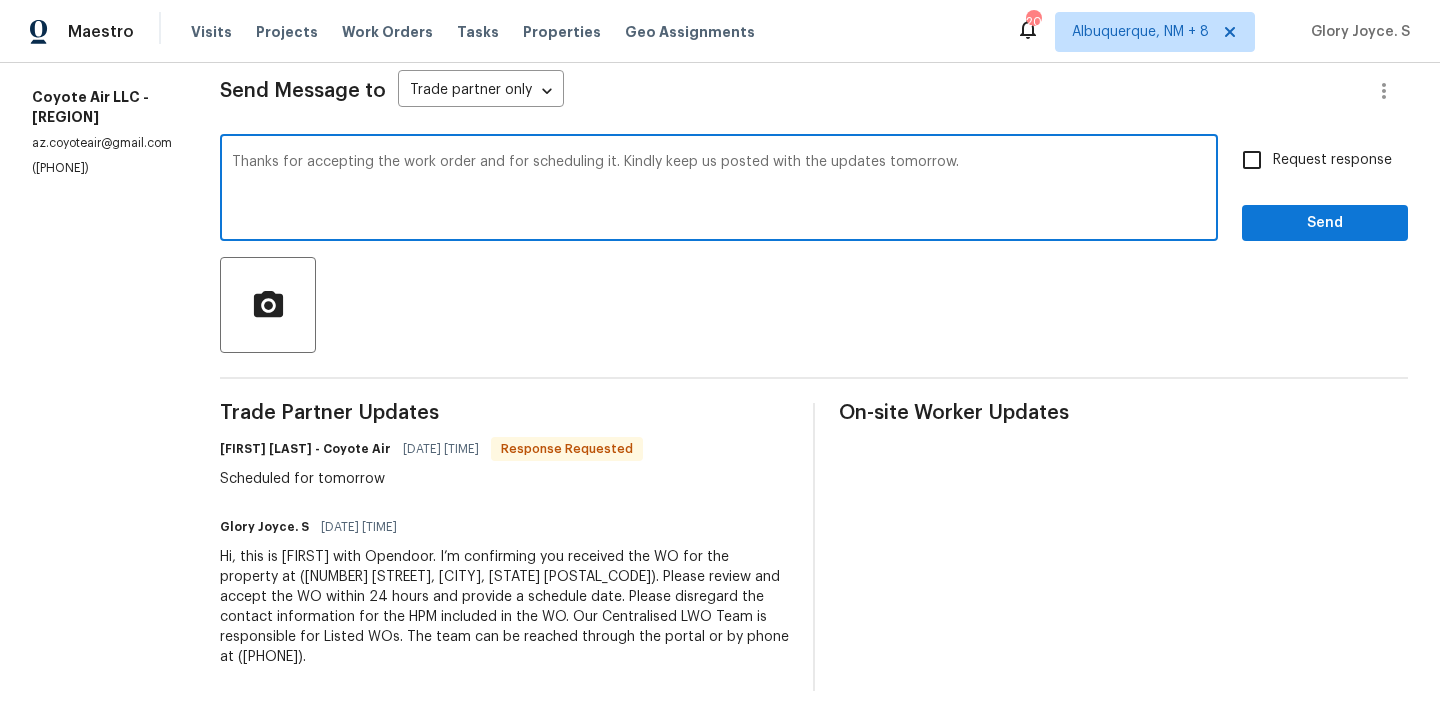 drag, startPoint x: 238, startPoint y: 161, endPoint x: 1131, endPoint y: 161, distance: 893 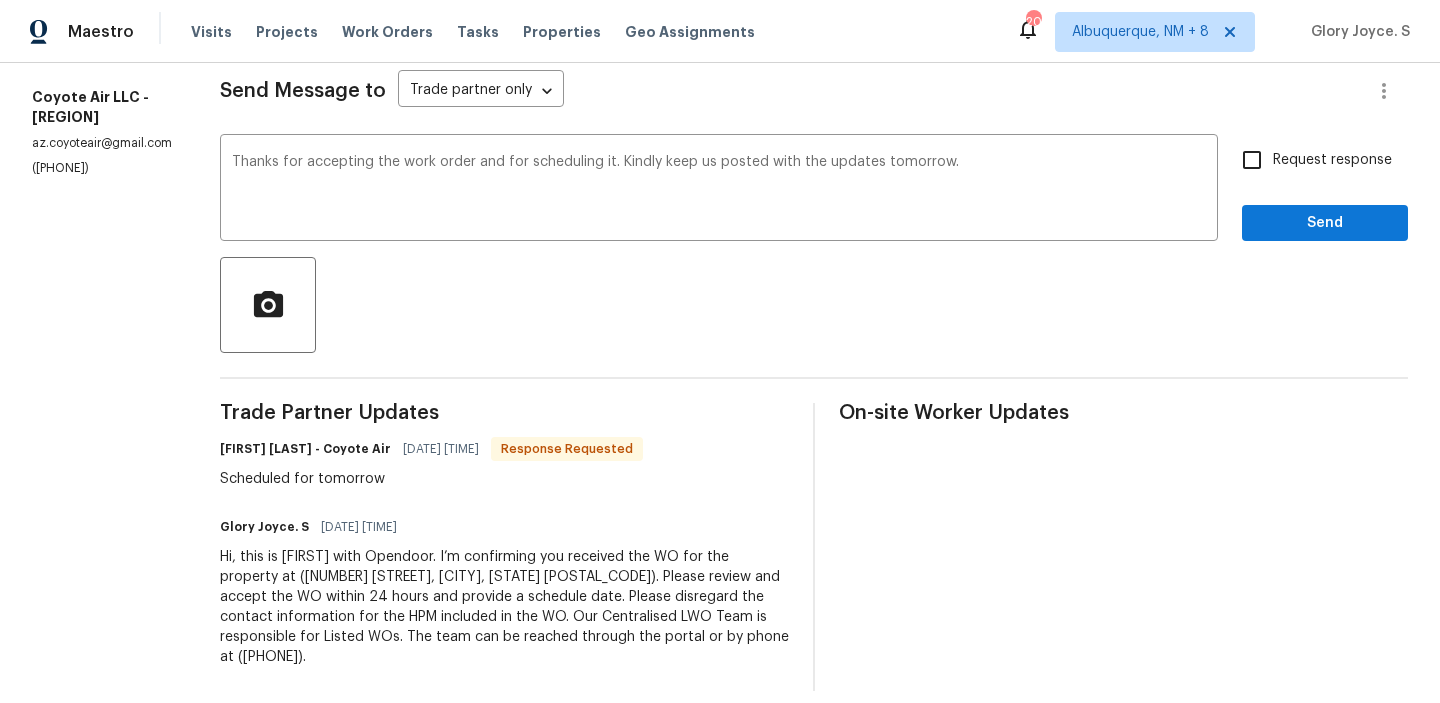 click on "Request response" at bounding box center (1311, 160) 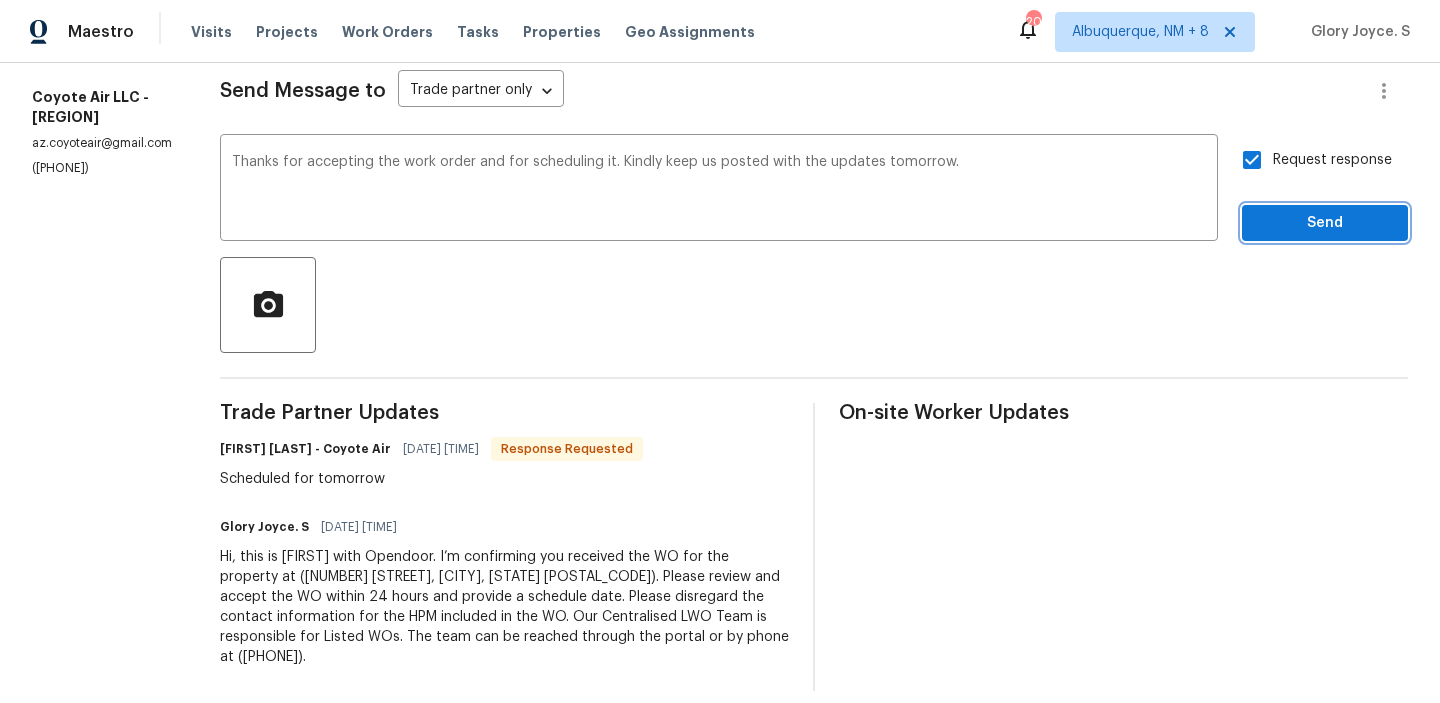click on "Send" at bounding box center (1325, 223) 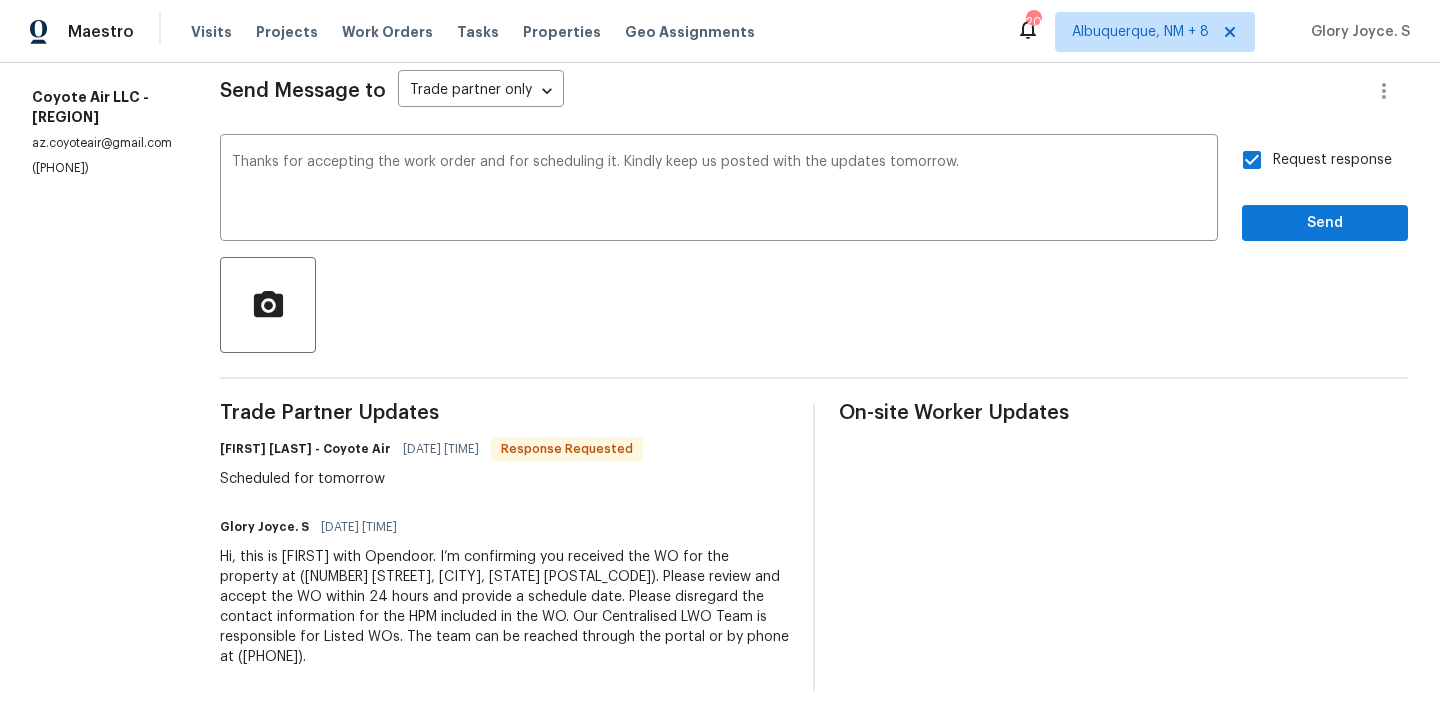 scroll, scrollTop: 44, scrollLeft: 0, axis: vertical 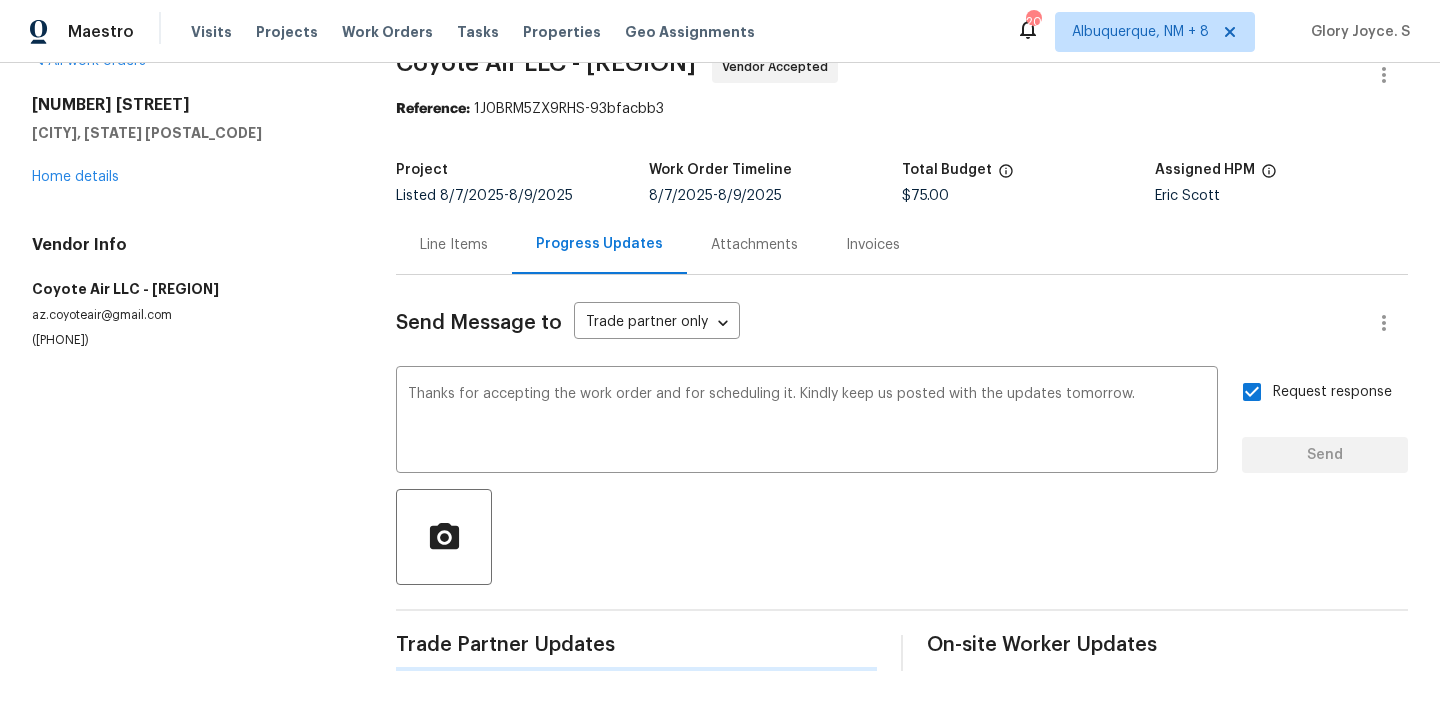 type 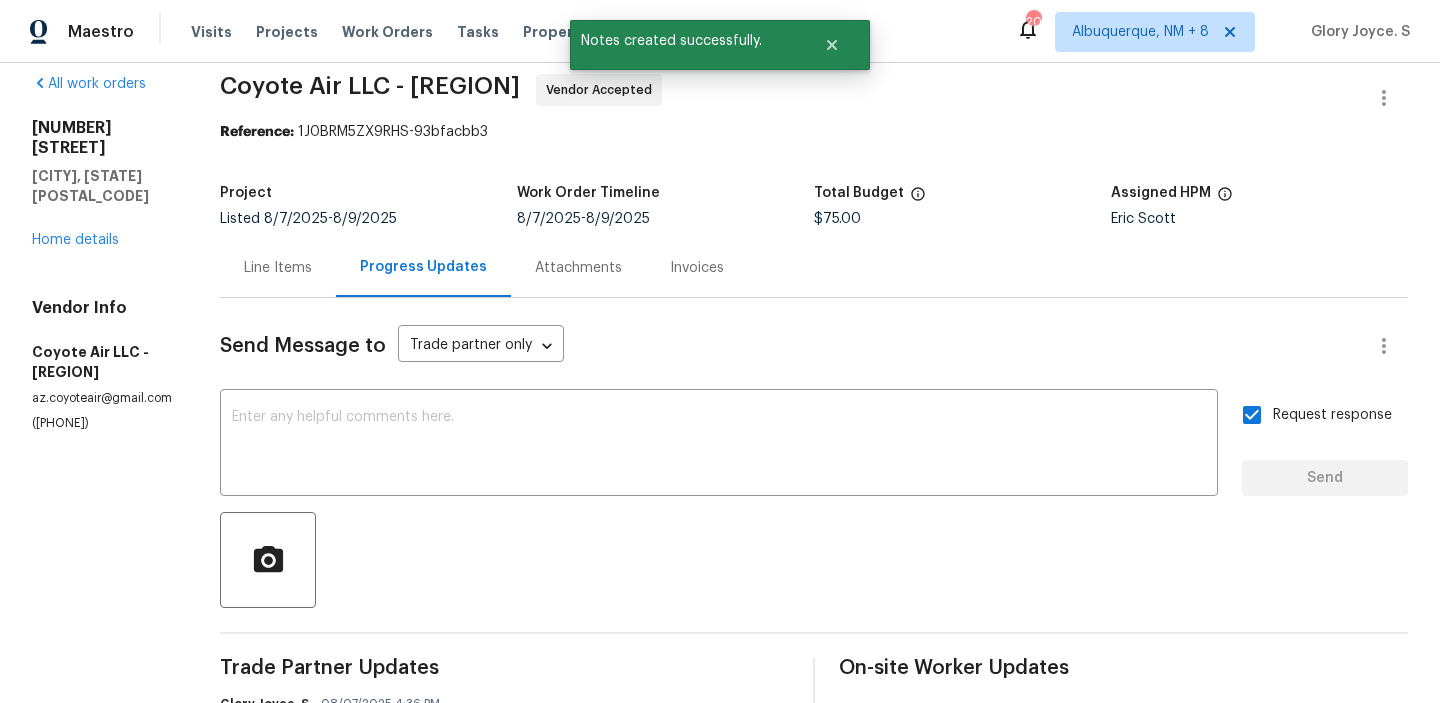 scroll, scrollTop: 0, scrollLeft: 0, axis: both 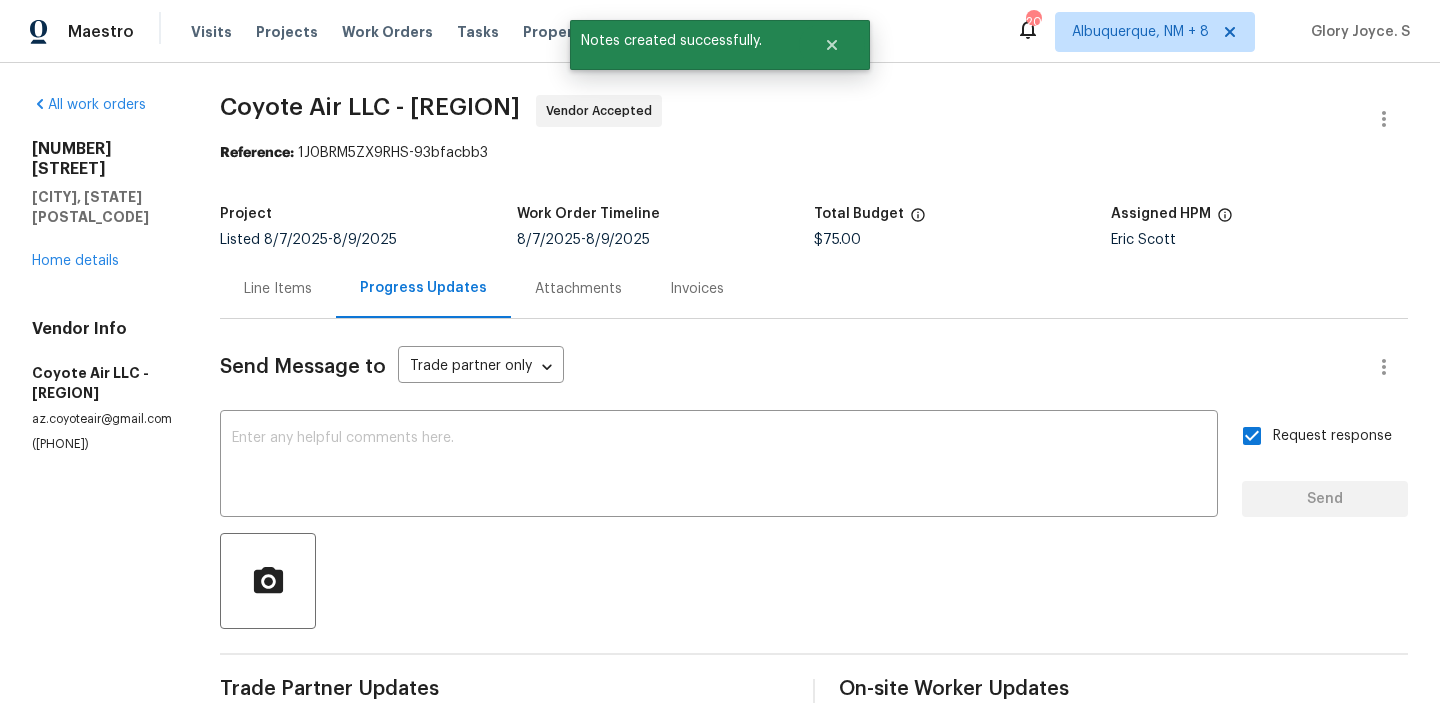 click on "Coyote Air LLC - PHX-S Vendor Accepted" at bounding box center (790, 119) 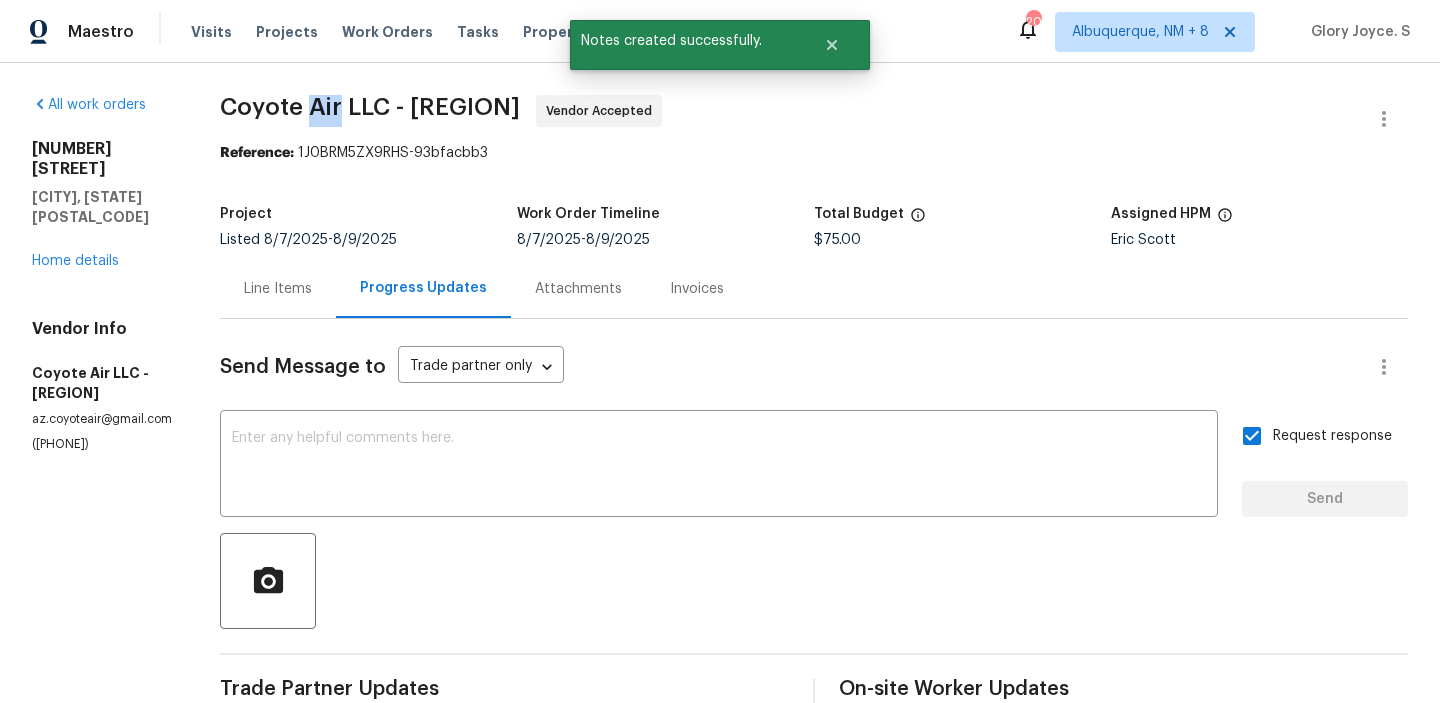 click on "Coyote Air LLC - PHX-S Vendor Accepted" at bounding box center [790, 119] 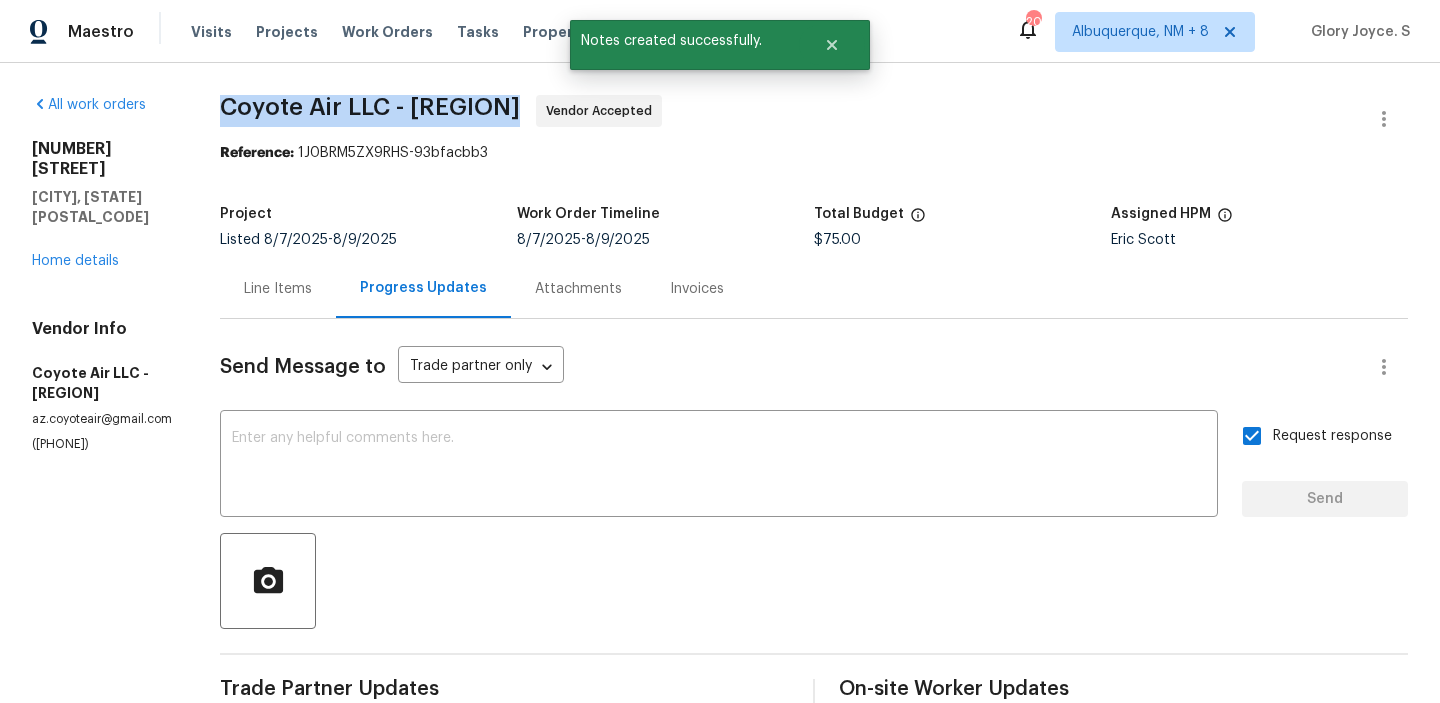 copy on "Coyote Air LLC - PHX-S" 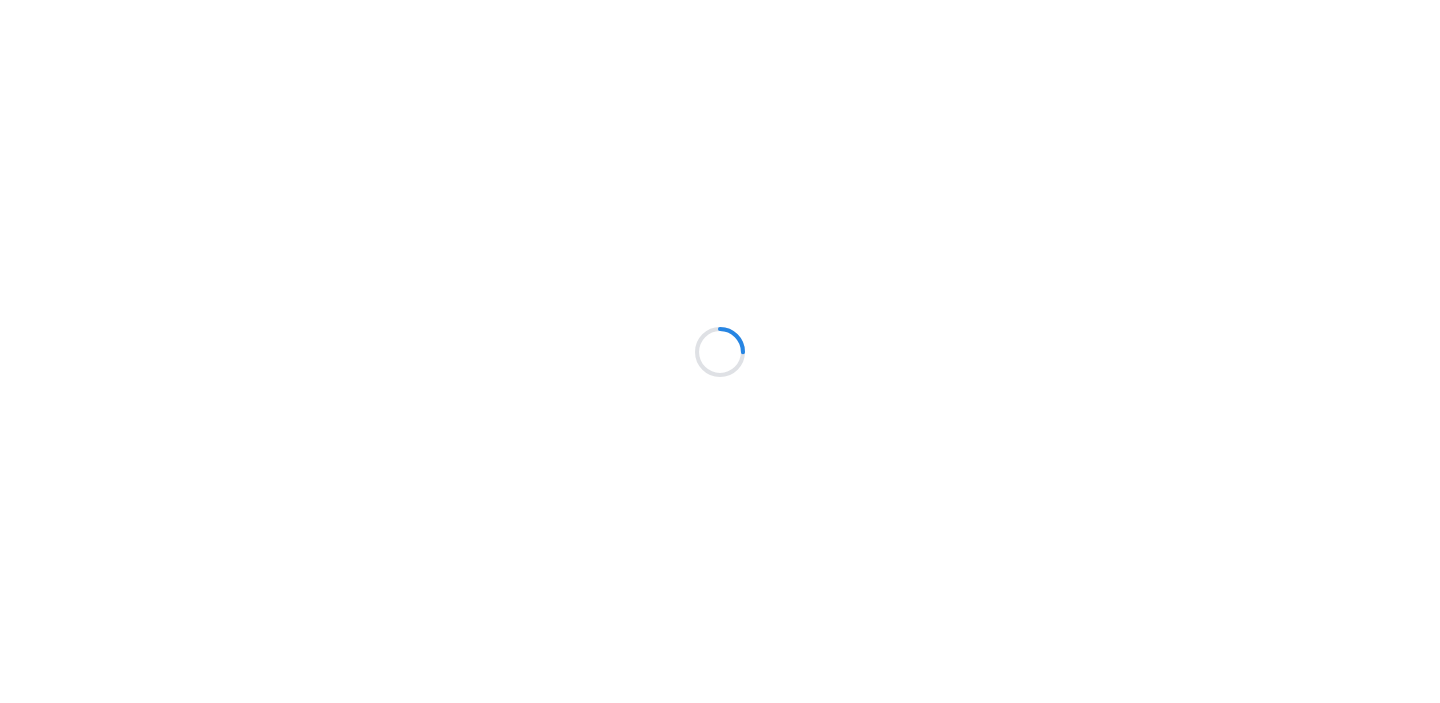 scroll, scrollTop: 0, scrollLeft: 0, axis: both 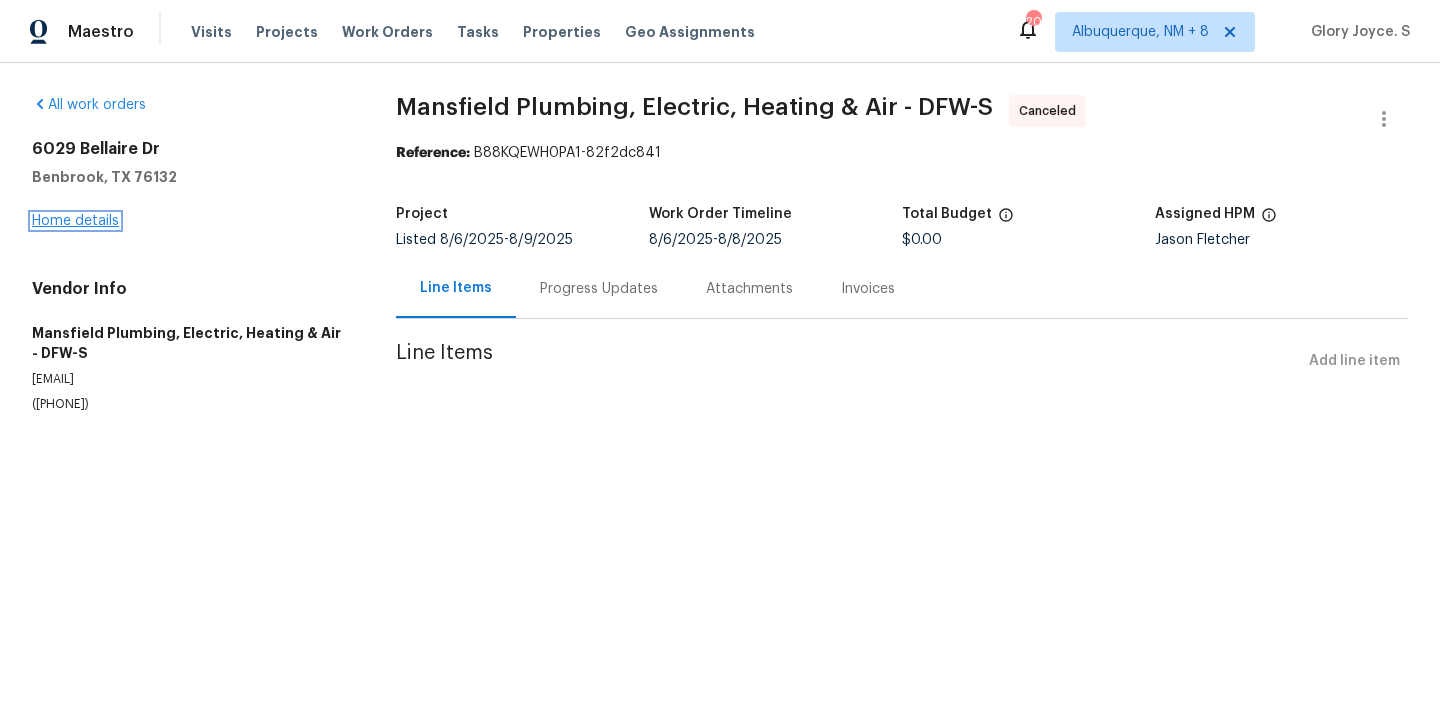 click on "Home details" at bounding box center [75, 221] 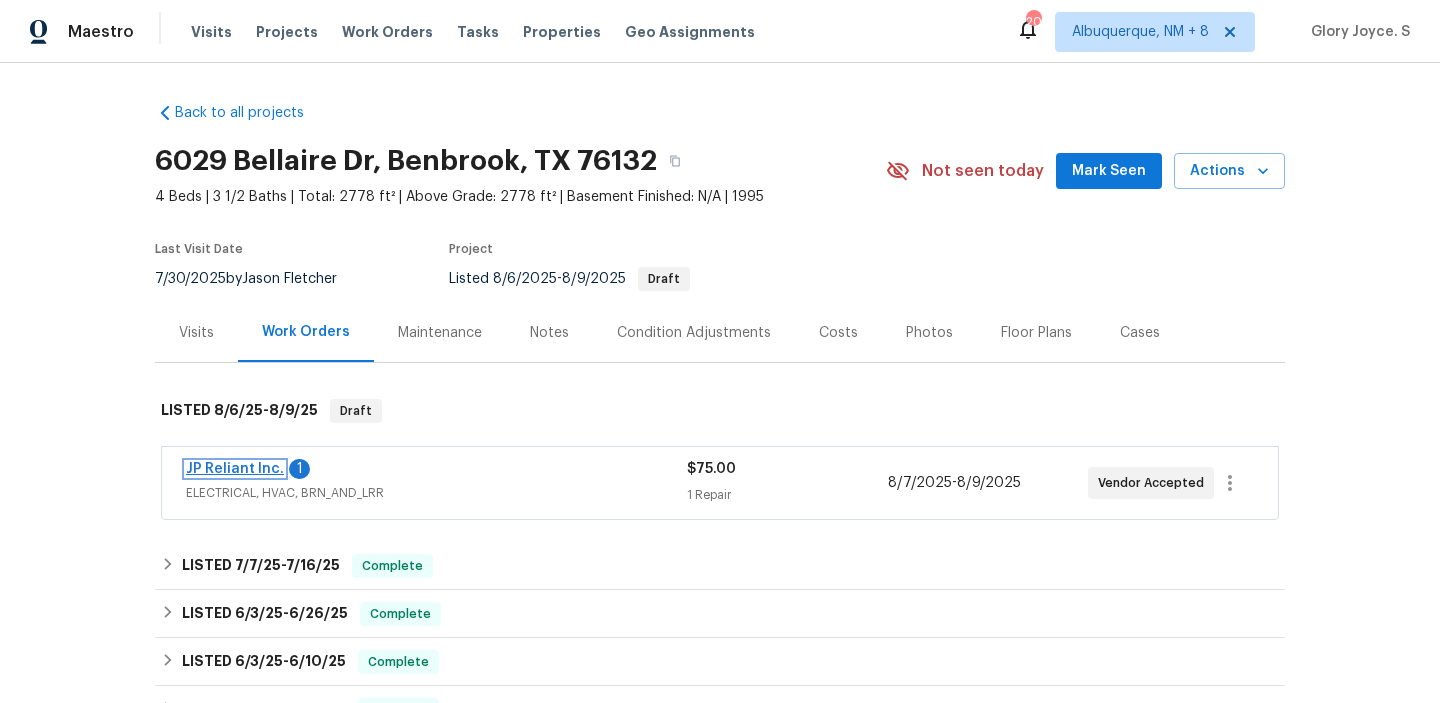 click on "JP Reliant Inc." at bounding box center (235, 469) 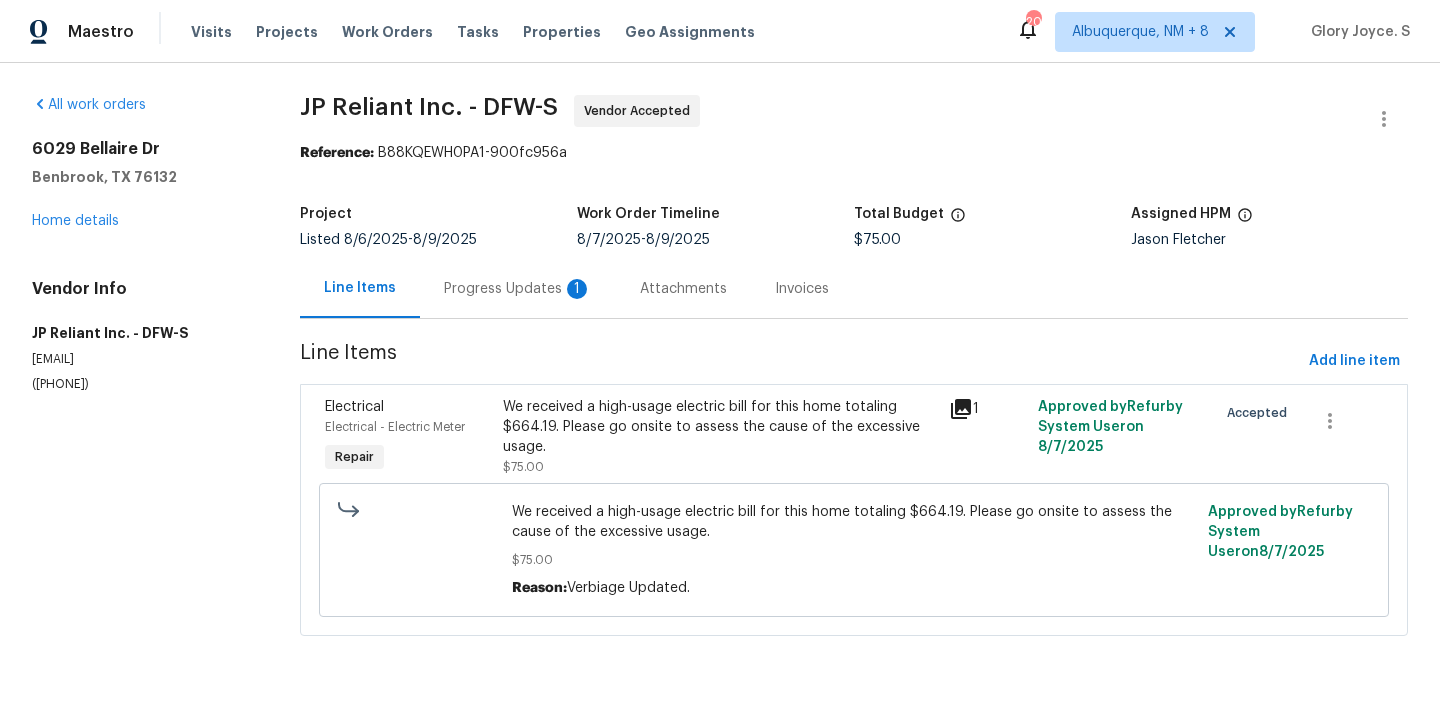 click on "Progress Updates 1" at bounding box center (518, 289) 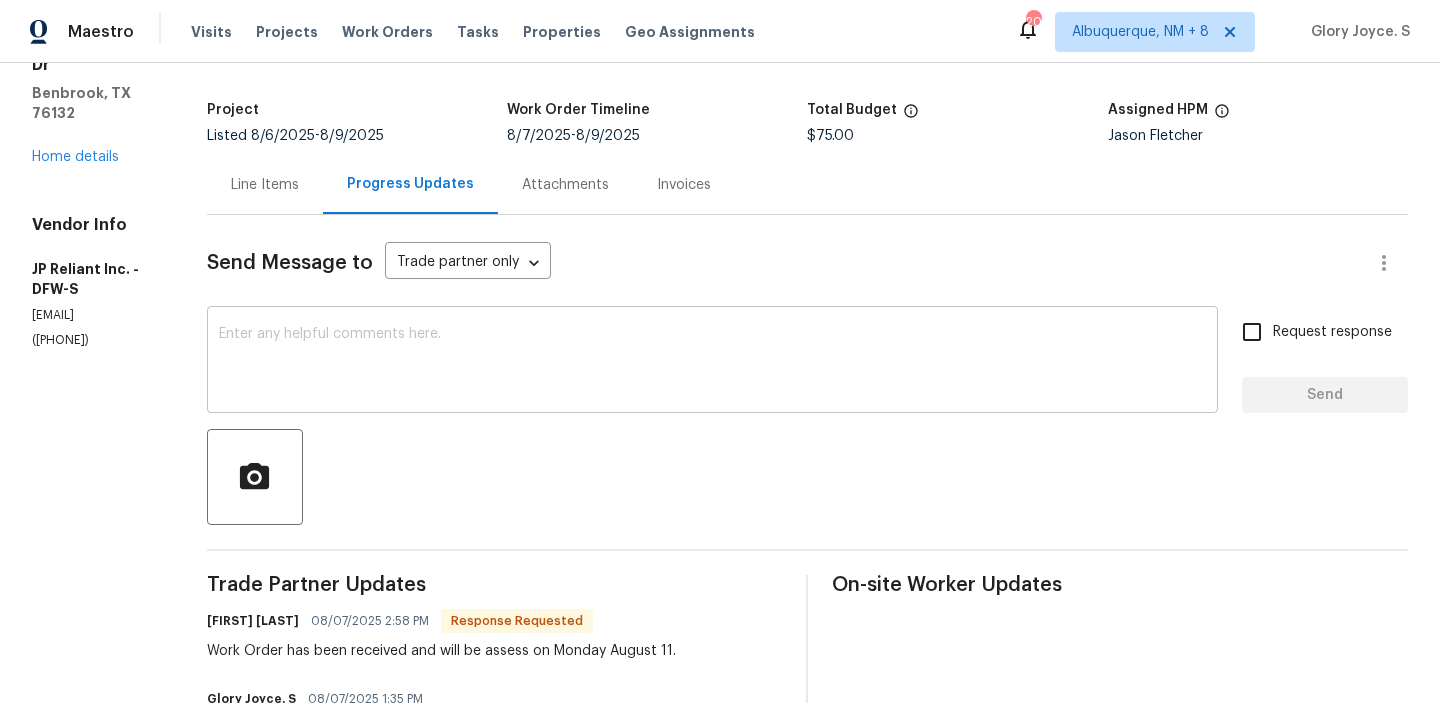 scroll, scrollTop: 132, scrollLeft: 0, axis: vertical 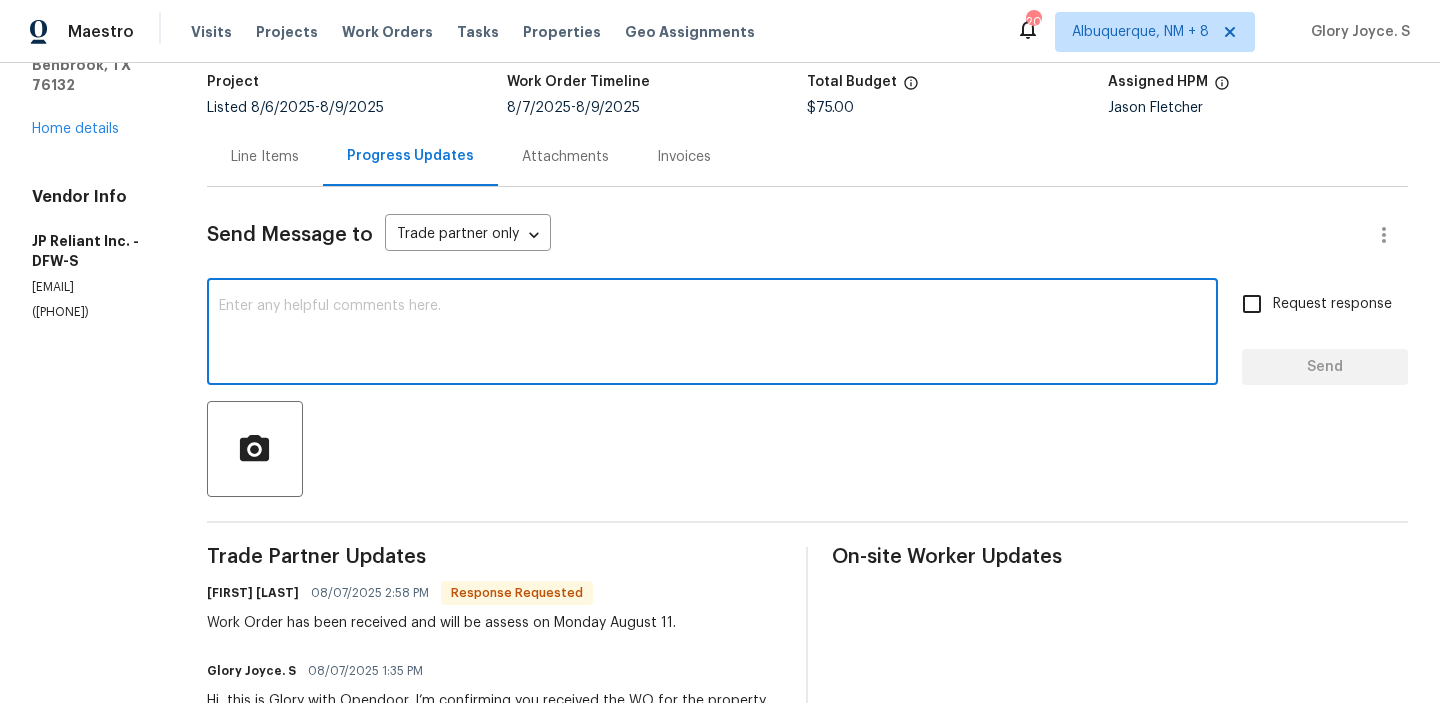 click at bounding box center (712, 334) 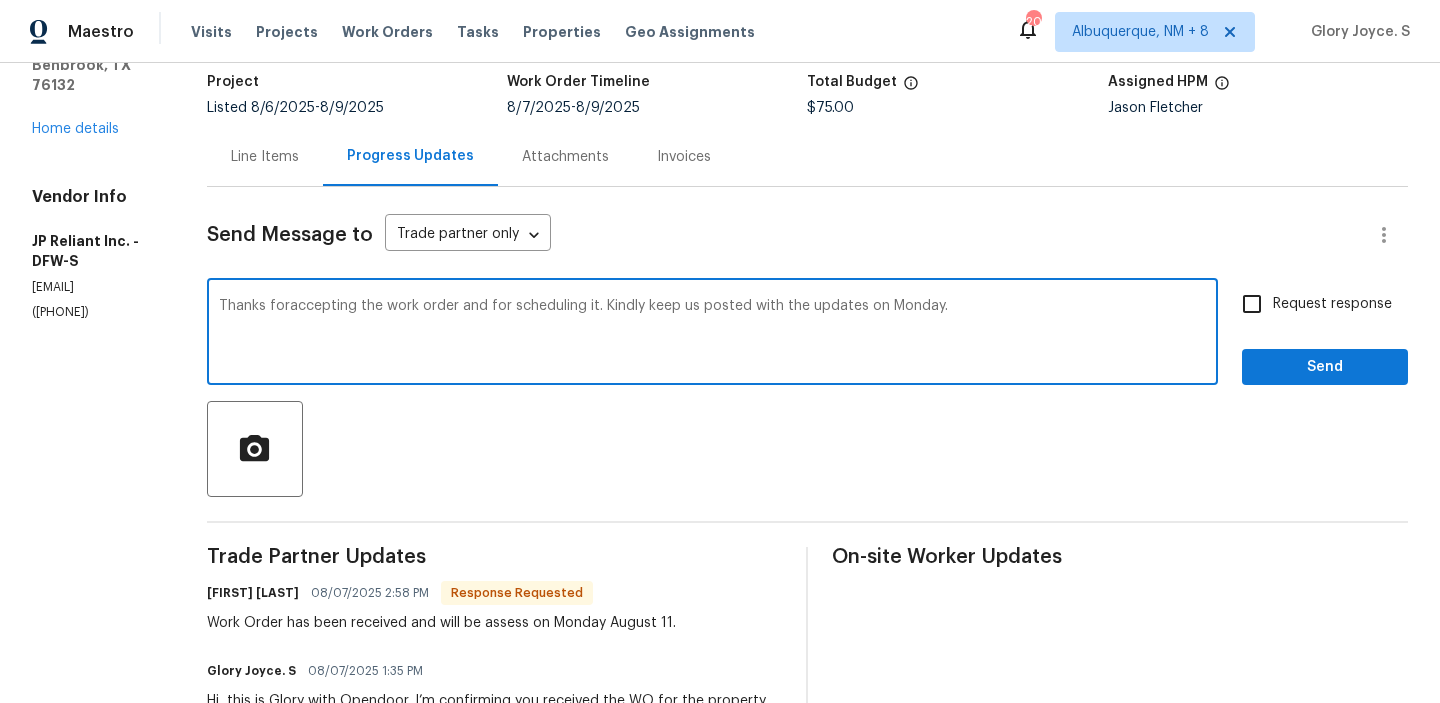 type on "Thanks foraccepting the work order and for scheduling it. Kindly keep us posted with the updates on Monday." 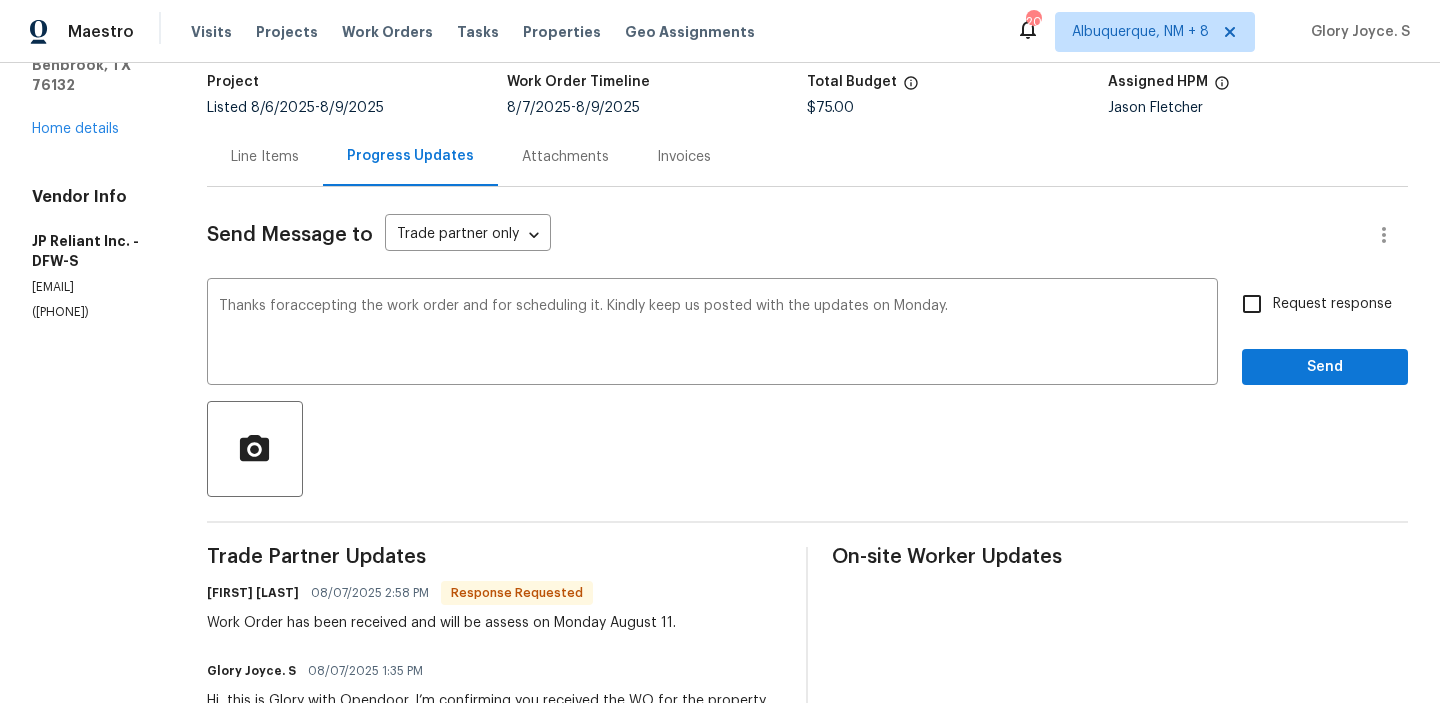 click on "Trade Partner Updates Vannya Esquivel 08/07/2025 2:58 PM Response Requested Work Order has been received and will be assess on Monday August 11. Glory Joyce. S 08/07/2025 1:35 PM Hi, this is Glory with Opendoor. I’m confirming you received the WO for the property at (6029 Bellaire Dr, Benbrook, TX 76132). Please review and accept the WO within 24 hours and provide a schedule date. Please disregard the contact information for the HPM included in the WO. Our Centralised LWO Team is responsible for Listed WOs. The team can be reached through the portal or by phone at (480) 478-0155." at bounding box center (495, 681) 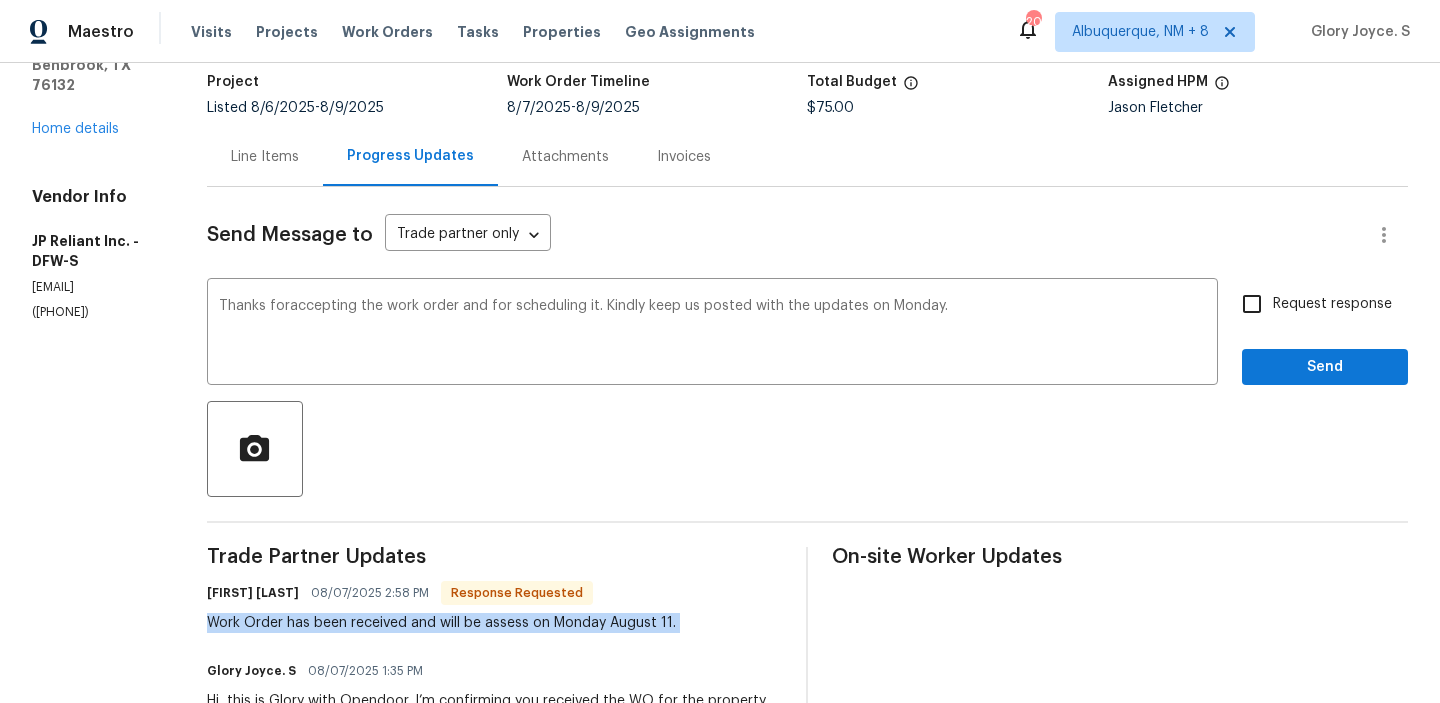 copy on "Work Order has been received and will be assess on Monday August 11." 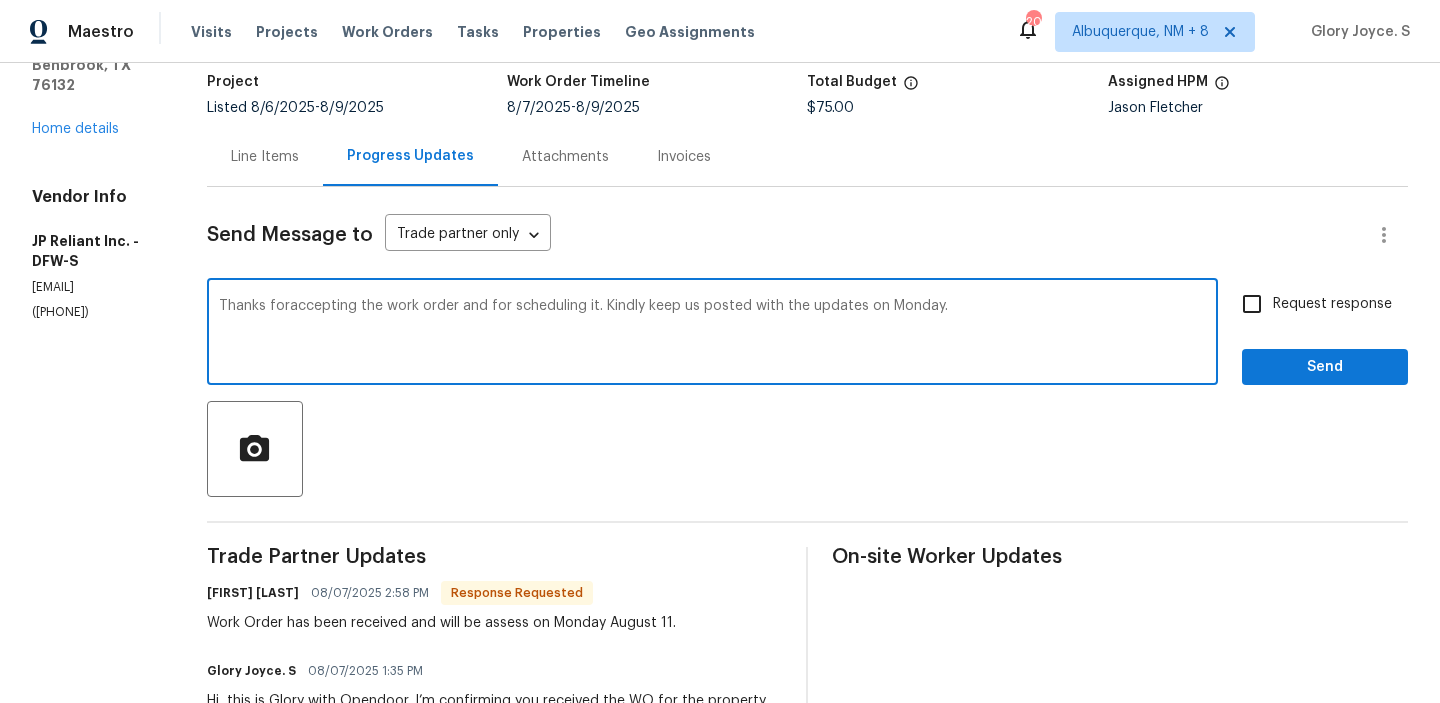 drag, startPoint x: 262, startPoint y: 304, endPoint x: 1224, endPoint y: 297, distance: 962.02545 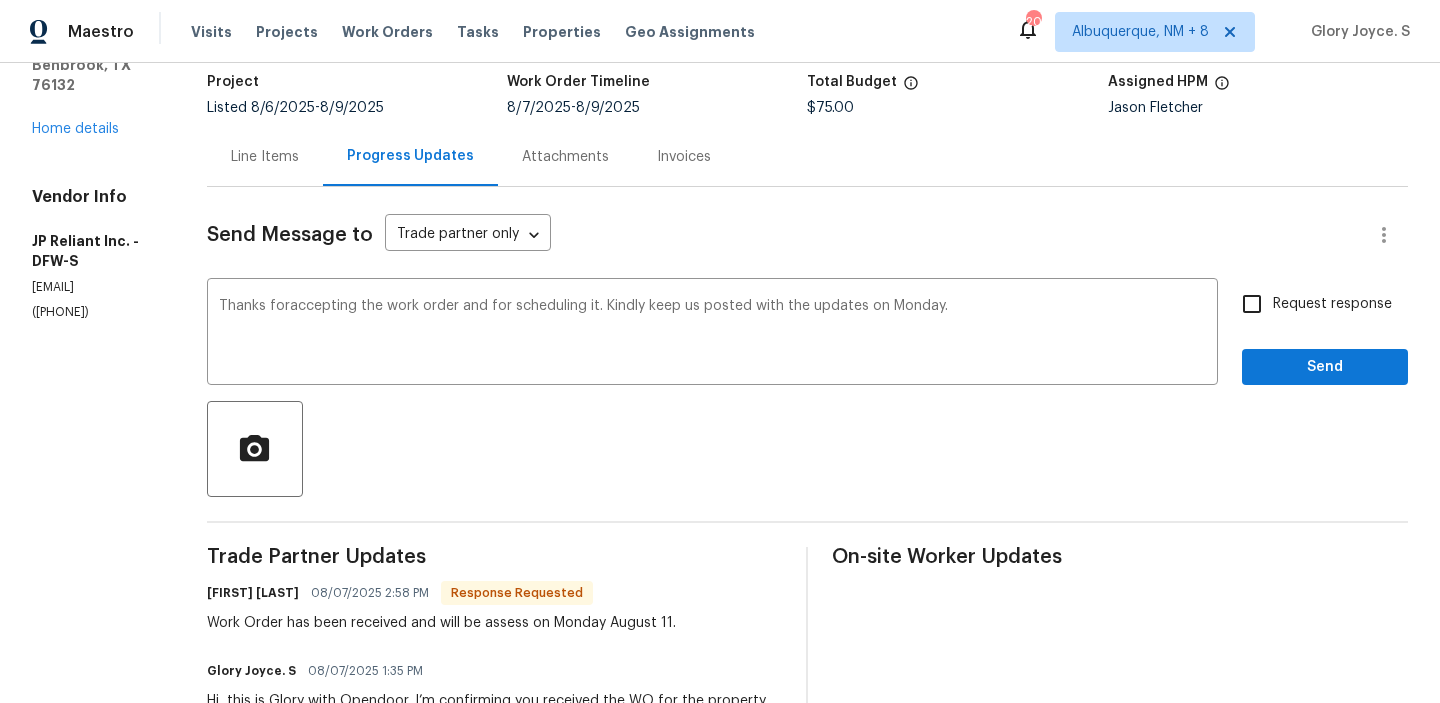 click on "Request response" at bounding box center (1332, 304) 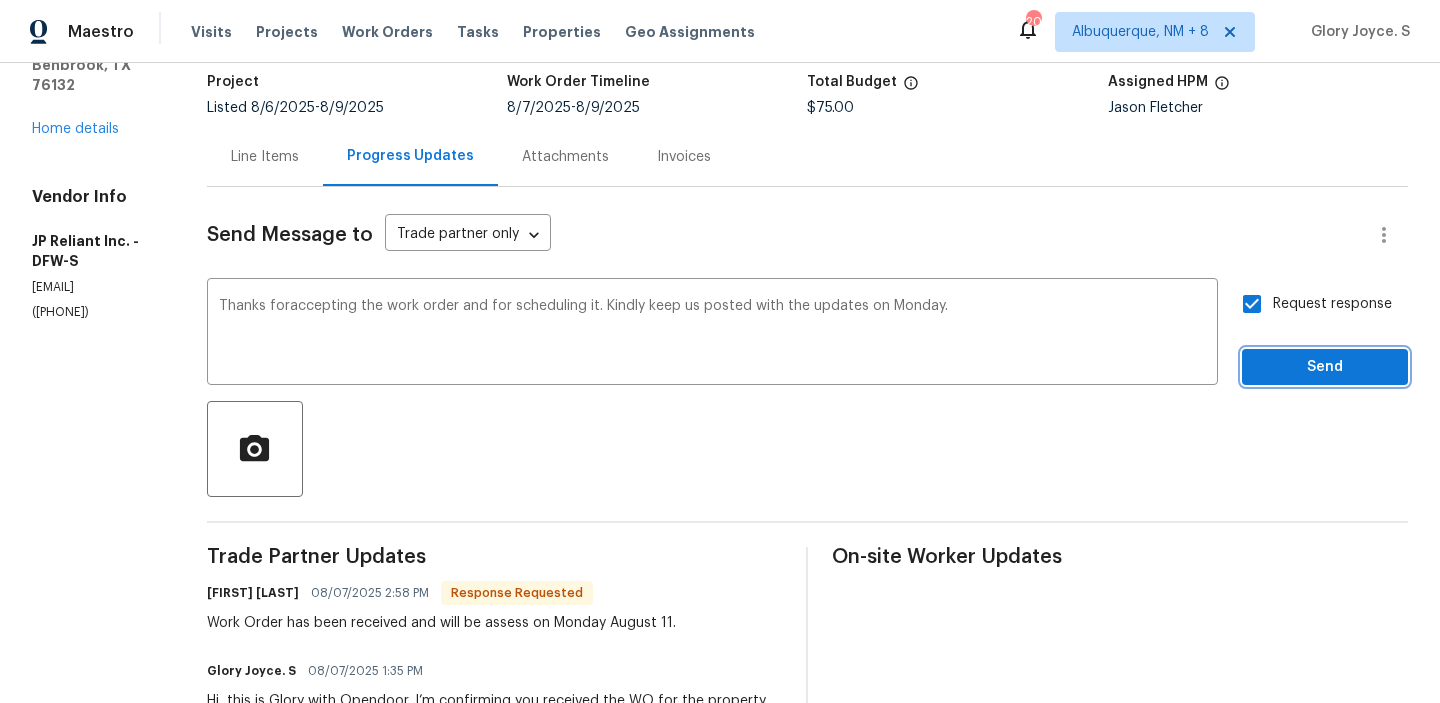click on "Send" at bounding box center (1325, 367) 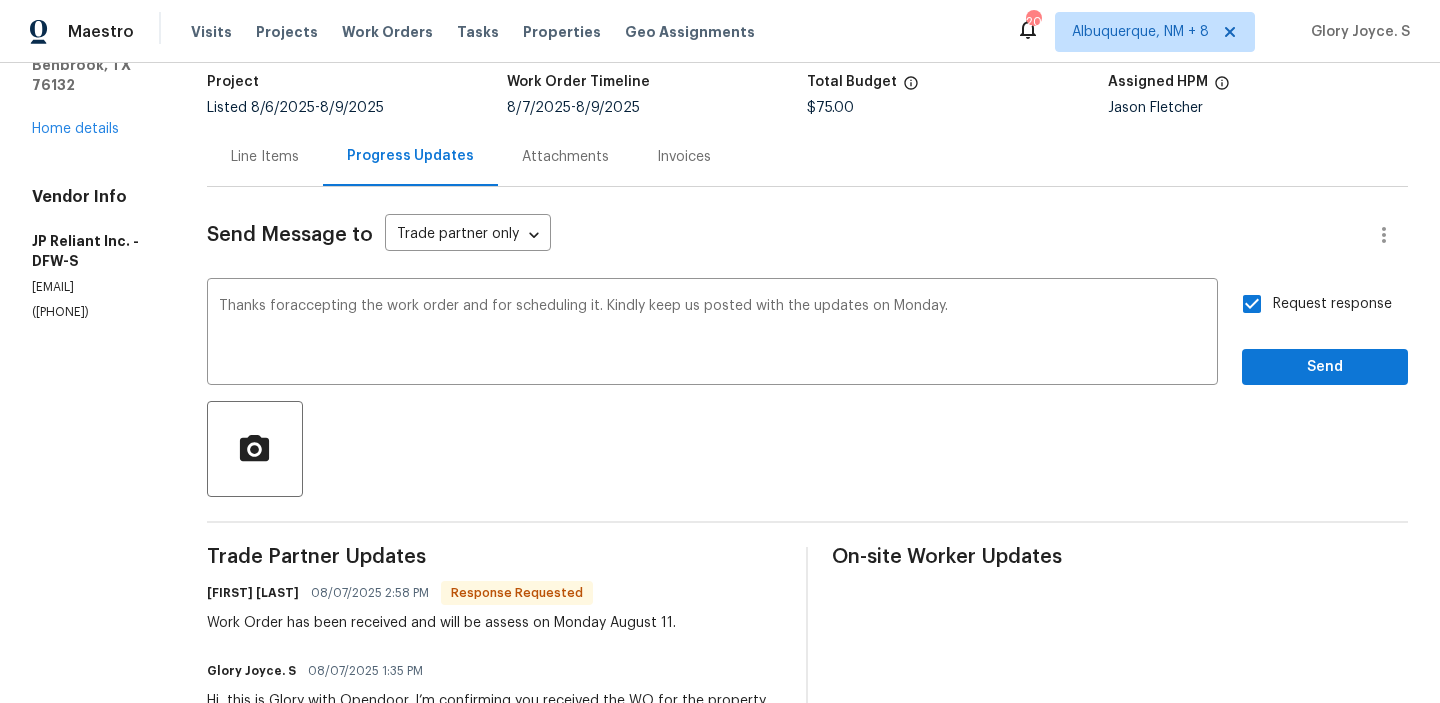 scroll, scrollTop: 44, scrollLeft: 0, axis: vertical 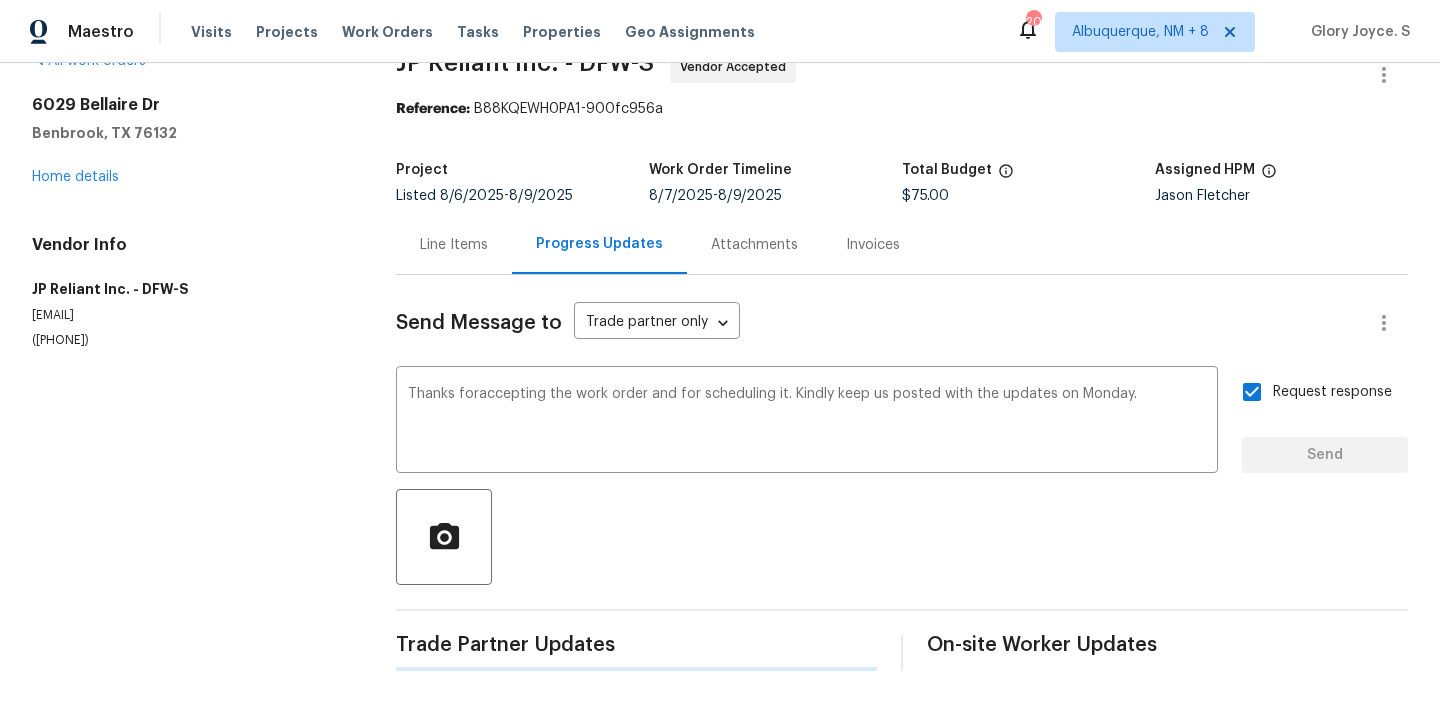 type 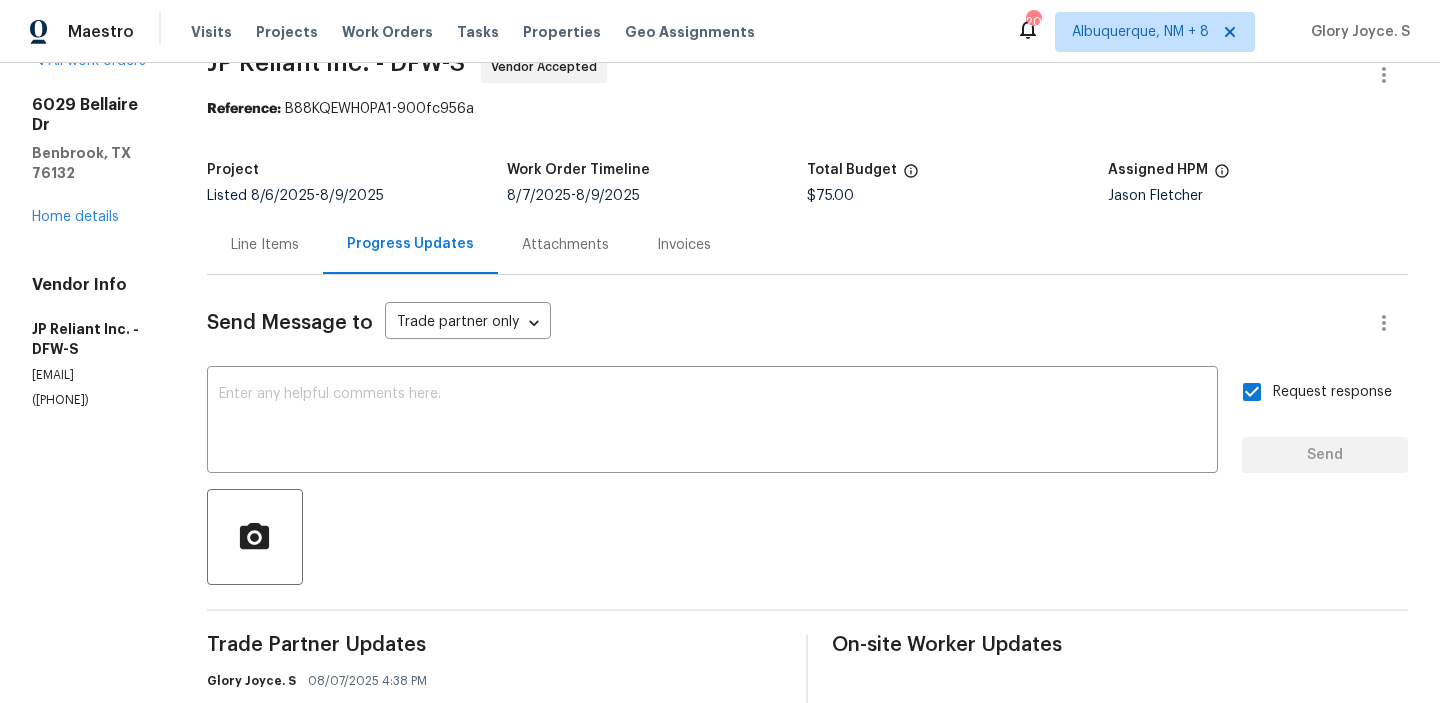 scroll, scrollTop: 132, scrollLeft: 0, axis: vertical 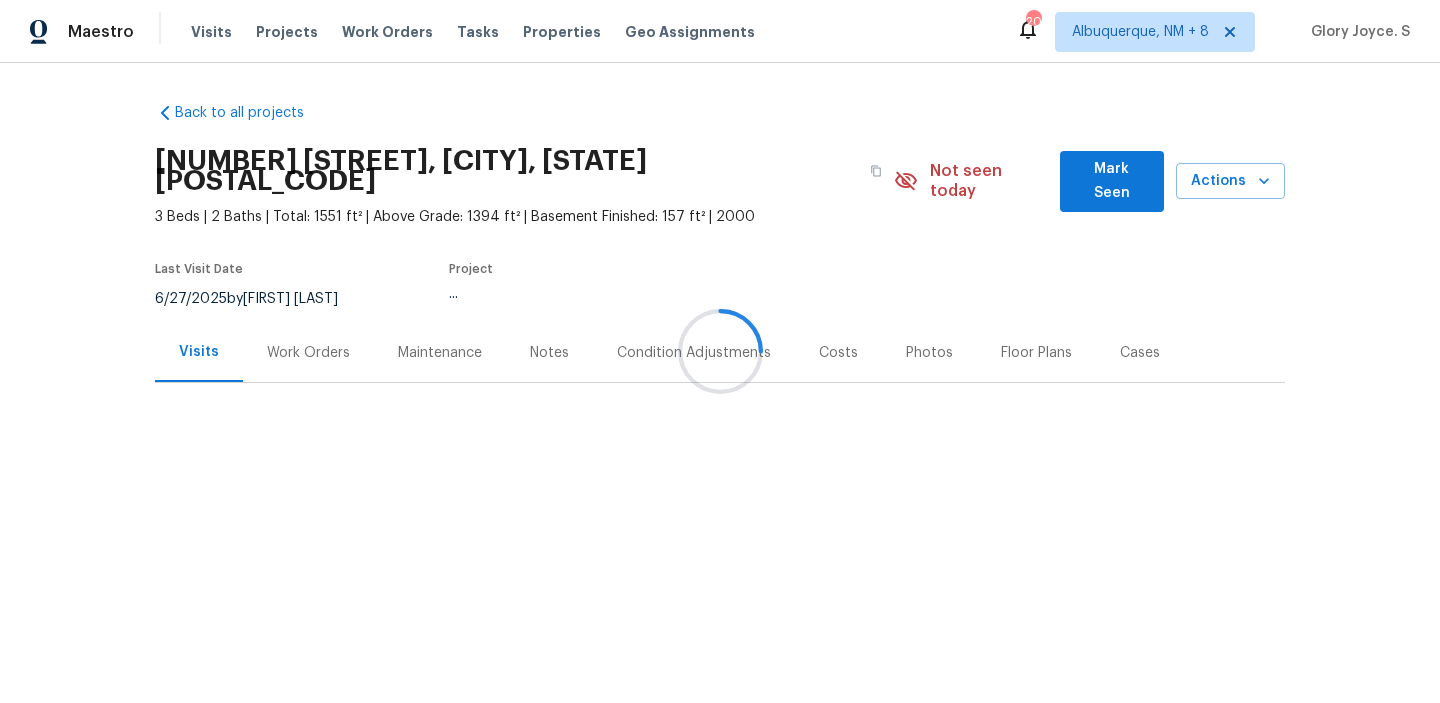 click at bounding box center [720, 351] 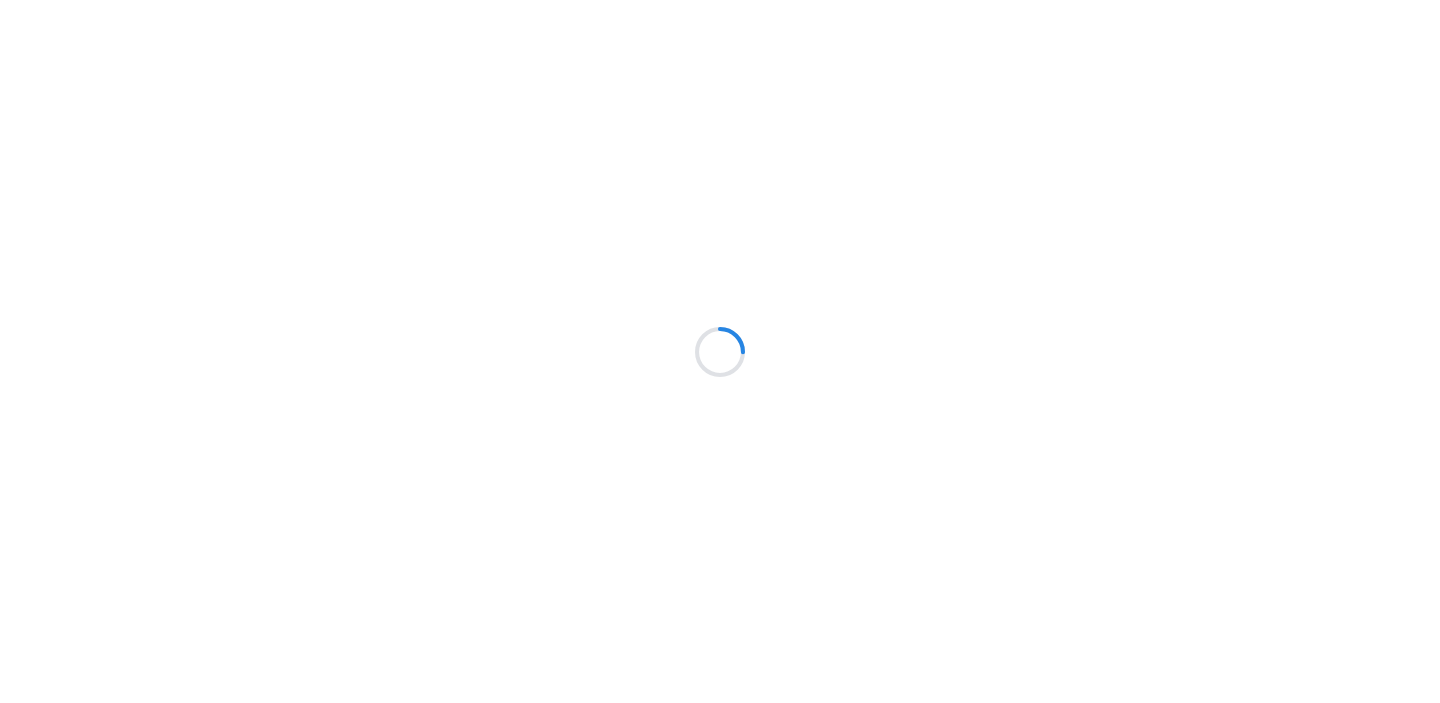 scroll, scrollTop: 0, scrollLeft: 0, axis: both 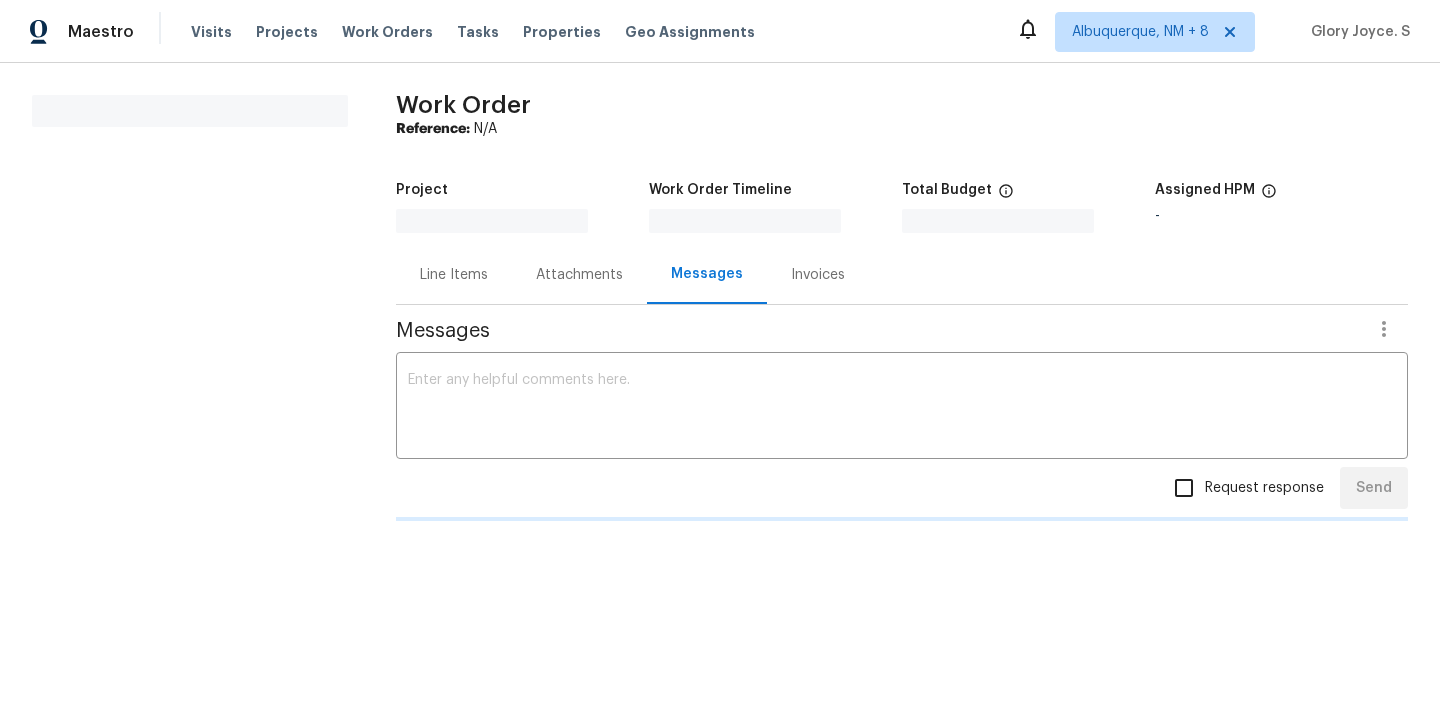 click on "All work orders" at bounding box center [190, 322] 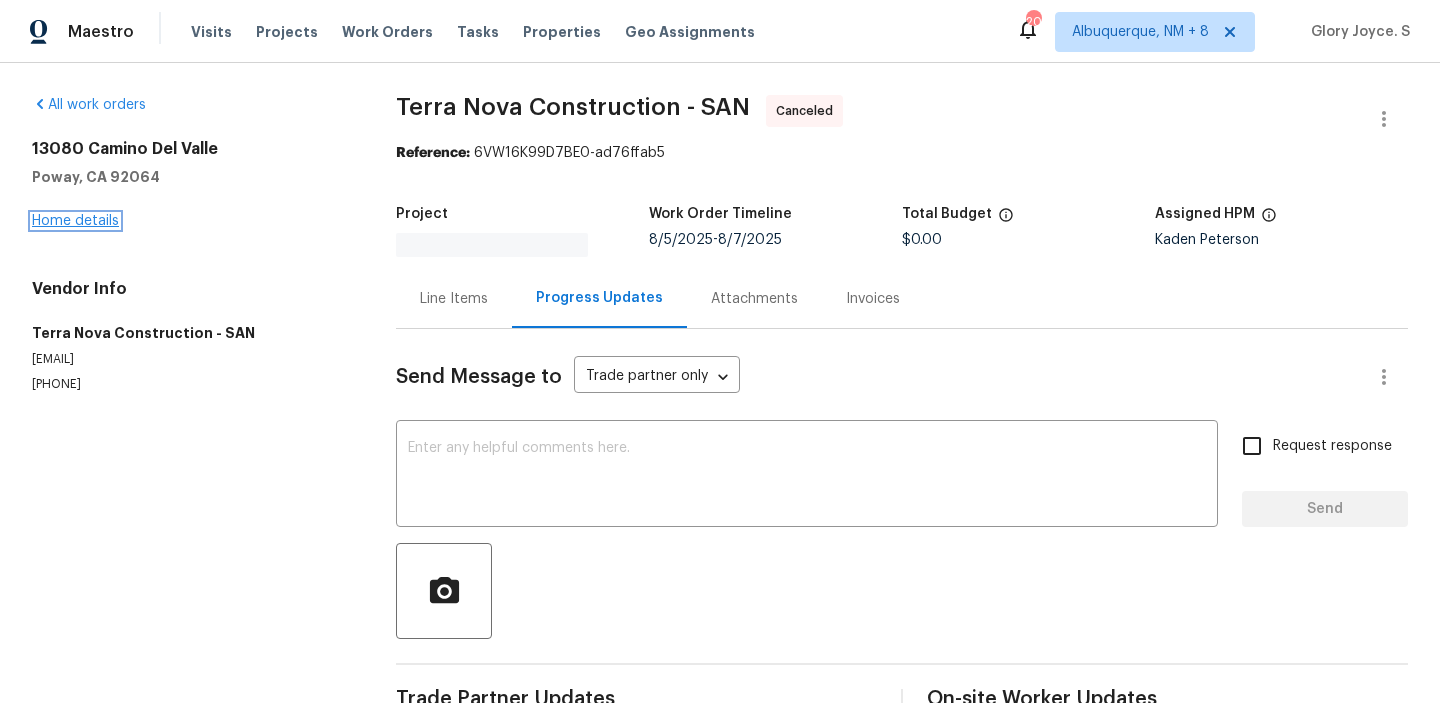 click on "Home details" at bounding box center [75, 221] 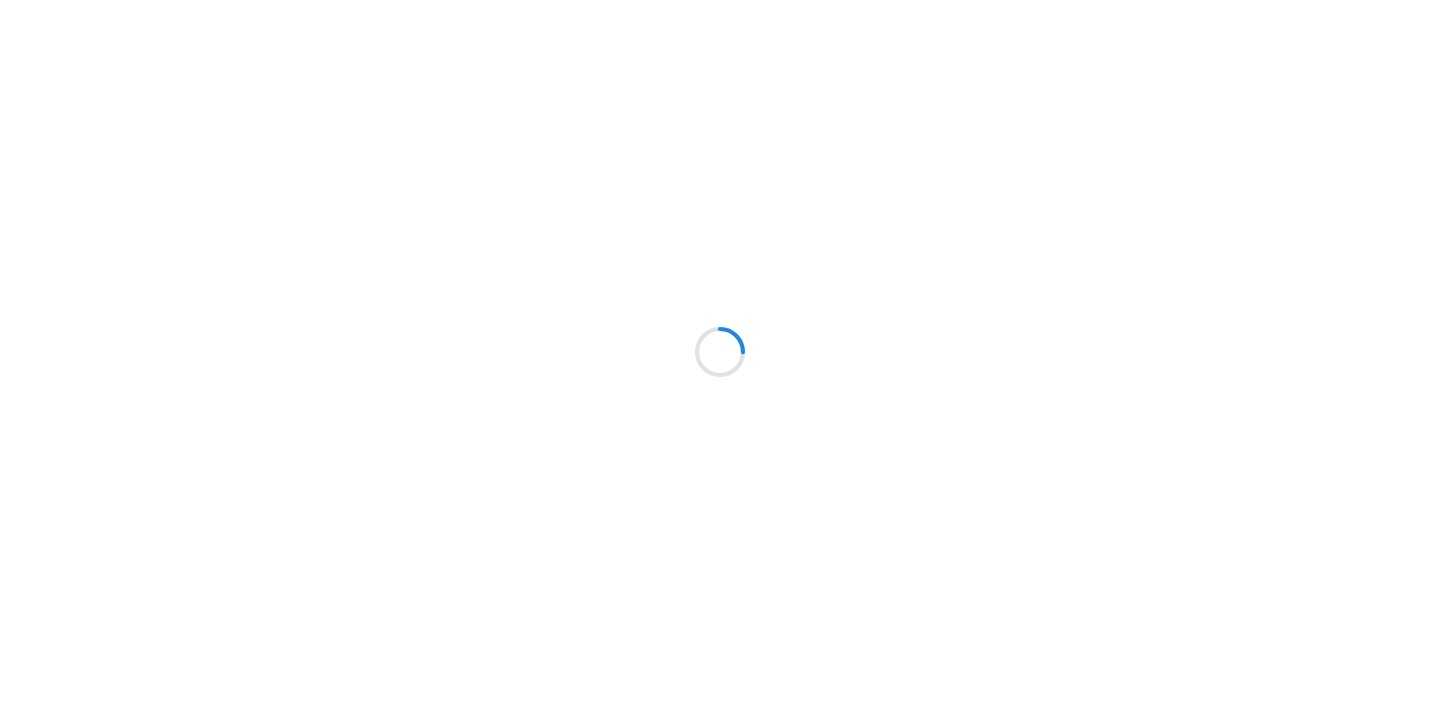 scroll, scrollTop: 0, scrollLeft: 0, axis: both 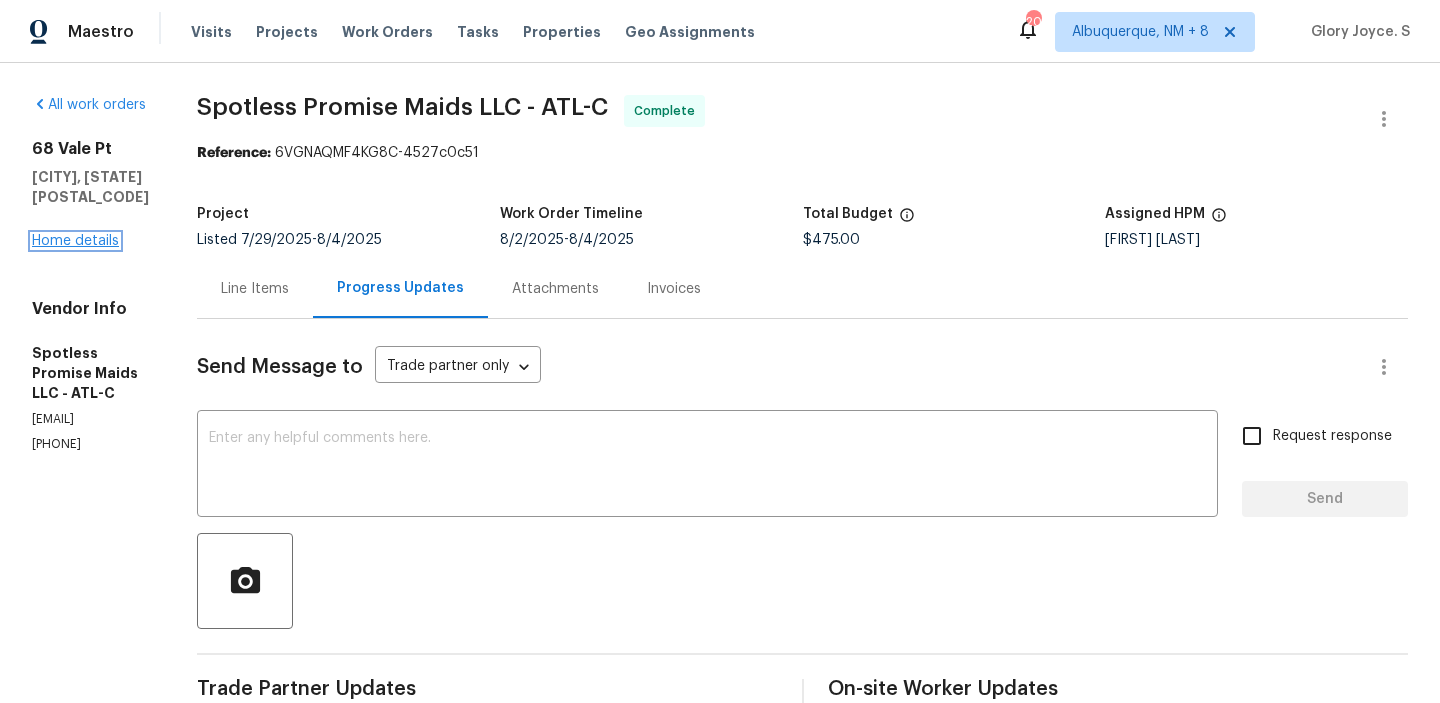 click on "Home details" at bounding box center (75, 241) 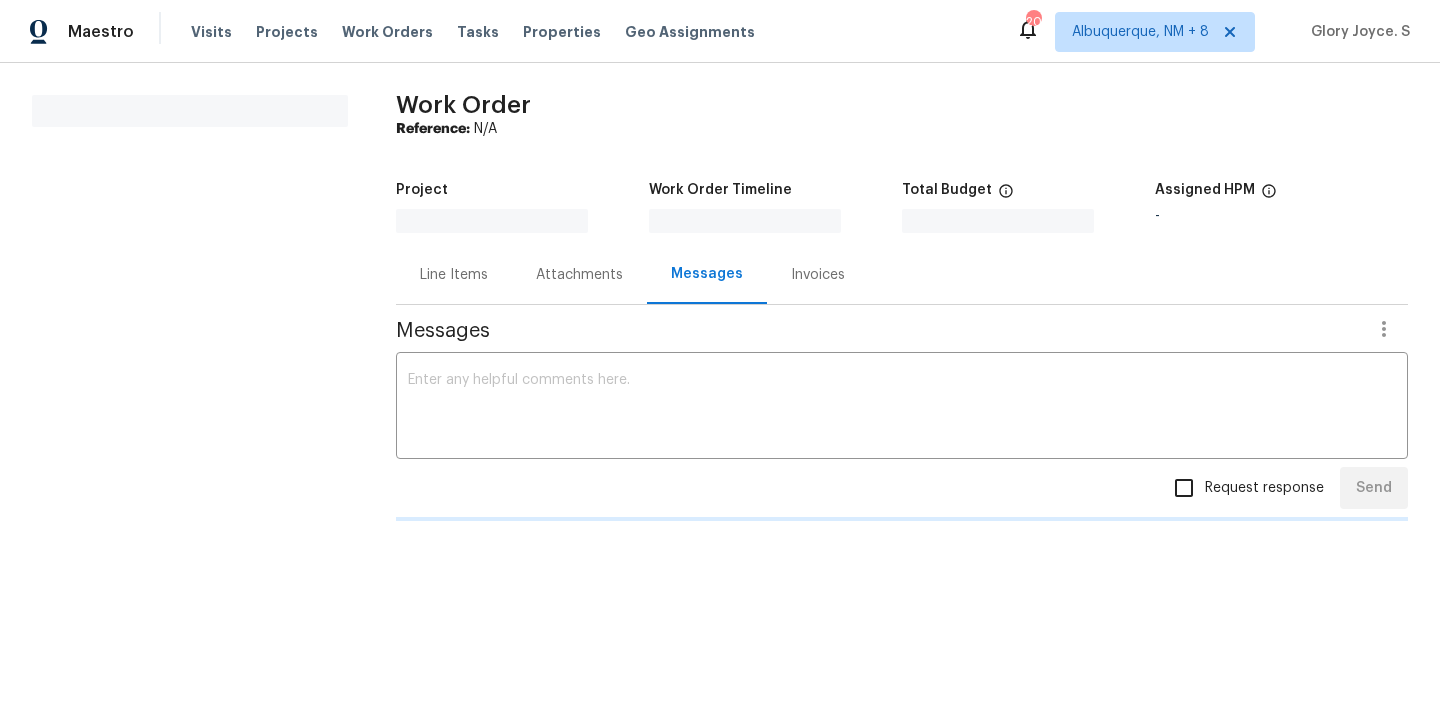 scroll, scrollTop: 0, scrollLeft: 0, axis: both 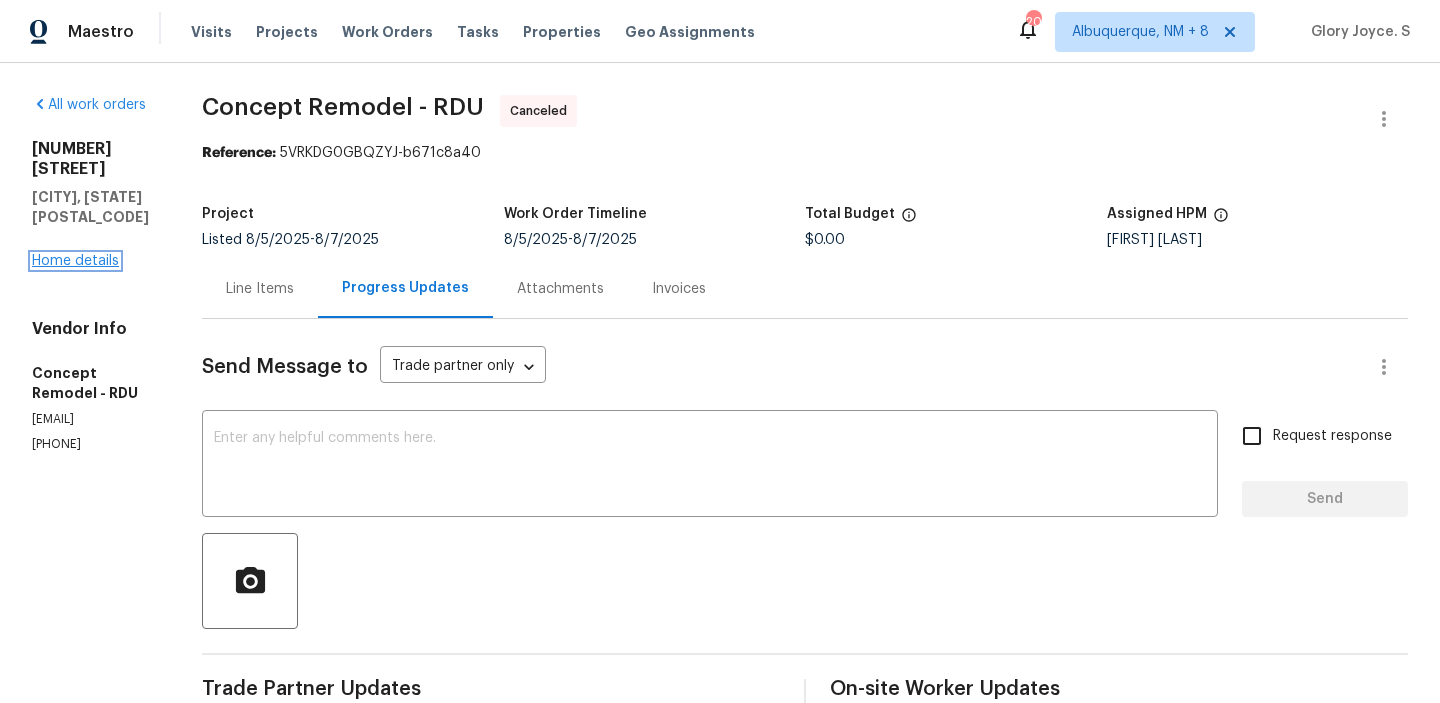 click on "Home details" at bounding box center [75, 261] 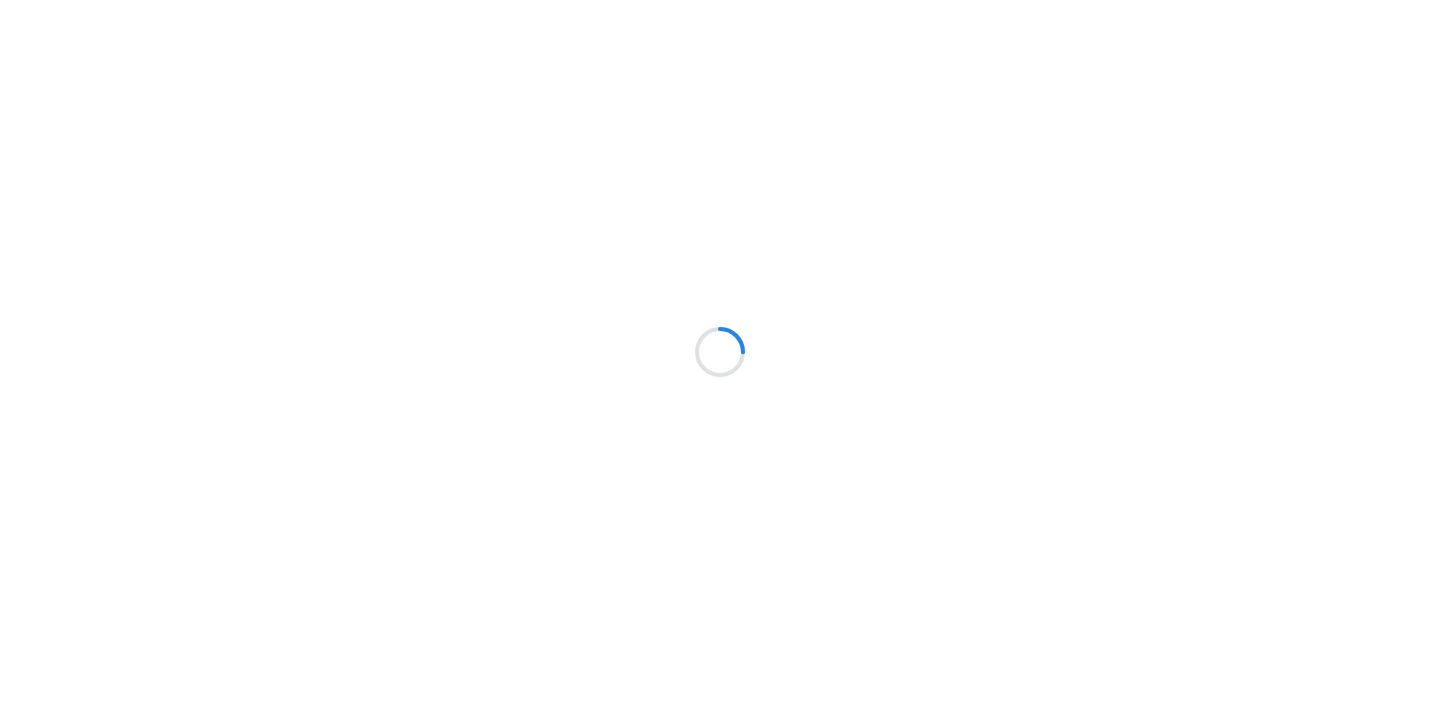 scroll, scrollTop: 0, scrollLeft: 0, axis: both 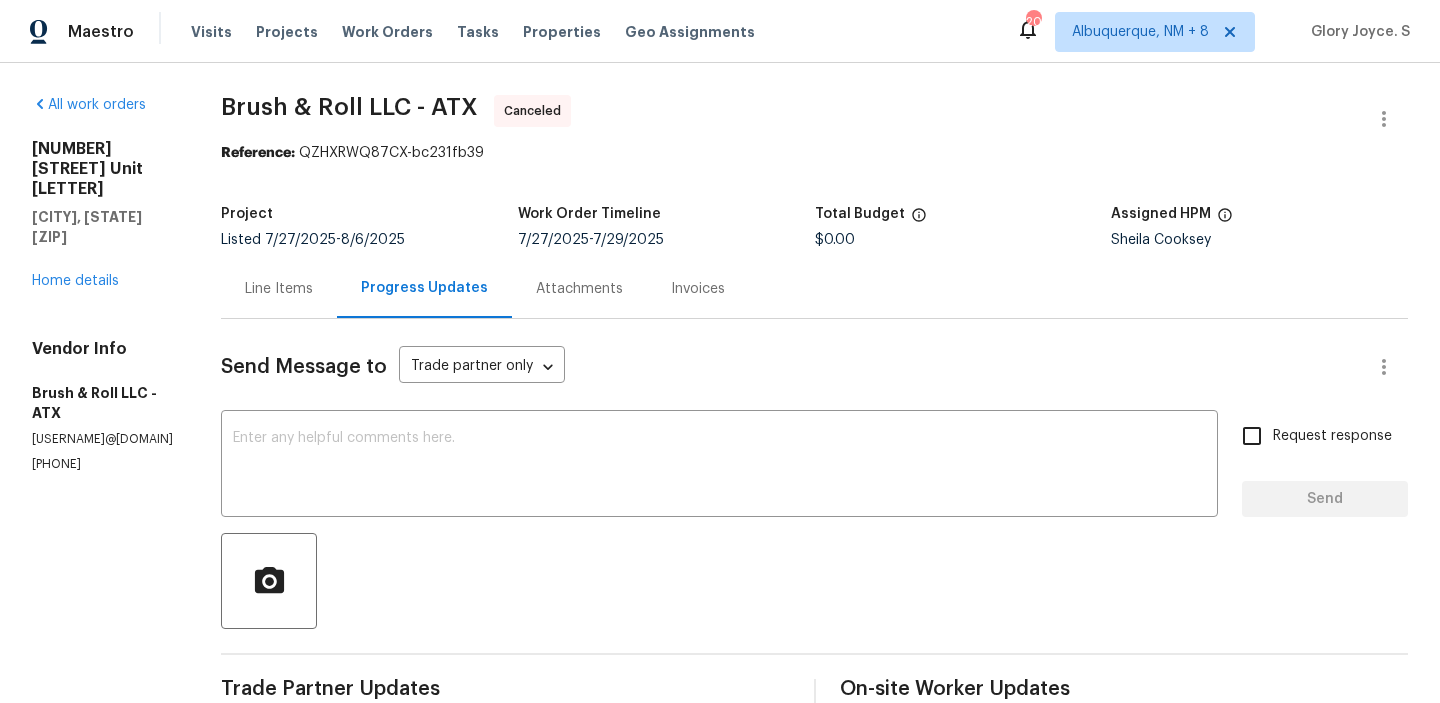 click on "[NUMBER] [STREET] Unit [LETTER] [CITY], [STATE] [ZIP] Home details" at bounding box center [102, 215] 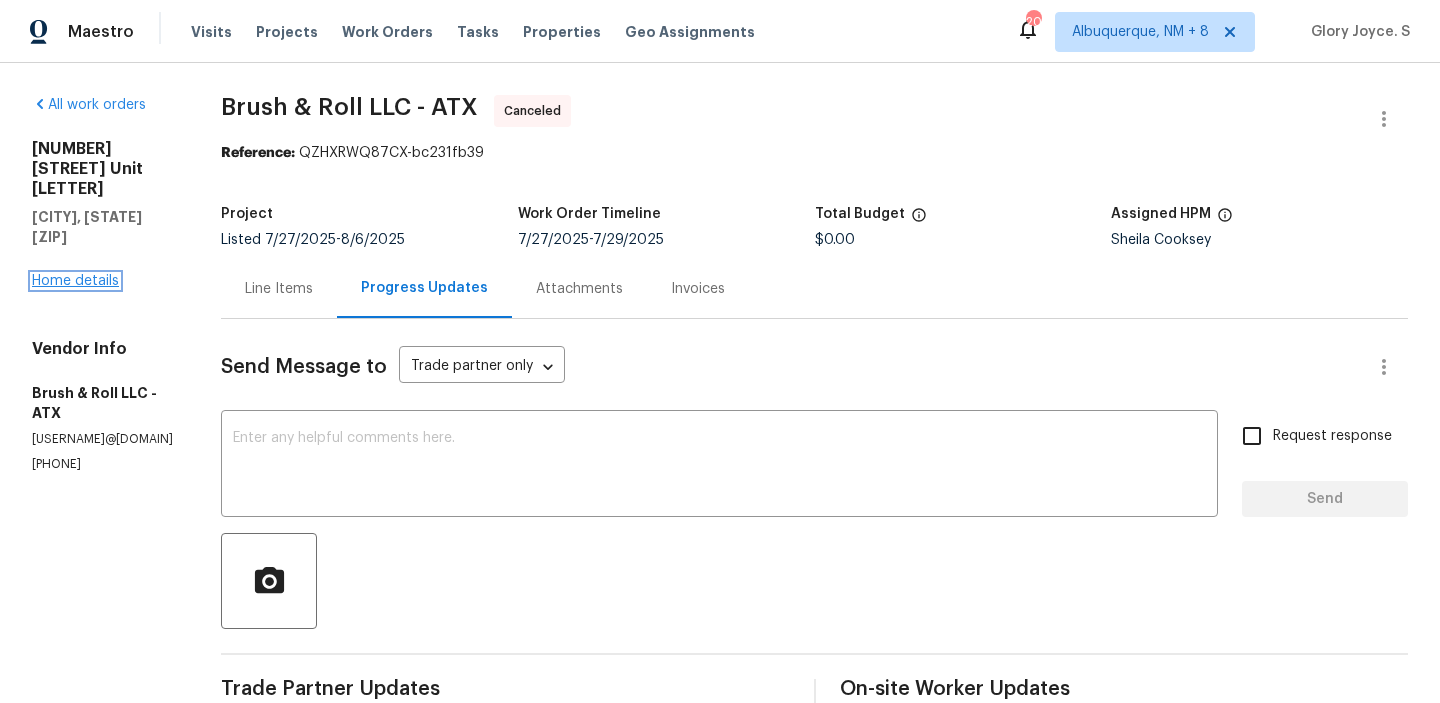 click on "Home details" at bounding box center [75, 281] 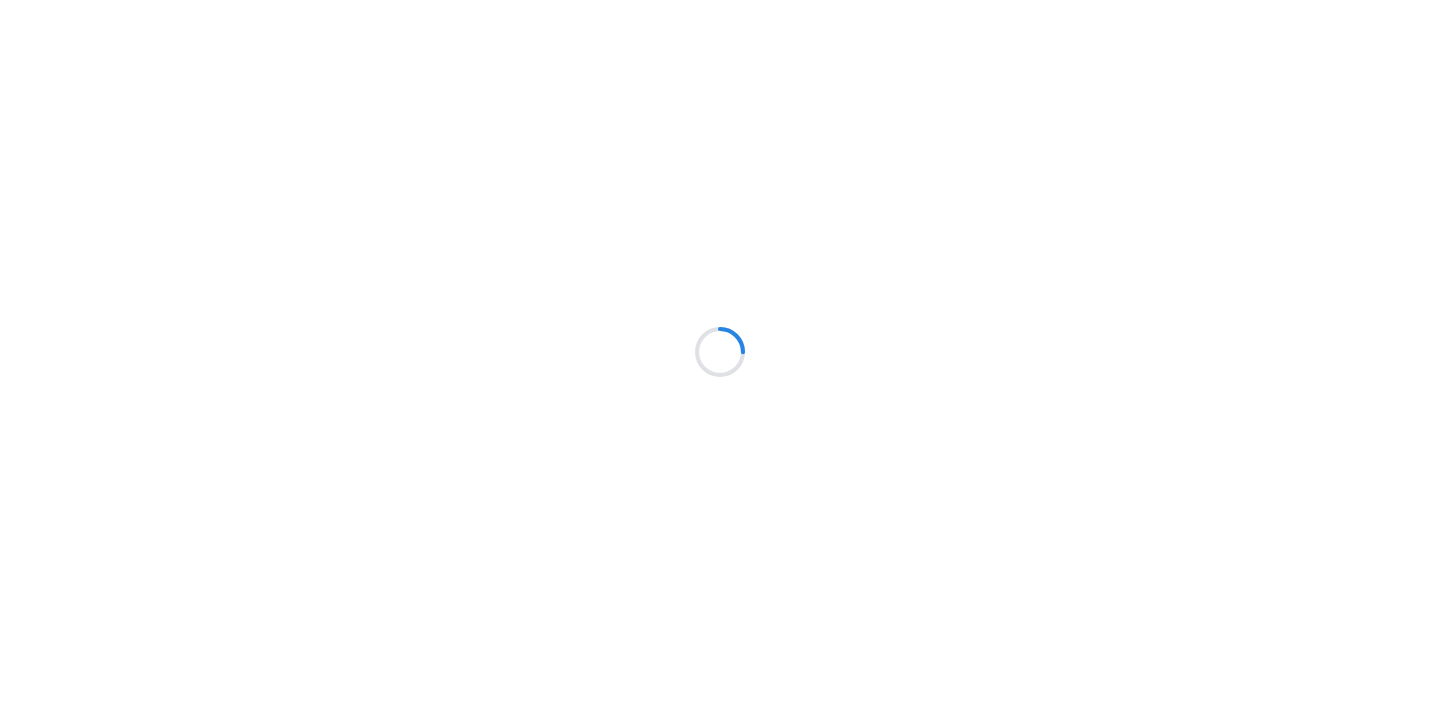 scroll, scrollTop: 0, scrollLeft: 0, axis: both 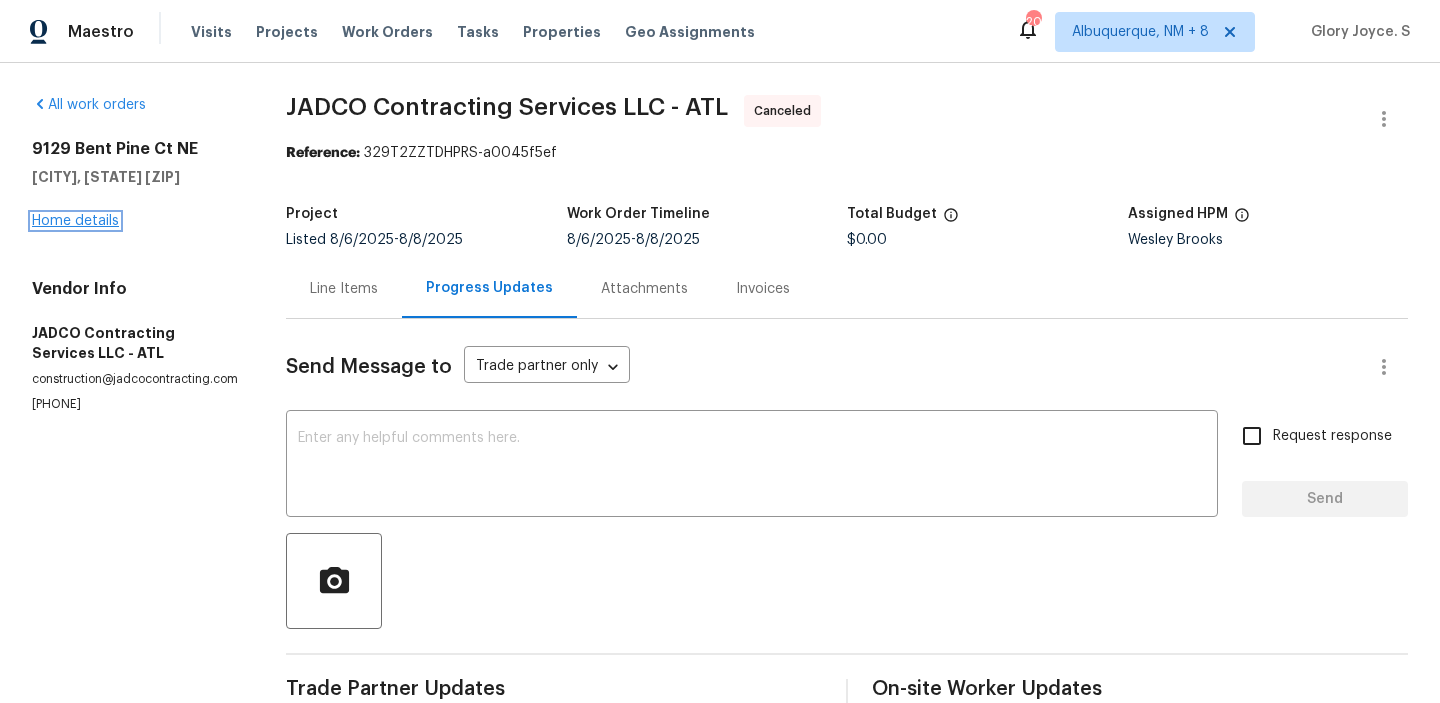 click on "Home details" at bounding box center [75, 221] 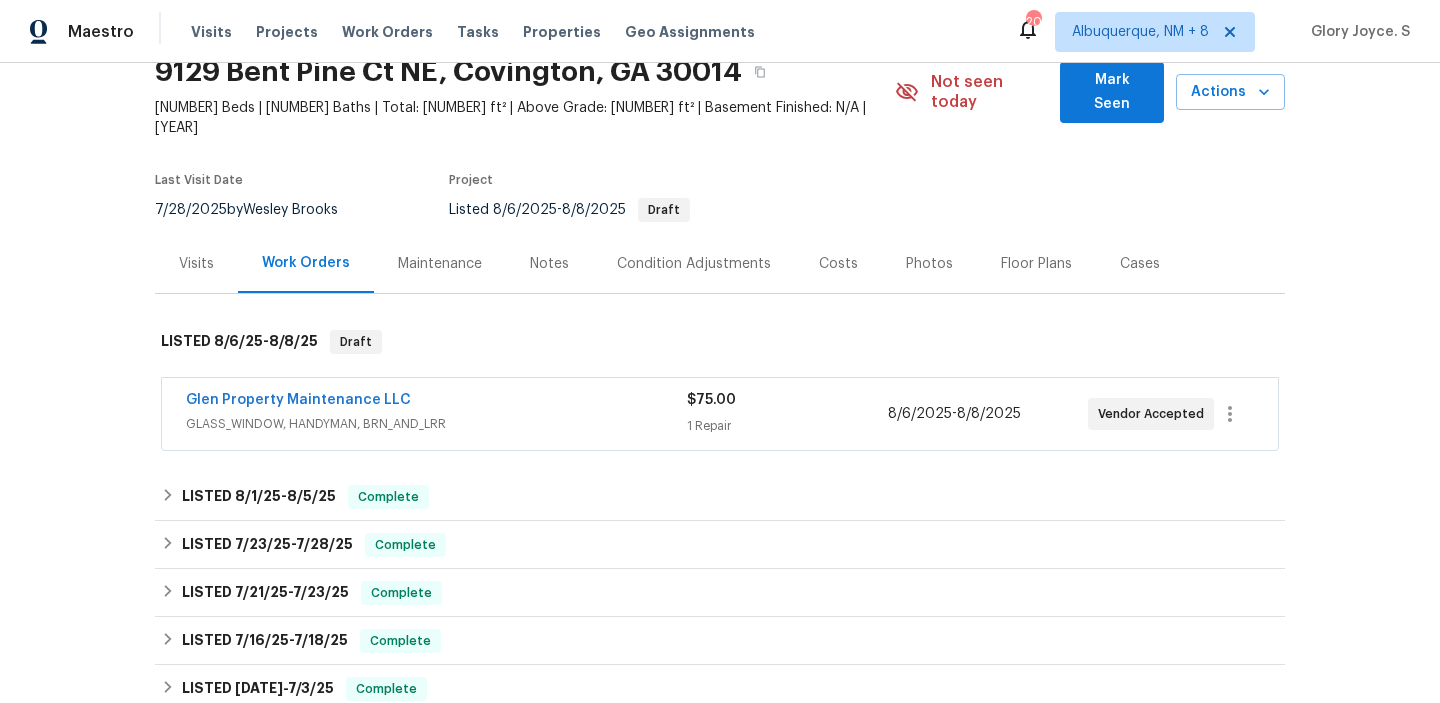 scroll, scrollTop: 107, scrollLeft: 0, axis: vertical 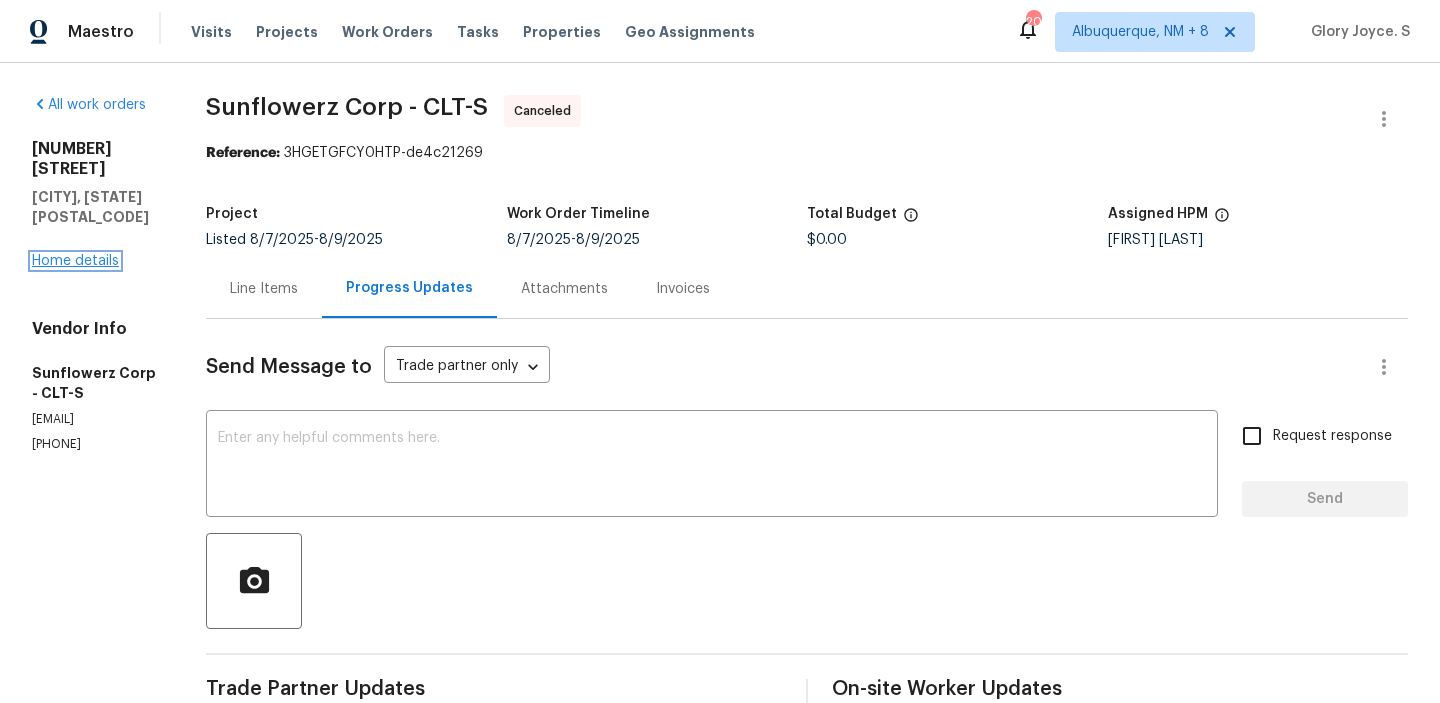 click on "Home details" at bounding box center (75, 261) 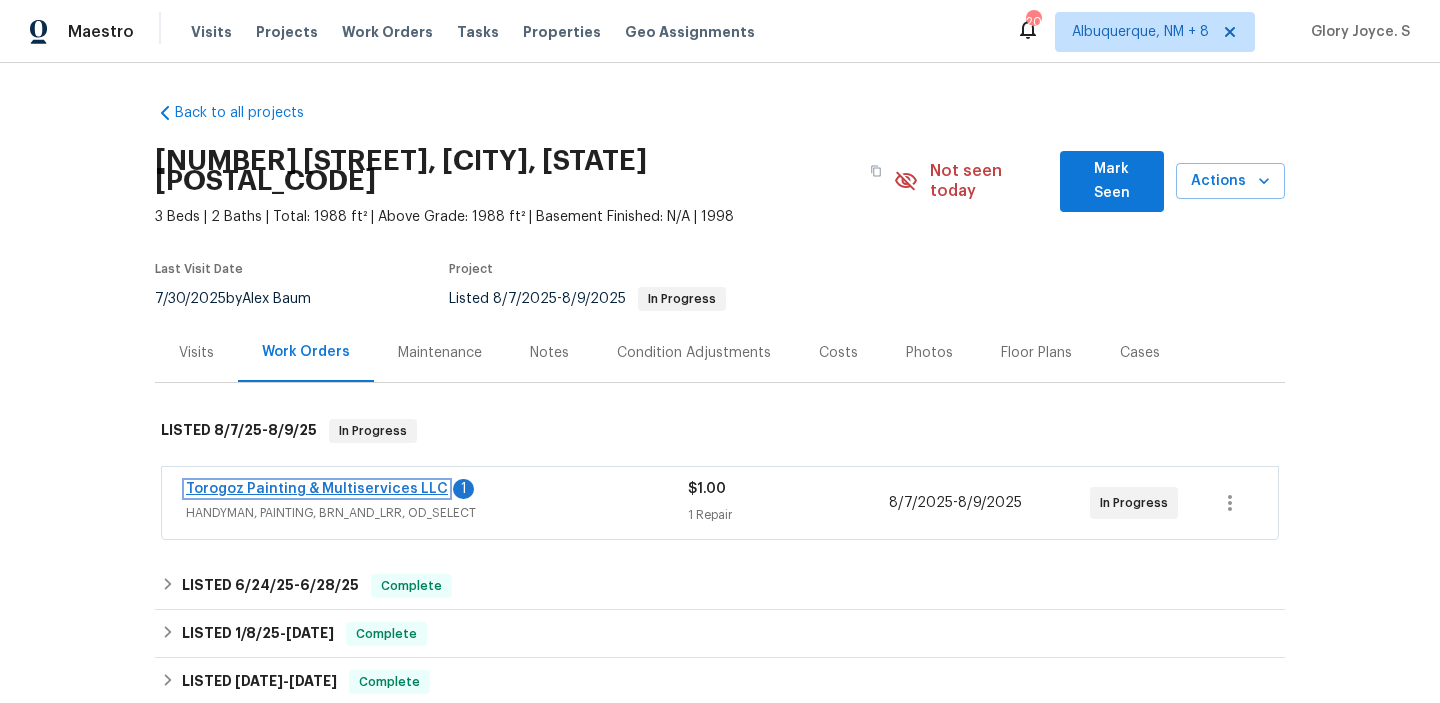 click on "Torogoz Painting & Multiservices LLC" at bounding box center (317, 489) 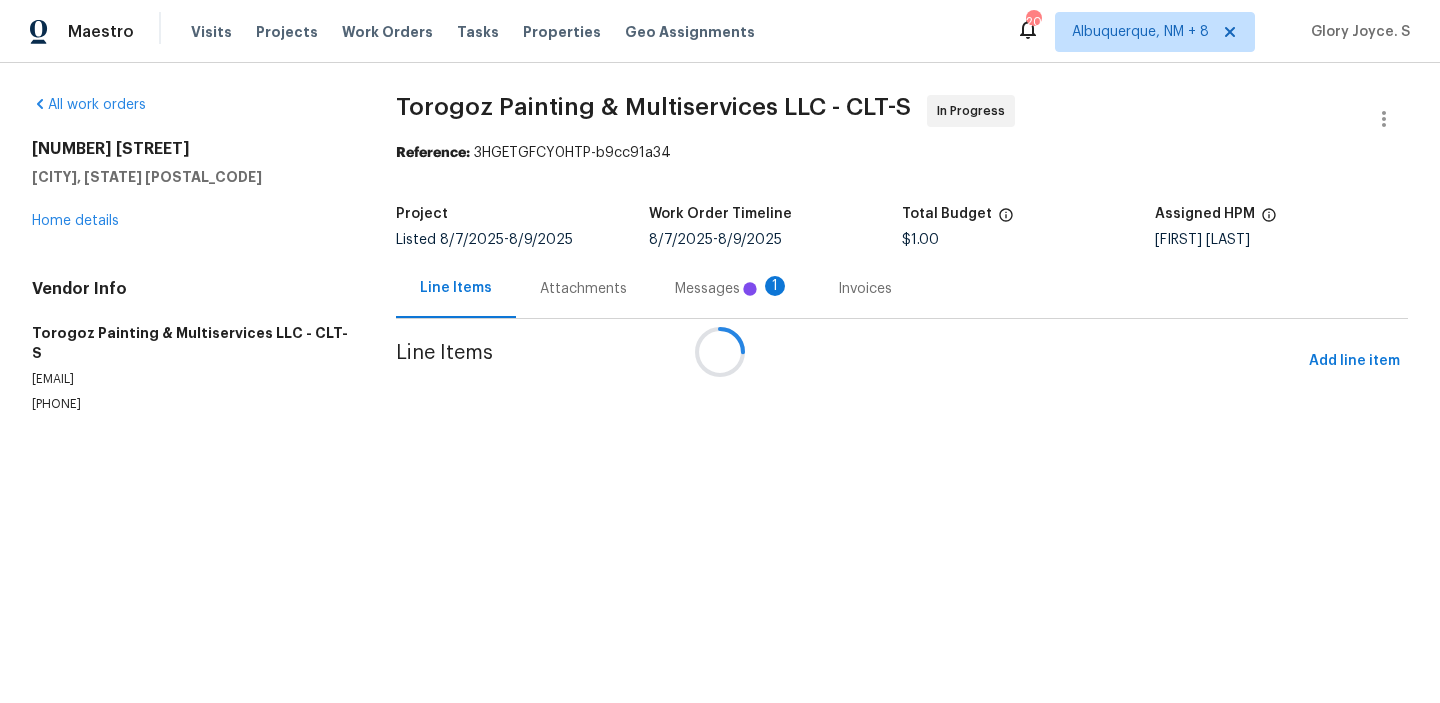 click at bounding box center [720, 351] 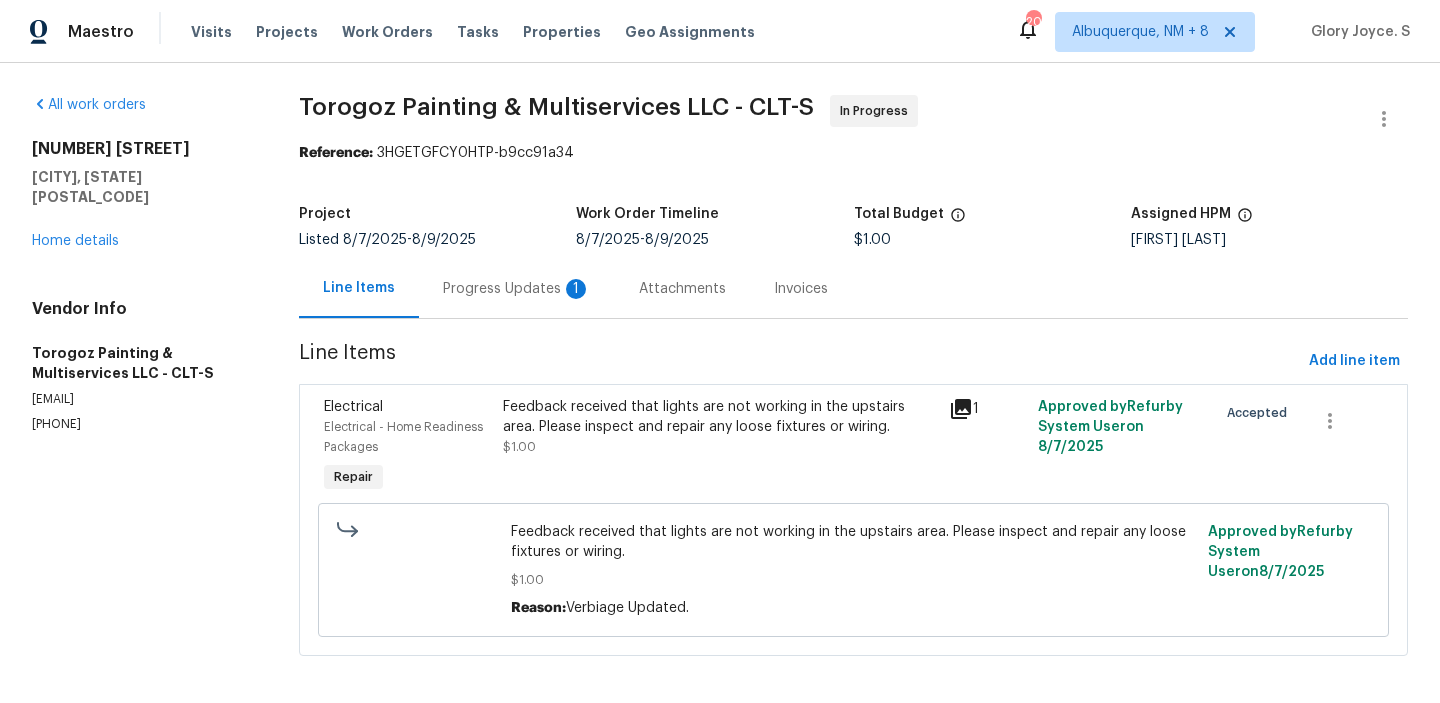 click on "Progress Updates 1" at bounding box center (517, 288) 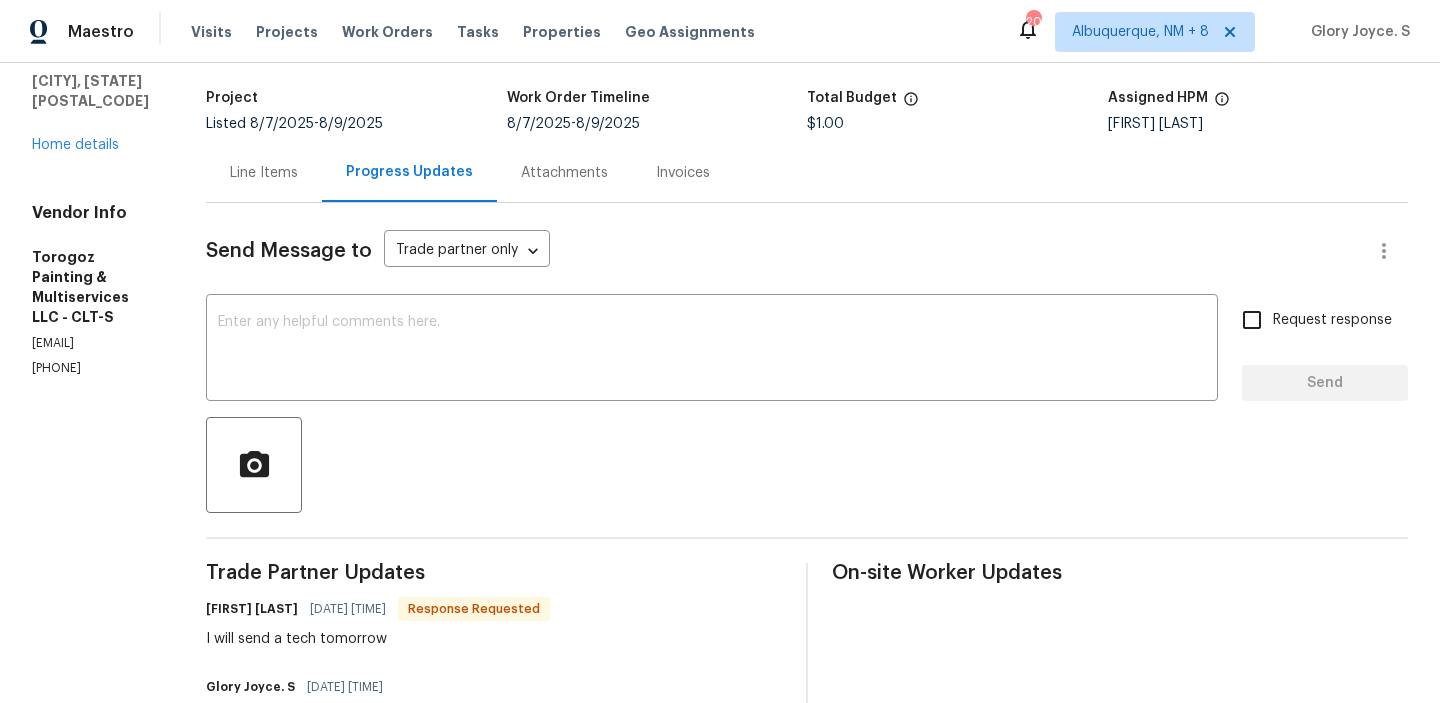 scroll, scrollTop: 296, scrollLeft: 0, axis: vertical 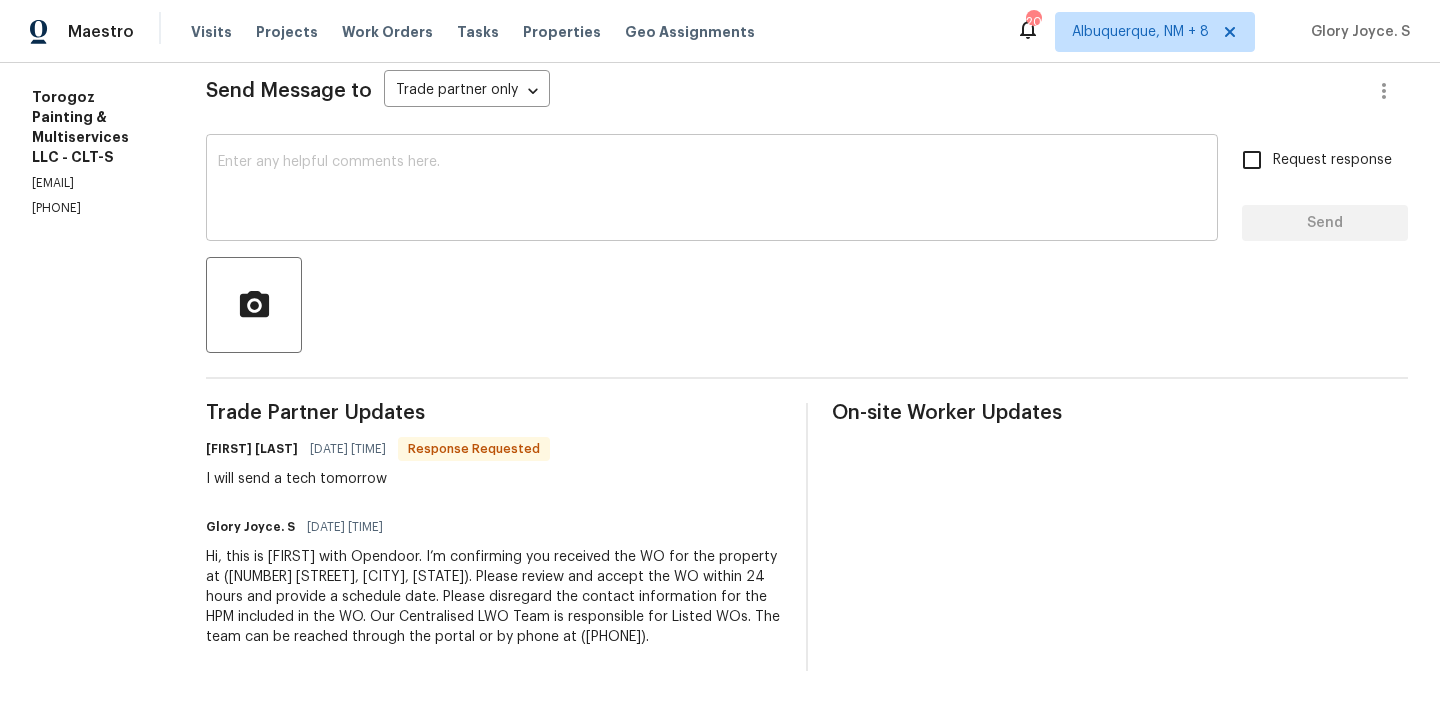 click at bounding box center [712, 190] 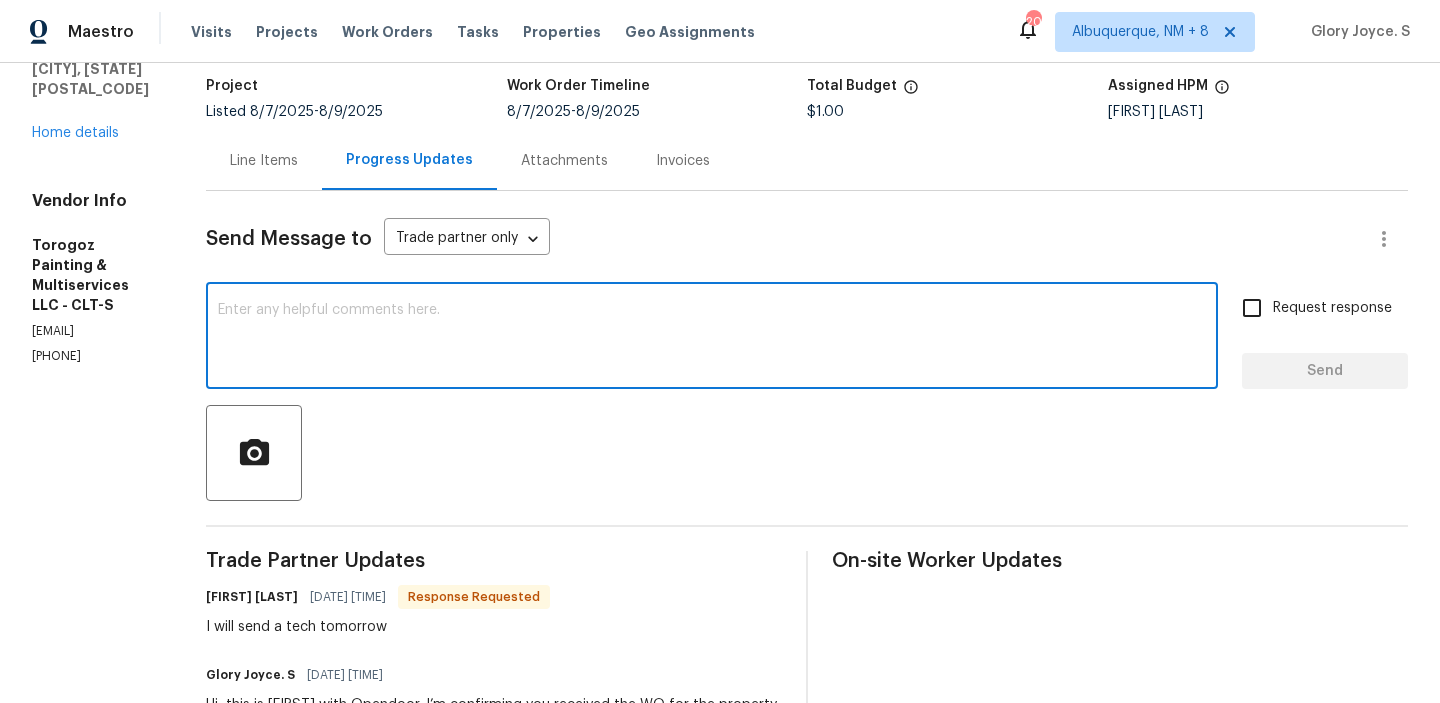scroll, scrollTop: 0, scrollLeft: 0, axis: both 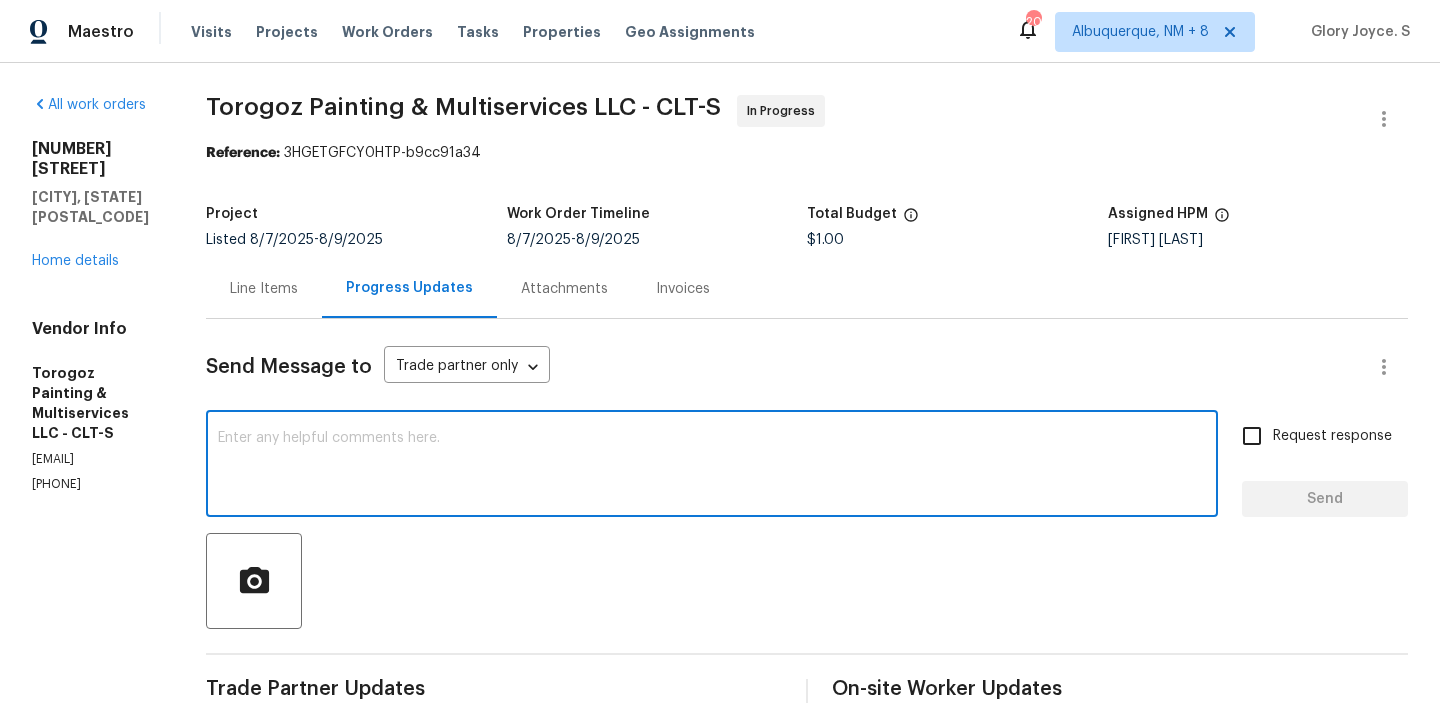 click on "Line Items" at bounding box center [264, 289] 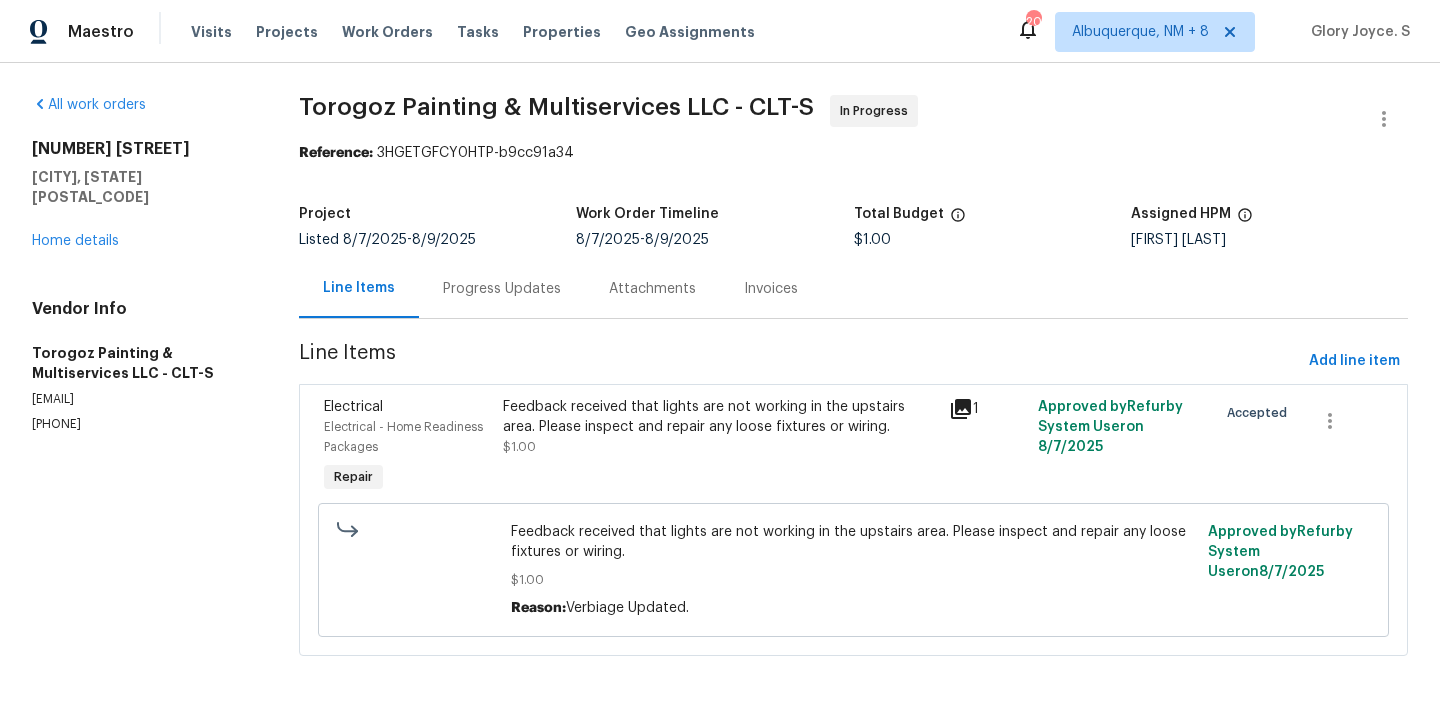 click on "Line Items" at bounding box center [800, 361] 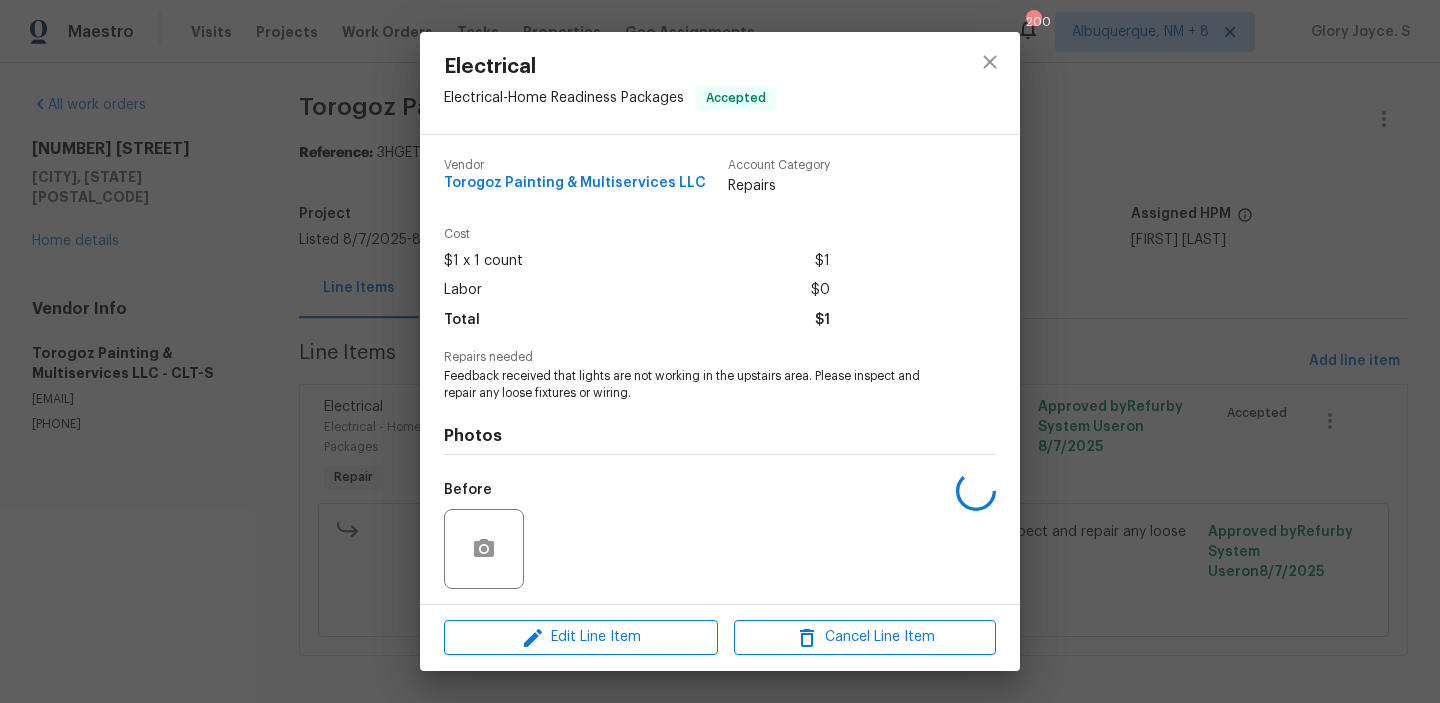 scroll, scrollTop: 135, scrollLeft: 0, axis: vertical 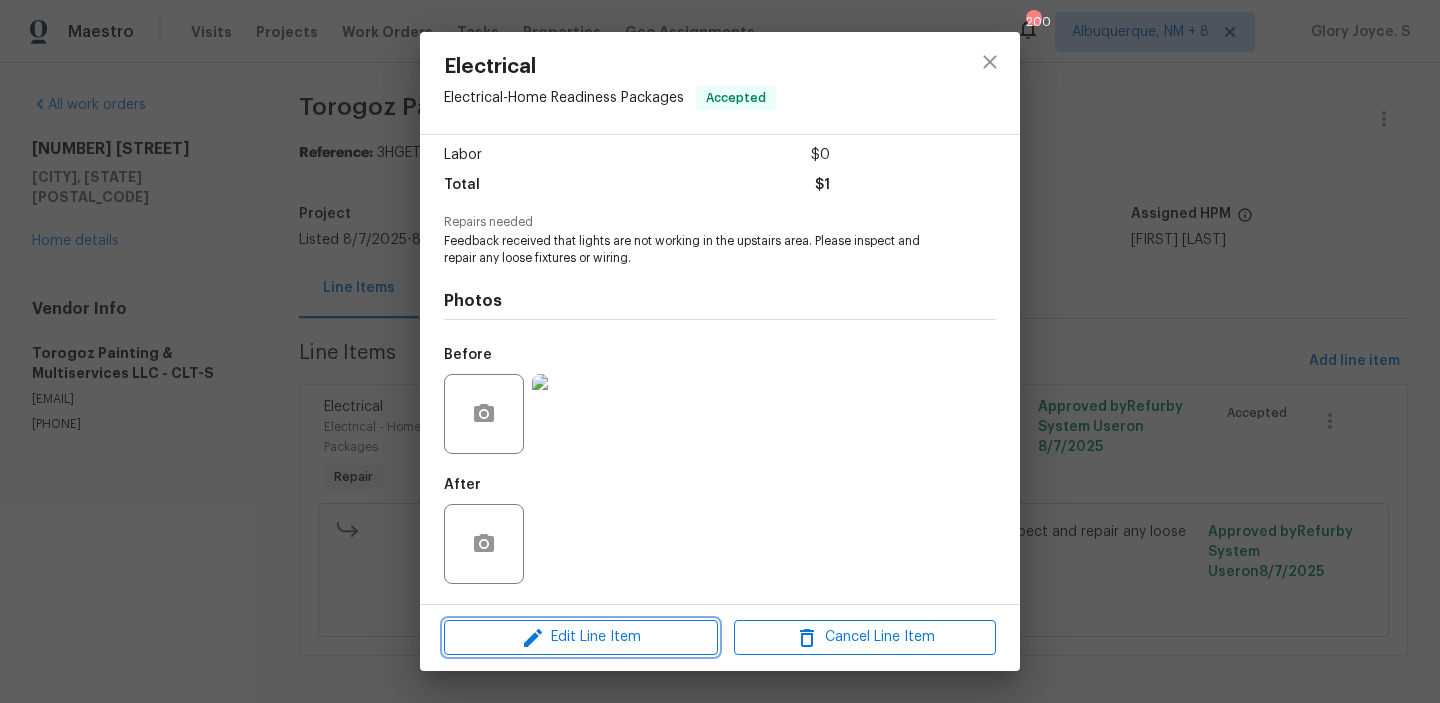 click on "Edit Line Item" at bounding box center (581, 637) 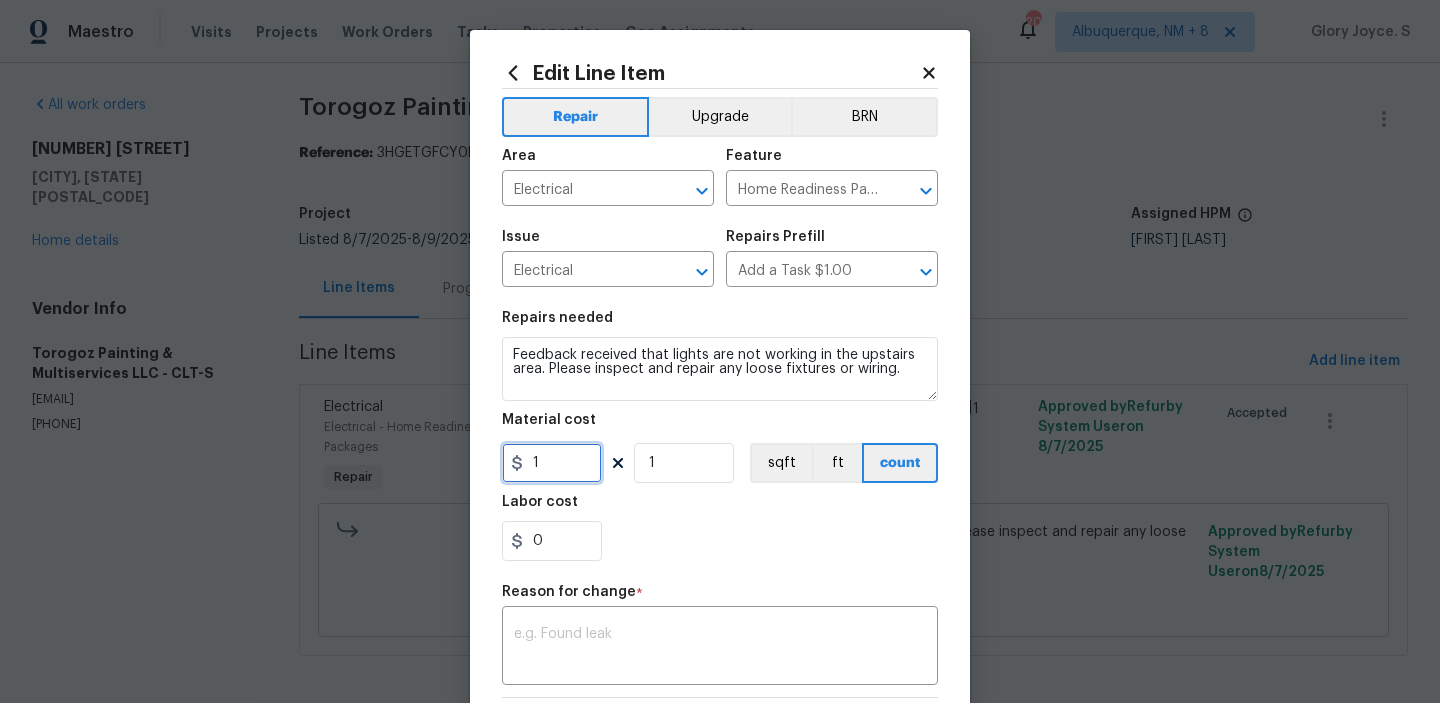 click on "1" at bounding box center (552, 463) 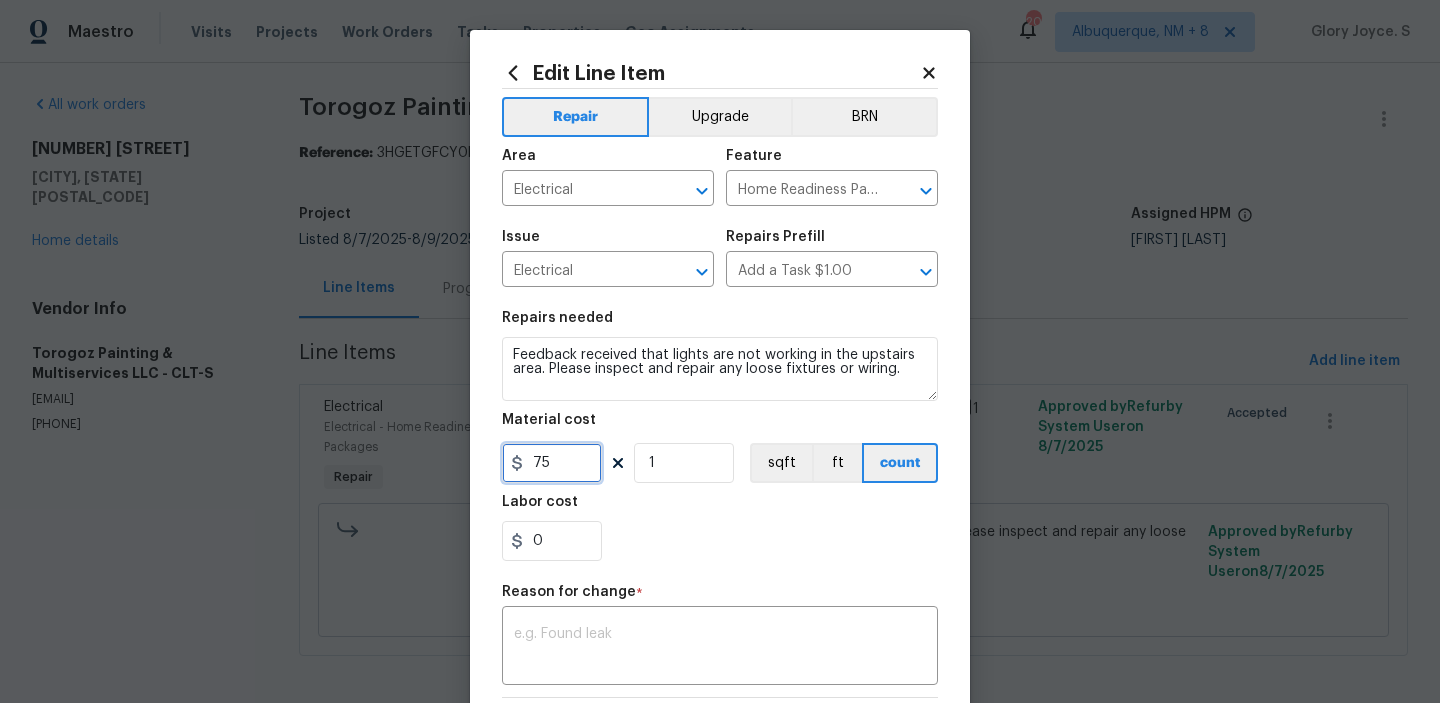 type on "75" 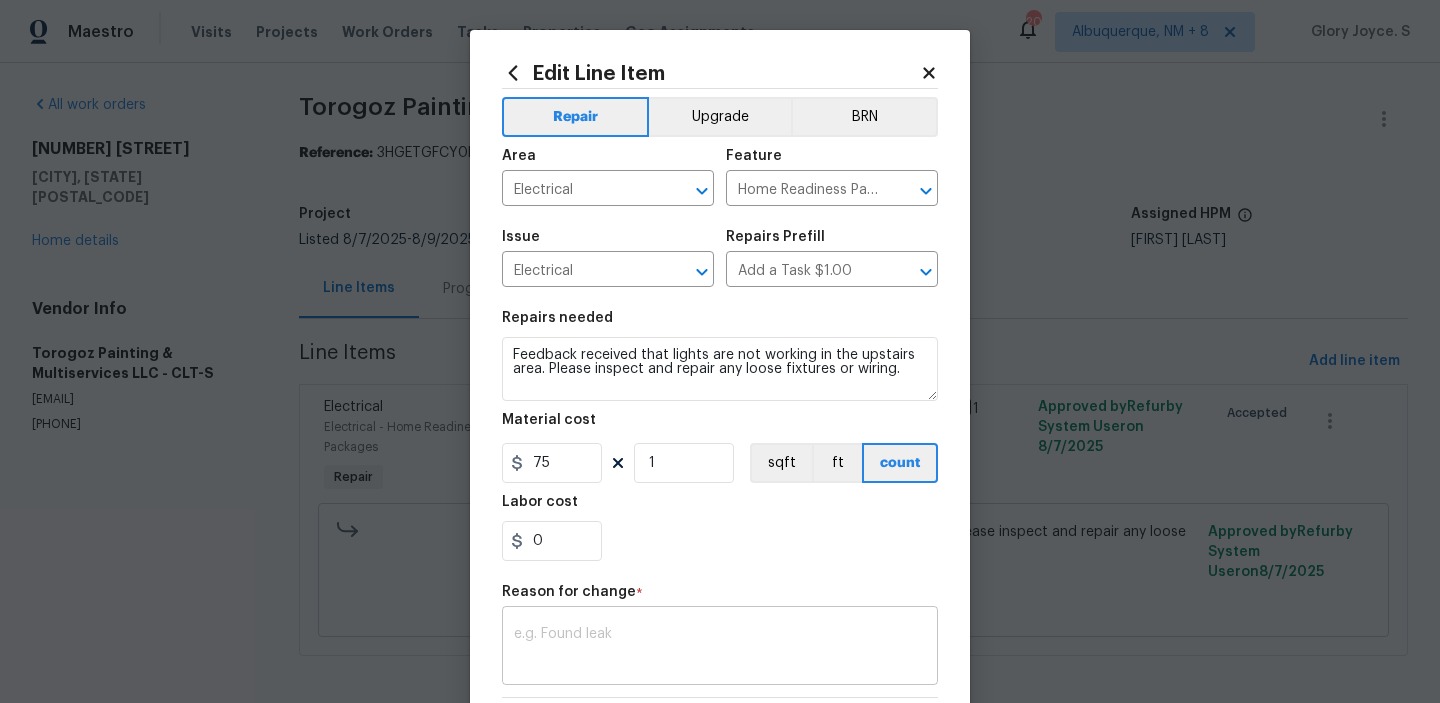 click at bounding box center [720, 648] 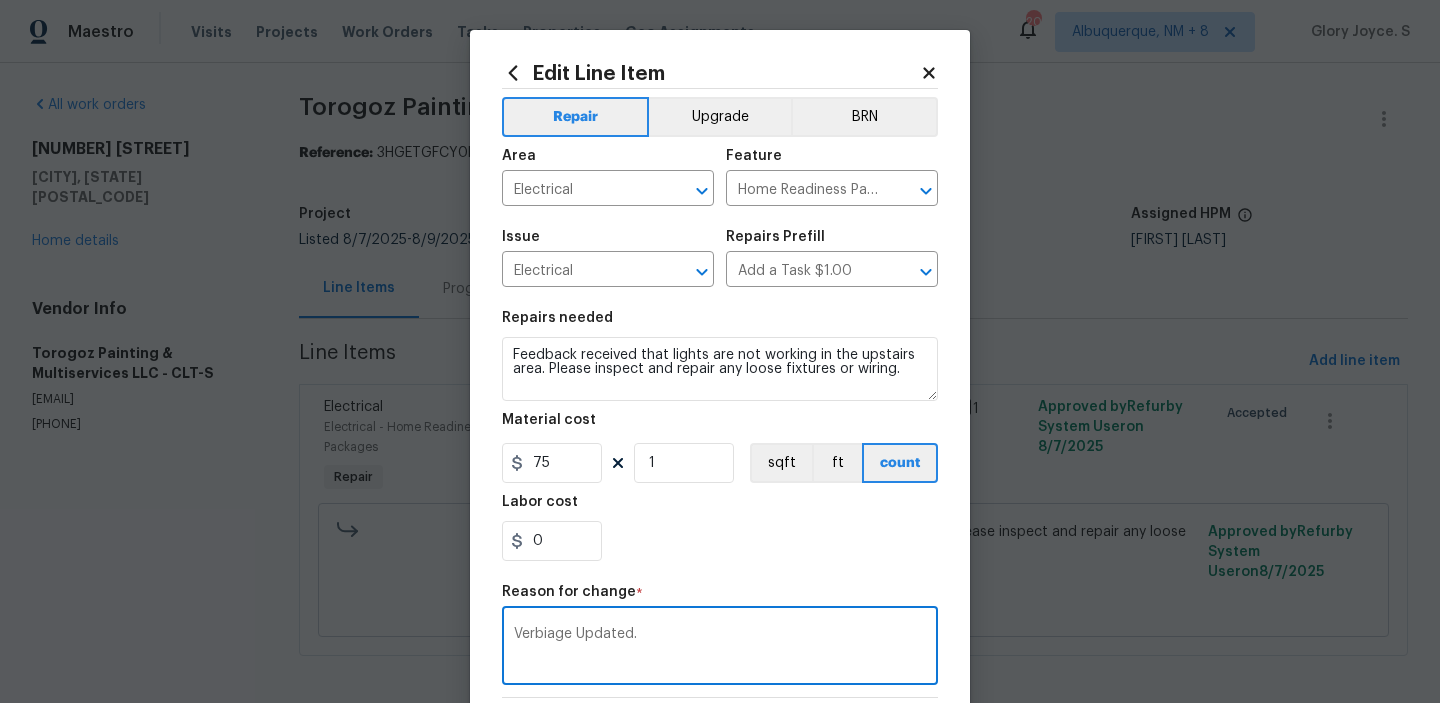 scroll, scrollTop: 283, scrollLeft: 0, axis: vertical 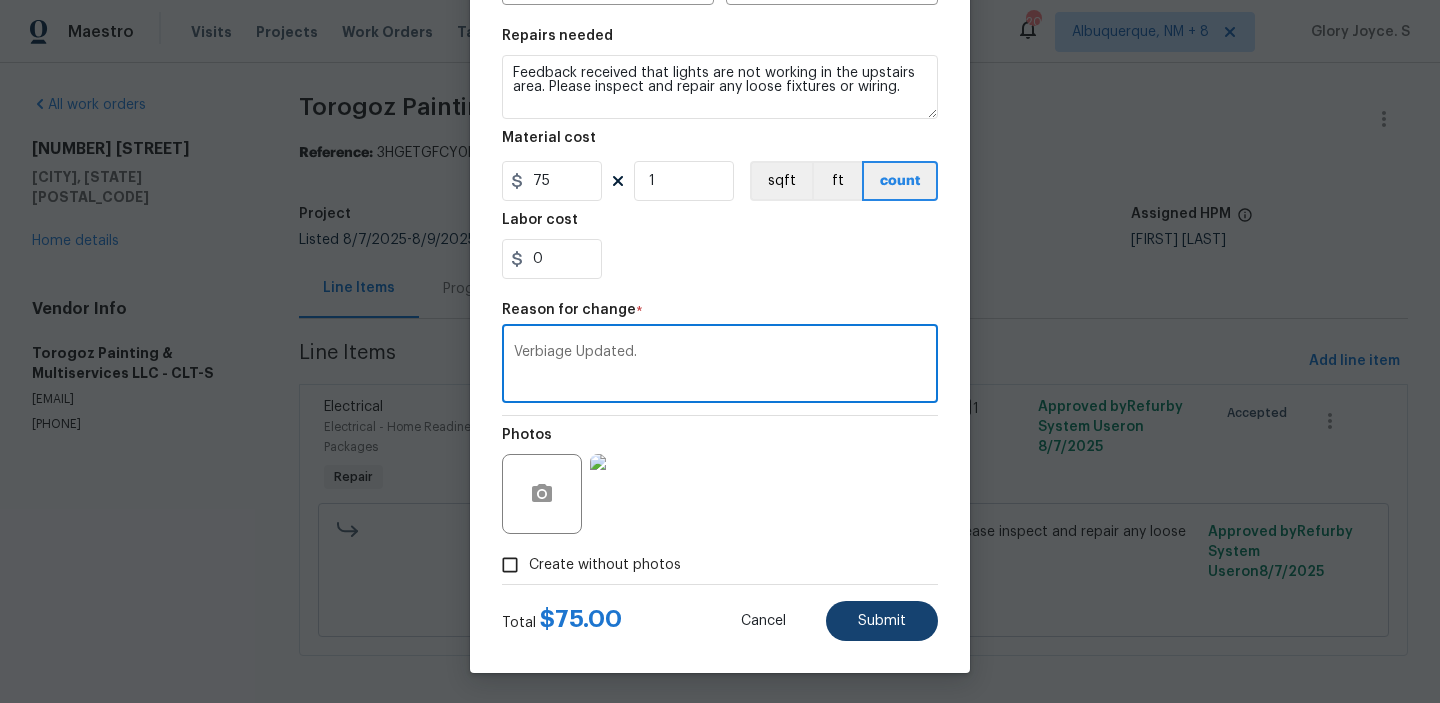 type on "Verbiage Updated." 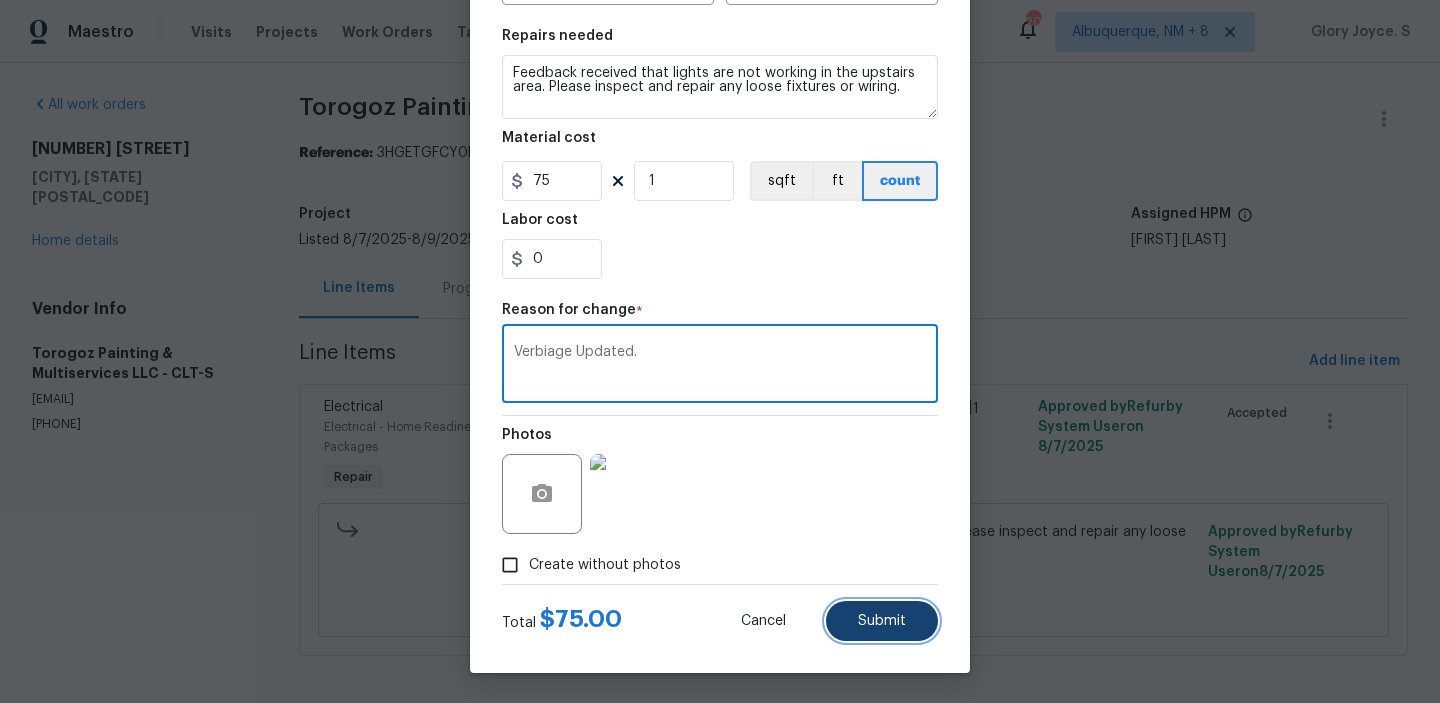 click on "Submit" at bounding box center [882, 621] 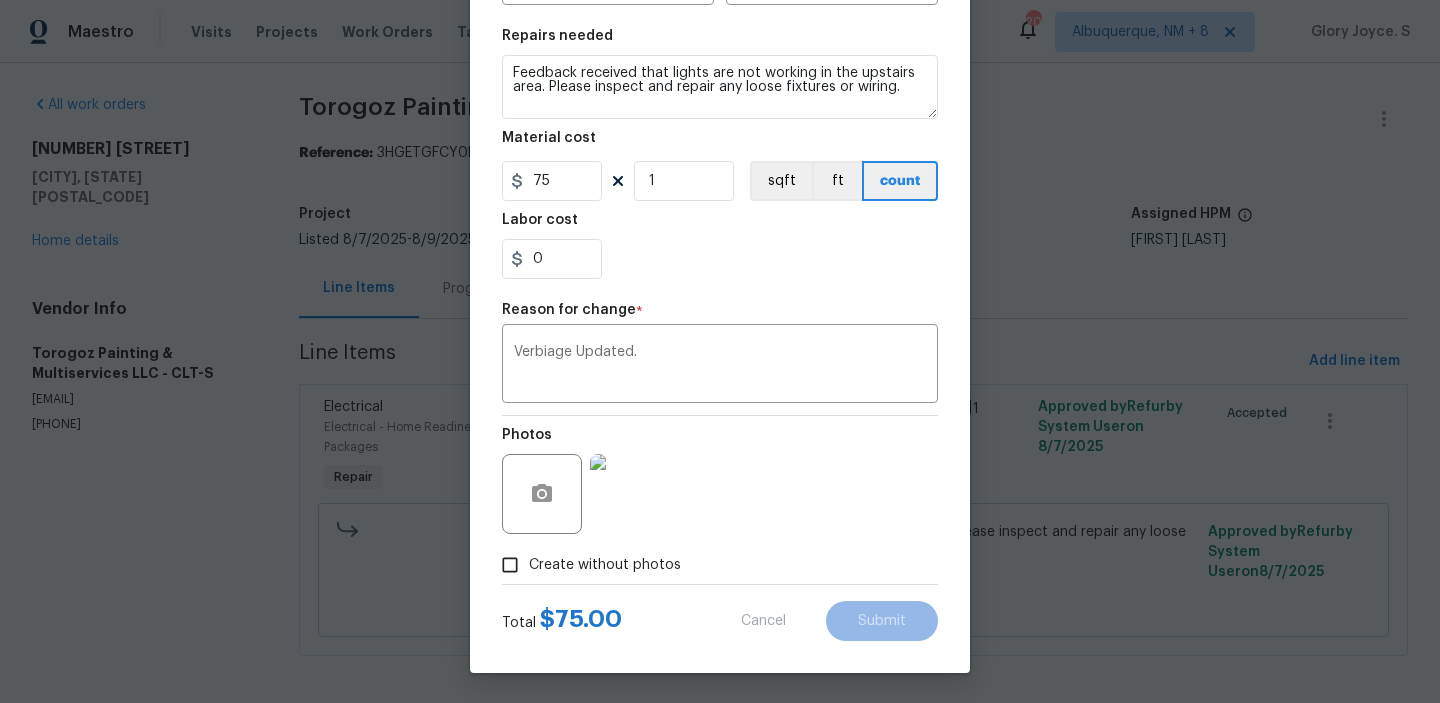 click on "Maestro Visits Projects Work Orders Tasks Properties Geo Assignments 200 Albuquerque, NM + 8 Glory Joyce. S All work orders 918 Clover Park Dr Clover, SC 29710 Home details Vendor Info Torogoz Painting & Multiservices LLC - CLT-S management@torogozpainting.com (704) 218-9374 Torogoz Painting & Multiservices LLC - CLT-S In Progress Reference:   3HGETGFCY0HTP-b9cc91a34 Project Listed   8/7/2025  -  8/9/2025 Work Order Timeline 8/7/2025  -  8/9/2025 Total Budget $1.00 Assigned HPM Billy Towle Line Items Progress Updates Attachments Invoices Line Items Add line item Electrical Electrical - Home Readiness Packages Repair Feedback received that lights are not working in the upstairs area. Please inspect and repair any loose fixtures or wiring. $1.00   1 Approved by  Refurby System User  on   8/7/2025 Accepted Feedback received that lights are not working in the upstairs area. Please inspect and repair any loose fixtures or wiring. $1.00 Reason:  Verbiage Updated. Approved by  Refurby System User  on  8/7/2025 BRN 1" at bounding box center (720, 351) 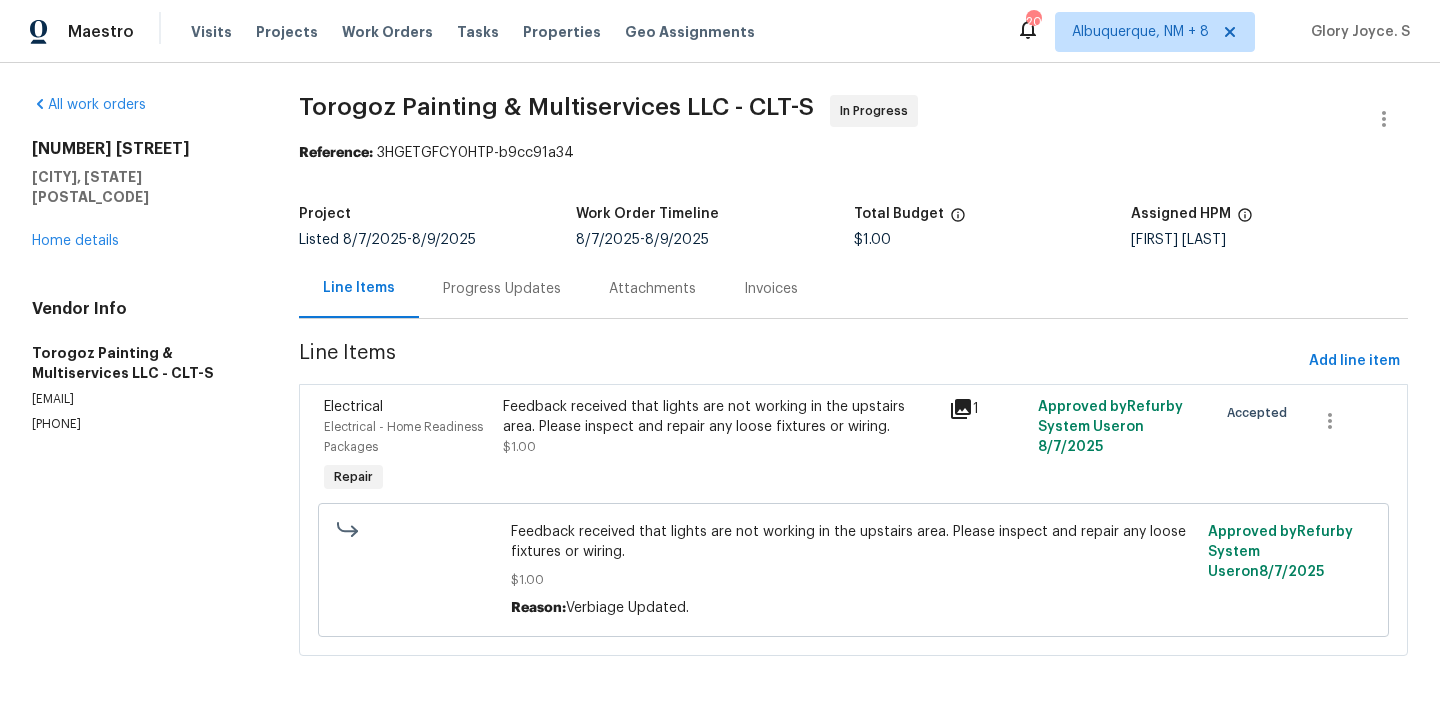 scroll, scrollTop: 0, scrollLeft: 0, axis: both 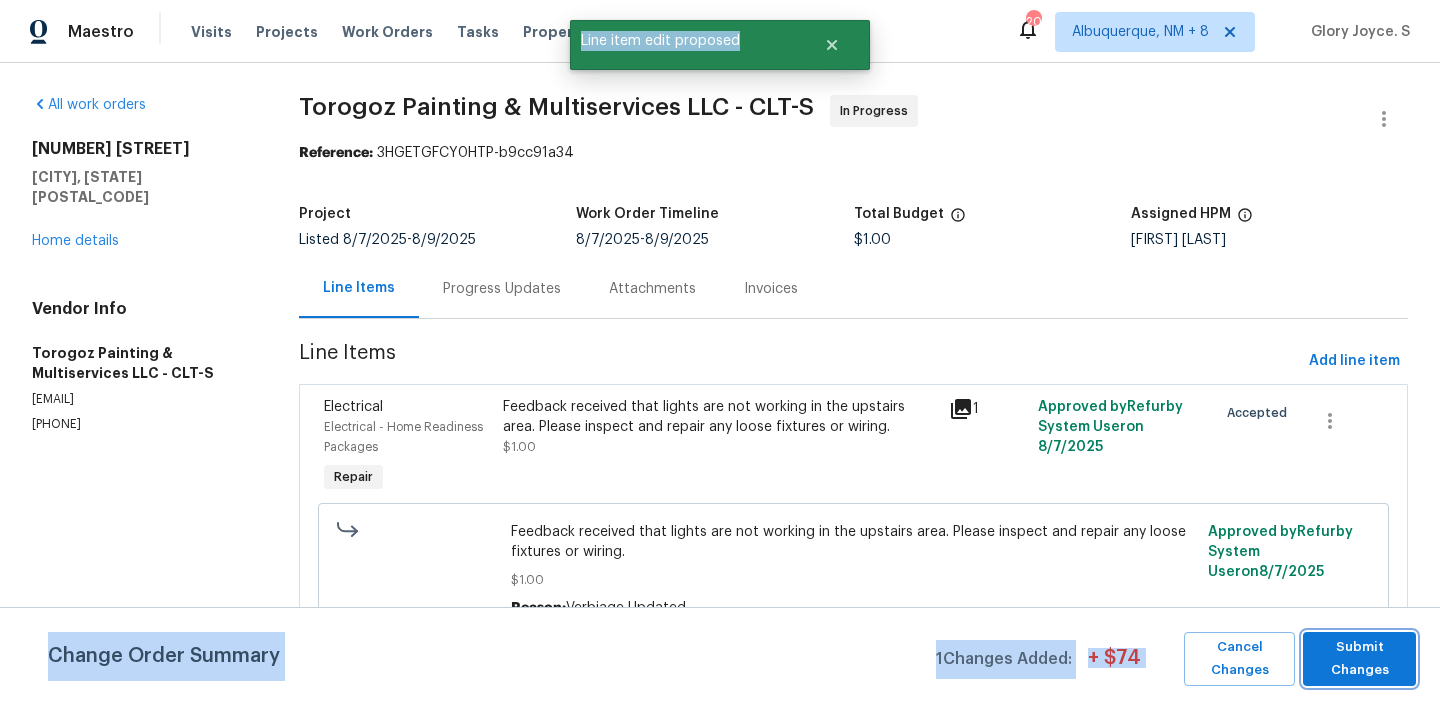 click on "Submit Changes" at bounding box center [1359, 659] 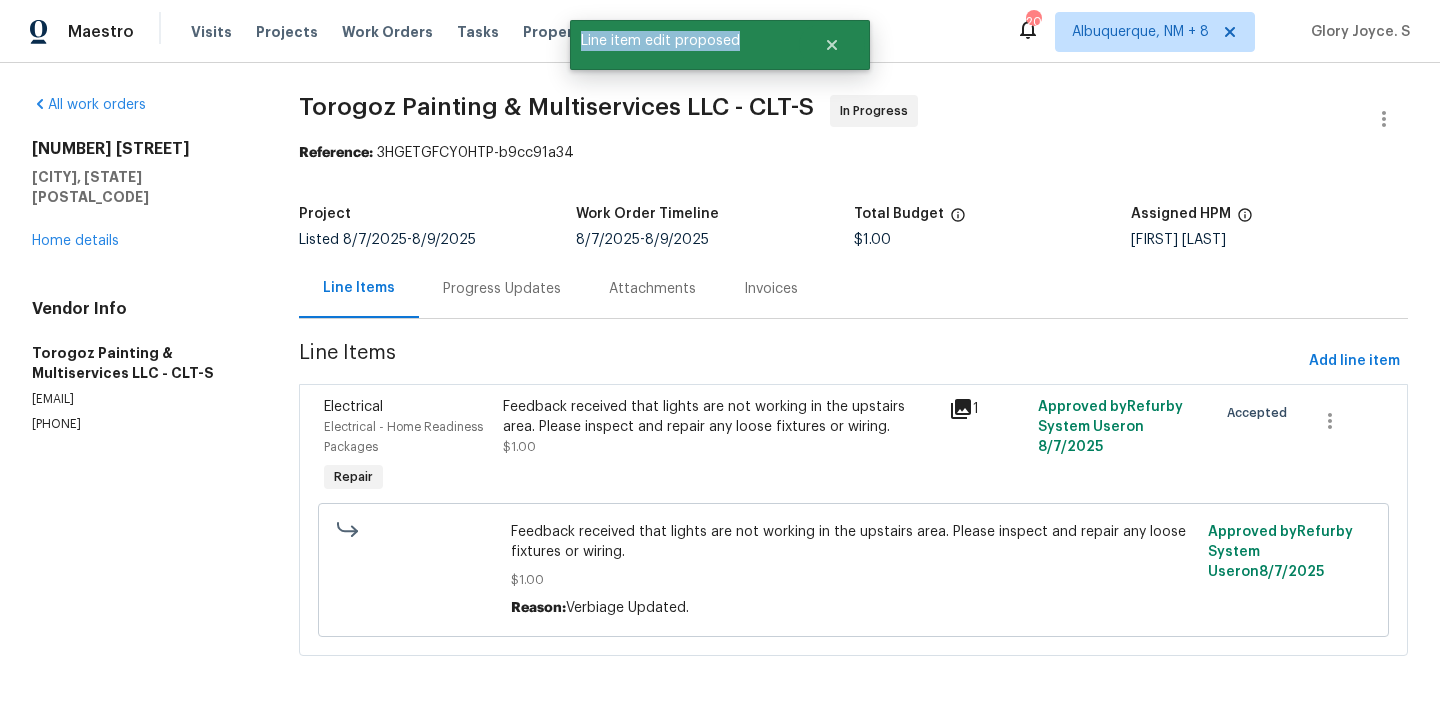click on "Progress Updates" at bounding box center [502, 288] 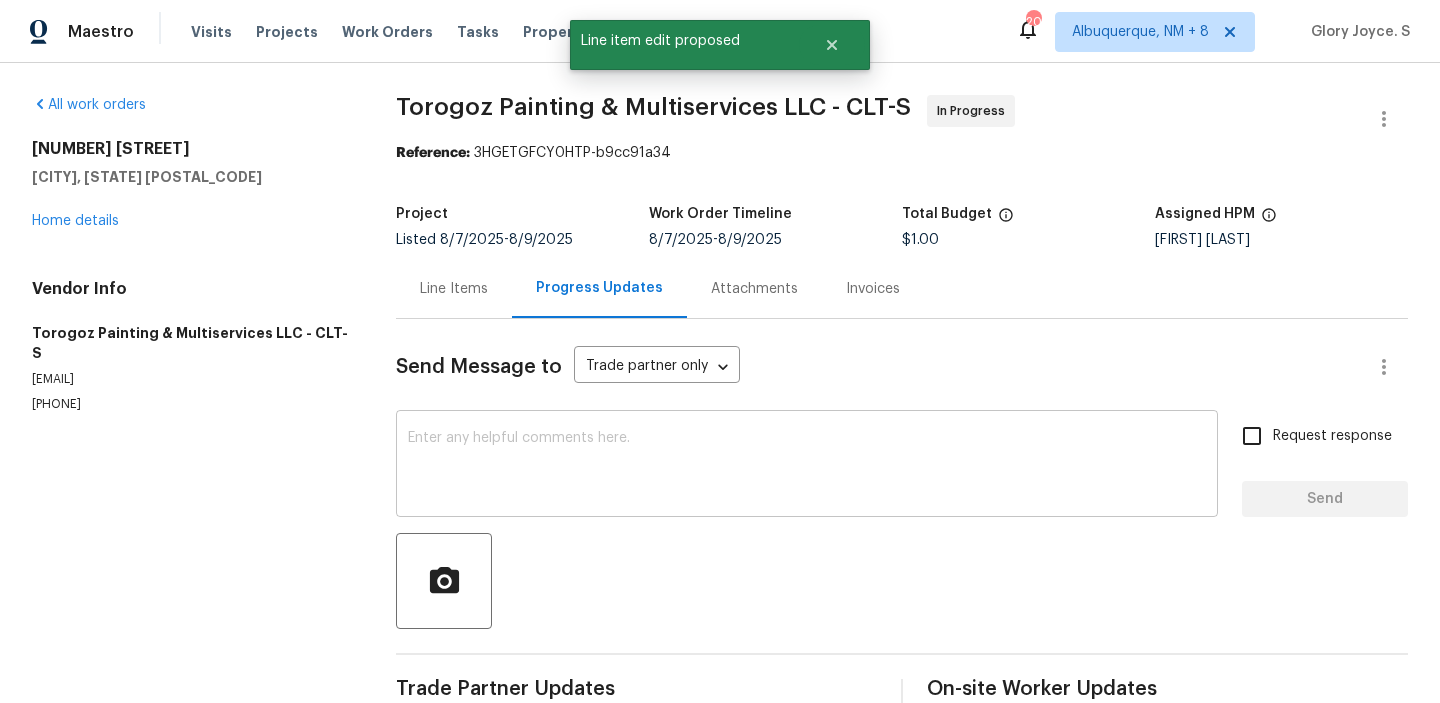click on "x ​" at bounding box center (807, 466) 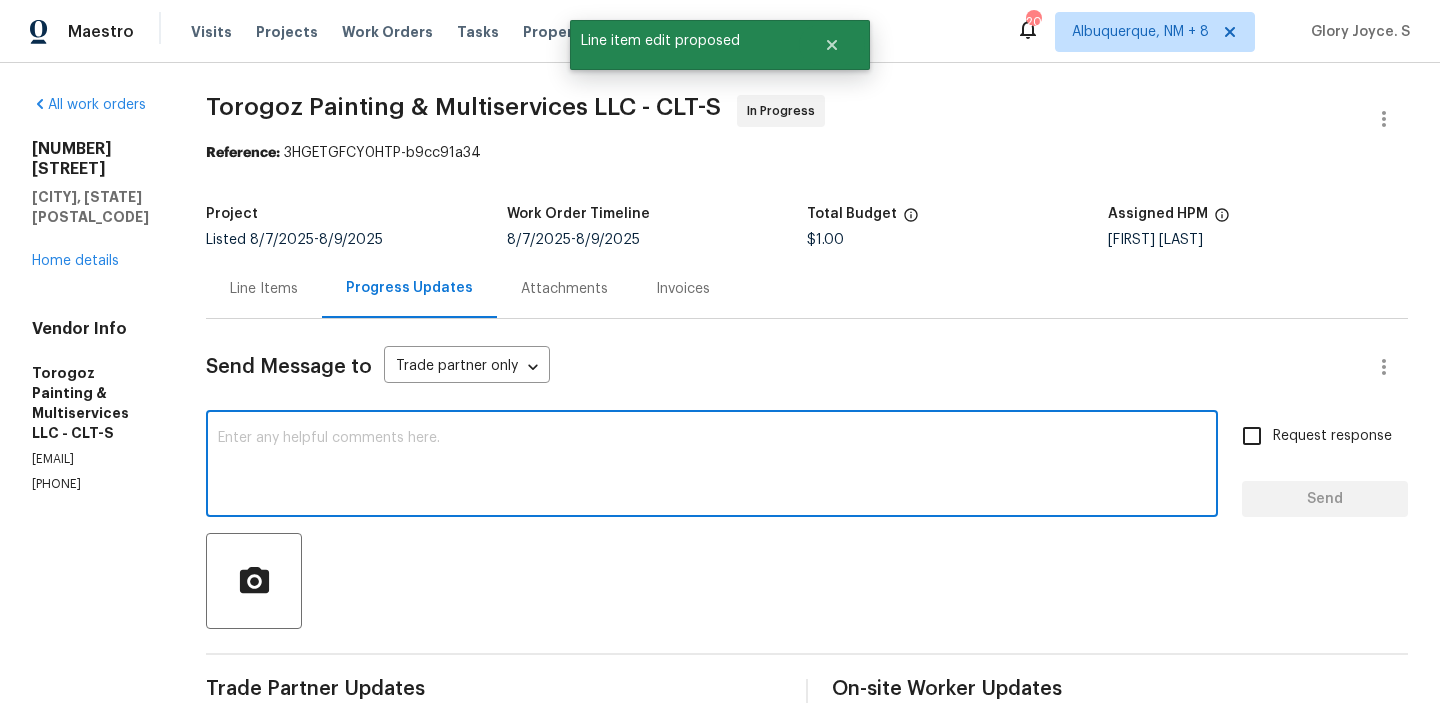 type on "t" 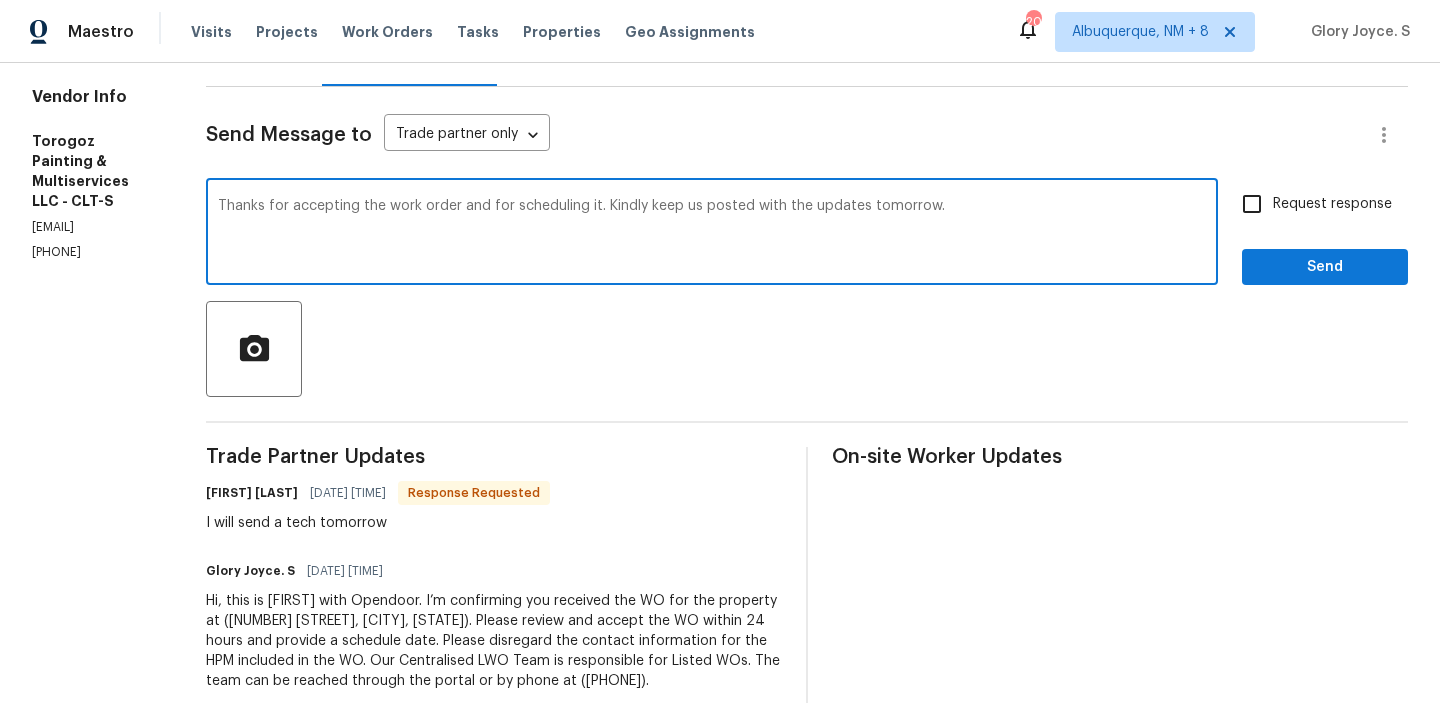 scroll, scrollTop: 296, scrollLeft: 0, axis: vertical 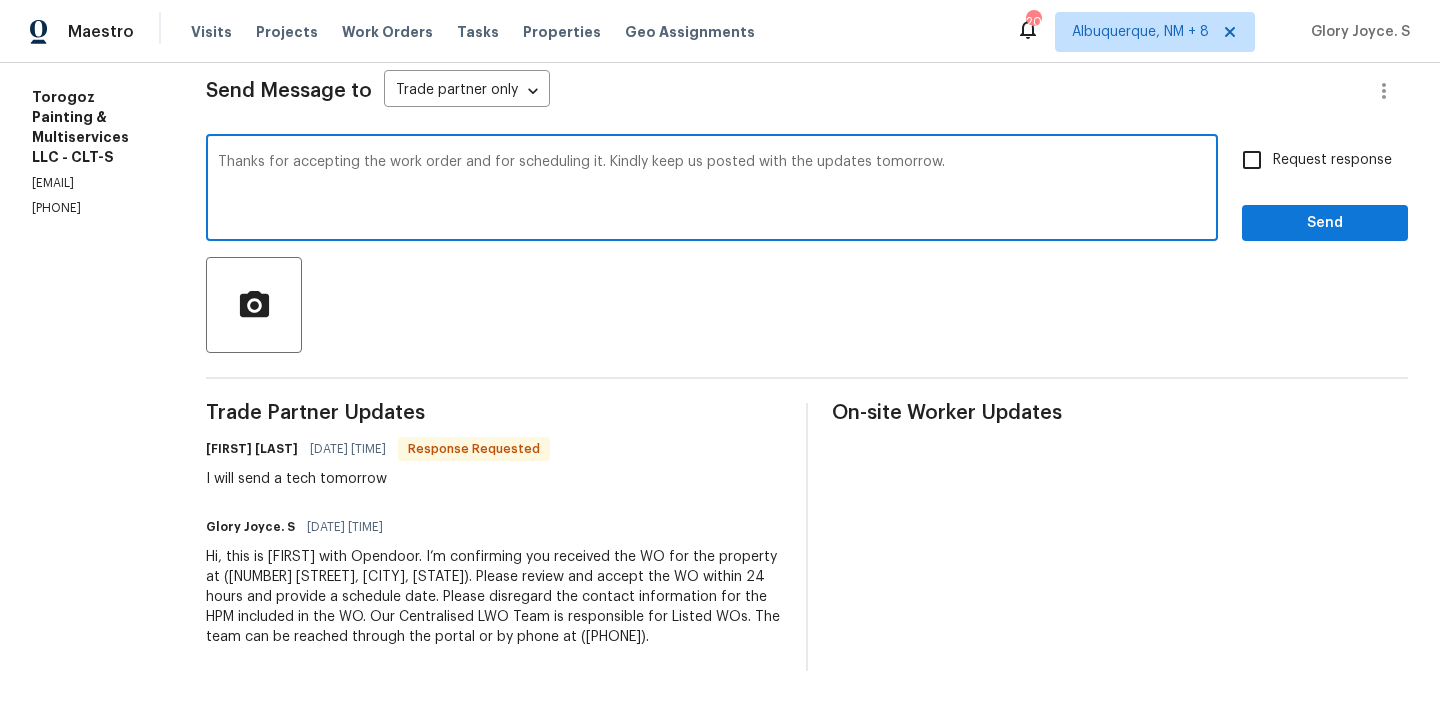 type on "Thanks for accepting the work order and for scheduling it. Kindly keep us posted with the updates tomorrow." 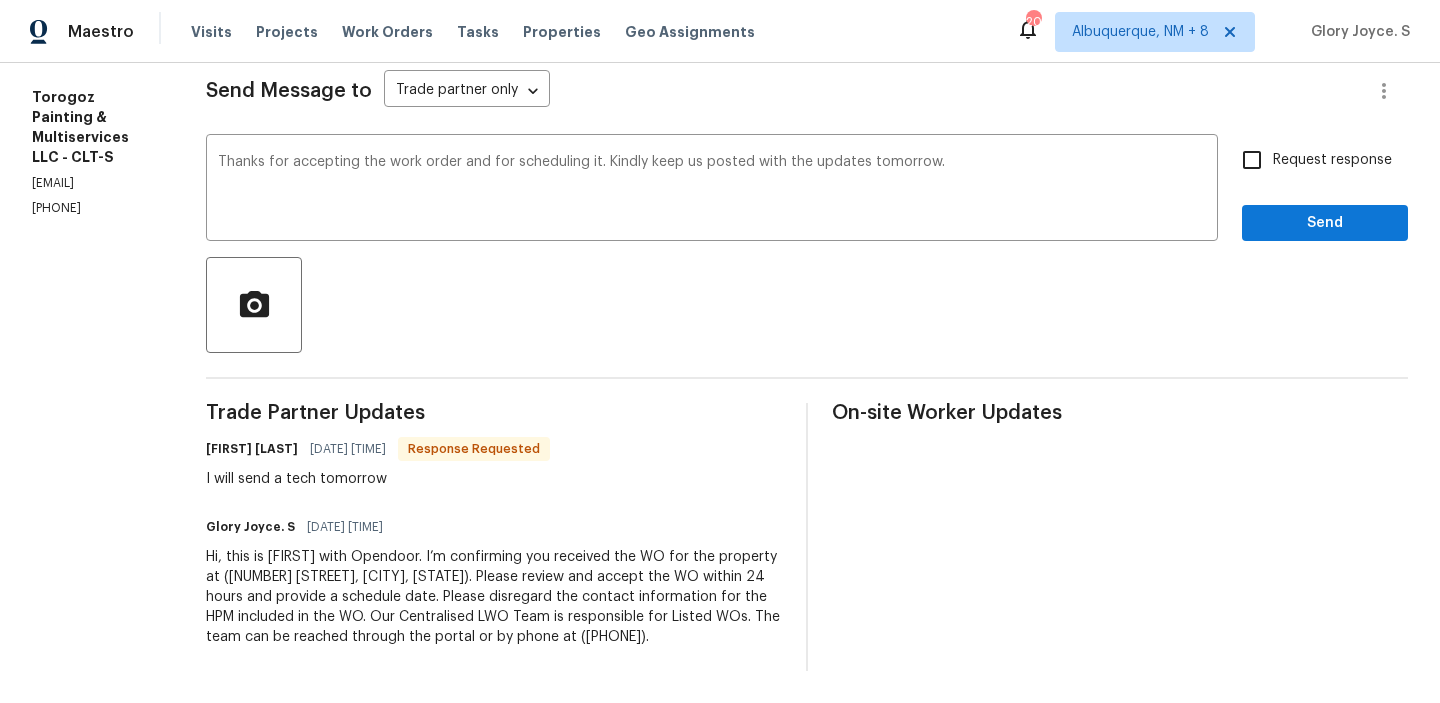 click on "Trade Partner Updates Ricardo Arturo 08/07/2025 2:00 PM Response Requested I will send a tech tomorrow Glory Joyce. S 08/07/2025 1:05 PM Hi, this is Glory with Opendoor. I’m confirming you received the WO for the property at (918 Clover Park Dr, Clover, SC 29710). Please review and accept the WO within 24 hours and provide a schedule date. Please disregard the contact information for the HPM included in the WO. Our Centralised LWO Team is responsible for Listed WOs. The team can be reached through the portal or by phone at (480) 478-0155." at bounding box center (494, 537) 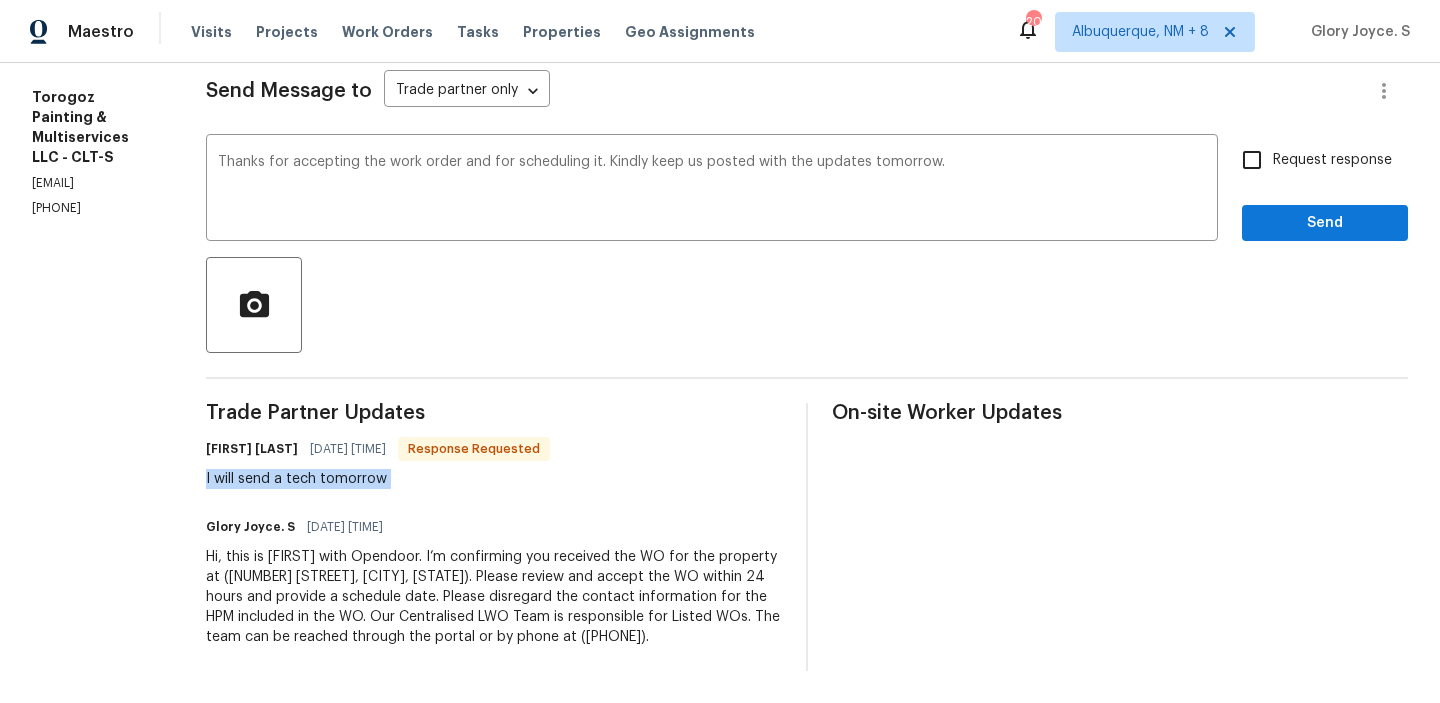 copy on "I will send a tech tomorrow" 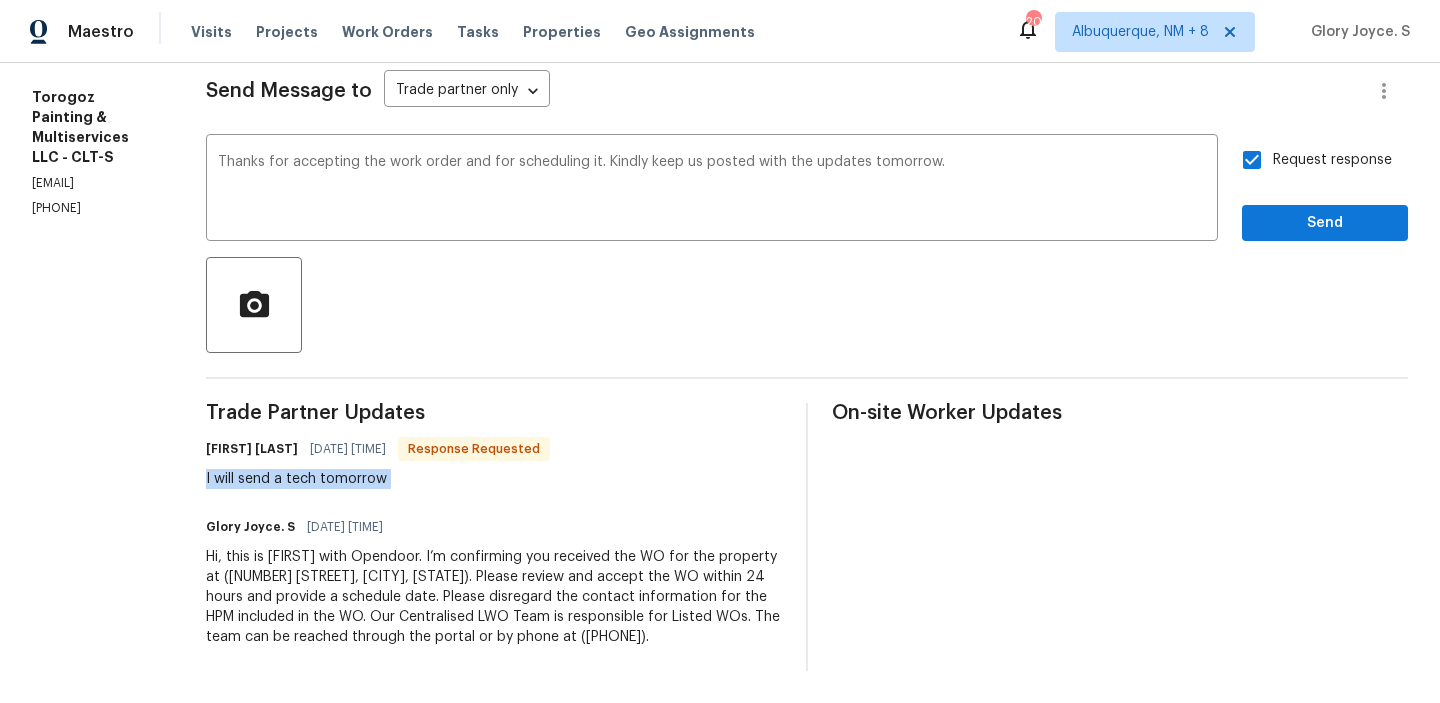 click on "Send Message to Trade partner only Trade partner only ​ Thanks for accepting the work order and for scheduling it. Kindly keep us posted with the updates tomorrow. x ​ Request response Send Trade Partner Updates Ricardo Arturo 08/07/2025 2:00 PM Response Requested I will send a tech tomorrow Glory Joyce. S 08/07/2025 1:05 PM Hi, this is Glory with Opendoor. I’m confirming you received the WO for the property at (918 Clover Park Dr, Clover, SC 29710). Please review and accept the WO within 24 hours and provide a schedule date. Please disregard the contact information for the HPM included in the WO. Our Centralised LWO Team is responsible for Listed WOs. The team can be reached through the portal or by phone at (480) 478-0155. On-site Worker Updates" at bounding box center [807, 357] 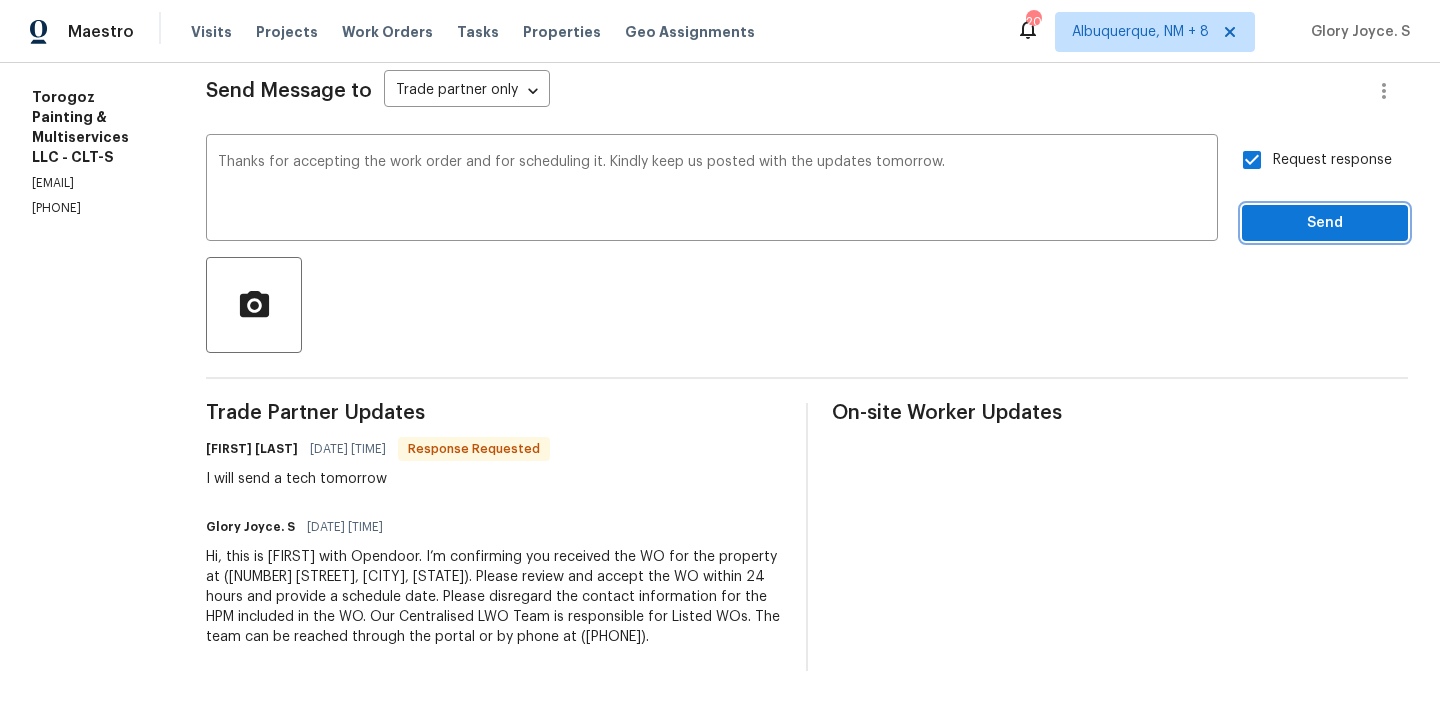 click on "Send" at bounding box center [1325, 223] 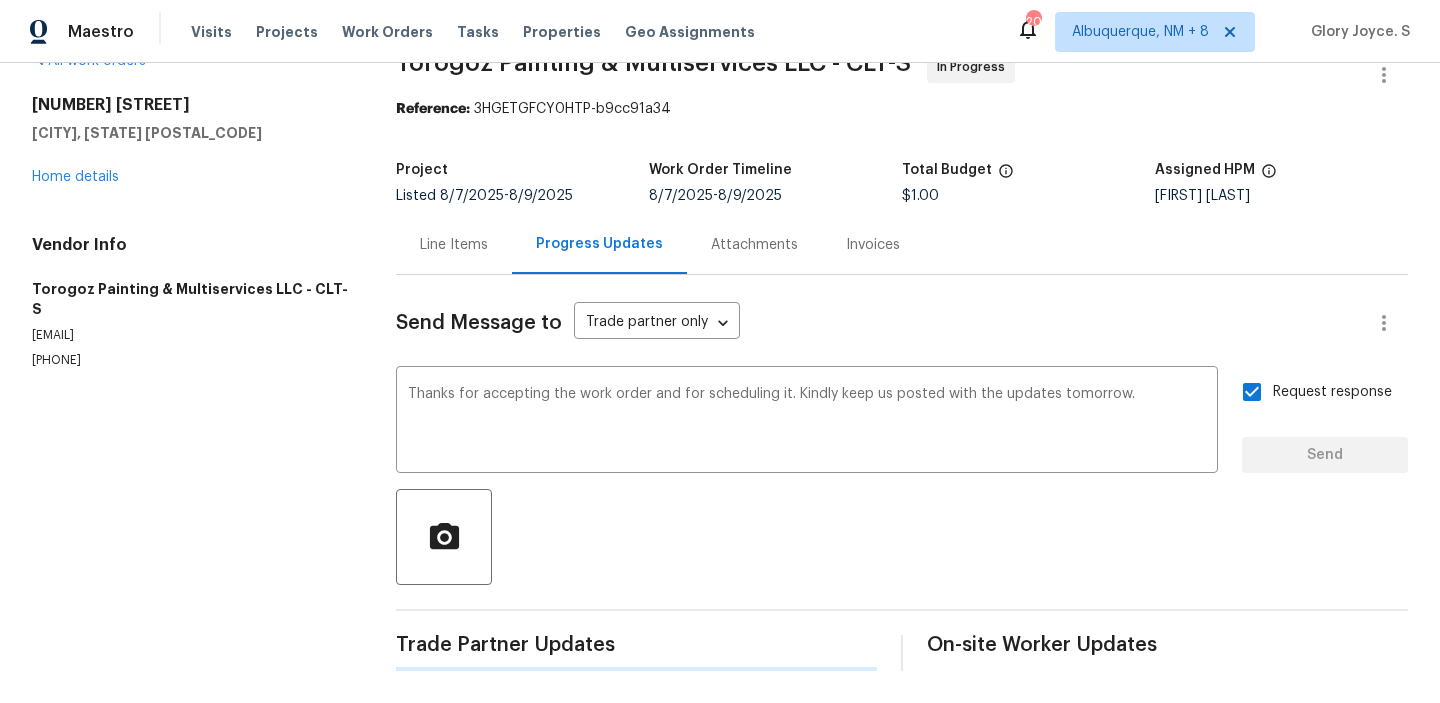 type 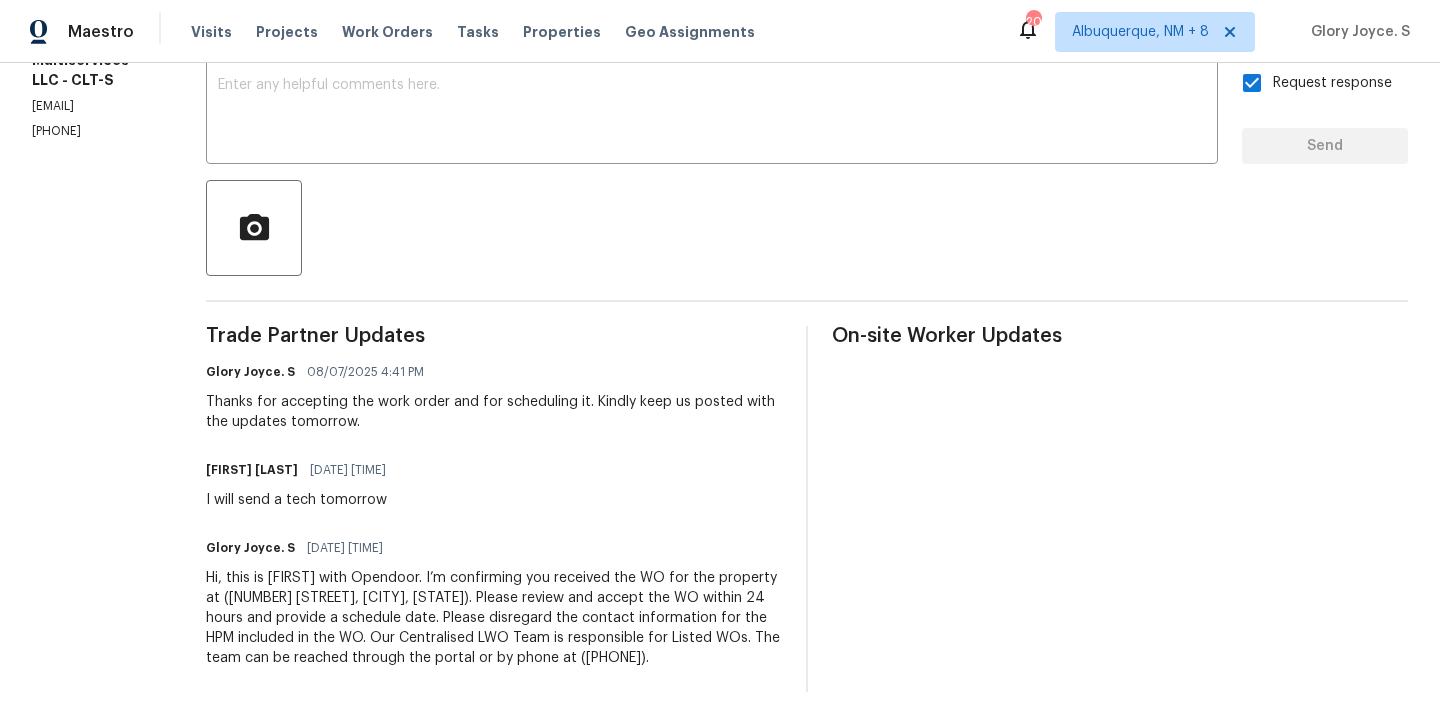 scroll, scrollTop: 371, scrollLeft: 0, axis: vertical 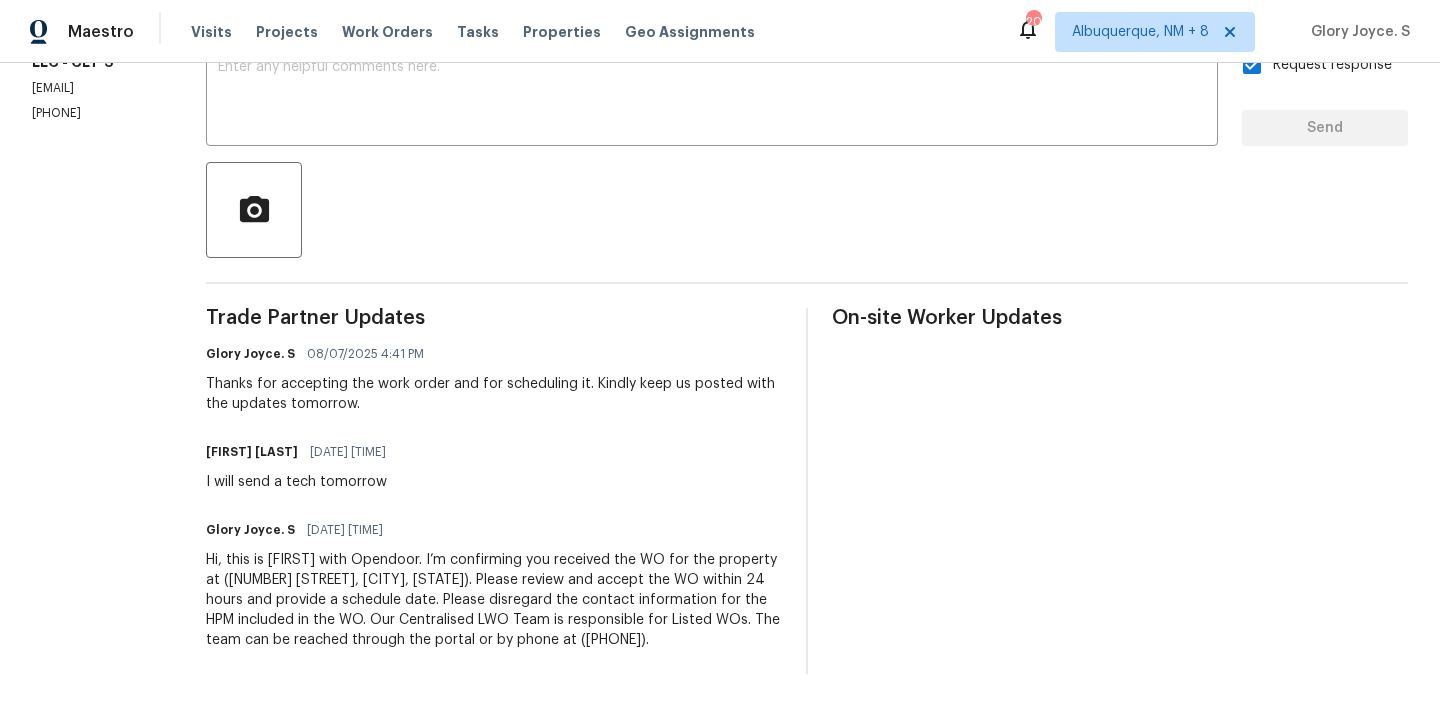 click on "Ricardo Arturo 08/07/2025 2:00 PM I will send a tech tomorrow" at bounding box center (302, 465) 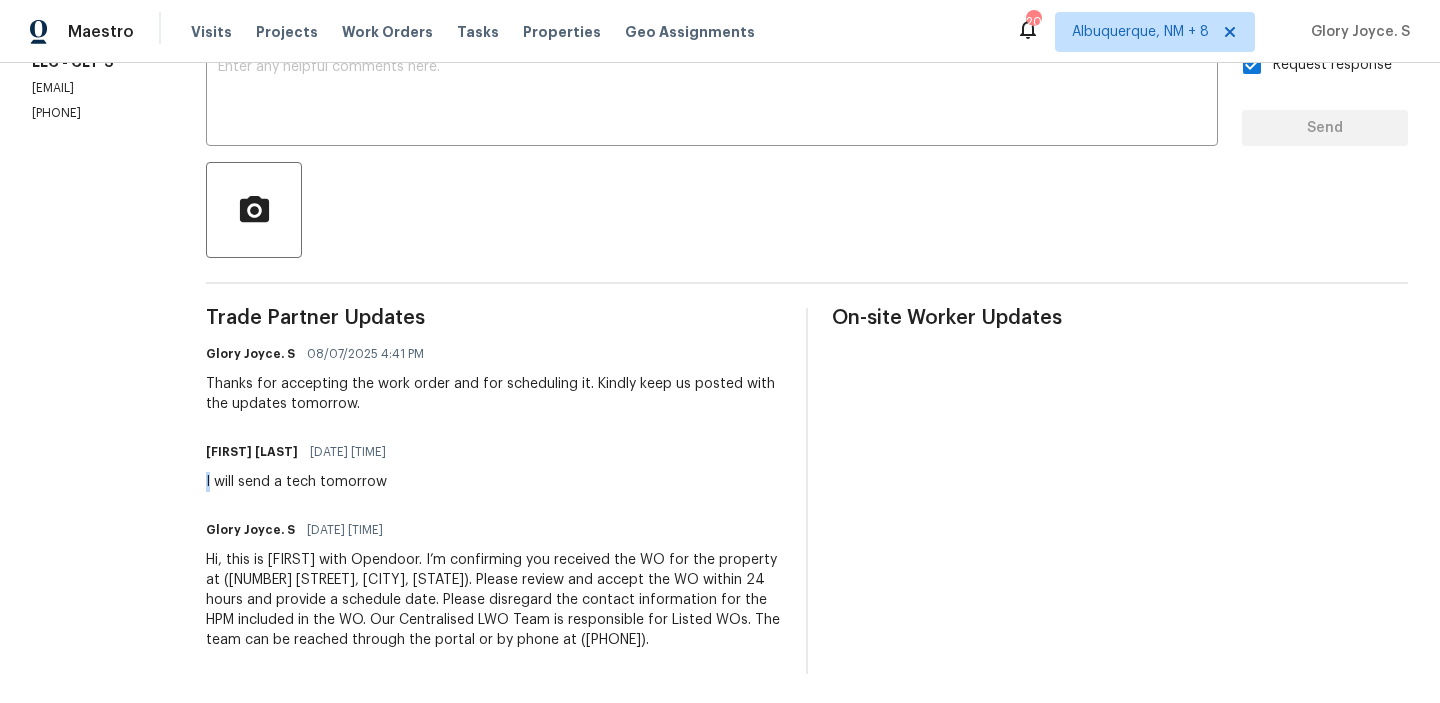 click on "Ricardo Arturo 08/07/2025 2:00 PM I will send a tech tomorrow" at bounding box center [302, 465] 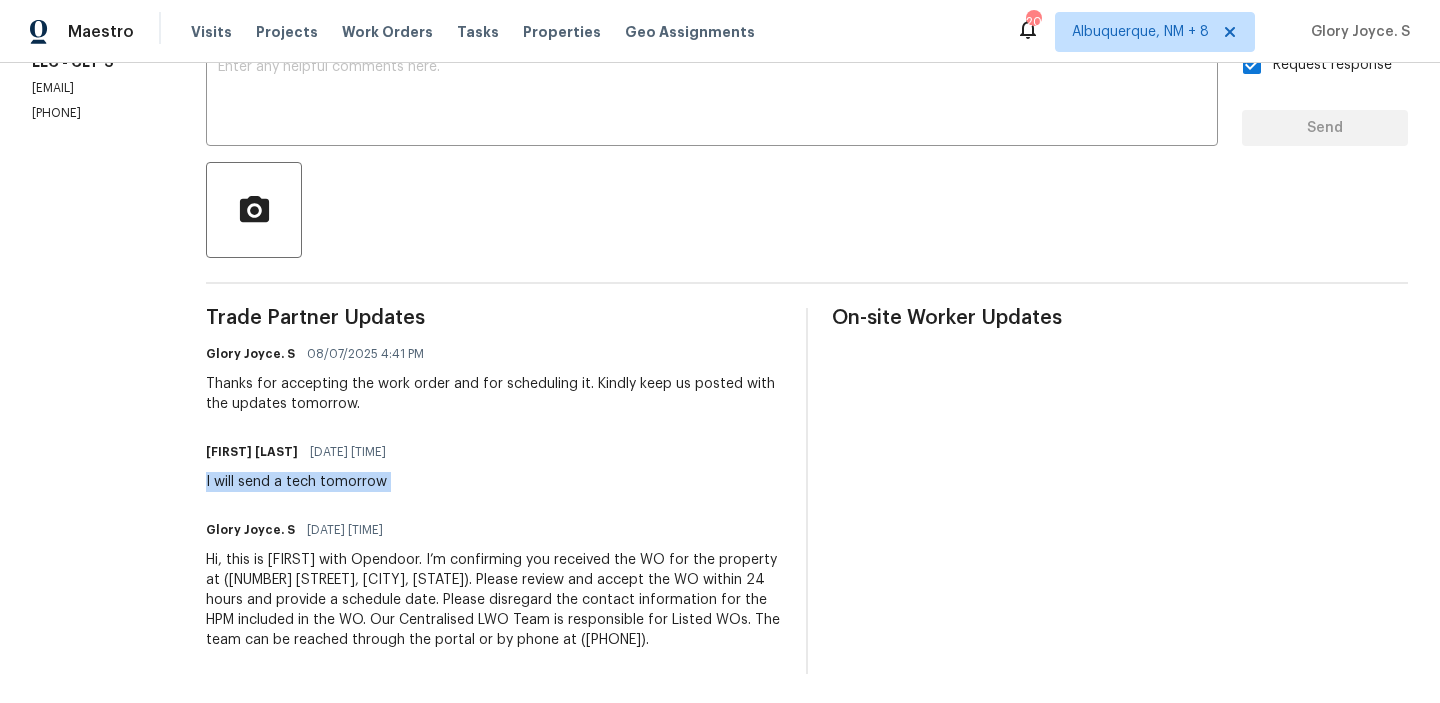 copy on "I will send a tech tomorrow" 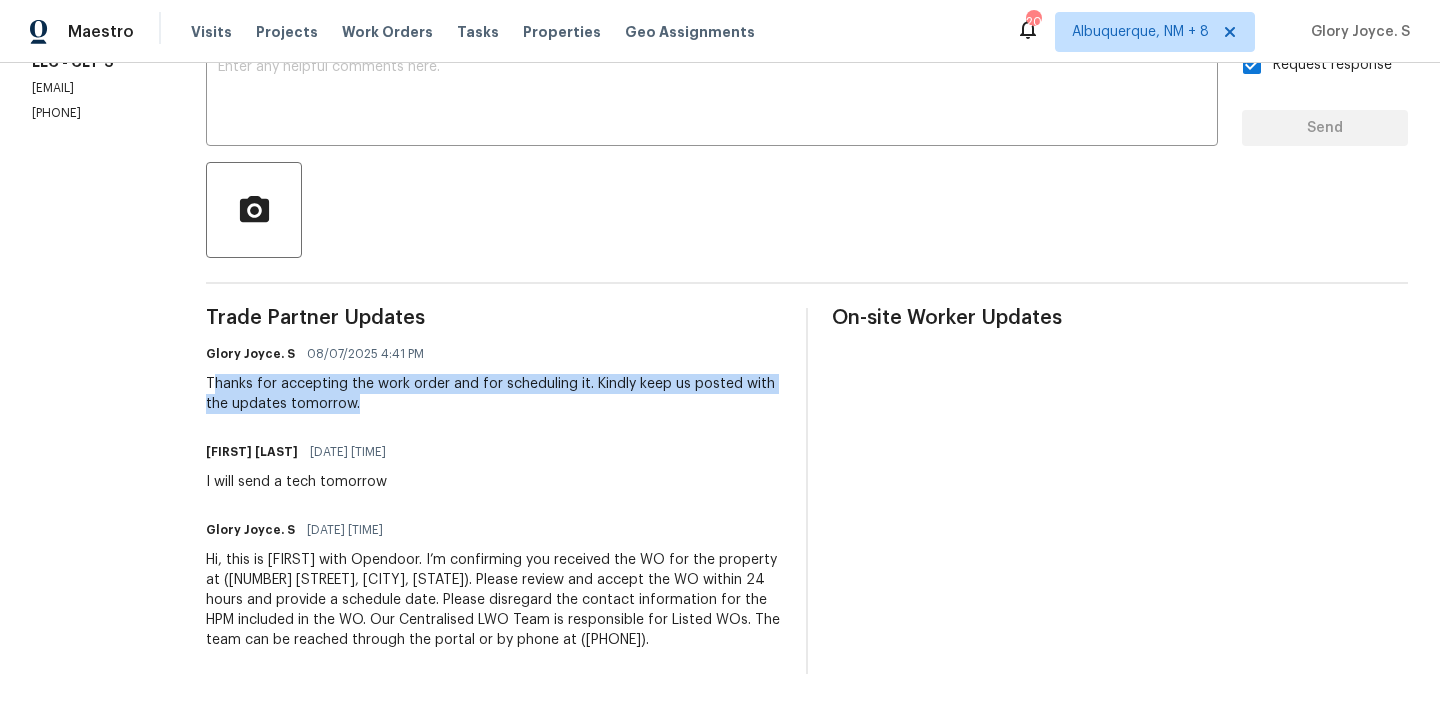 drag, startPoint x: 294, startPoint y: 391, endPoint x: 571, endPoint y: 410, distance: 277.65085 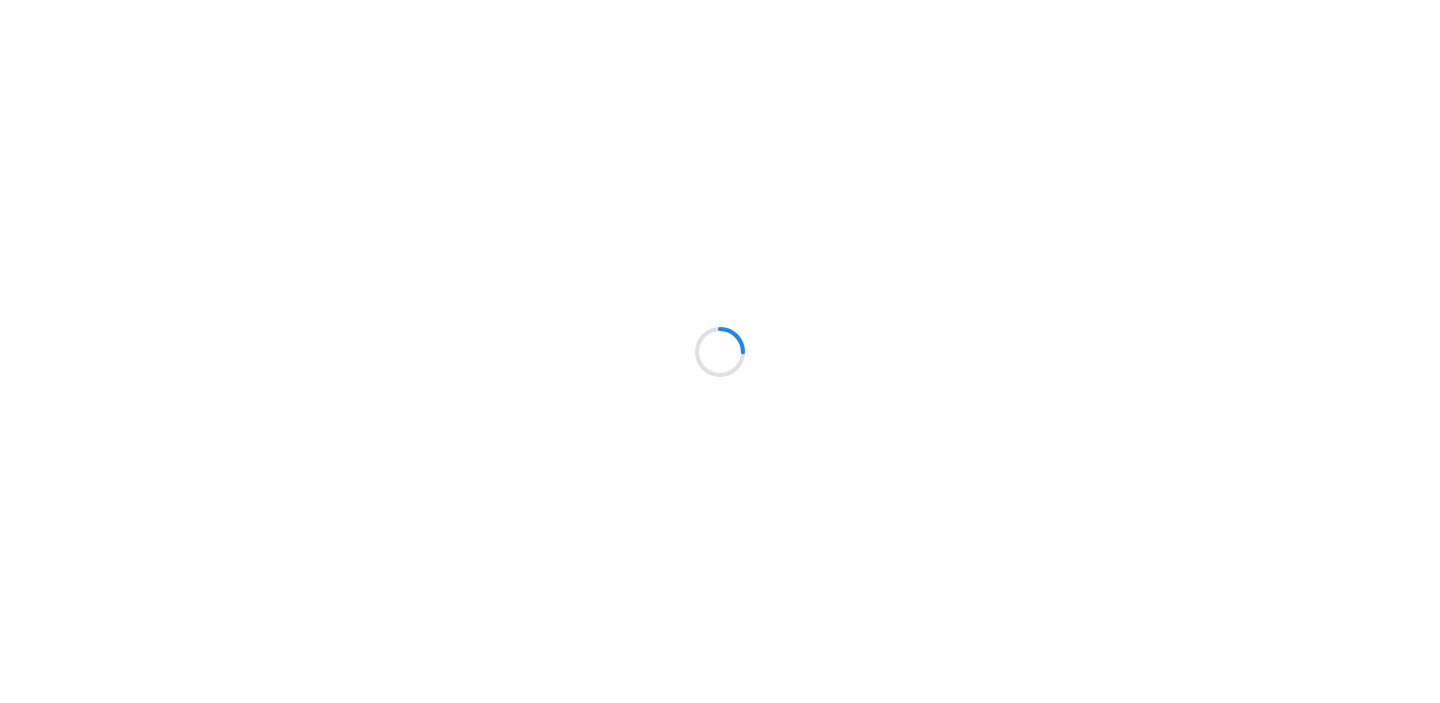 scroll, scrollTop: 0, scrollLeft: 0, axis: both 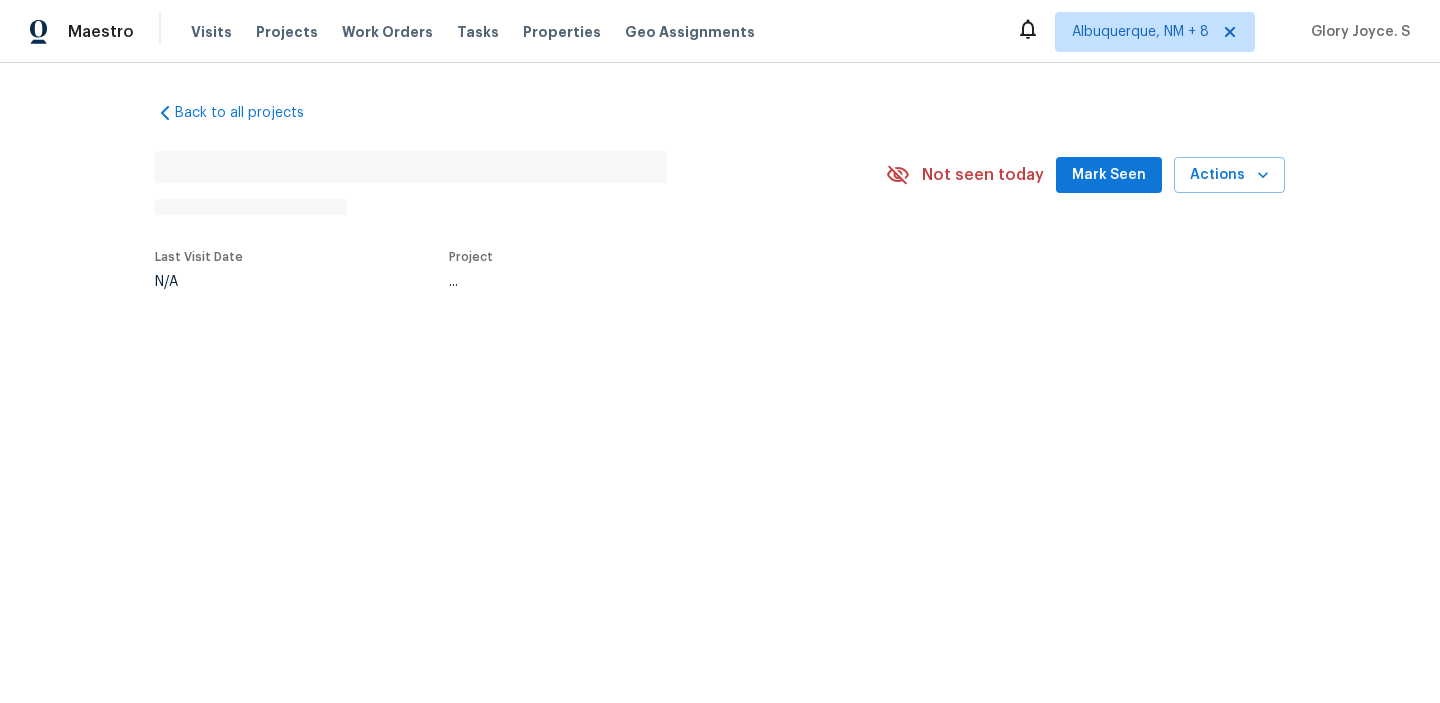 click on "Back to all projects No address found N/A Not seen today Mark Seen Actions Last Visit Date N/A Project ..." at bounding box center (720, 242) 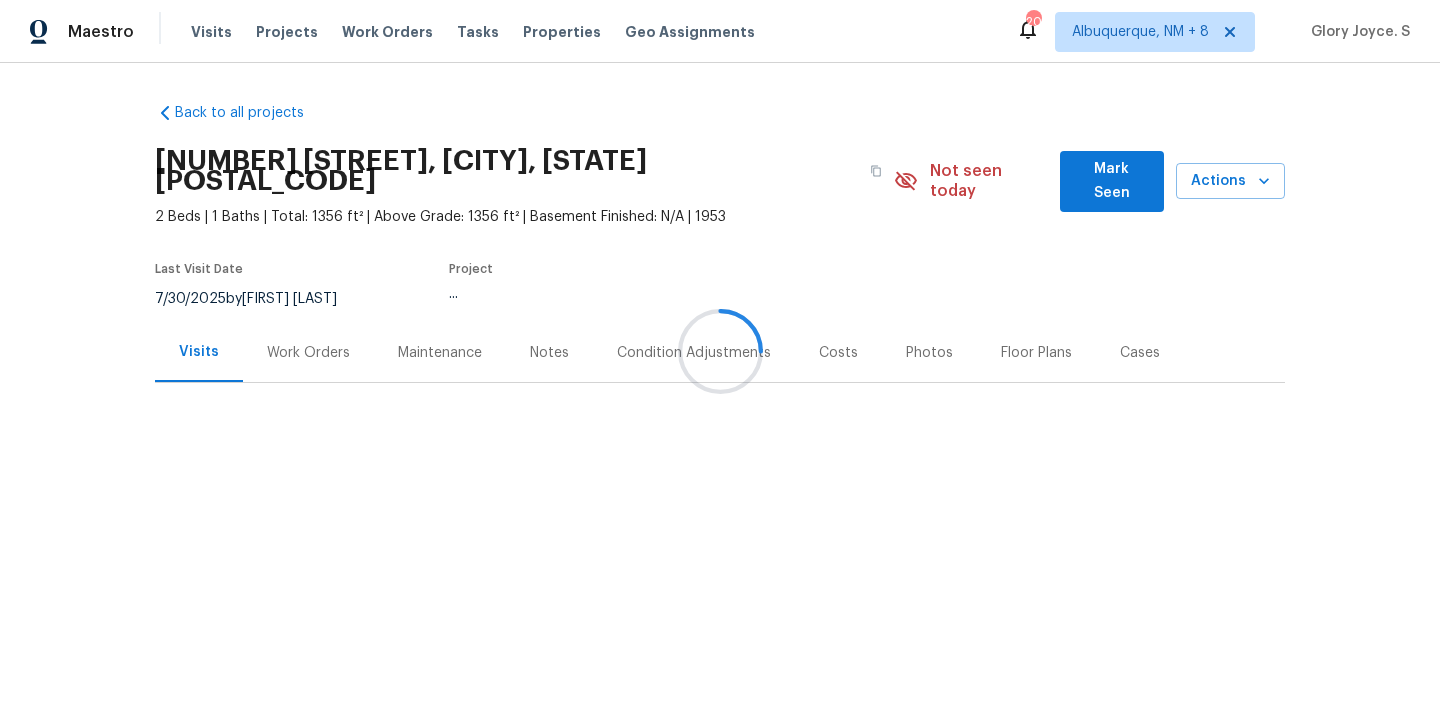 click at bounding box center (720, 351) 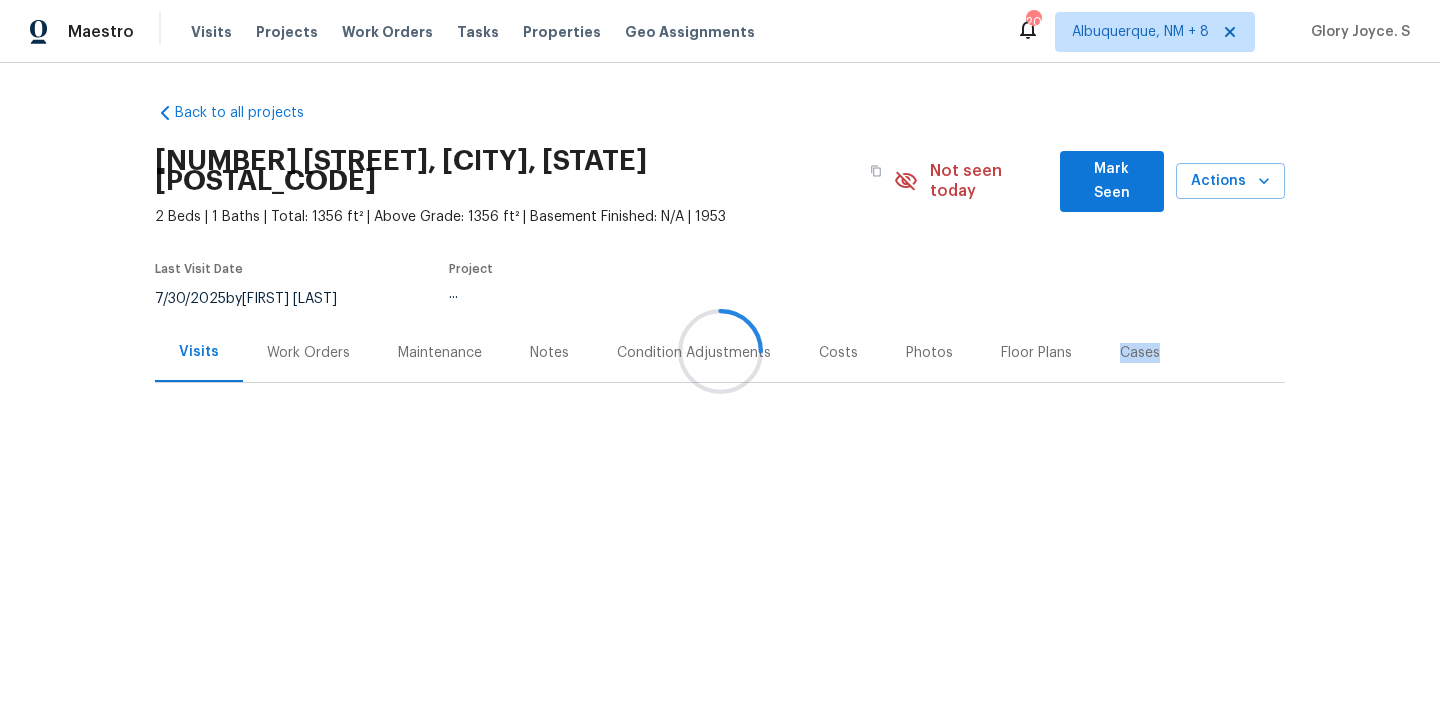 click at bounding box center (720, 351) 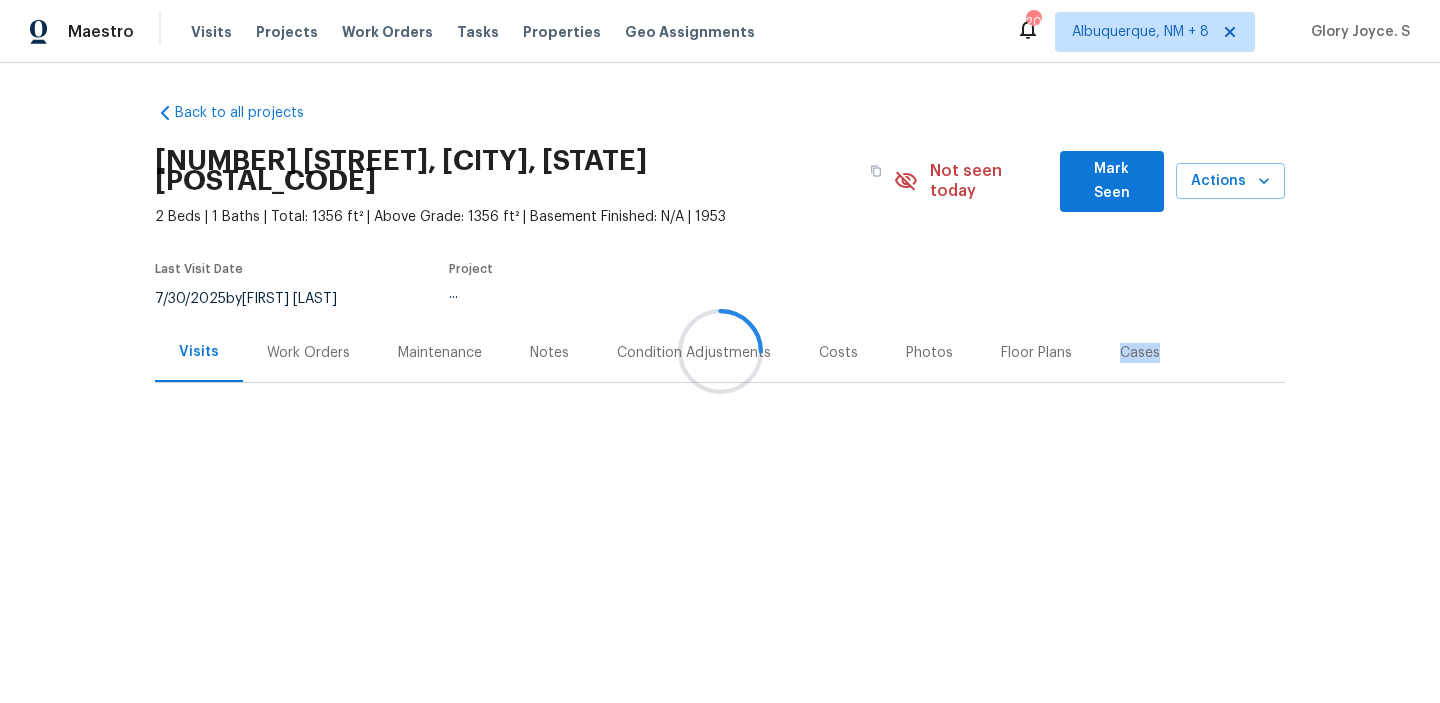 click on "Work Orders" at bounding box center (308, 352) 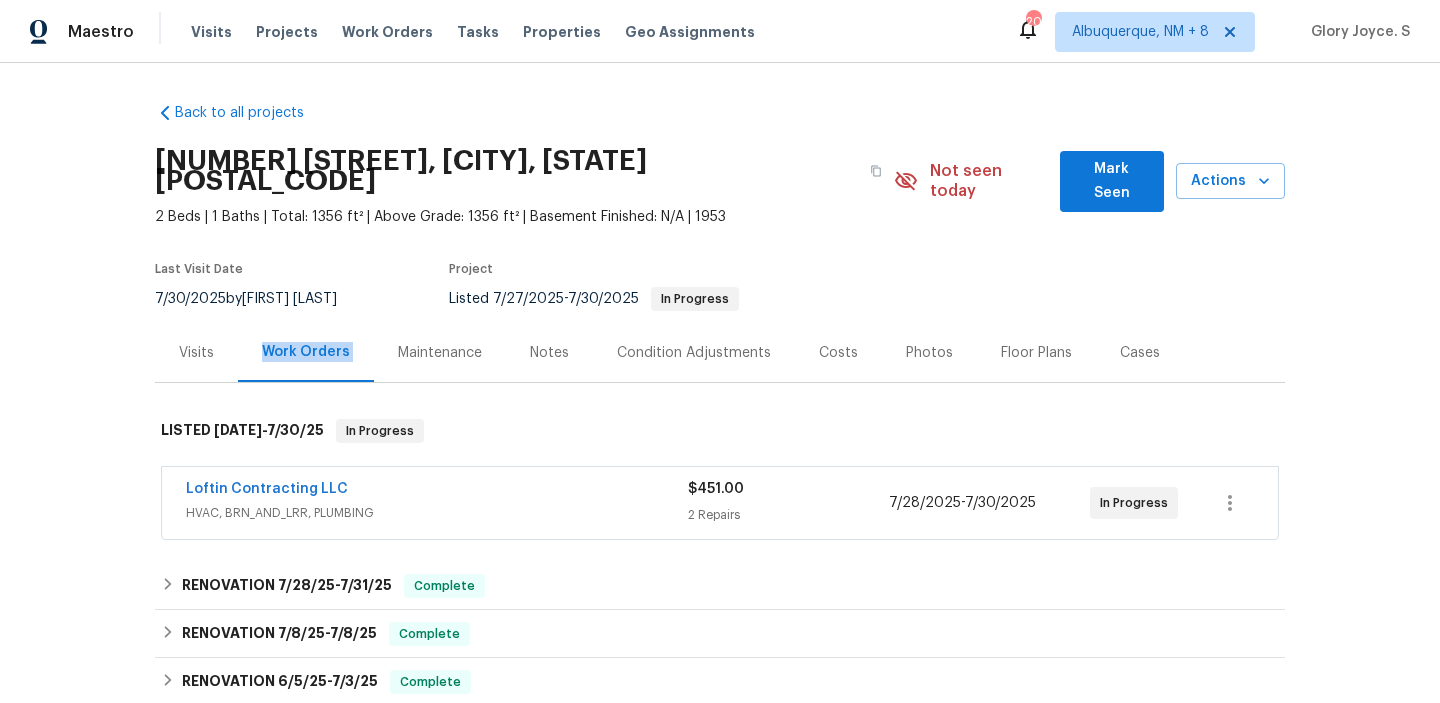 click on "Work Orders" at bounding box center (306, 352) 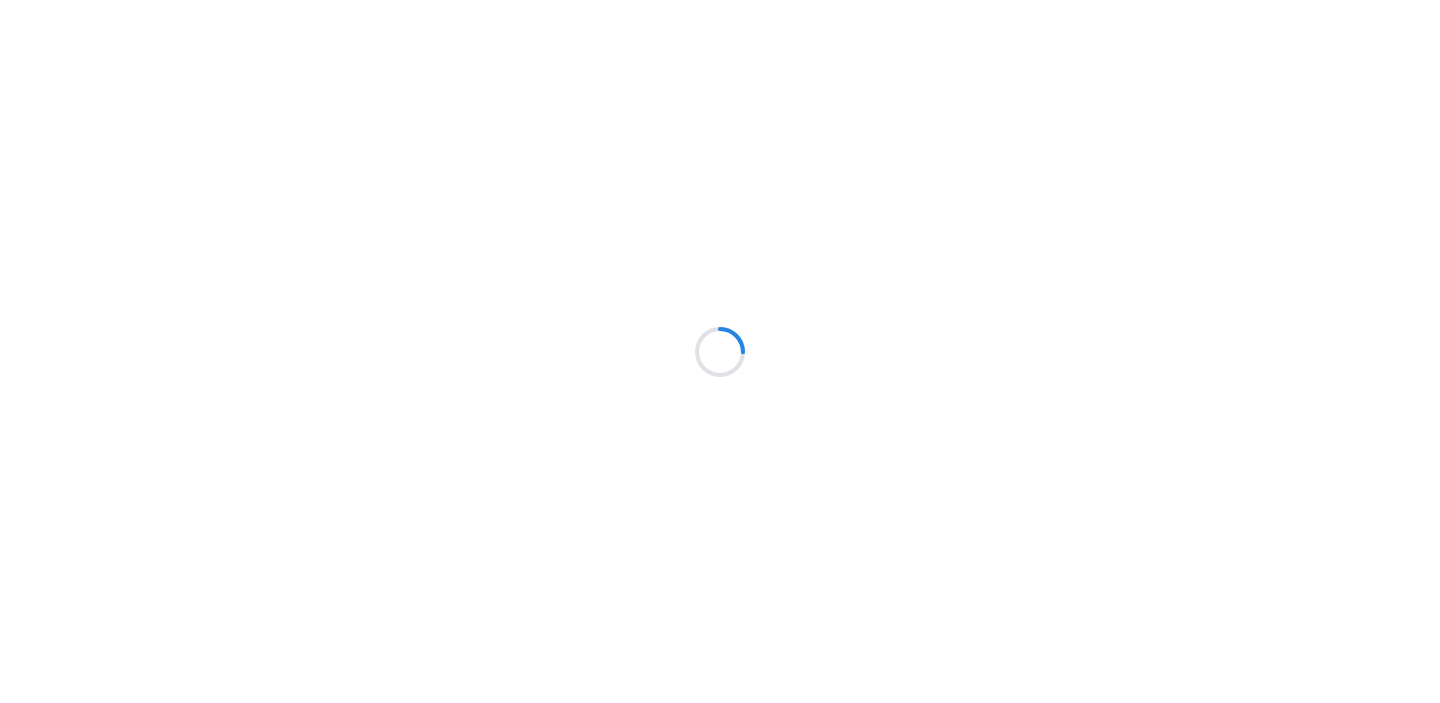 scroll, scrollTop: 0, scrollLeft: 0, axis: both 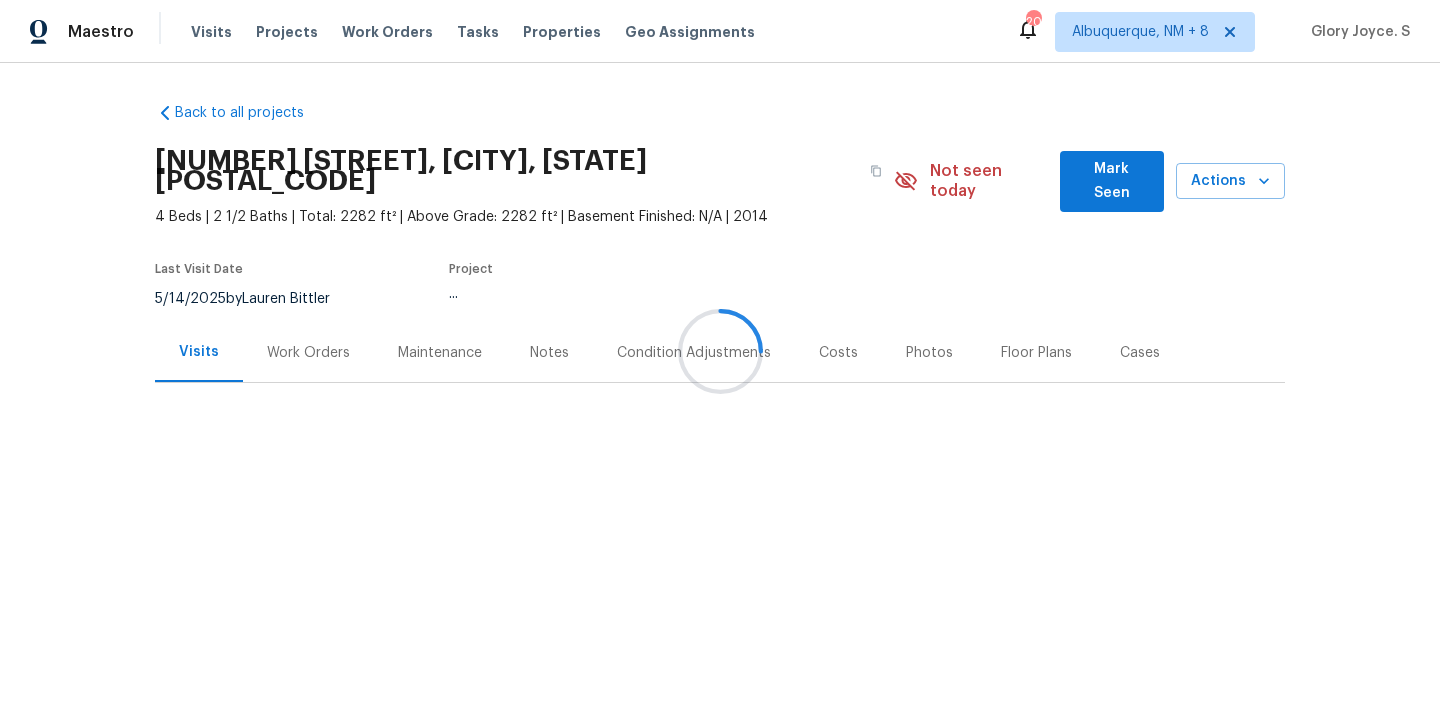 click at bounding box center (720, 351) 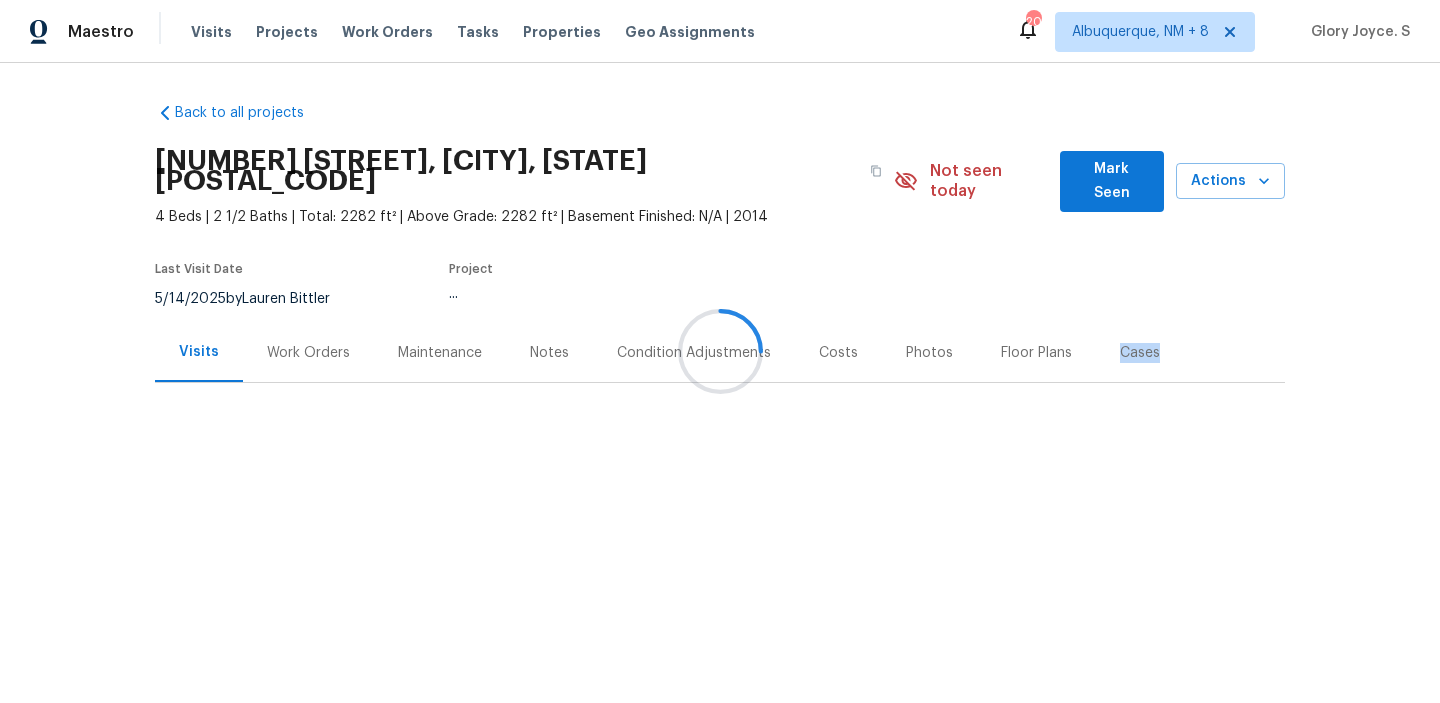 click at bounding box center (720, 351) 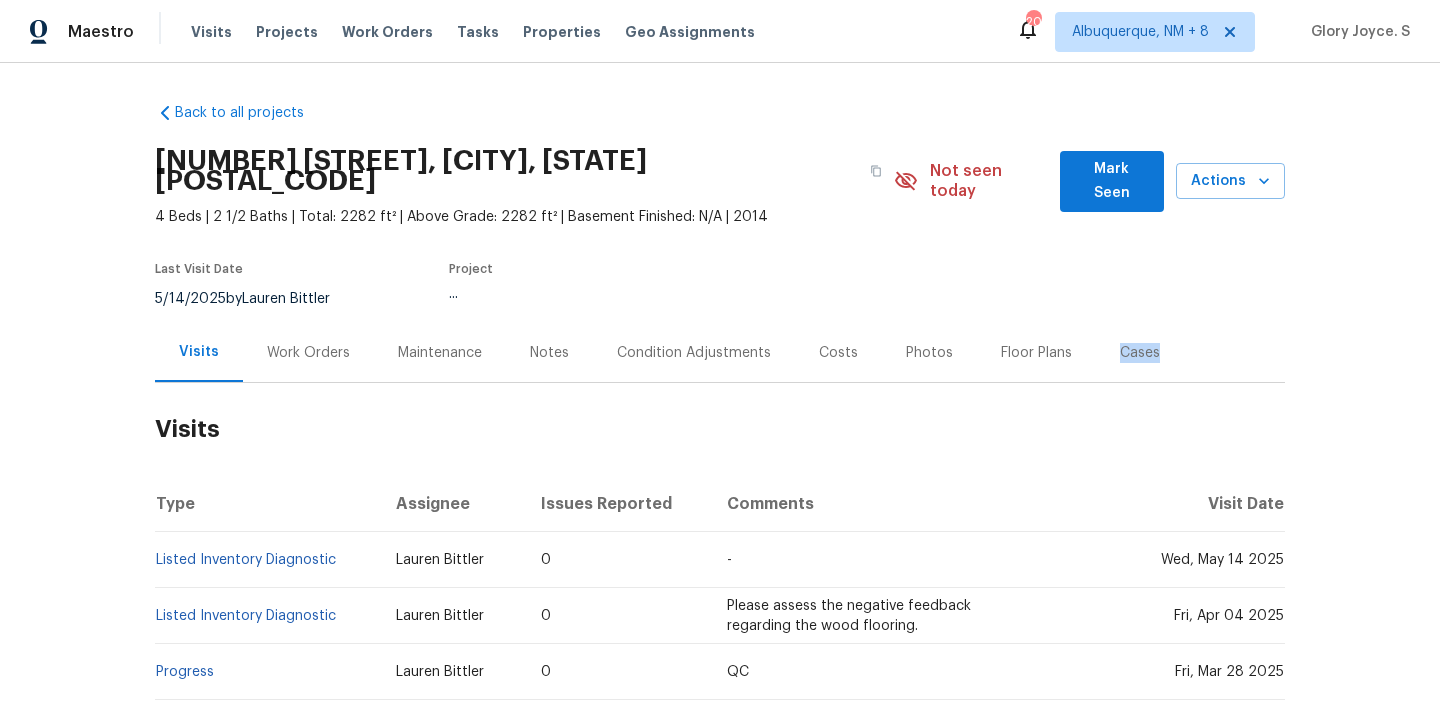 click on "Work Orders" at bounding box center [308, 352] 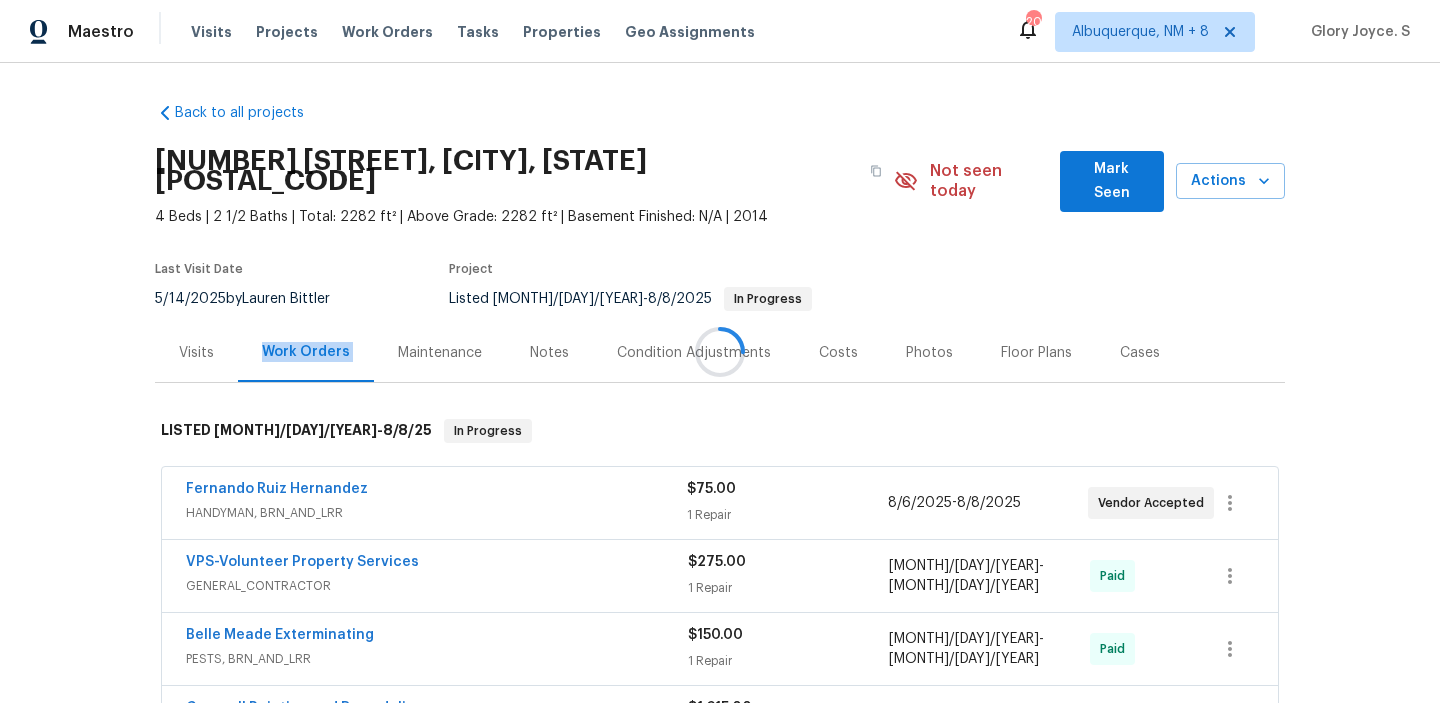 click at bounding box center (720, 351) 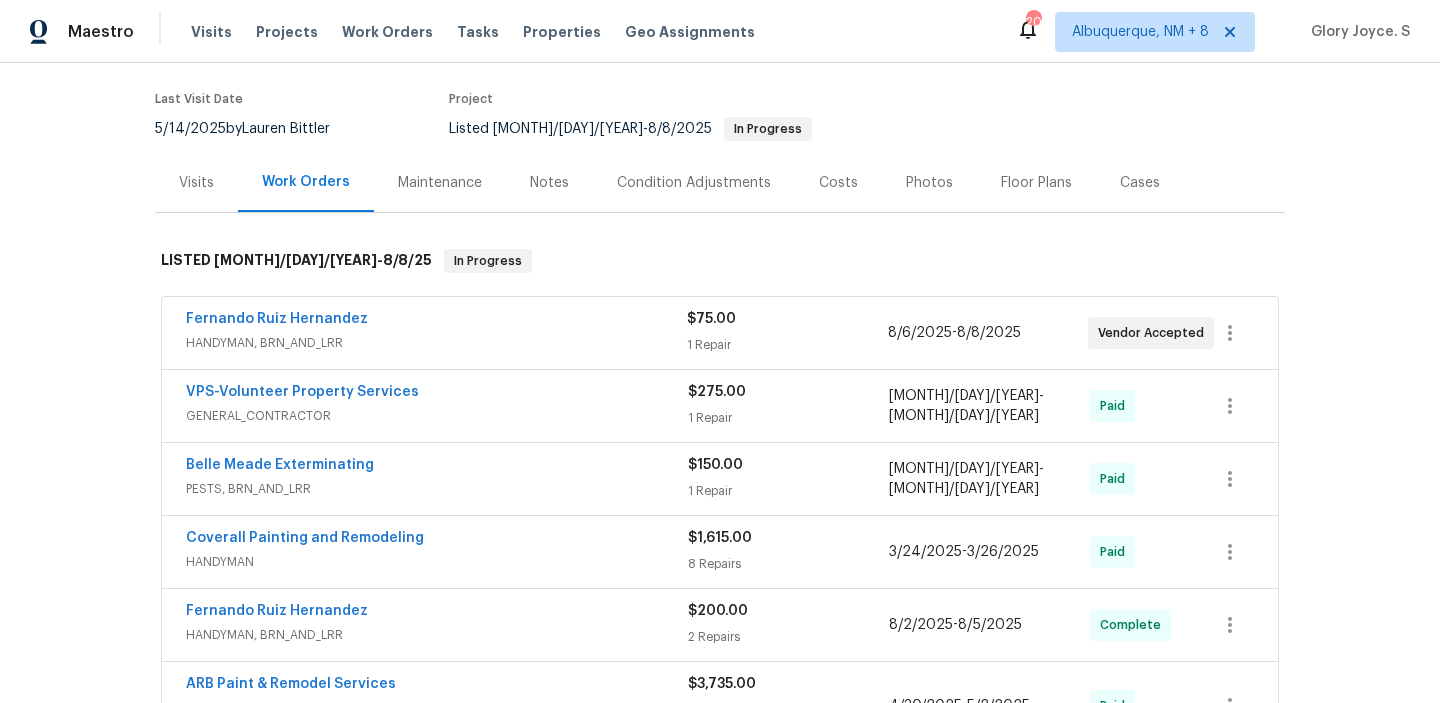 scroll, scrollTop: 222, scrollLeft: 0, axis: vertical 